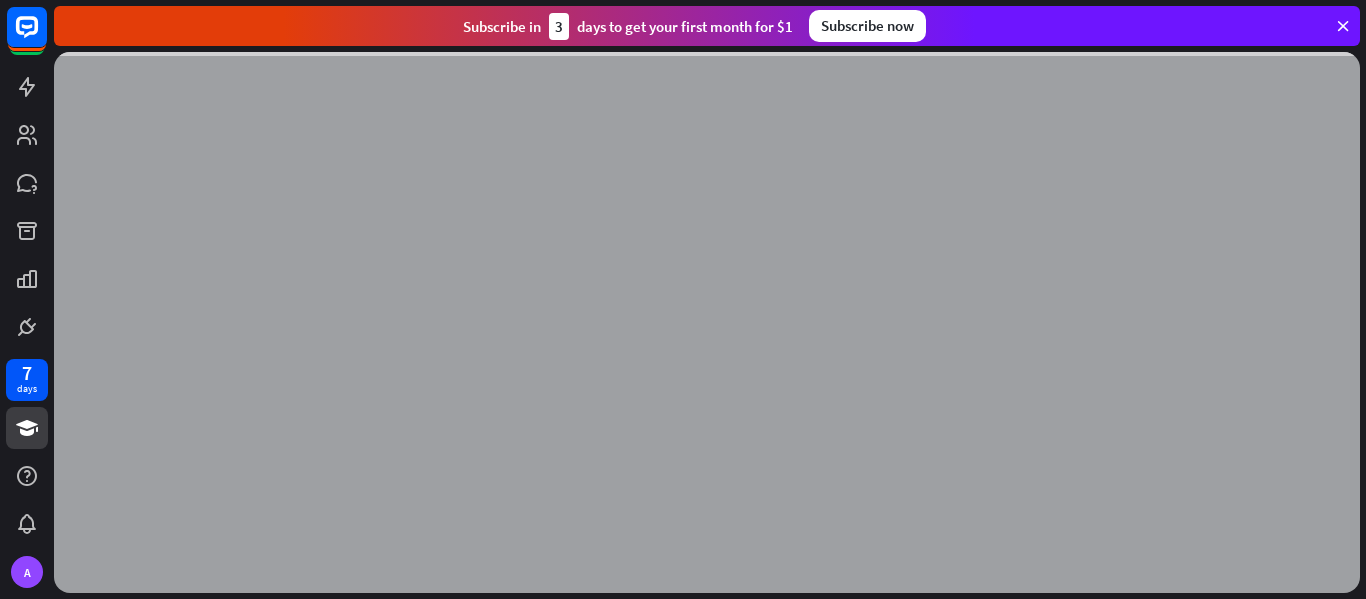 scroll, scrollTop: 0, scrollLeft: 0, axis: both 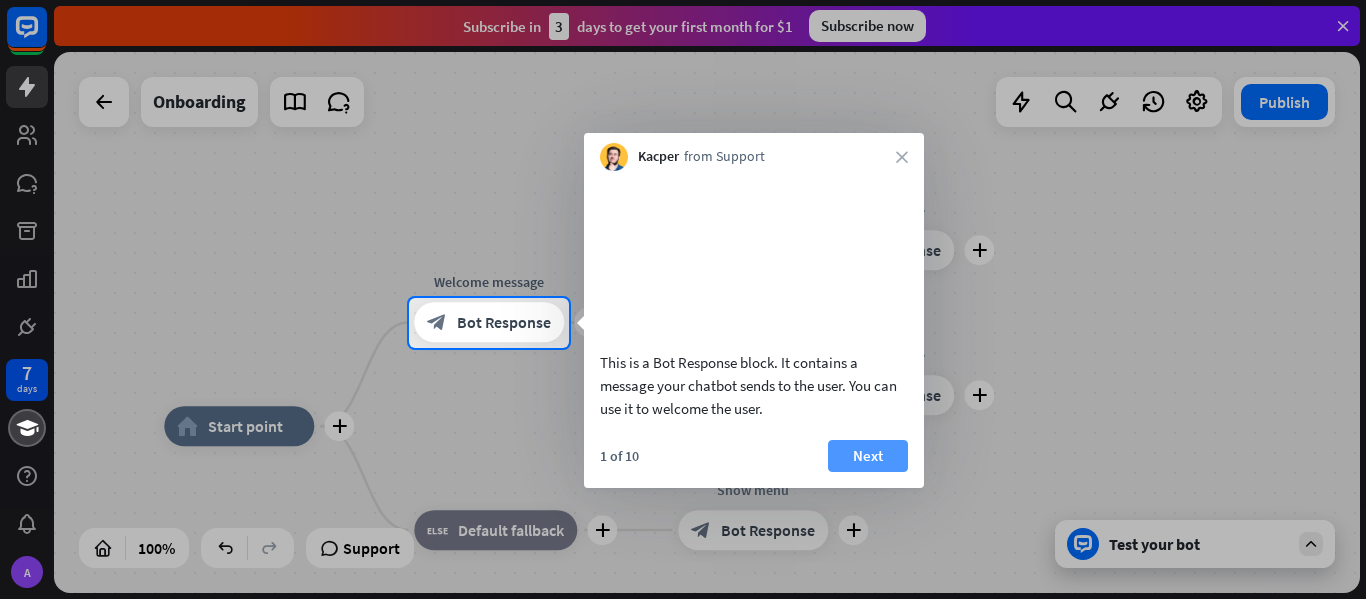 click on "Next" at bounding box center (868, 456) 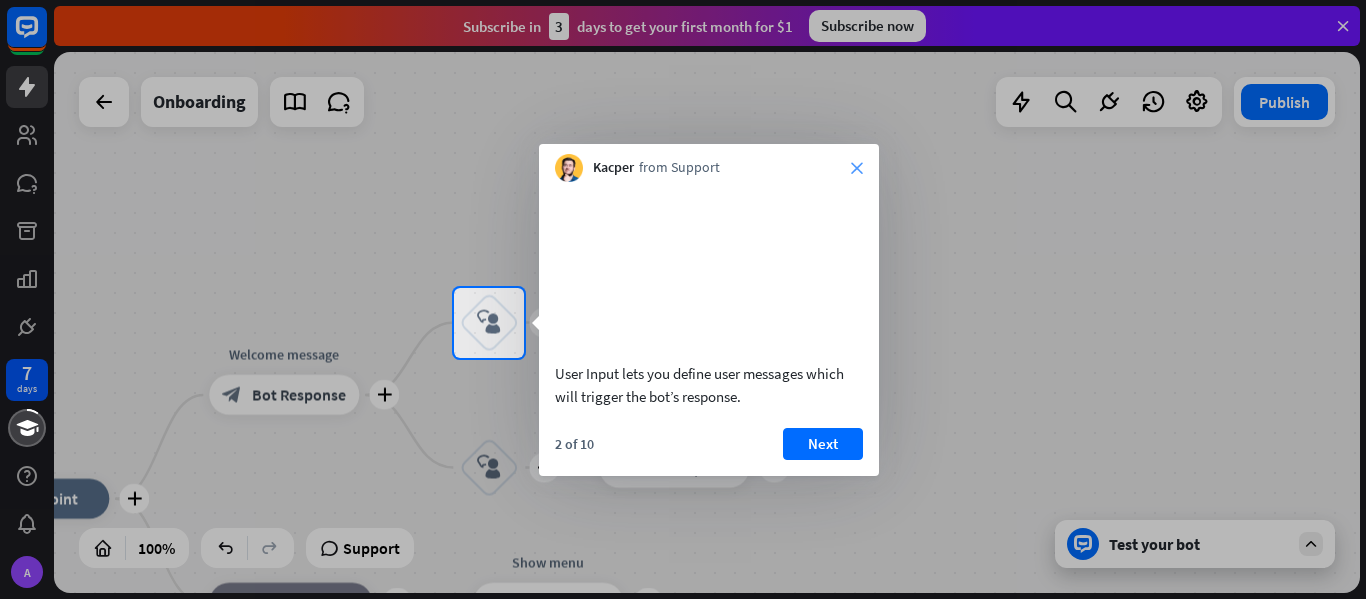 click on "close" at bounding box center [857, 168] 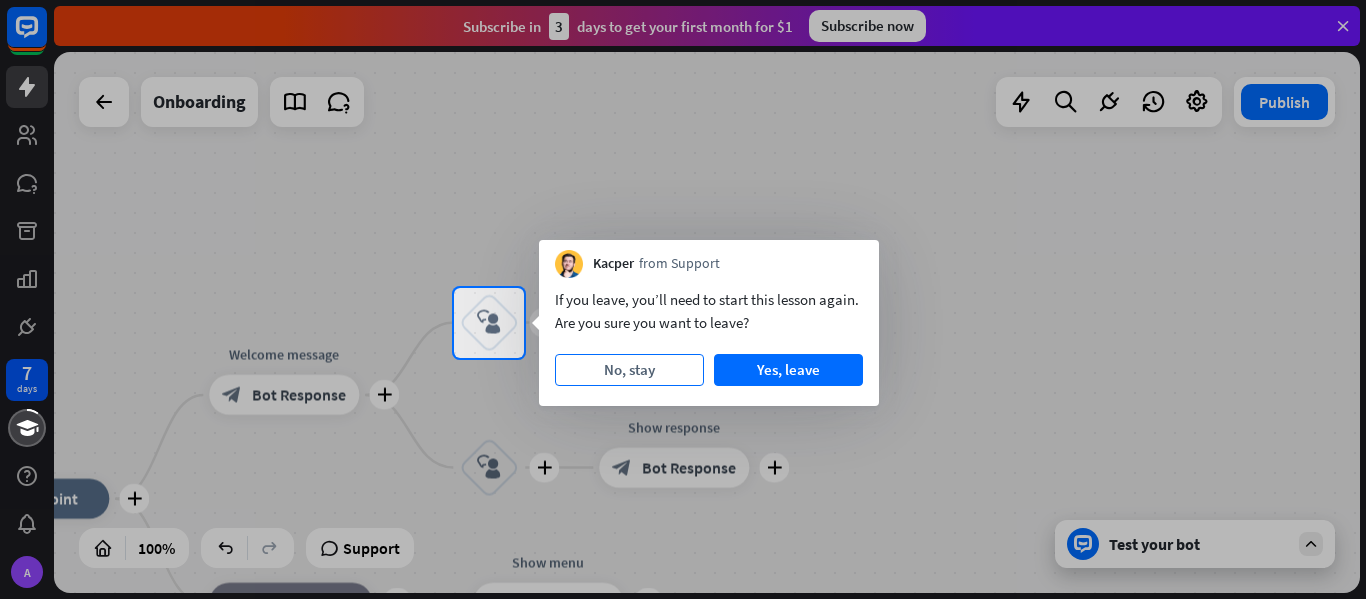 click on "No, stay" at bounding box center (629, 370) 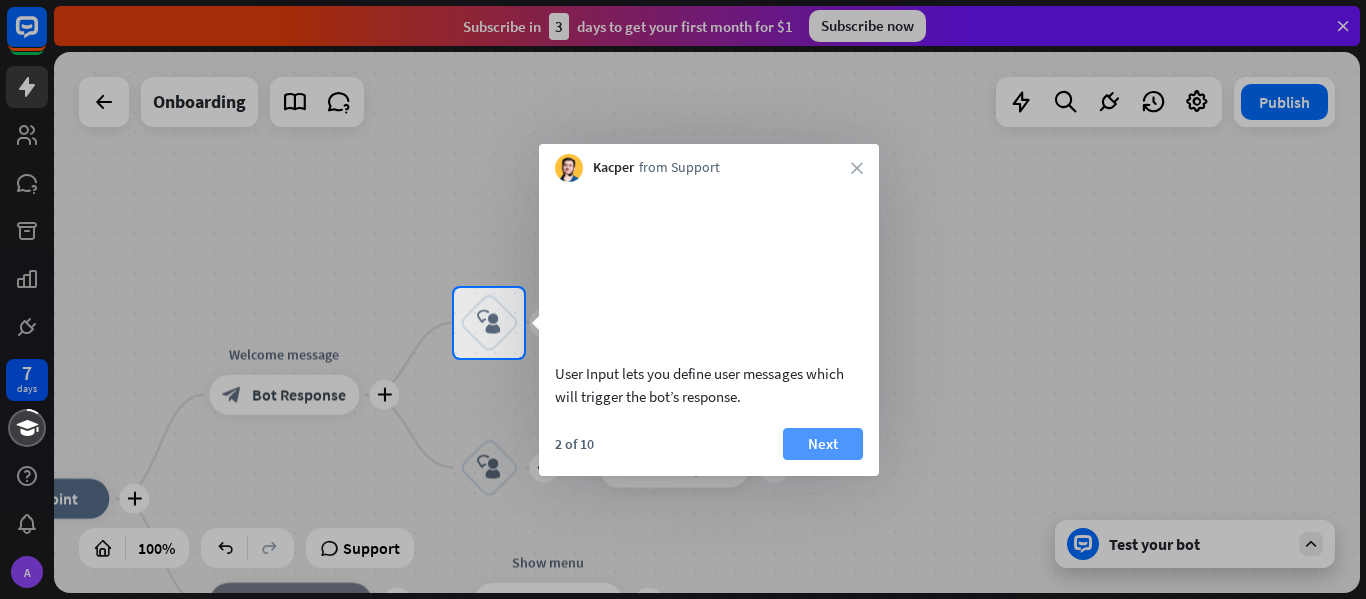 click on "Next" at bounding box center (823, 444) 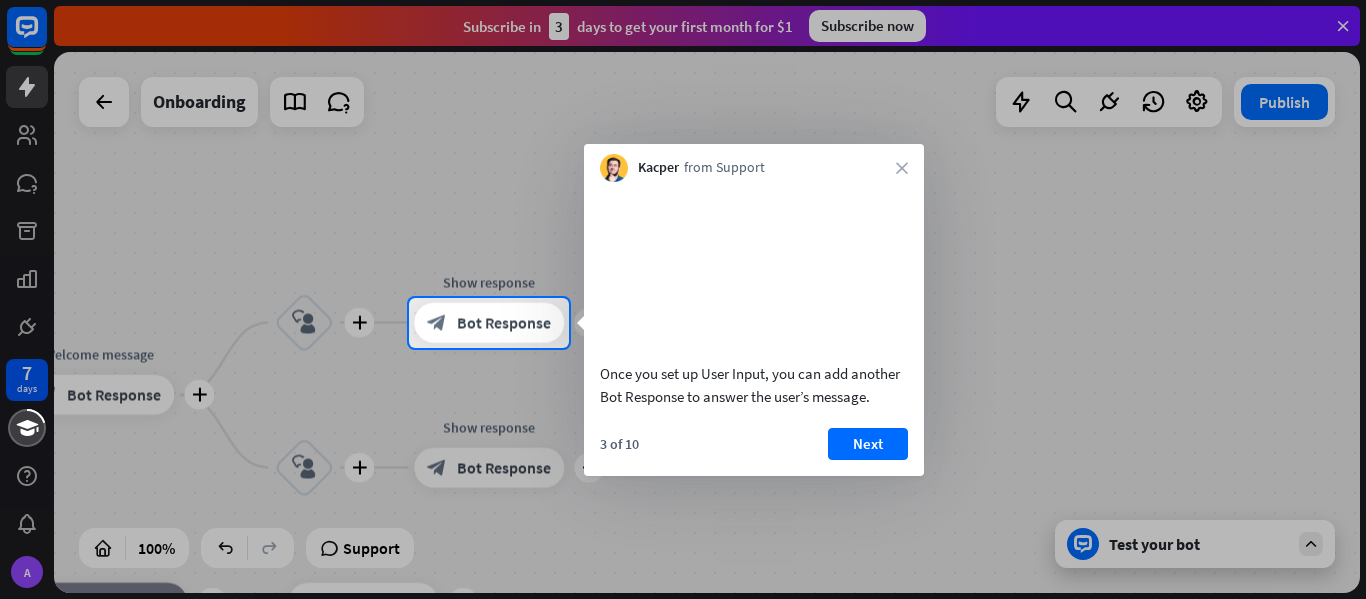 click on "Next" at bounding box center [868, 444] 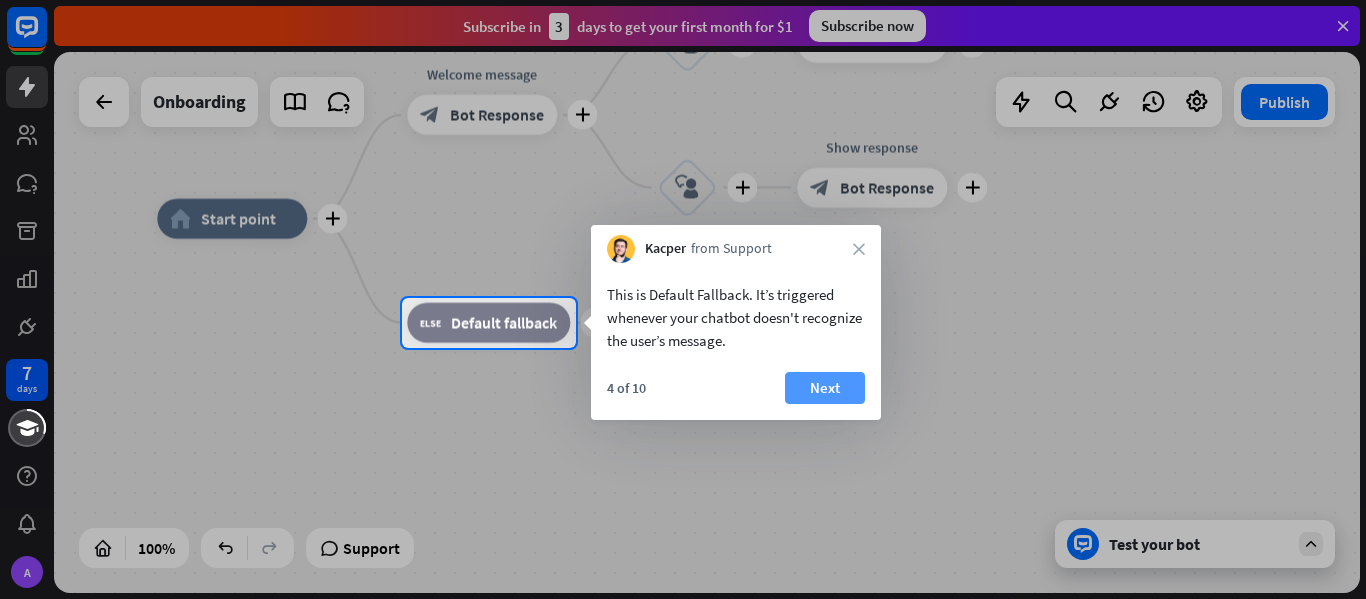 click on "Next" at bounding box center (825, 388) 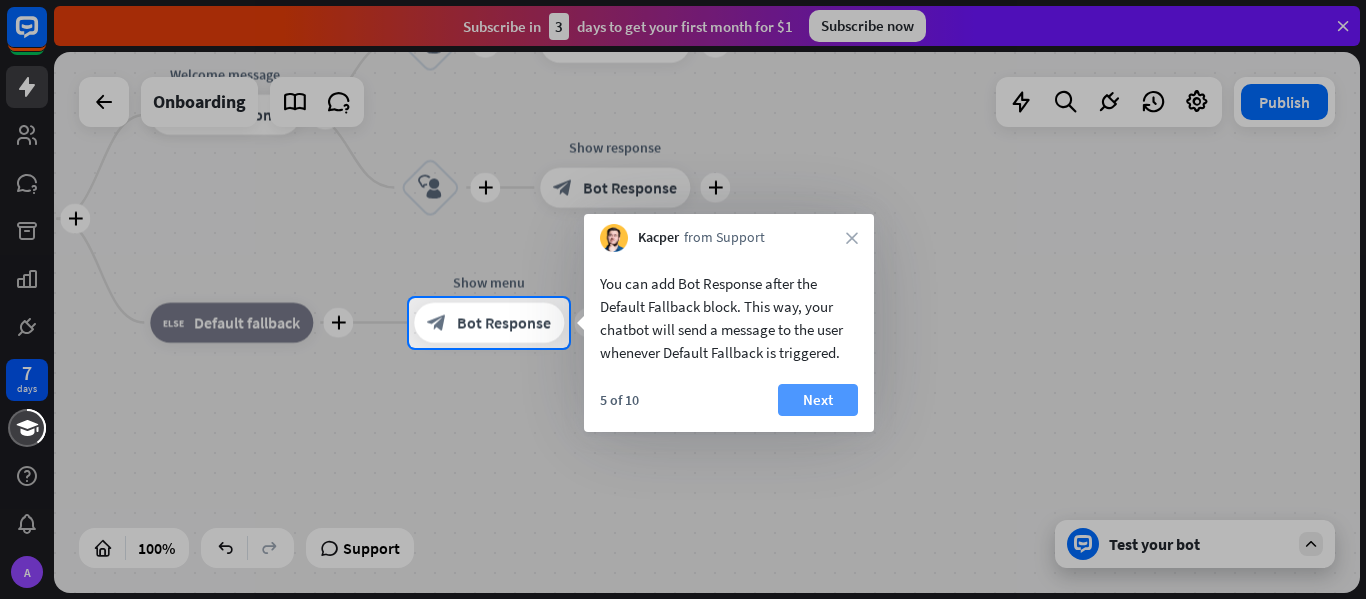 click on "Next" at bounding box center (818, 400) 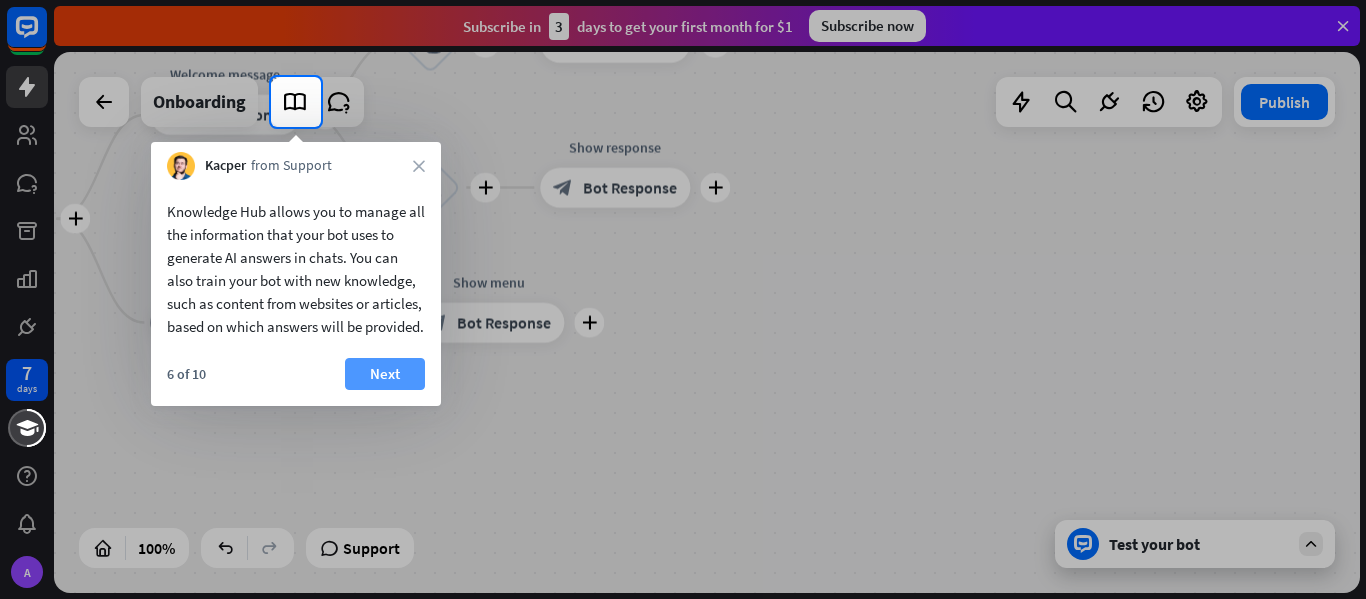 click on "Next" at bounding box center [385, 374] 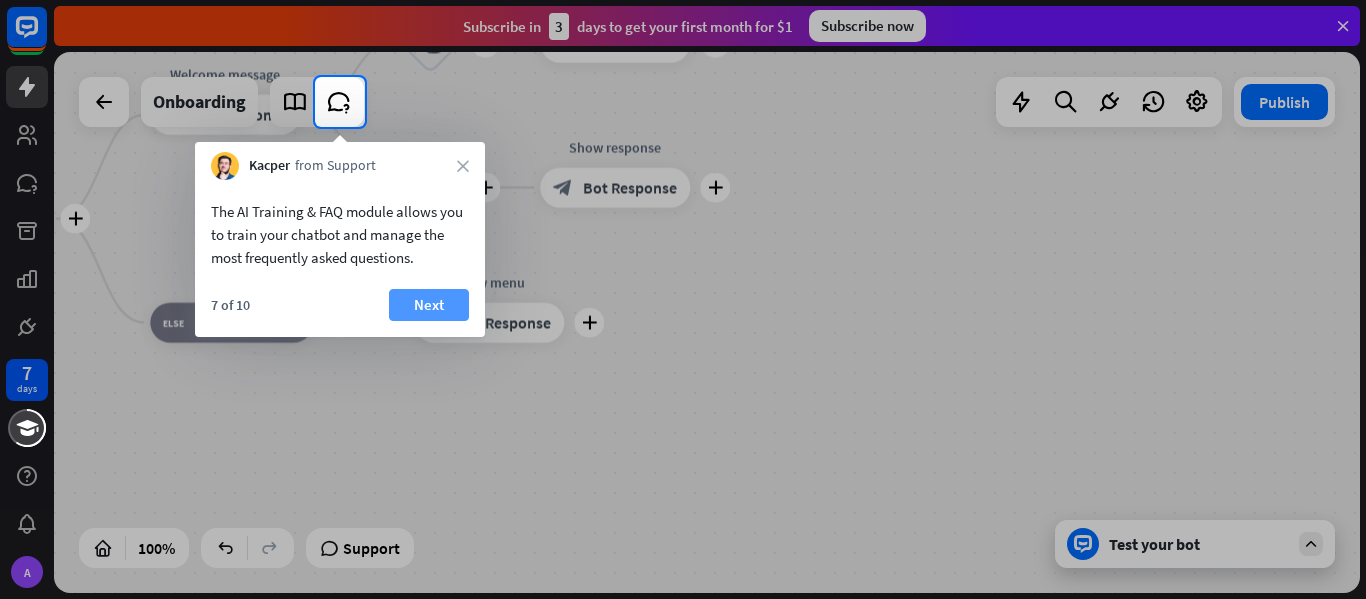 click on "Next" at bounding box center [429, 305] 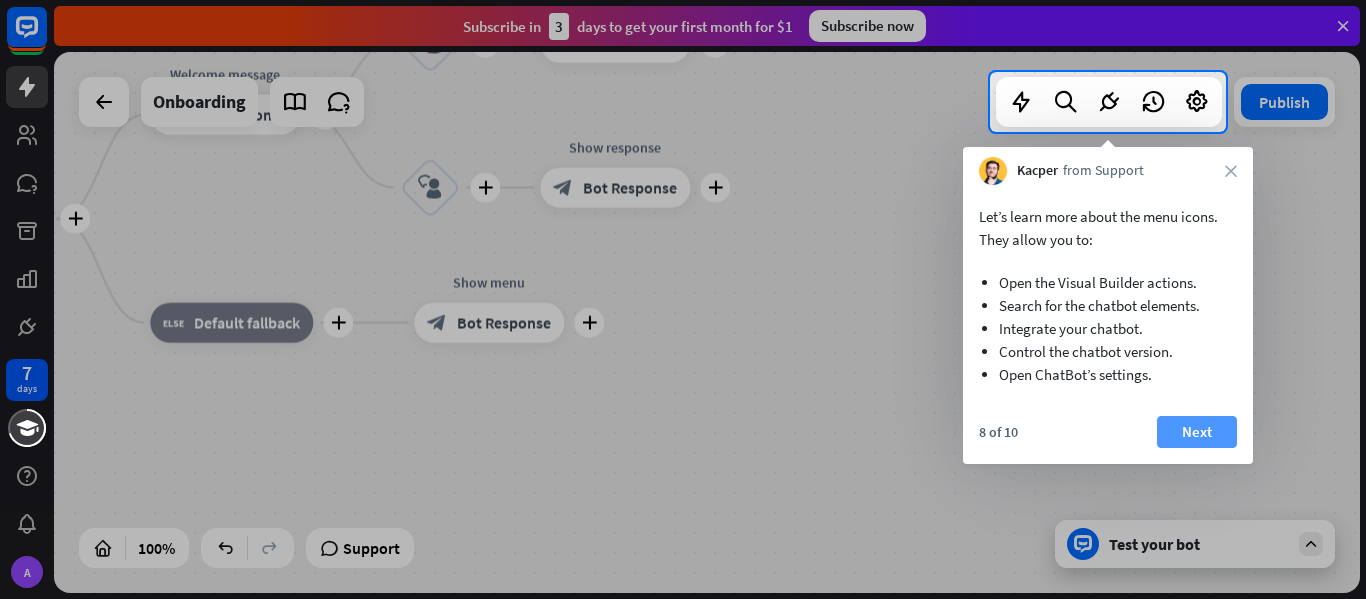 click on "Next" at bounding box center [1197, 432] 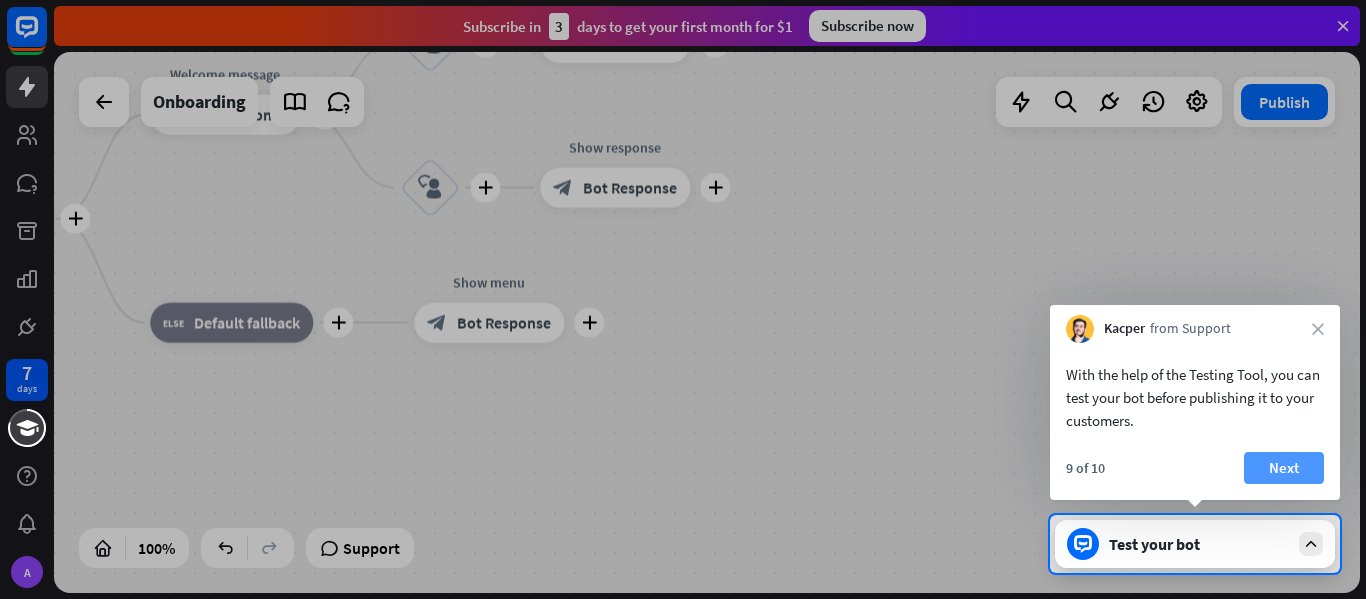 click on "Next" at bounding box center [1284, 468] 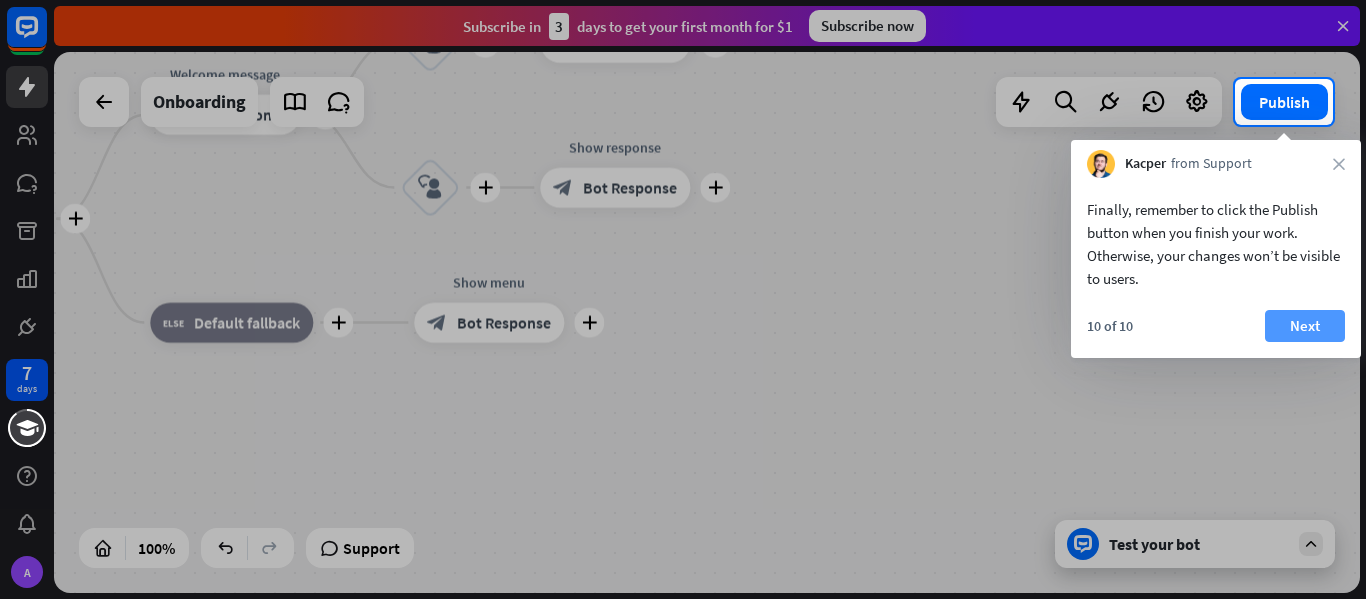 click on "Next" at bounding box center (1305, 326) 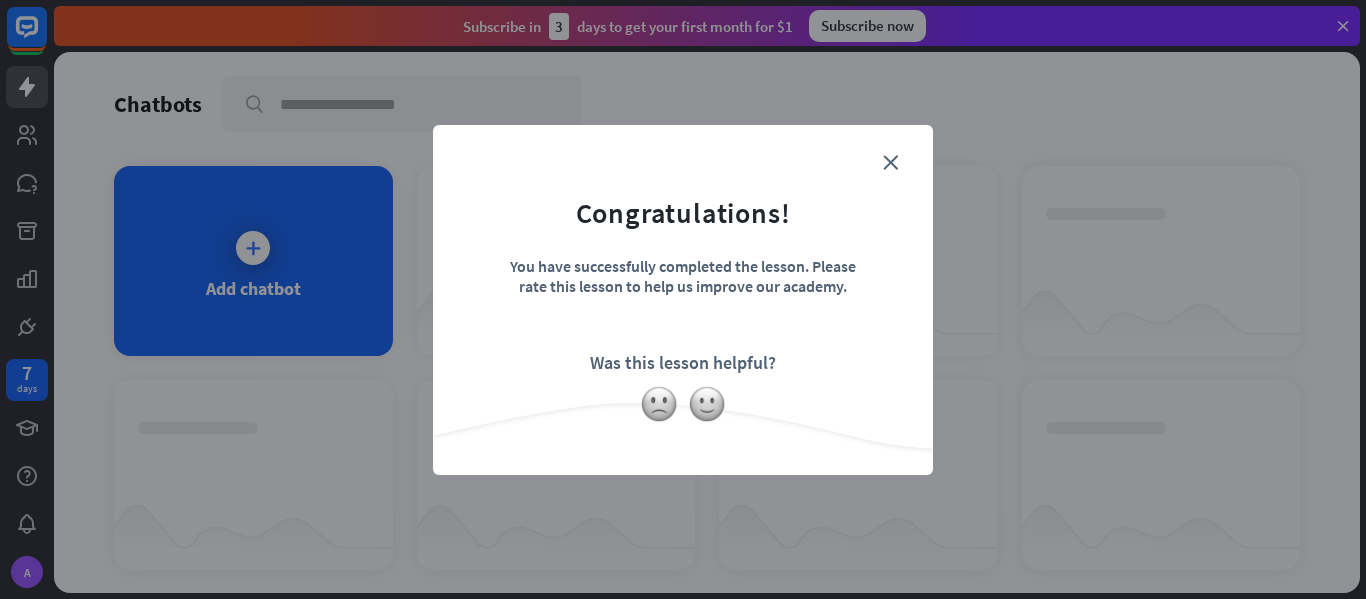 click on "Congratulations!
You have successfully completed the lesson.
Please rate this lesson to help us improve our
academy.
Was this lesson helpful?" at bounding box center [683, 269] 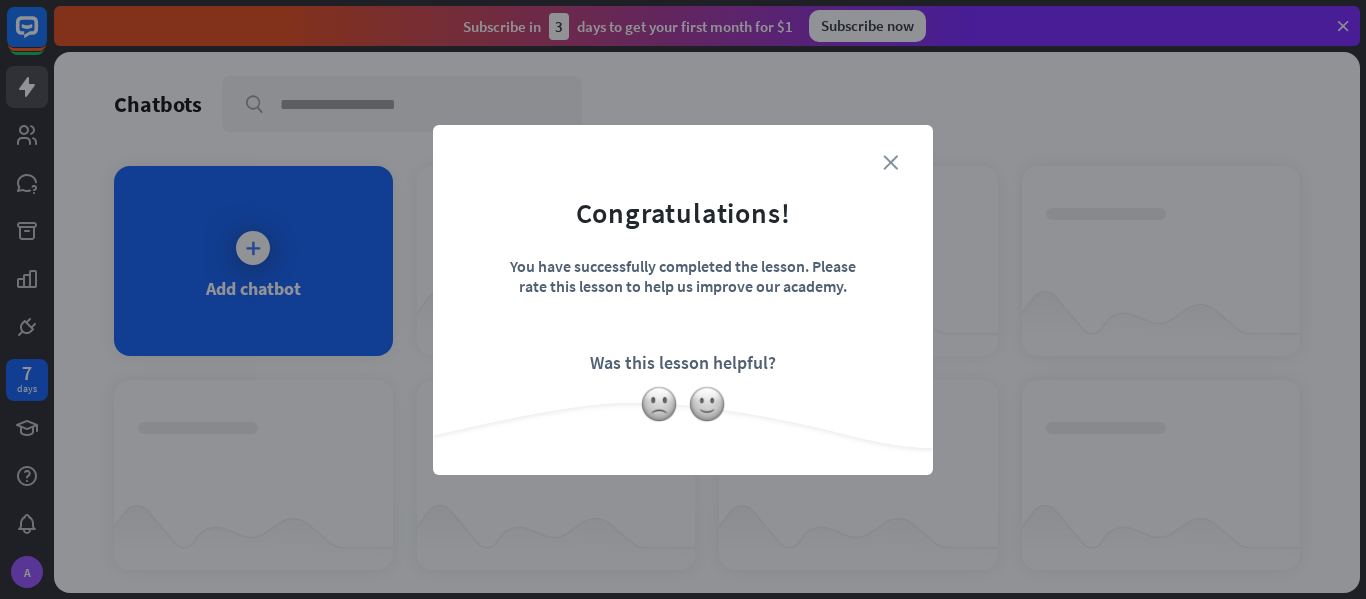 click on "close" at bounding box center (890, 162) 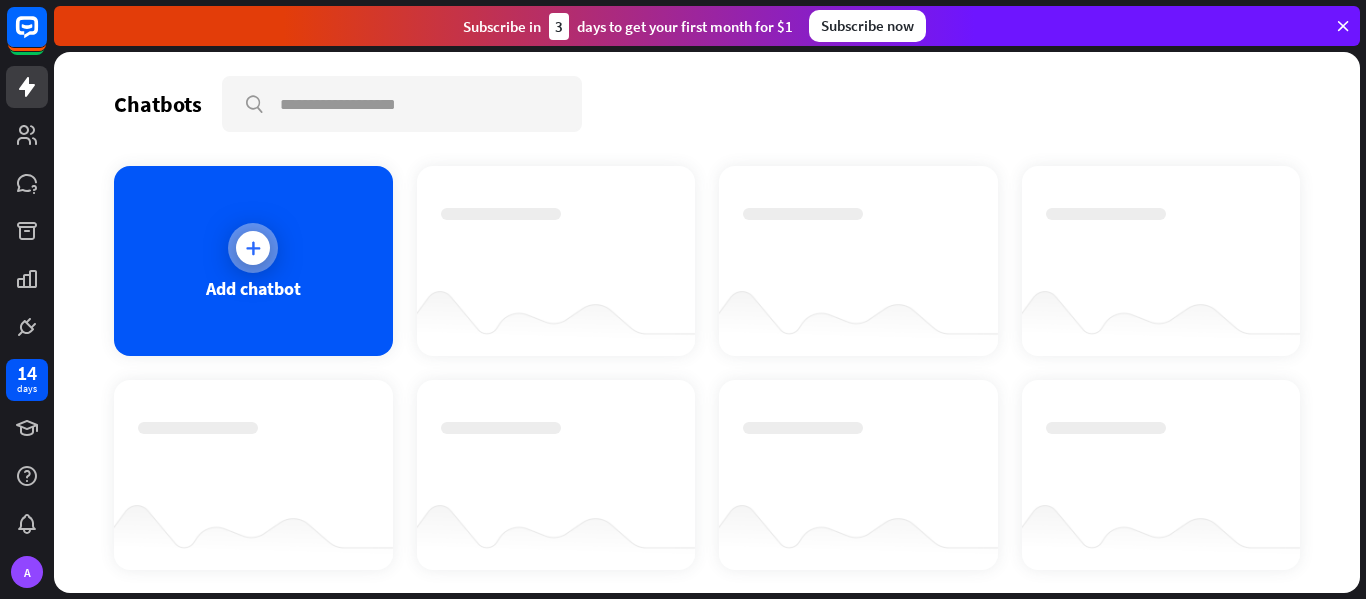 click at bounding box center (253, 248) 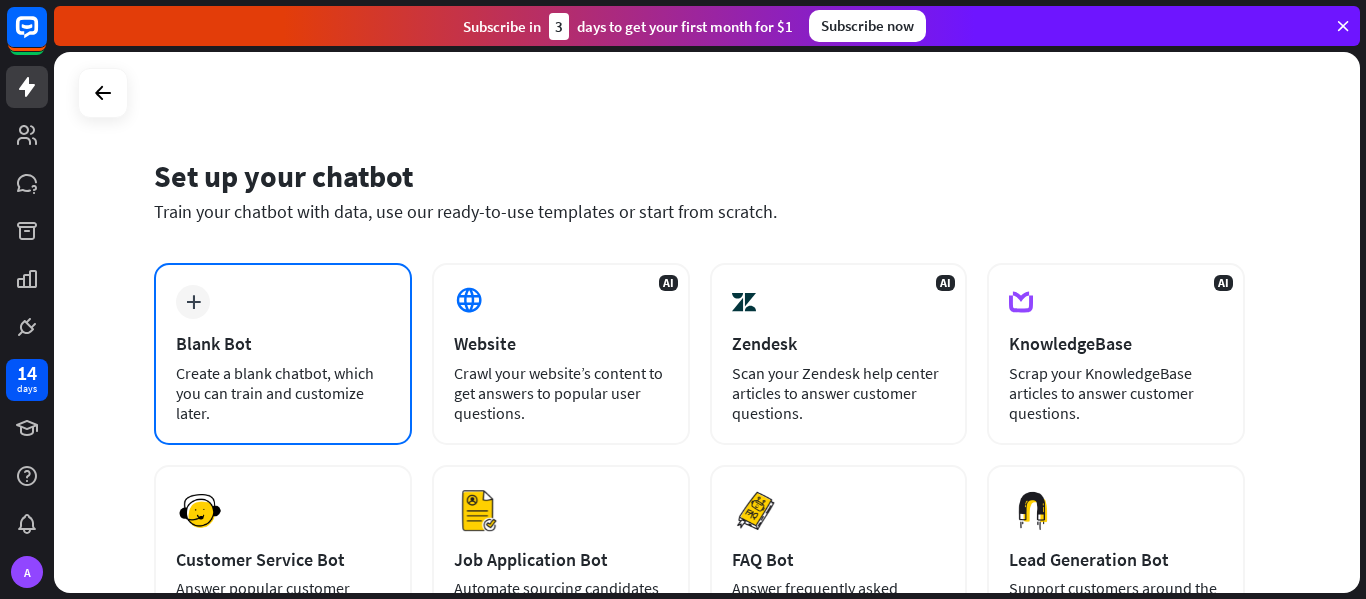 click on "plus   Blank Bot
Create a blank chatbot, which you can train and
customize later." at bounding box center [283, 354] 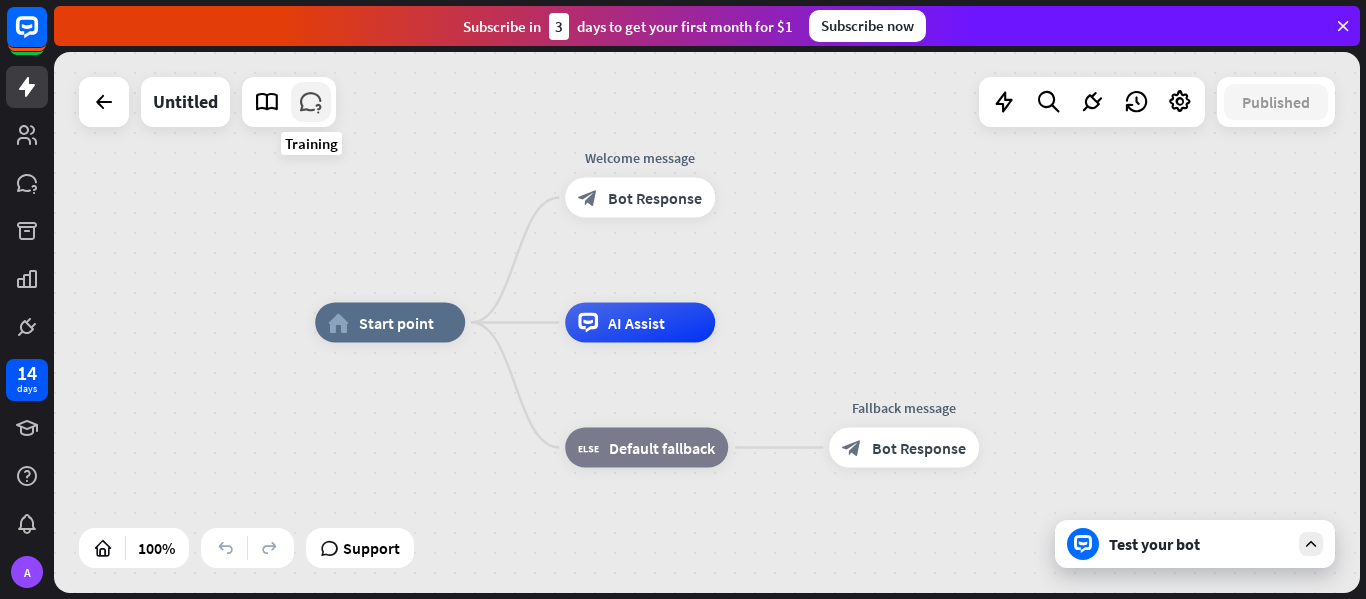 click at bounding box center (311, 102) 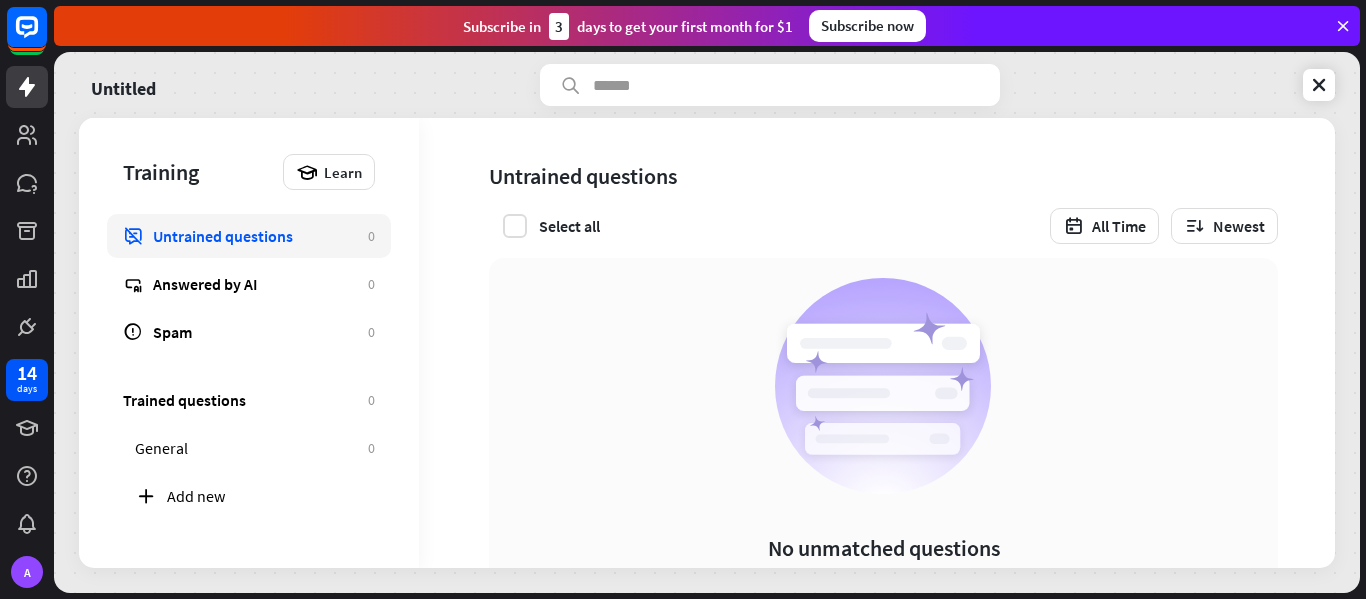 click on "Select all" at bounding box center (569, 226) 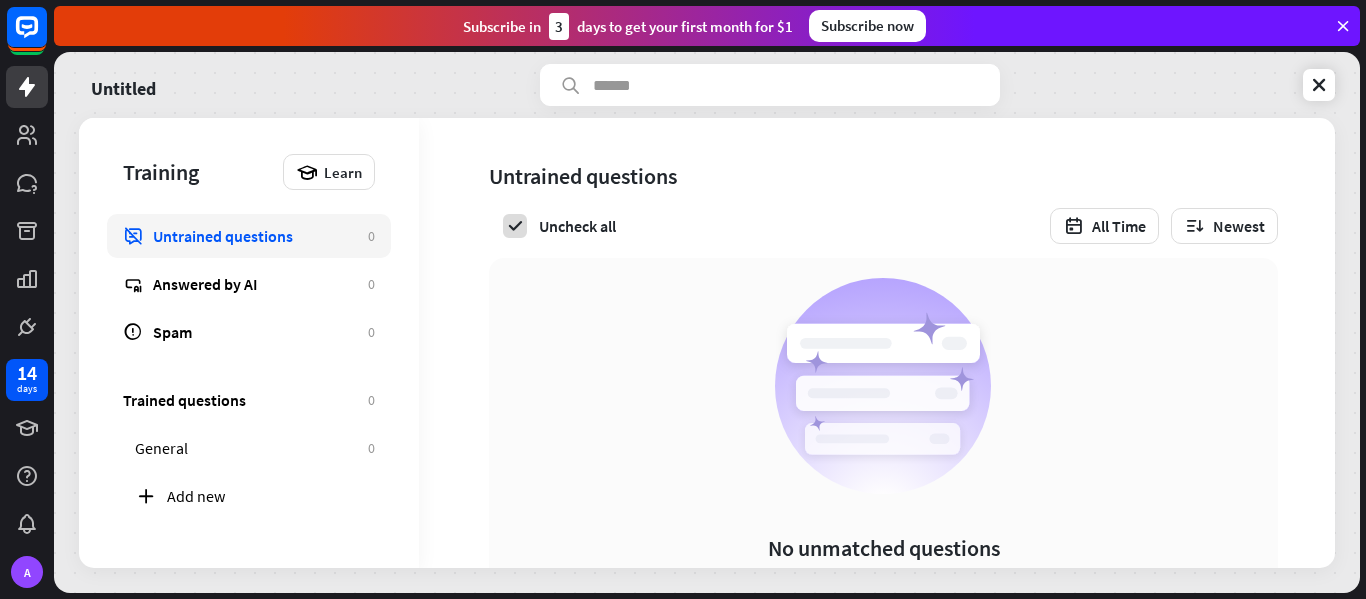 click on "Uncheck all" at bounding box center (577, 226) 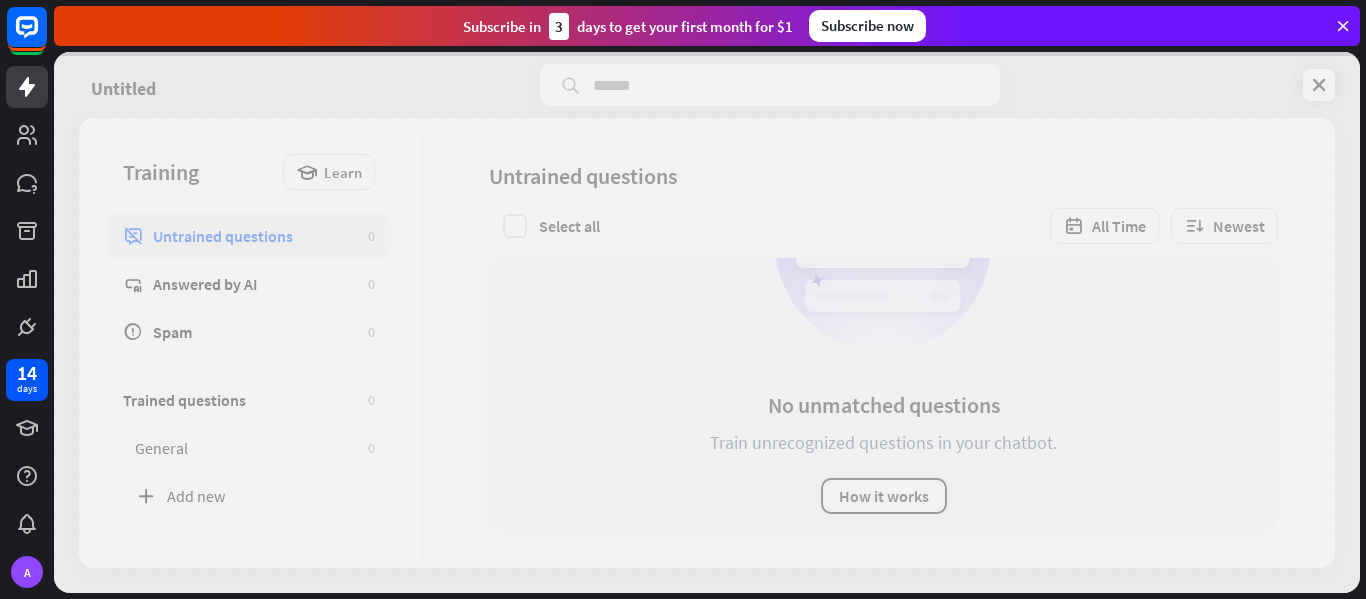 scroll, scrollTop: 151, scrollLeft: 0, axis: vertical 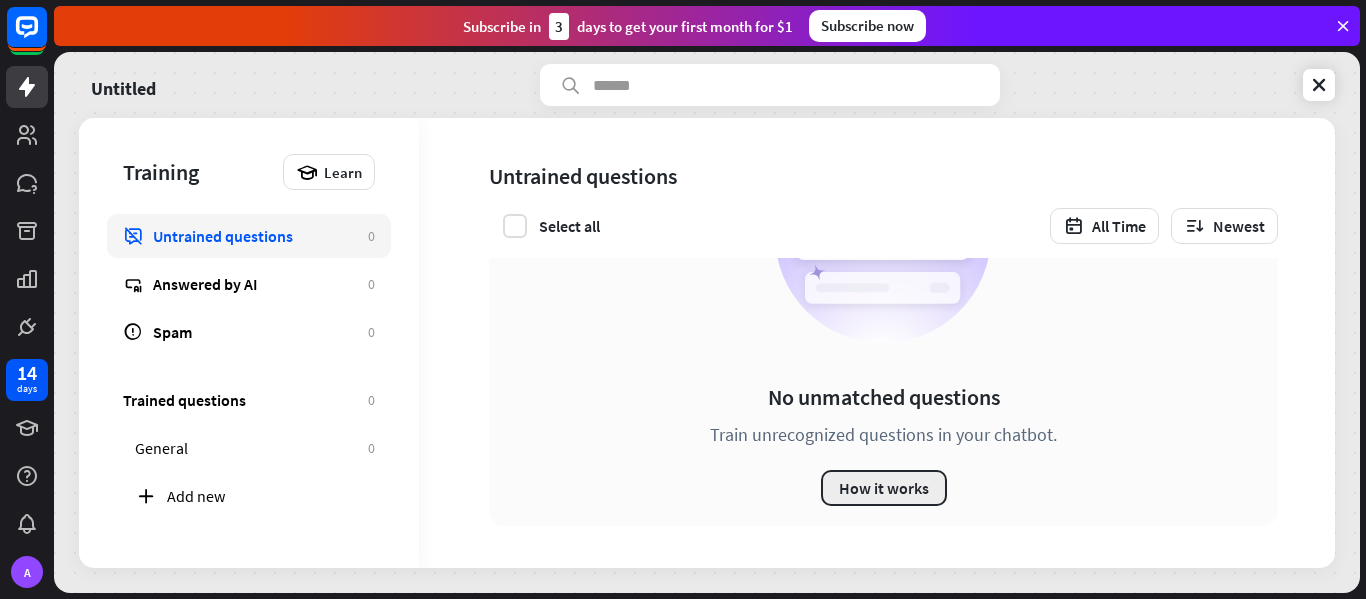 click on "How it works" at bounding box center (884, 488) 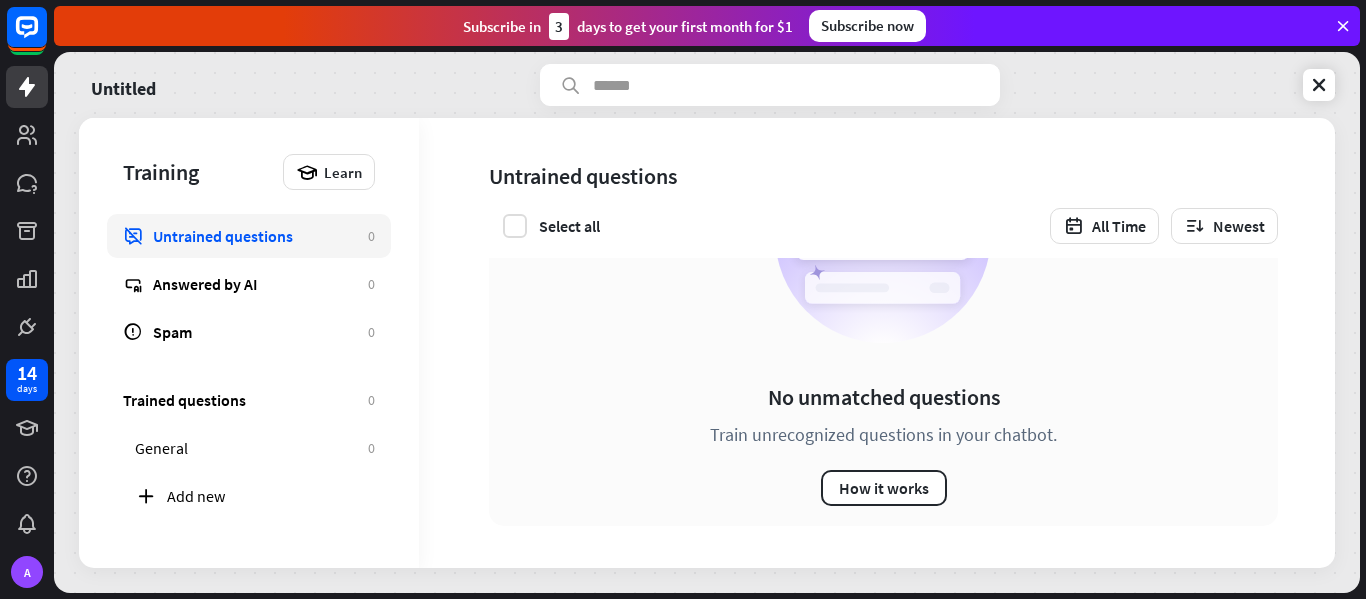click on "close" at bounding box center [683, 299] 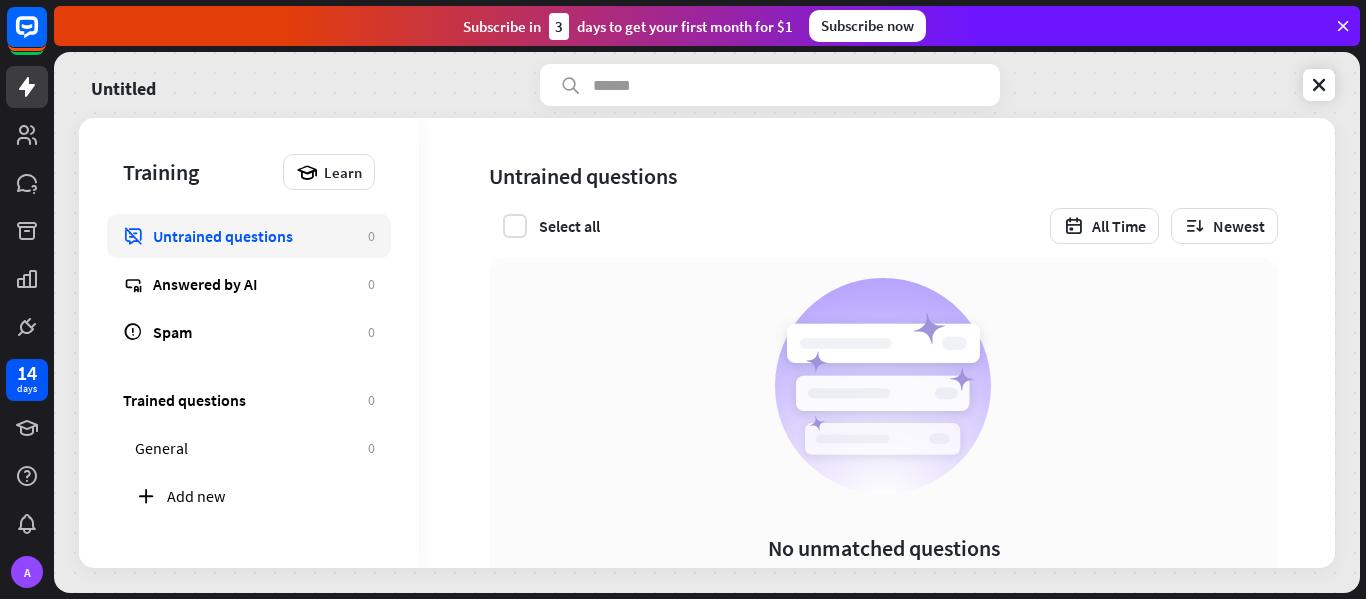 click on "Untitled
Training     Learn       Untrained questions   0     Answered by AI   0     Spam   0     Trained questions   0     General   0     Add new
Untrained questions
Select all
All Time
Newest
No unmatched questions
Train unrecognized questions in your chatbot.
How it works" at bounding box center [707, 322] 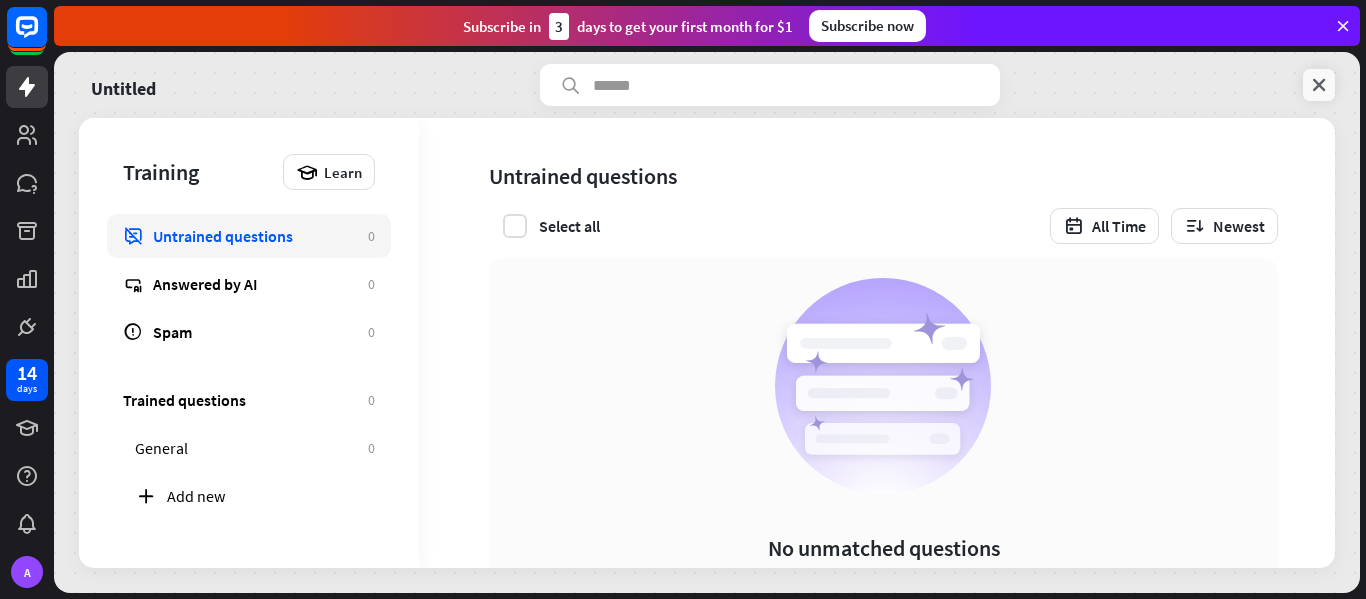 click at bounding box center (1319, 85) 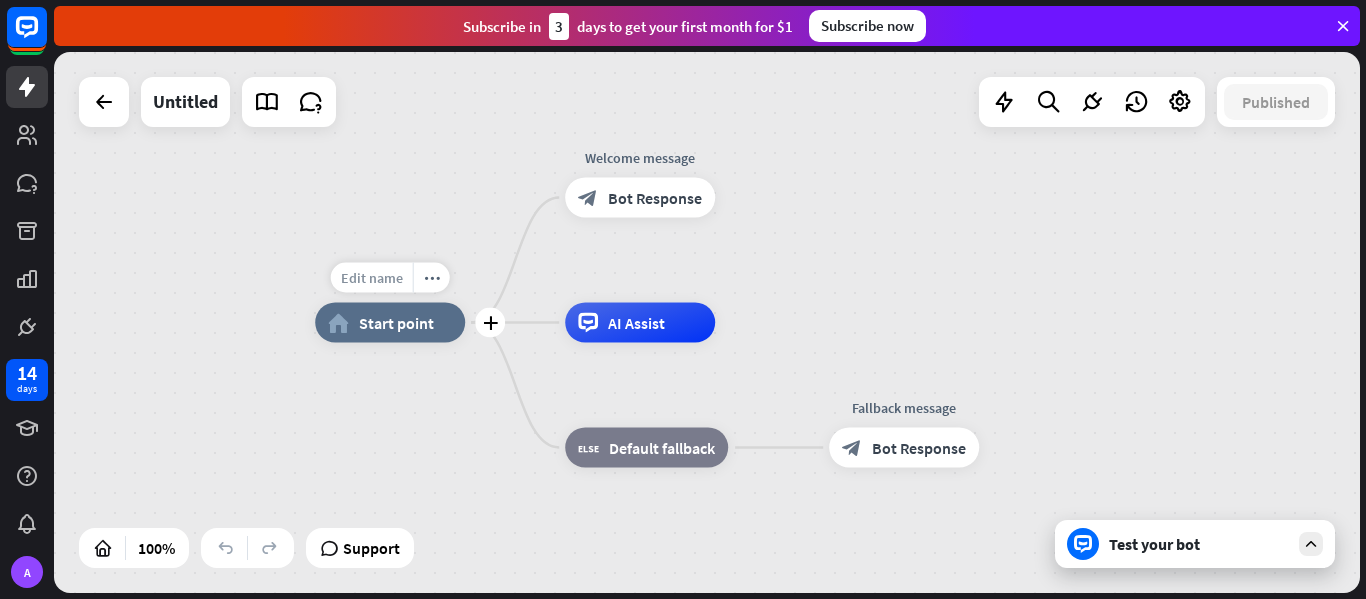click on "Edit name" at bounding box center (372, 278) 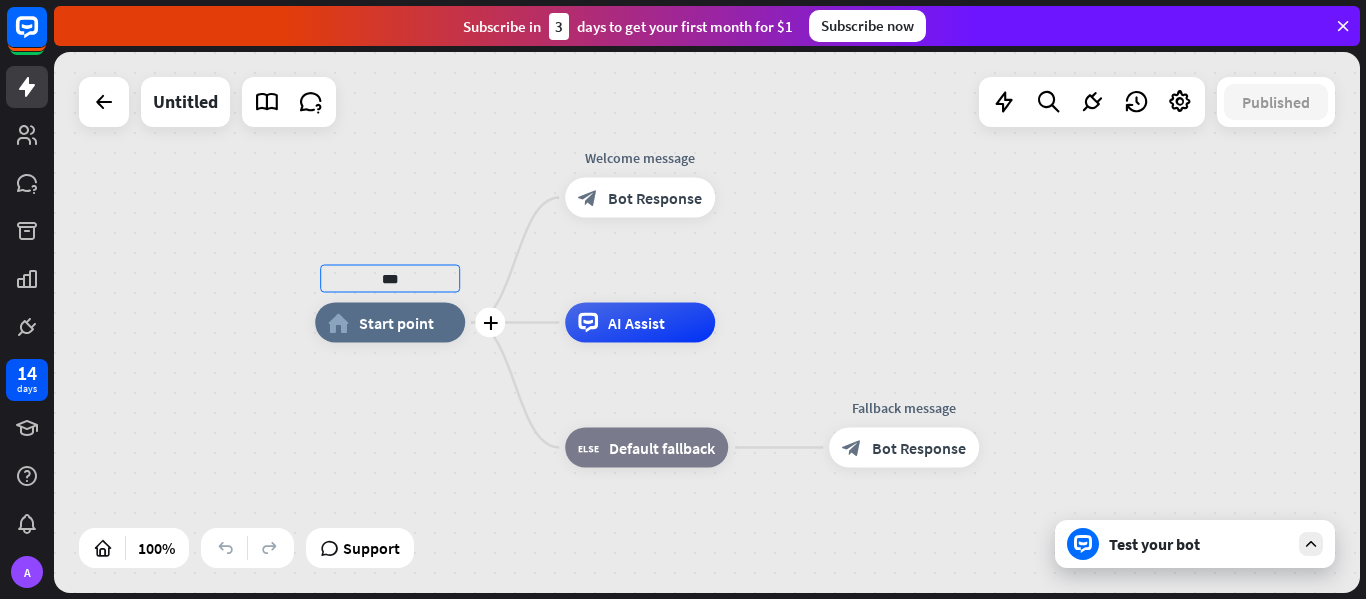 type on "***" 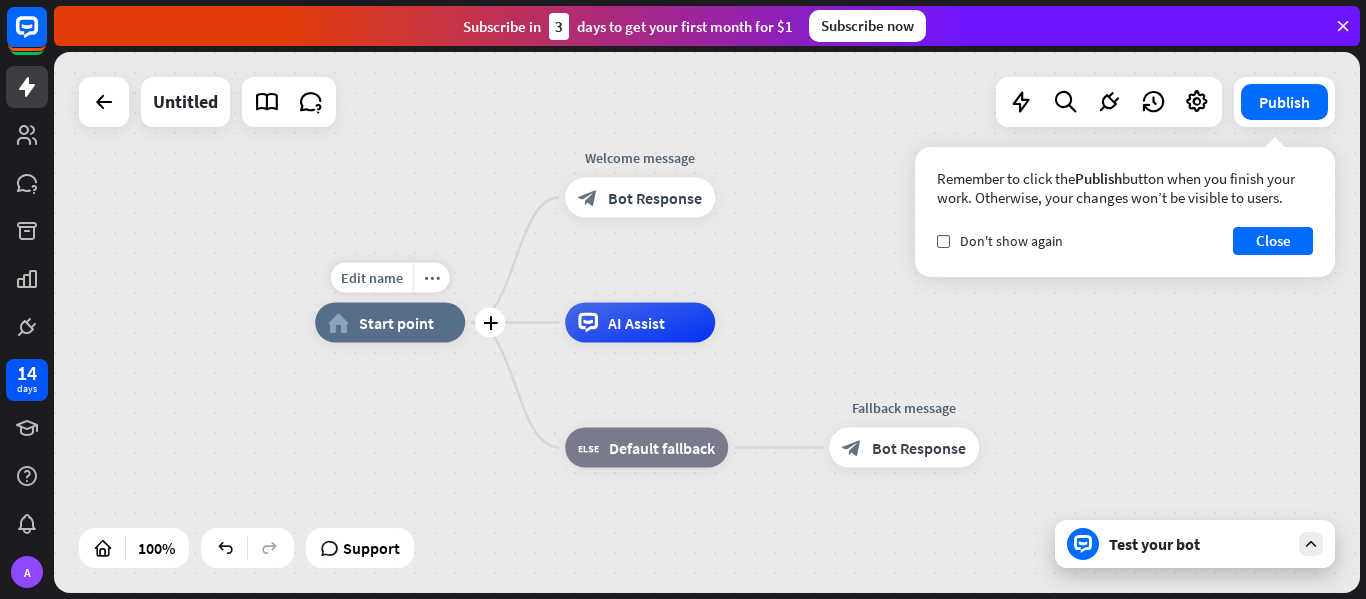 click on "home_2   Start point" at bounding box center [390, 323] 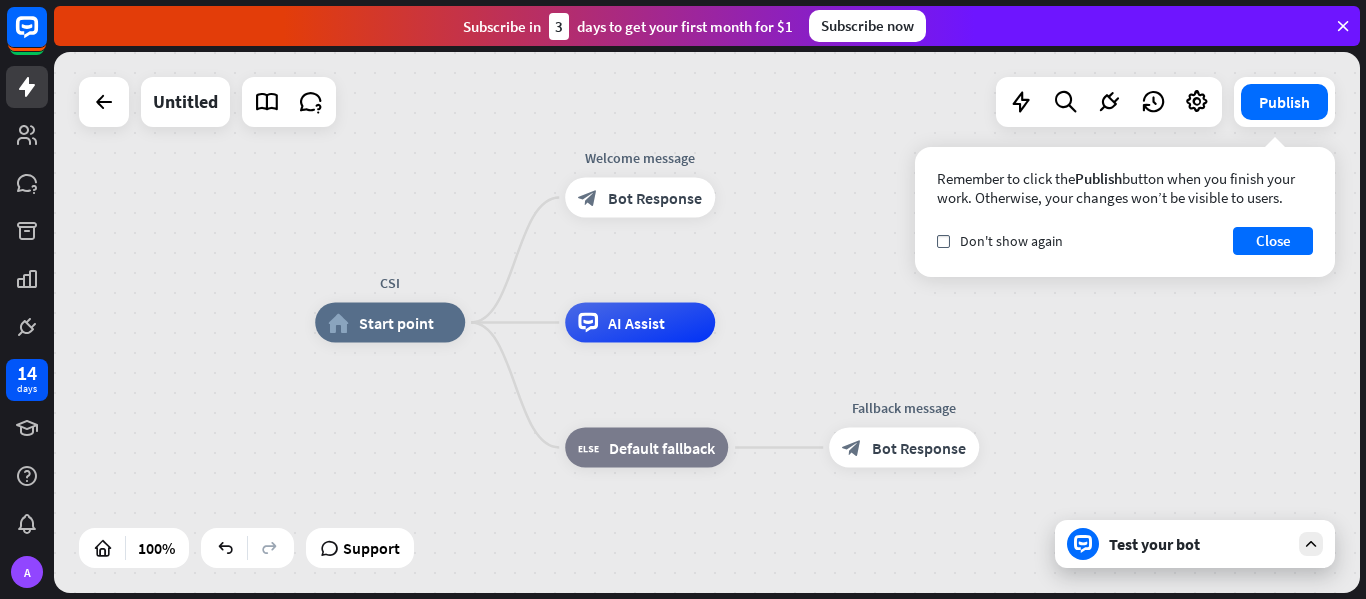 click on "CSI home_2 Start point Welcome message block_bot_response Bot Response AI Assist block_fallback Default fallback Fallback message block_bot_response Bot Response" at bounding box center [707, 322] 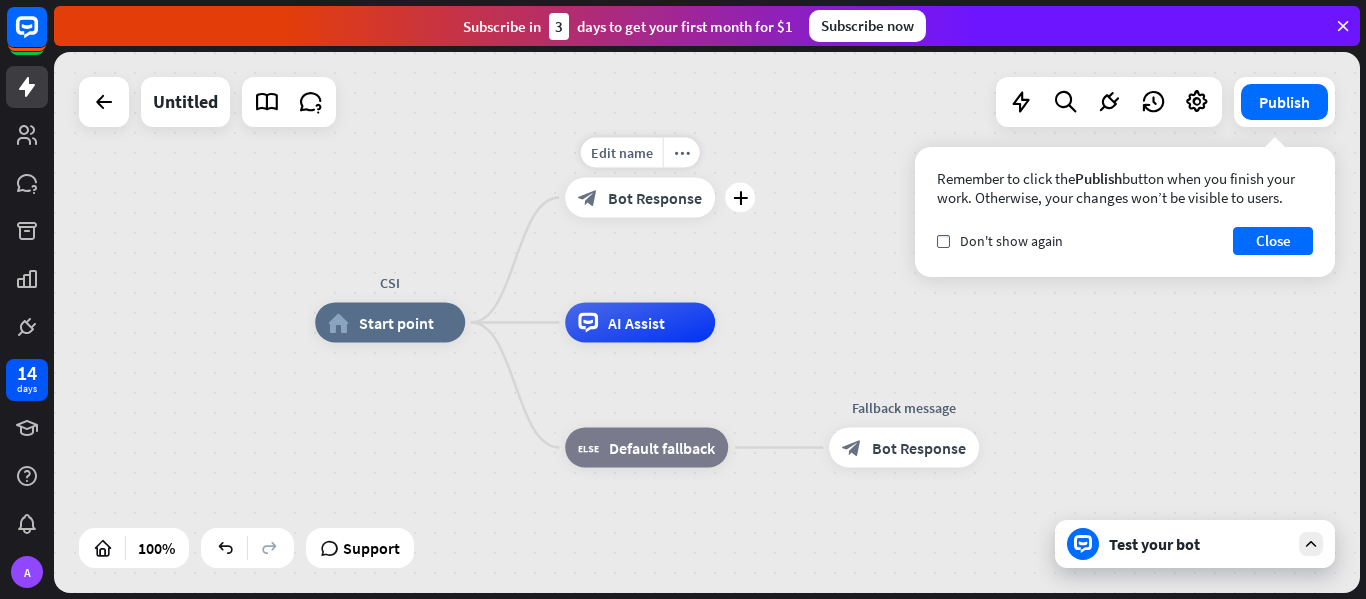 click on "Bot Response" at bounding box center [655, 198] 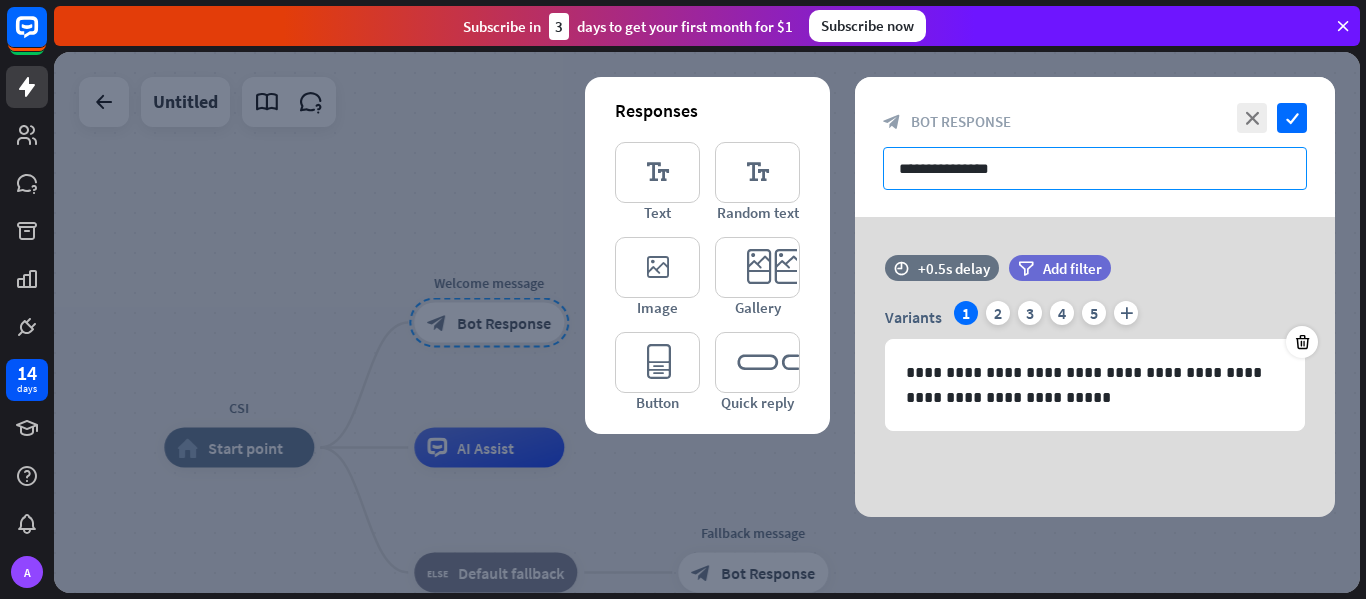 click on "**********" at bounding box center (1095, 168) 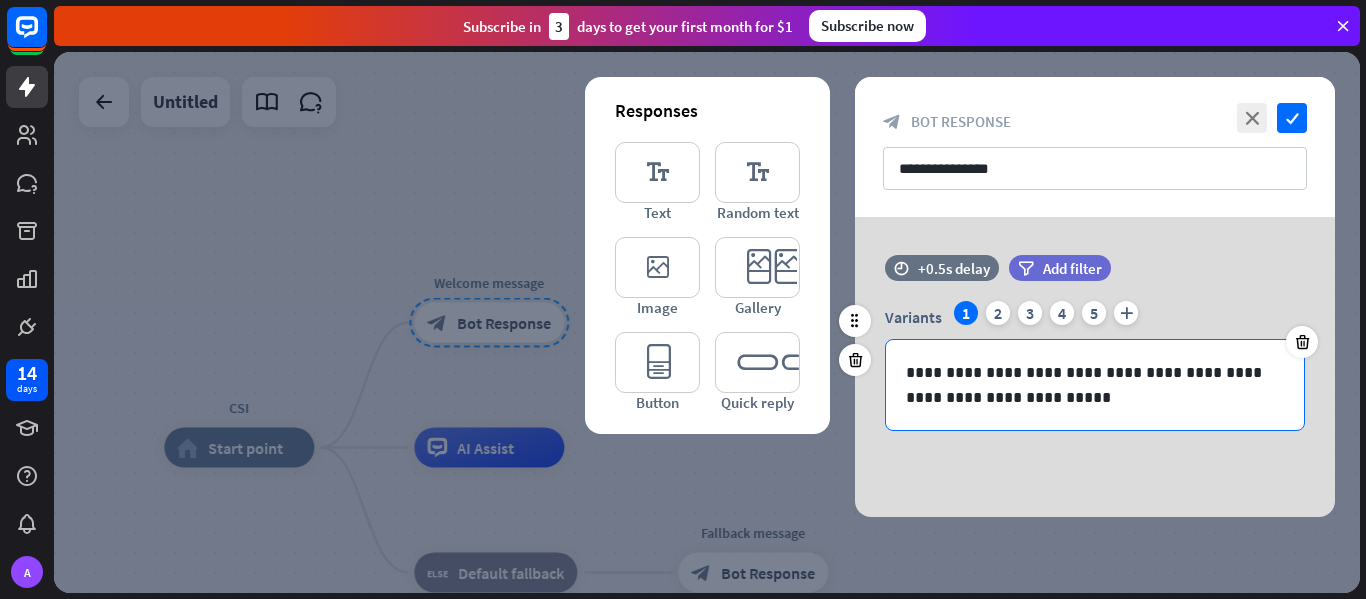 click on "**********" at bounding box center [1095, 385] 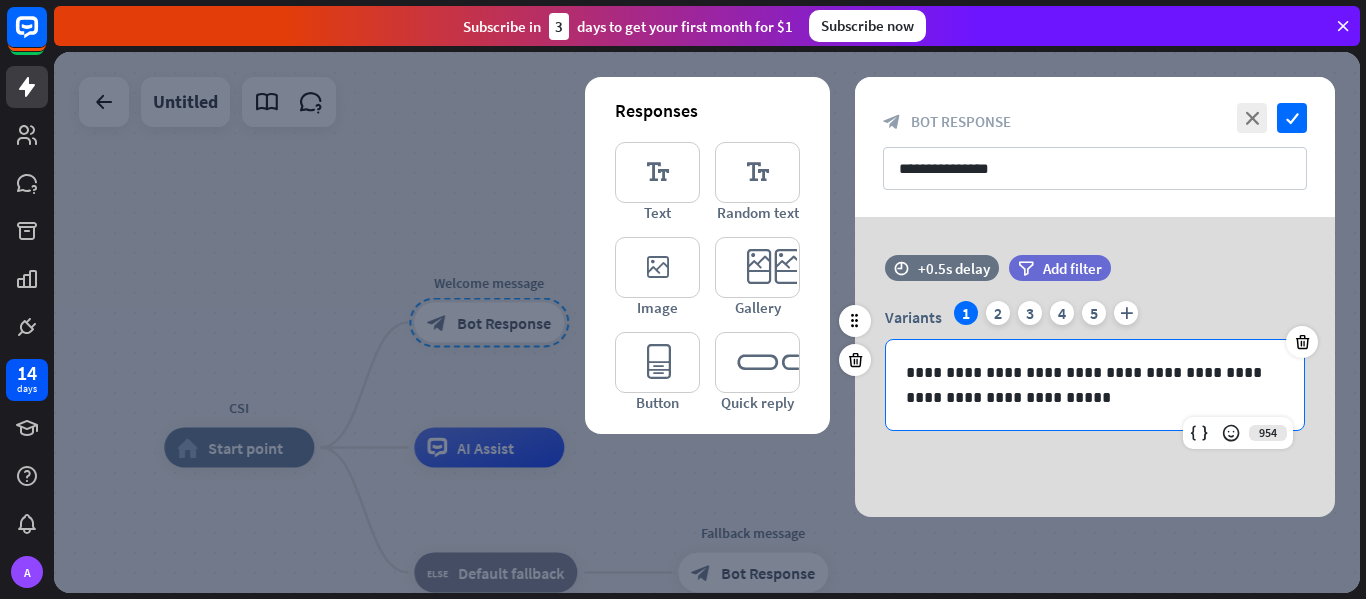click on "**********" at bounding box center [1095, 385] 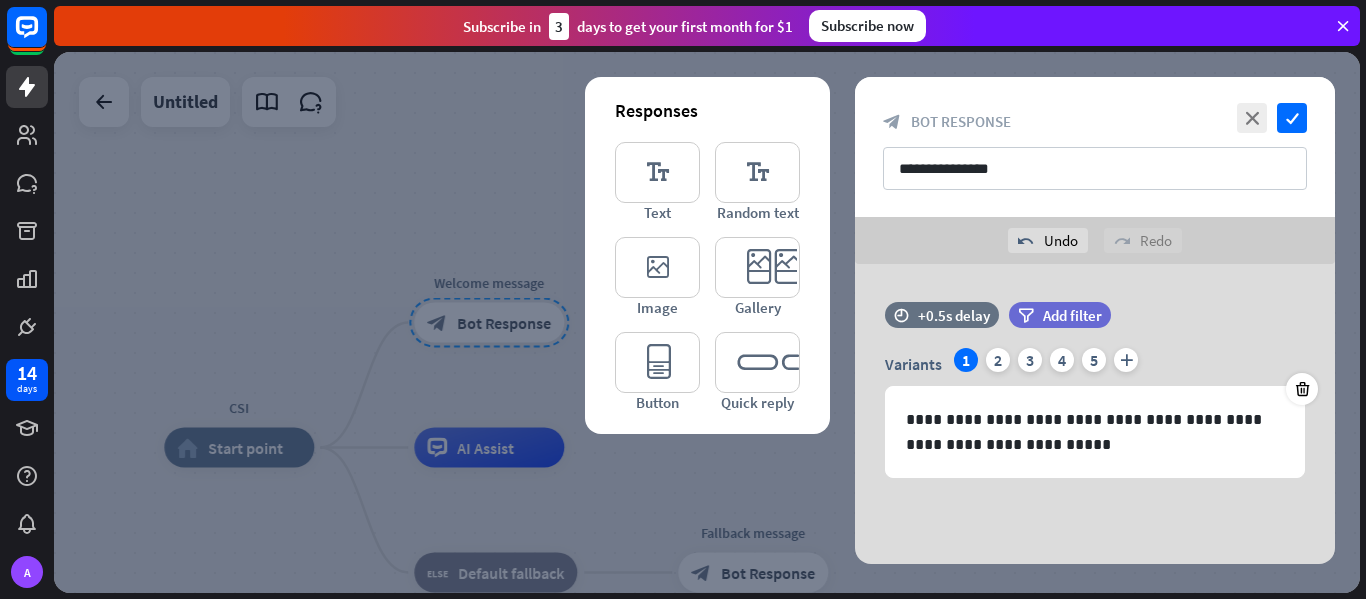 click on "**********" at bounding box center [1095, 414] 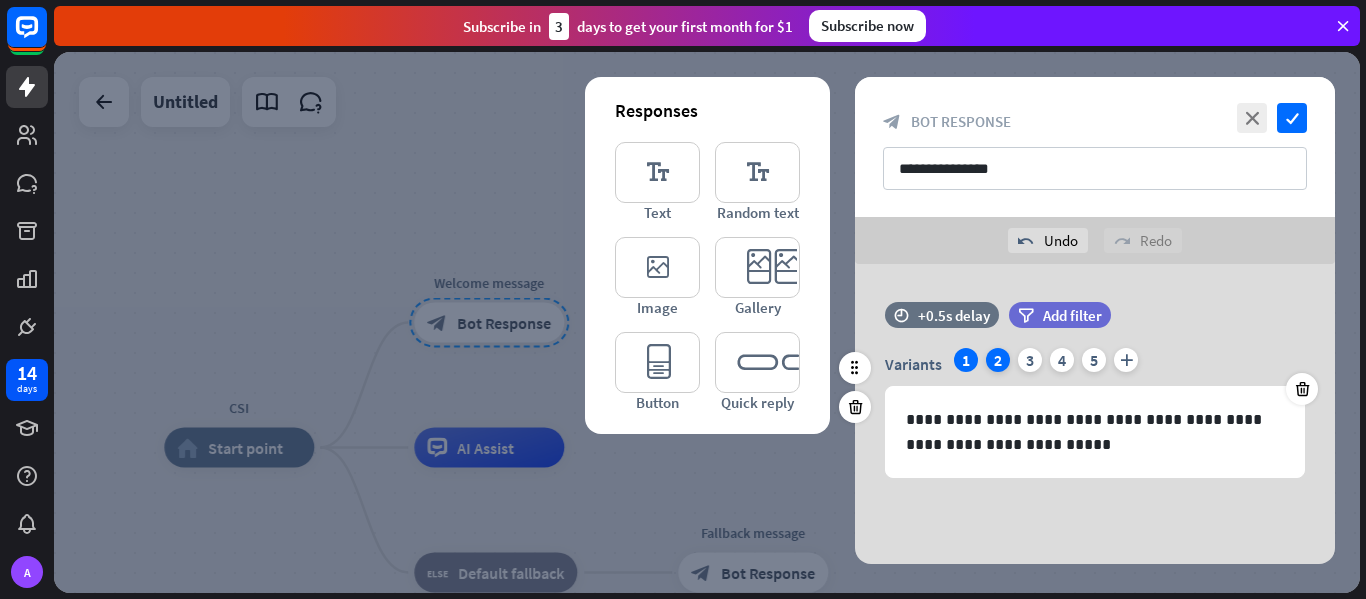 click on "2" at bounding box center [998, 360] 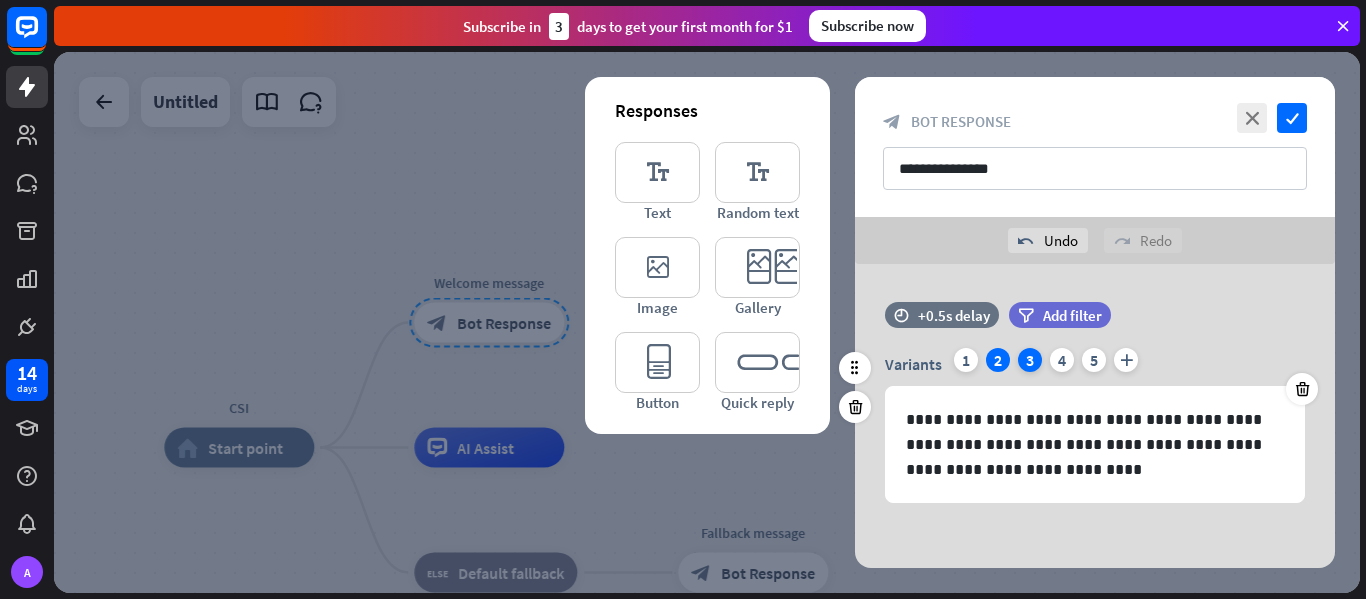 click on "3" at bounding box center [1030, 360] 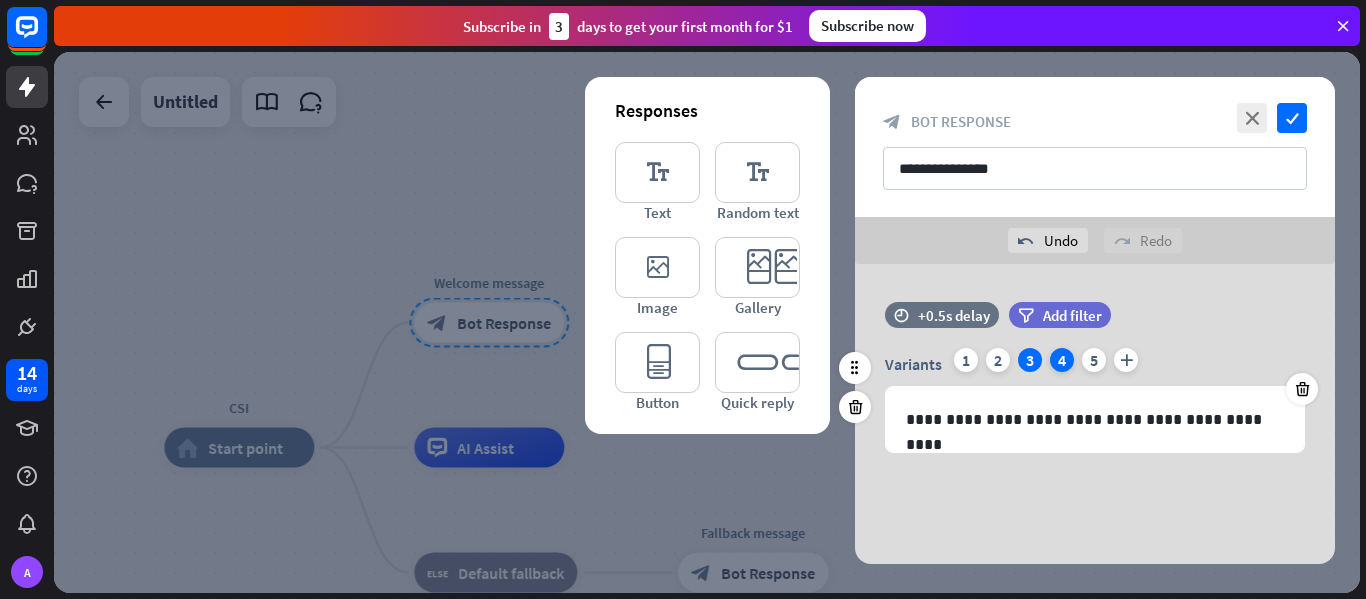 click on "4" at bounding box center (1062, 360) 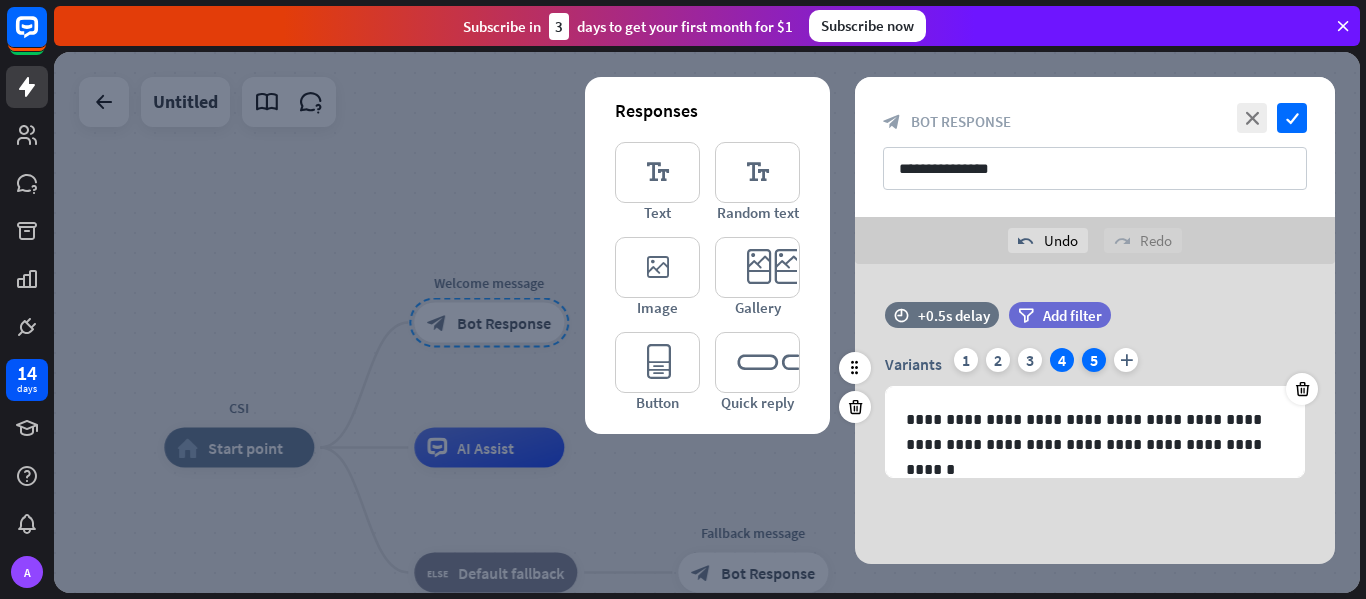 click on "5" at bounding box center (1094, 360) 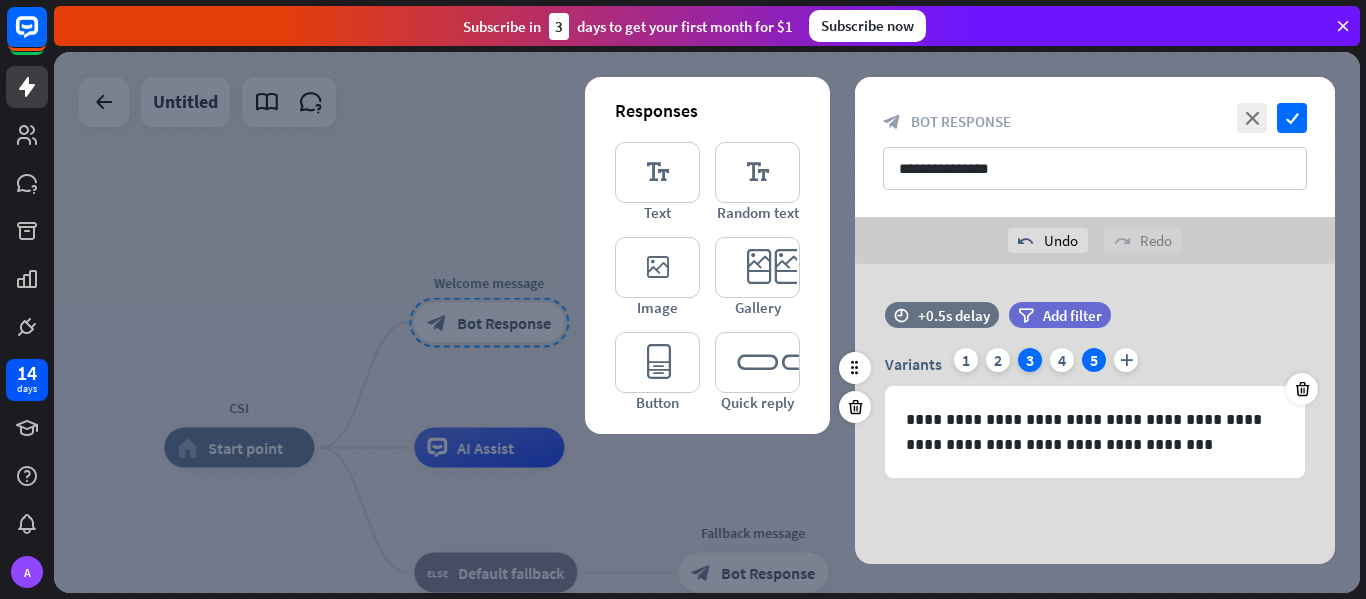 click on "3" at bounding box center [1030, 360] 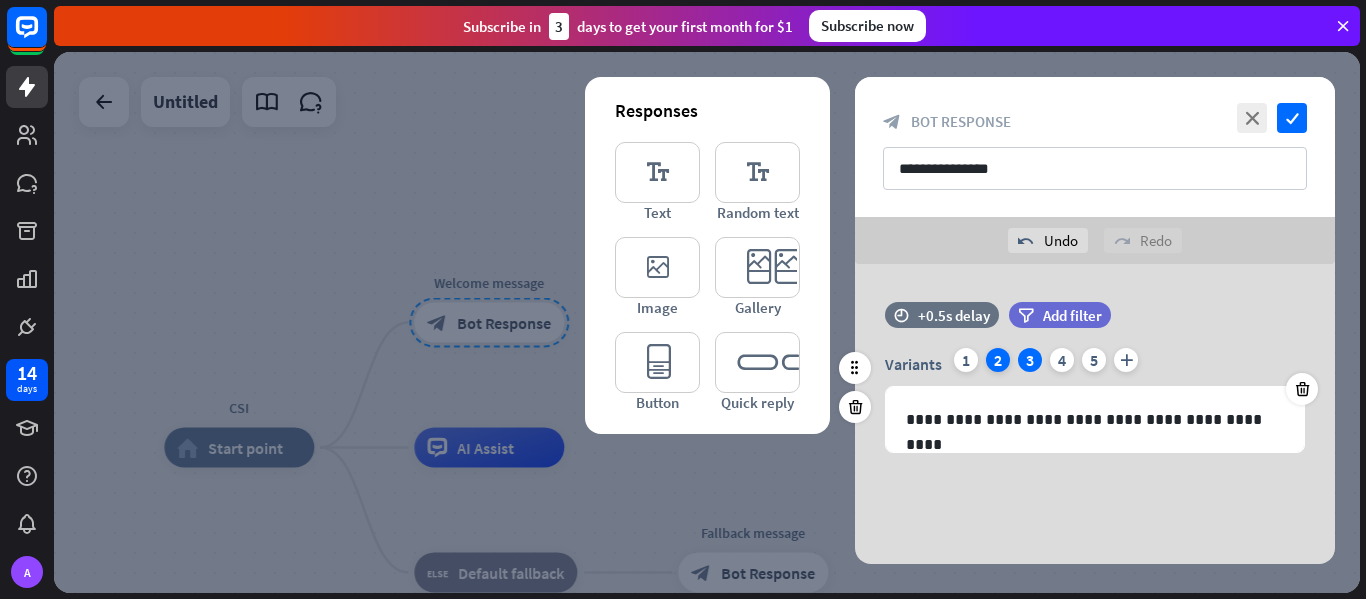 click on "2" at bounding box center (998, 360) 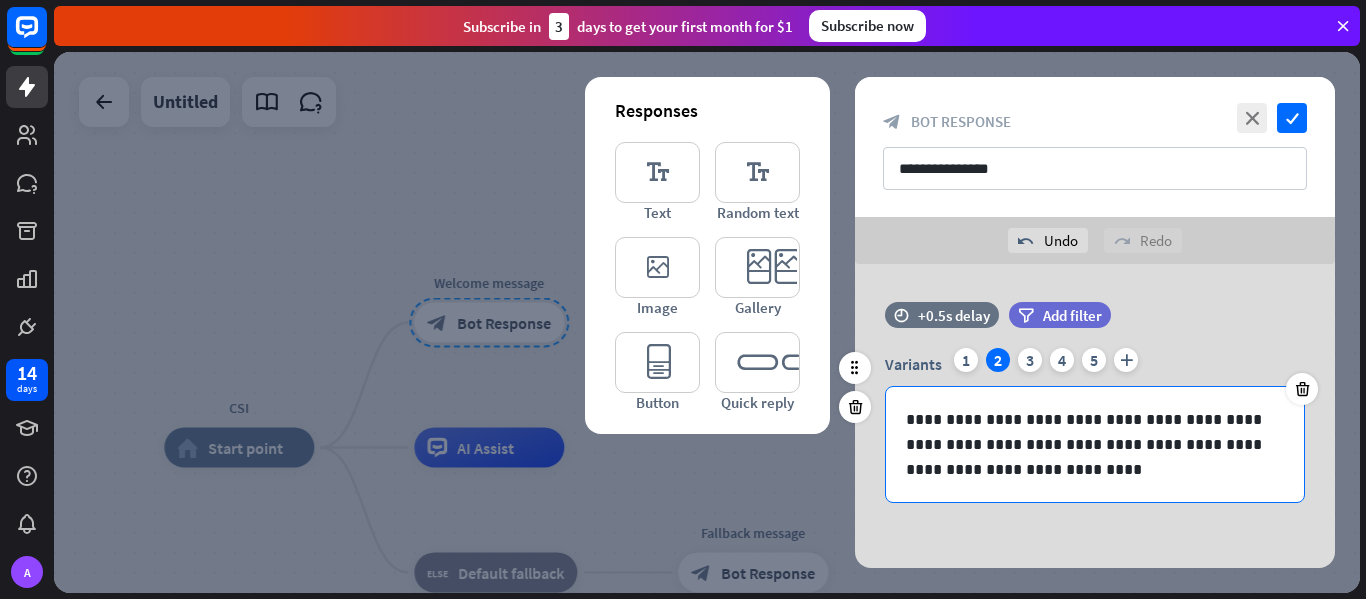 click on "**********" at bounding box center [1095, 444] 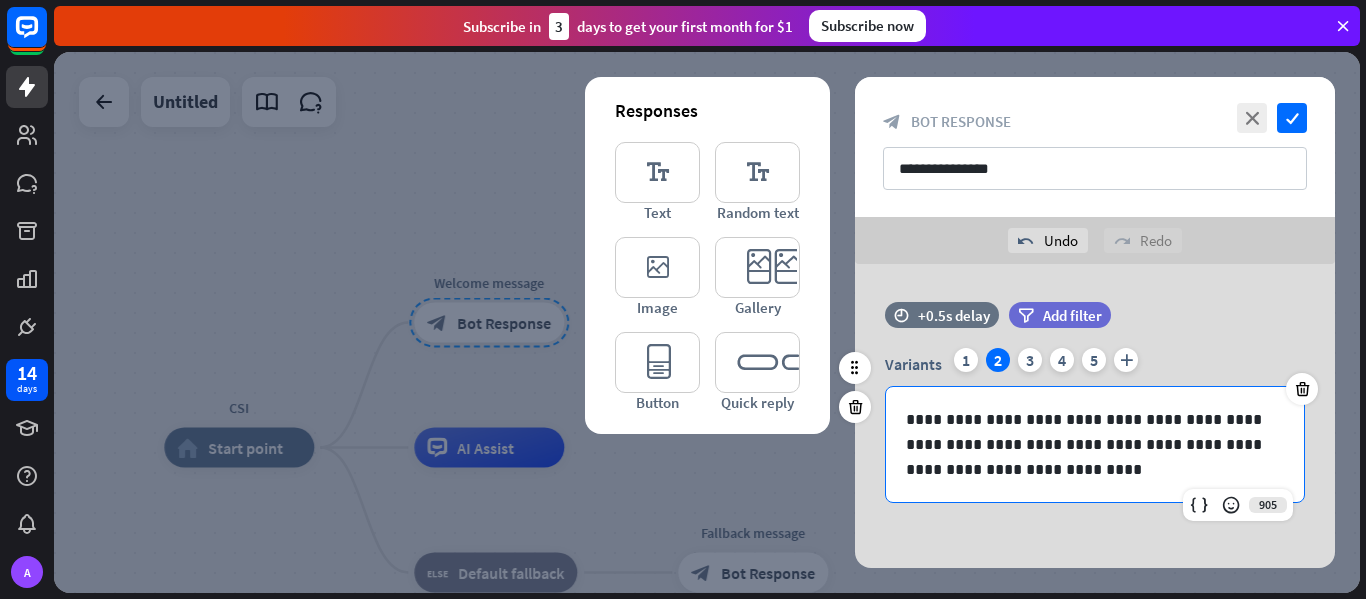 click on "**********" at bounding box center (1095, 444) 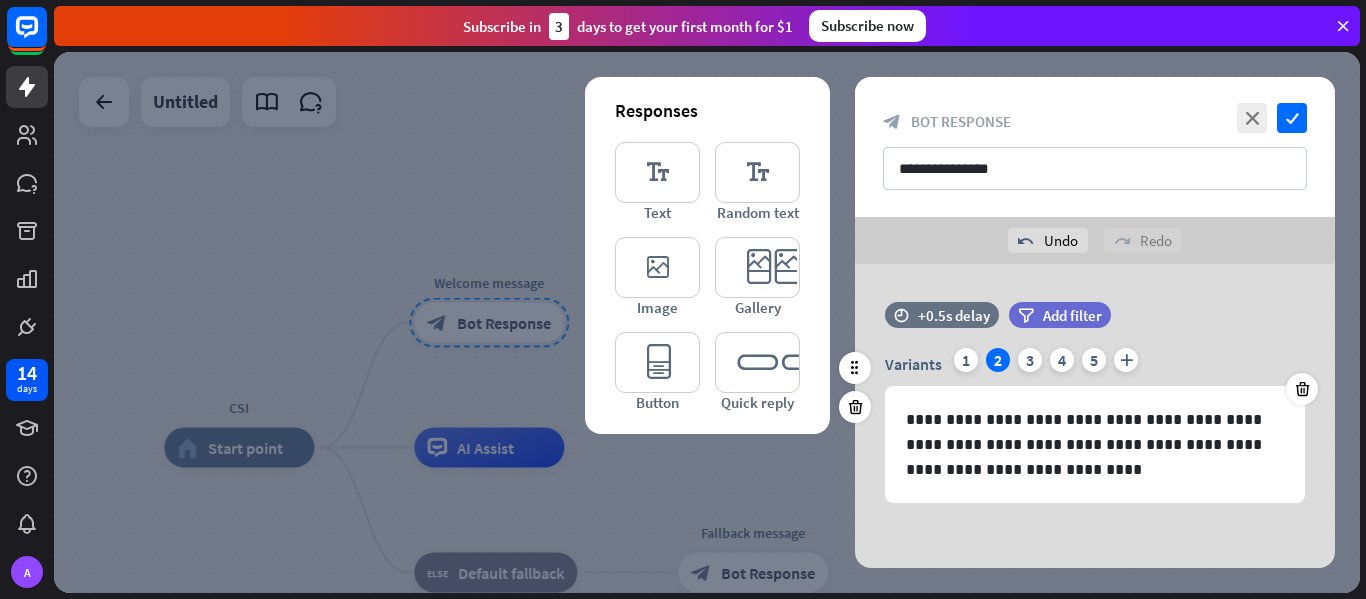 click on "filter   Add filter" at bounding box center (1110, 325) 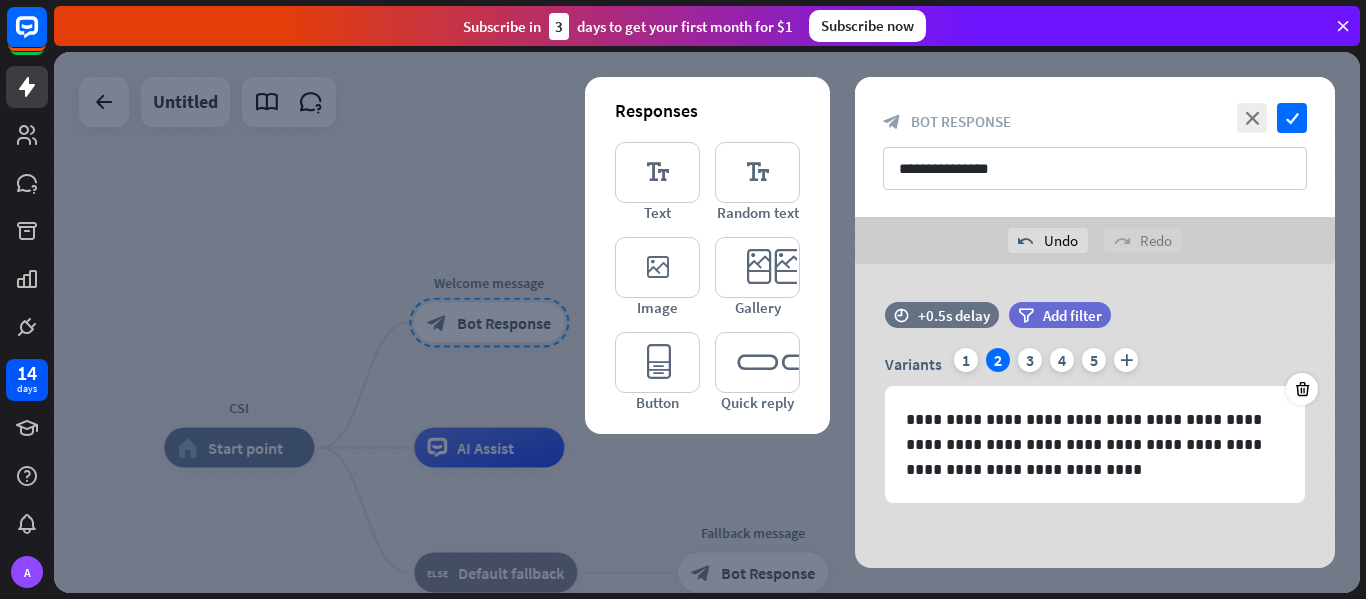 click on "**********" at bounding box center [1095, 418] 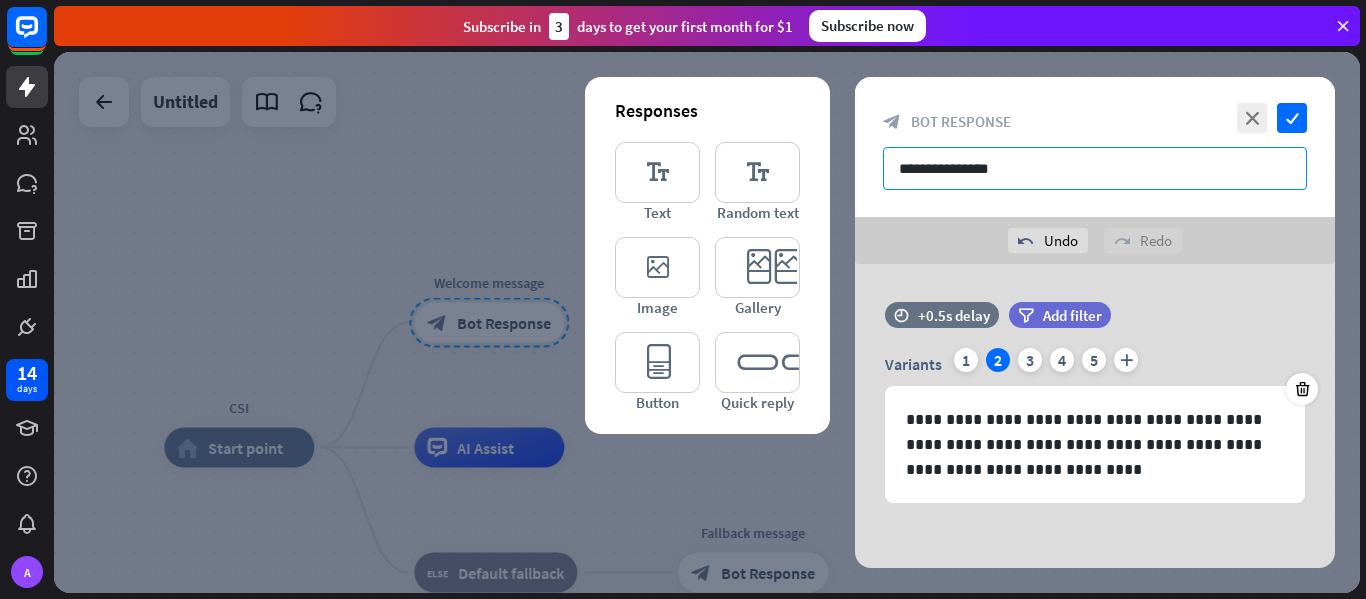 click on "**********" at bounding box center [1095, 168] 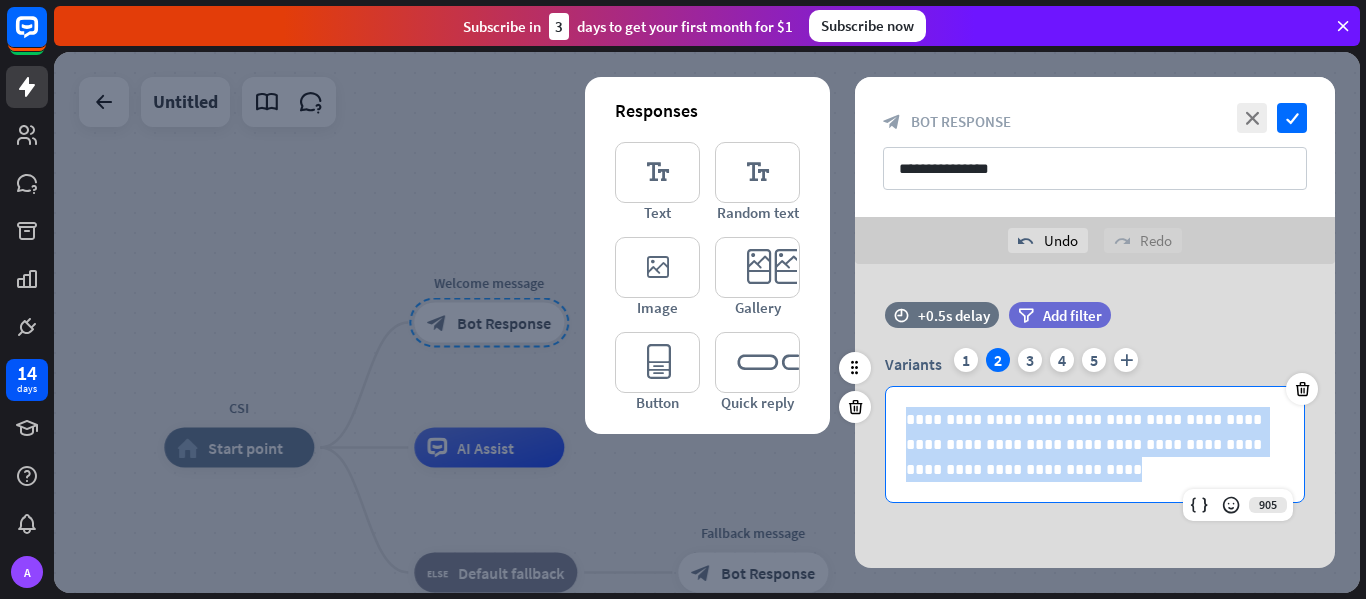 drag, startPoint x: 911, startPoint y: 422, endPoint x: 1009, endPoint y: 486, distance: 117.047 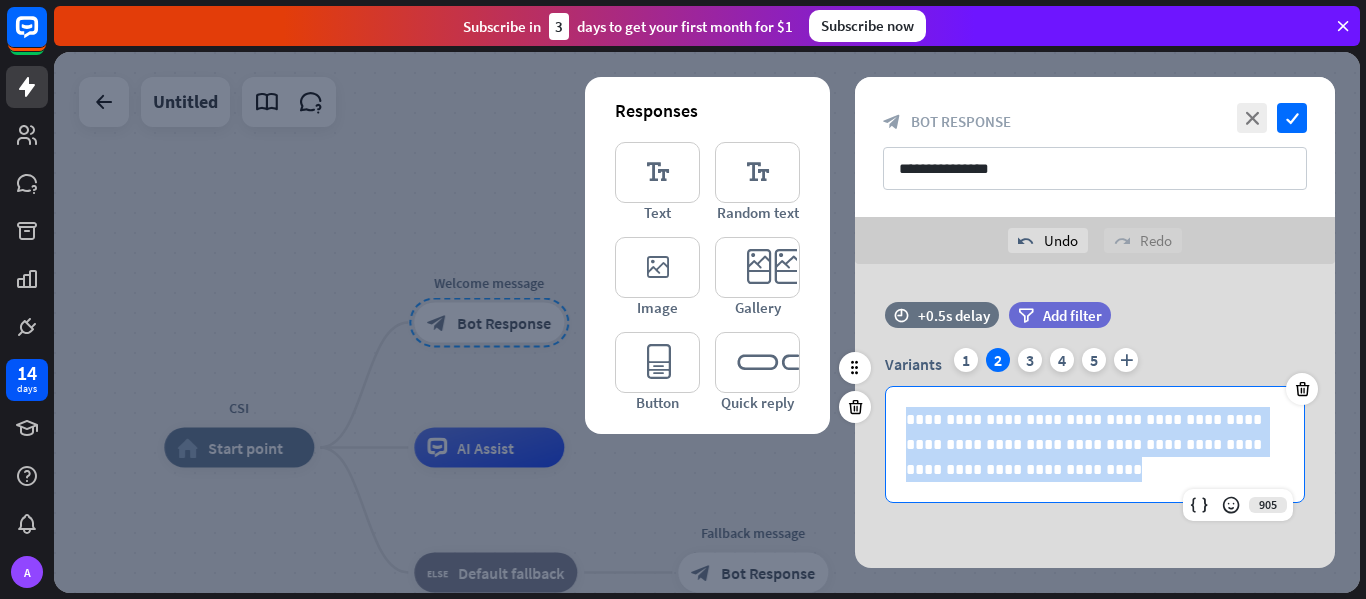 copy on "**********" 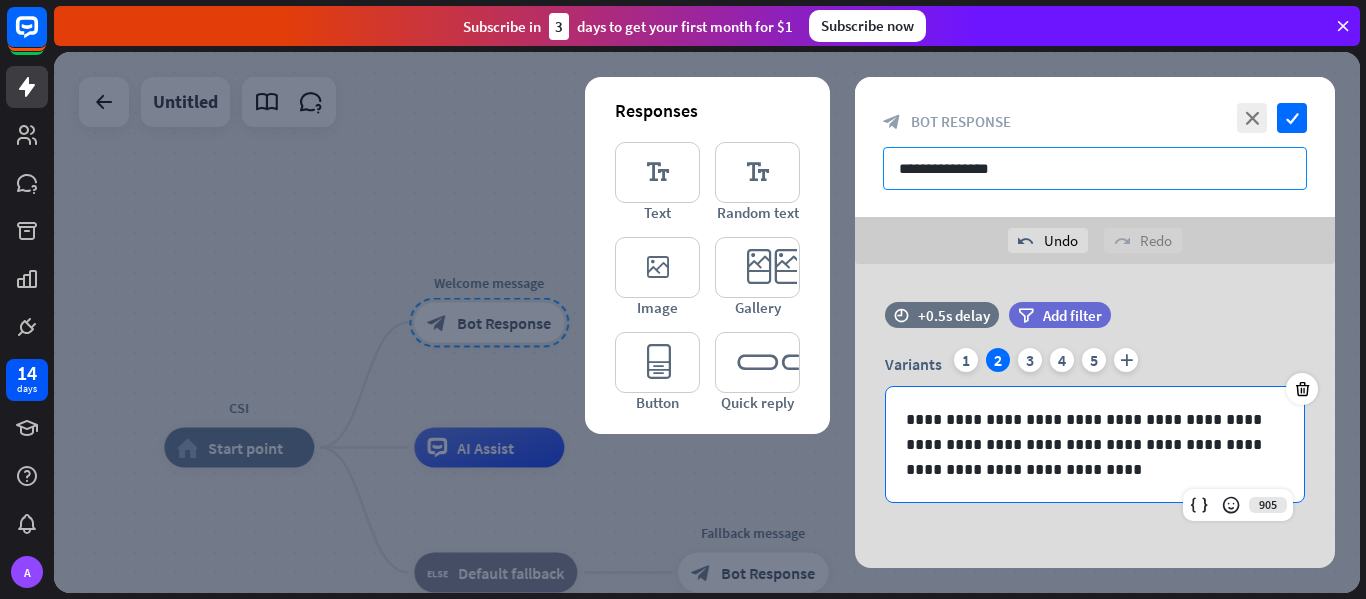 click on "**********" at bounding box center [1095, 168] 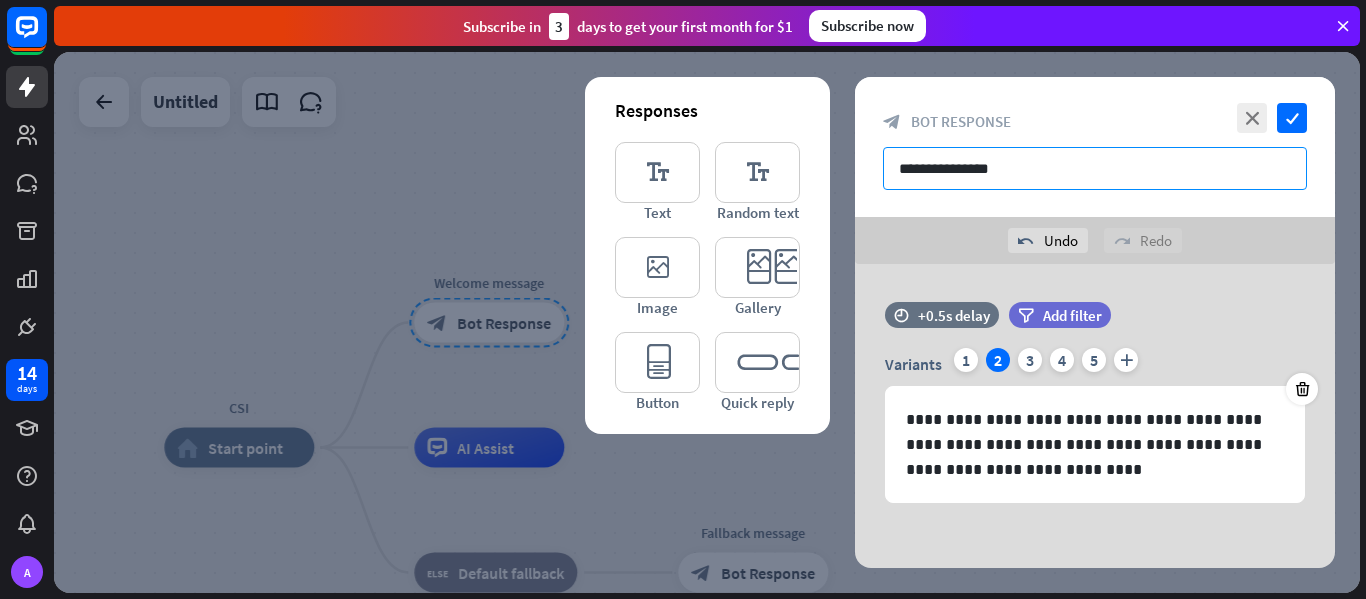 paste on "**********" 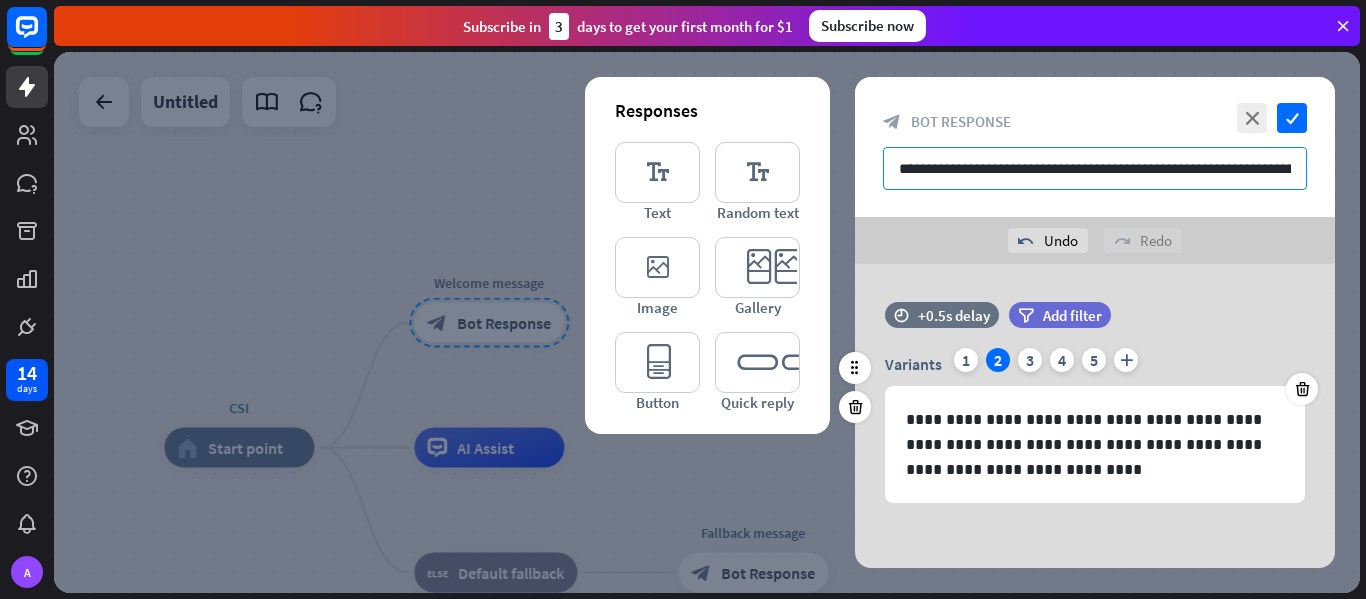 scroll, scrollTop: 0, scrollLeft: 364, axis: horizontal 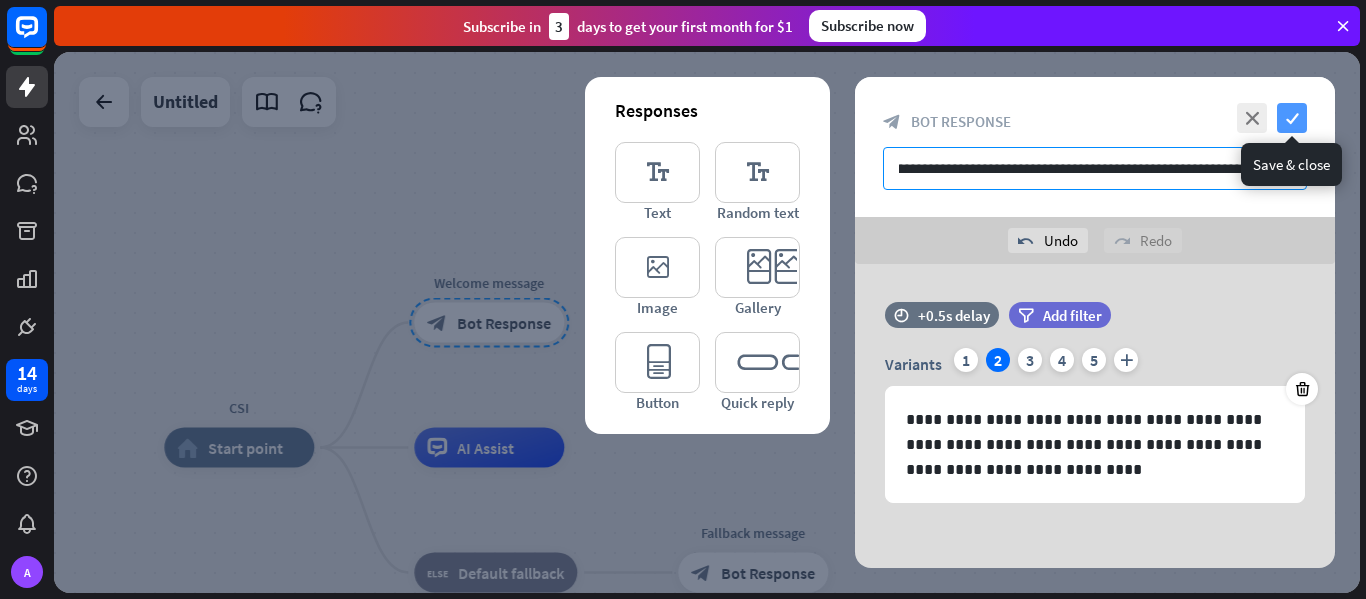 type on "**********" 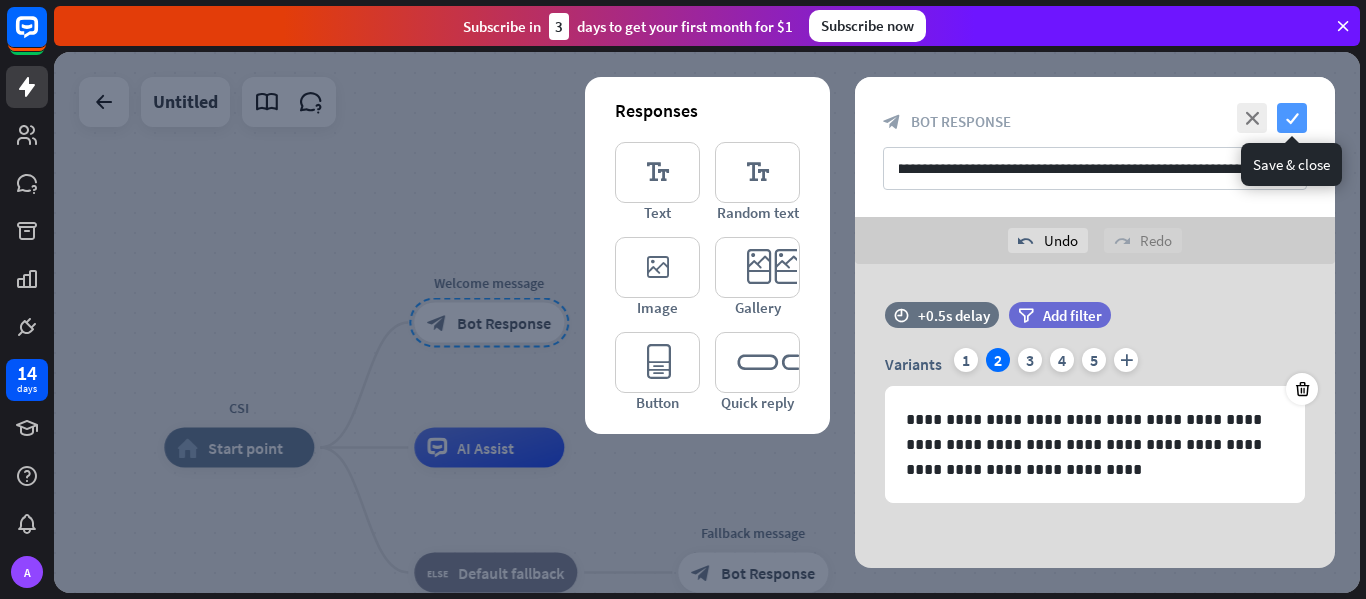 scroll, scrollTop: 0, scrollLeft: 0, axis: both 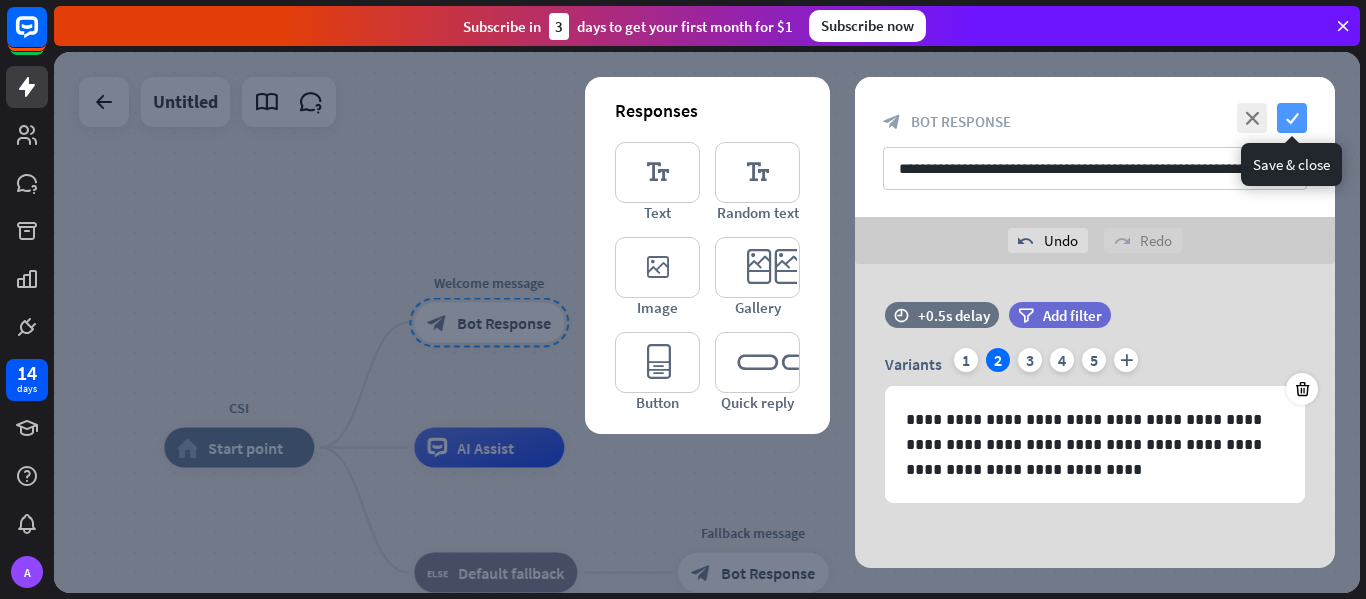 click on "check" at bounding box center [1292, 118] 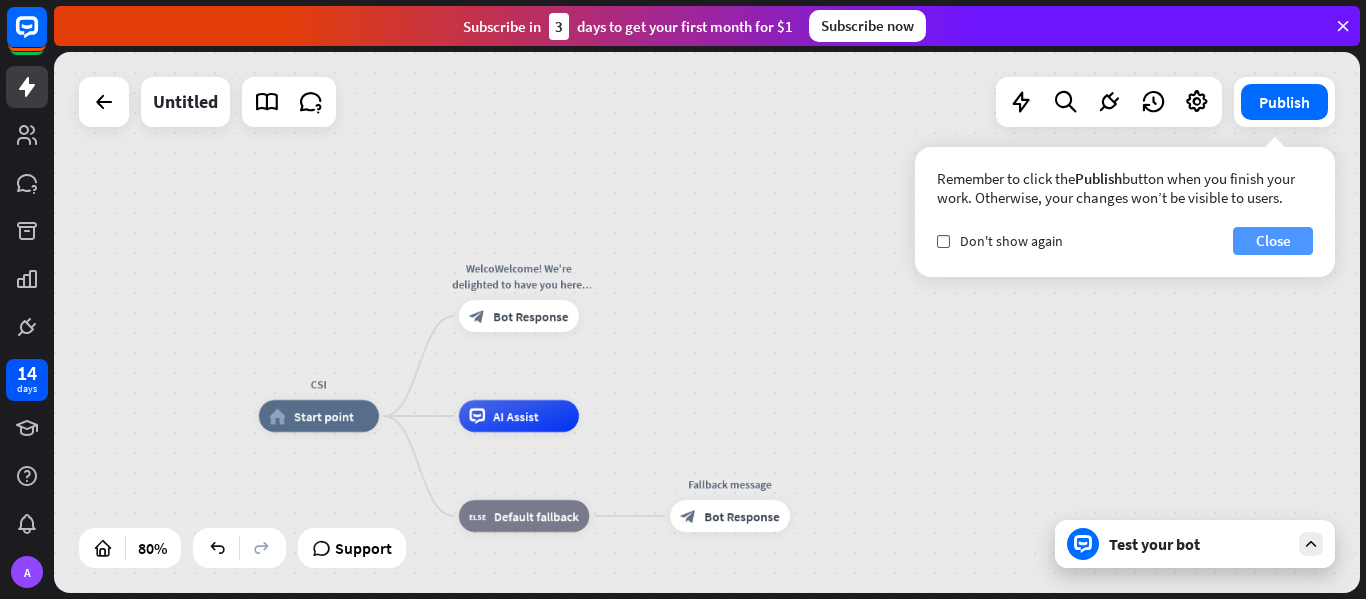 click on "Close" at bounding box center [1273, 241] 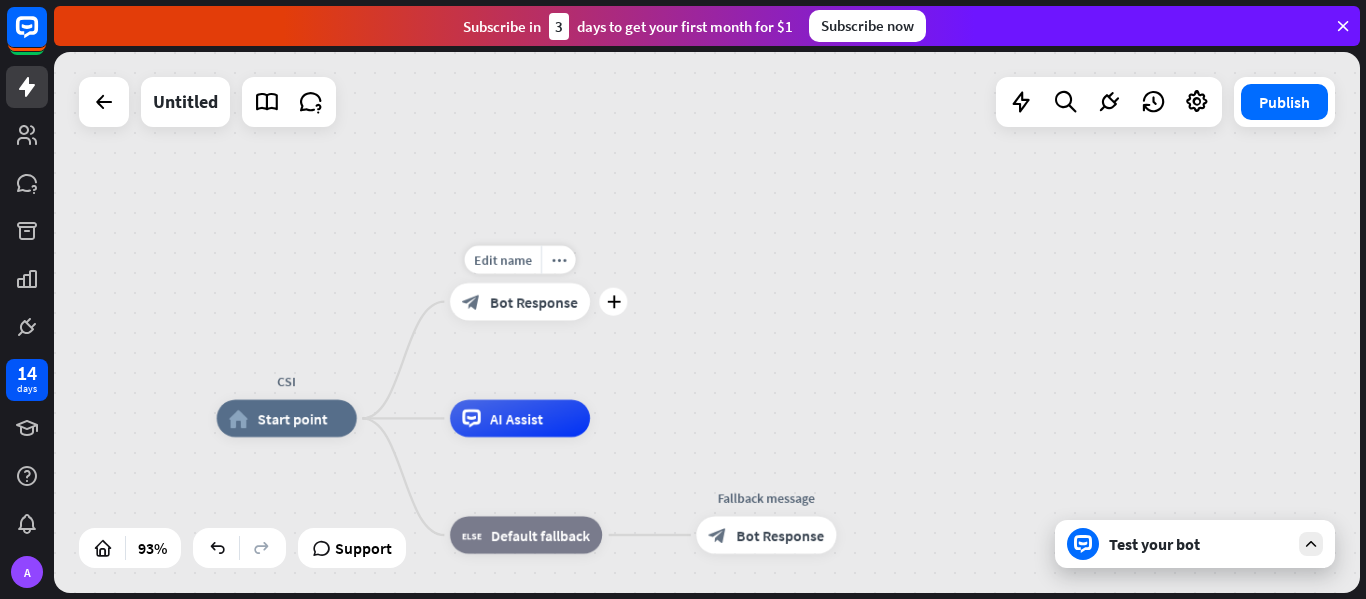 click on "Bot Response" at bounding box center (534, 301) 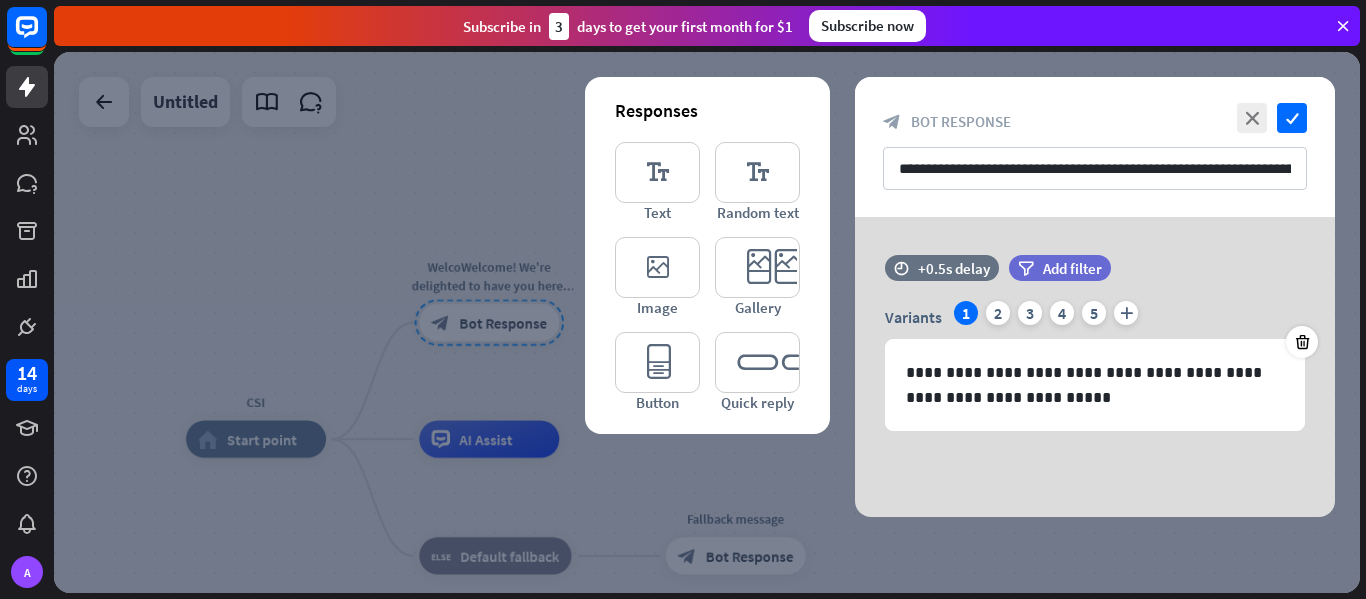click at bounding box center [707, 322] 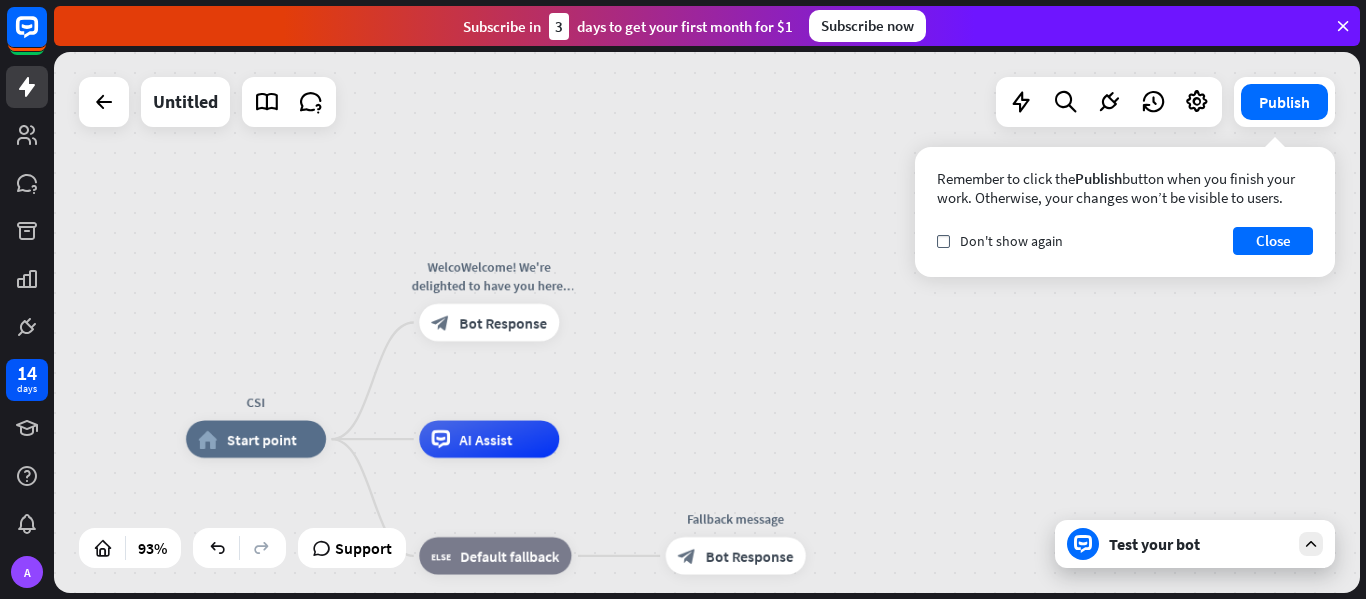 click on "Test your bot" at bounding box center (1195, 544) 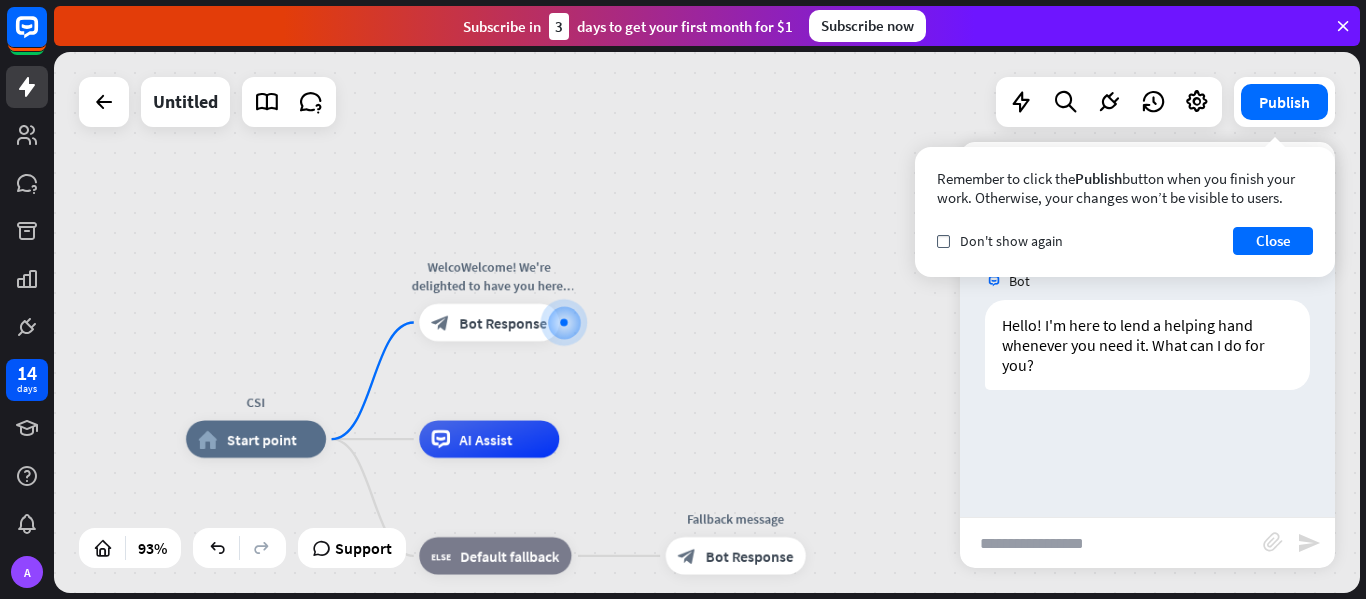 click on "CSI home_2 Start point WelcoWelcome! We're delighted to have you here. Let's make your experience with us exceptional. How can we assist you me message block_bot_response Bot Response AI Assist block_fallback Default fallback Fallback message block_bot_response Bot Response" at bounding box center (707, 322) 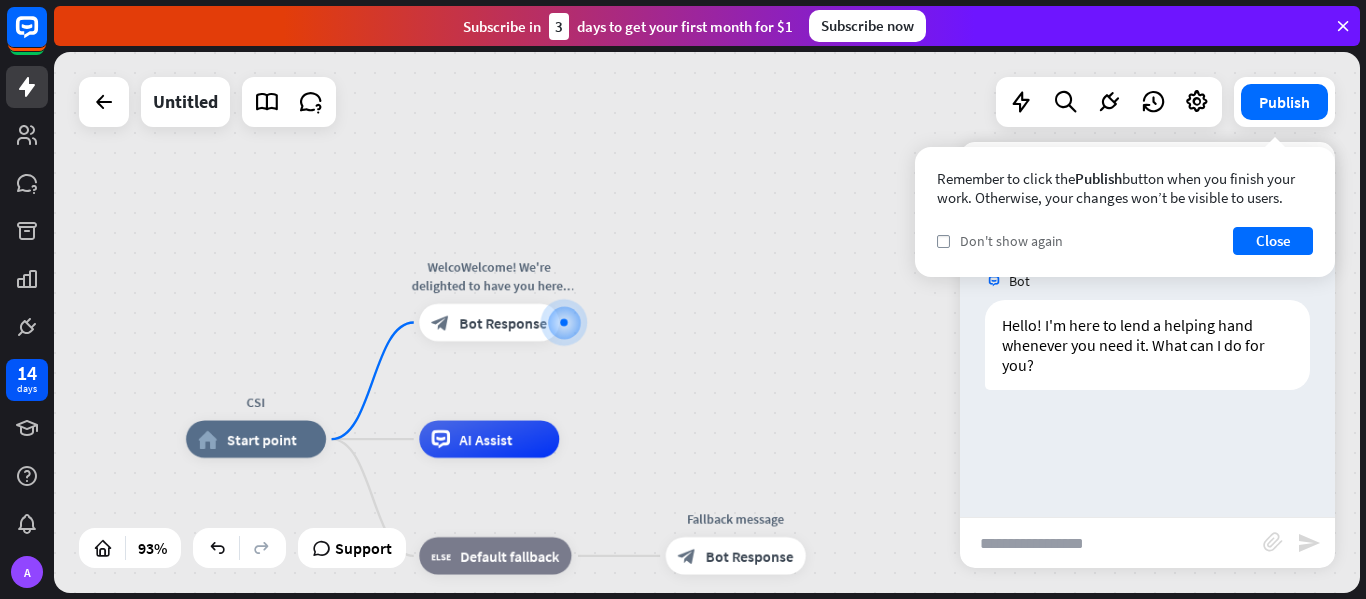 click on "Don't show again" at bounding box center [1011, 241] 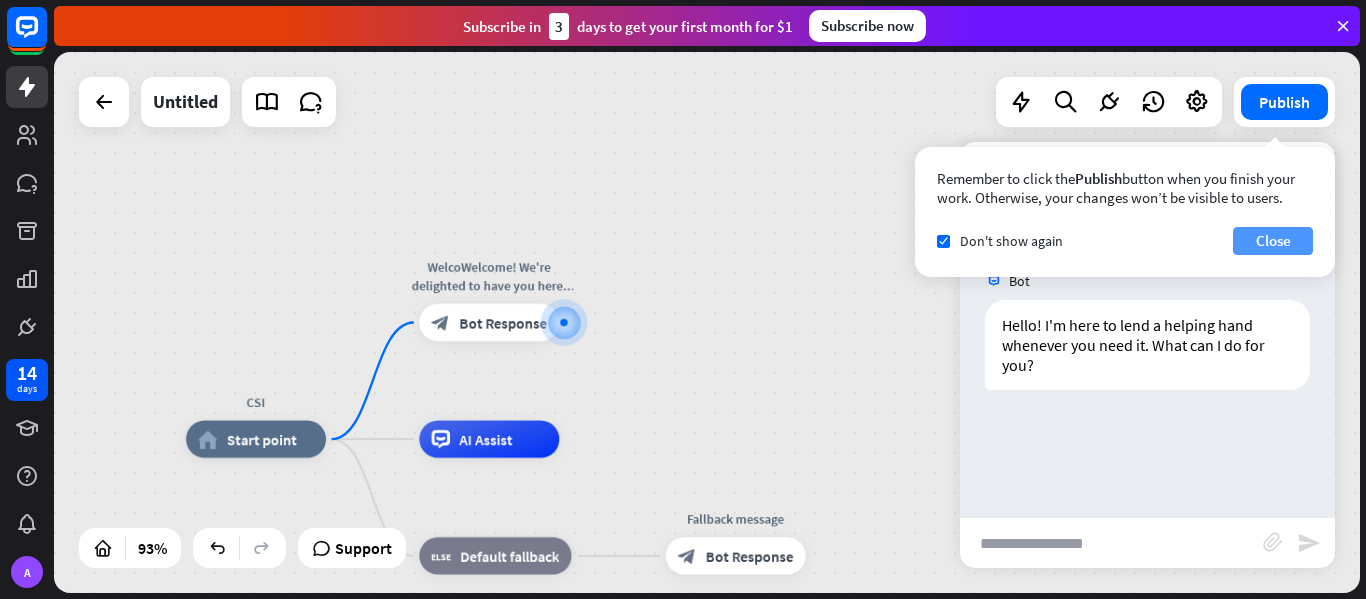 click on "Close" at bounding box center [1273, 241] 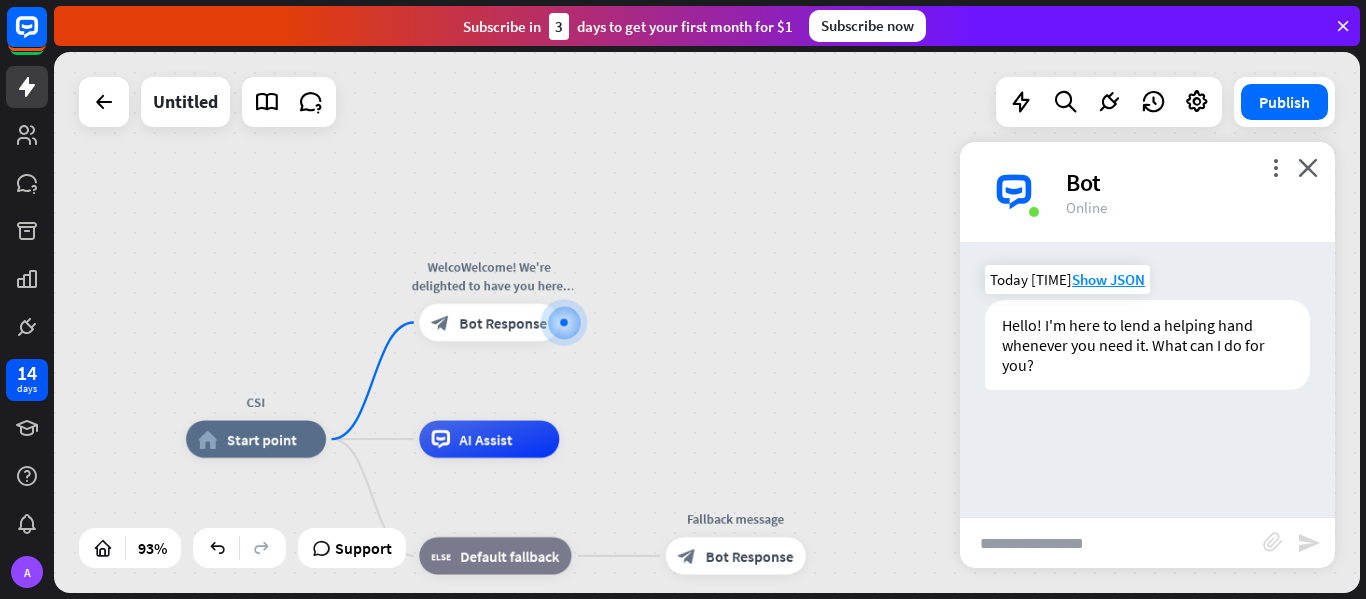 click on "Hello! I'm here to lend a helping hand whenever you need it. What can I do for you?" at bounding box center (1147, 345) 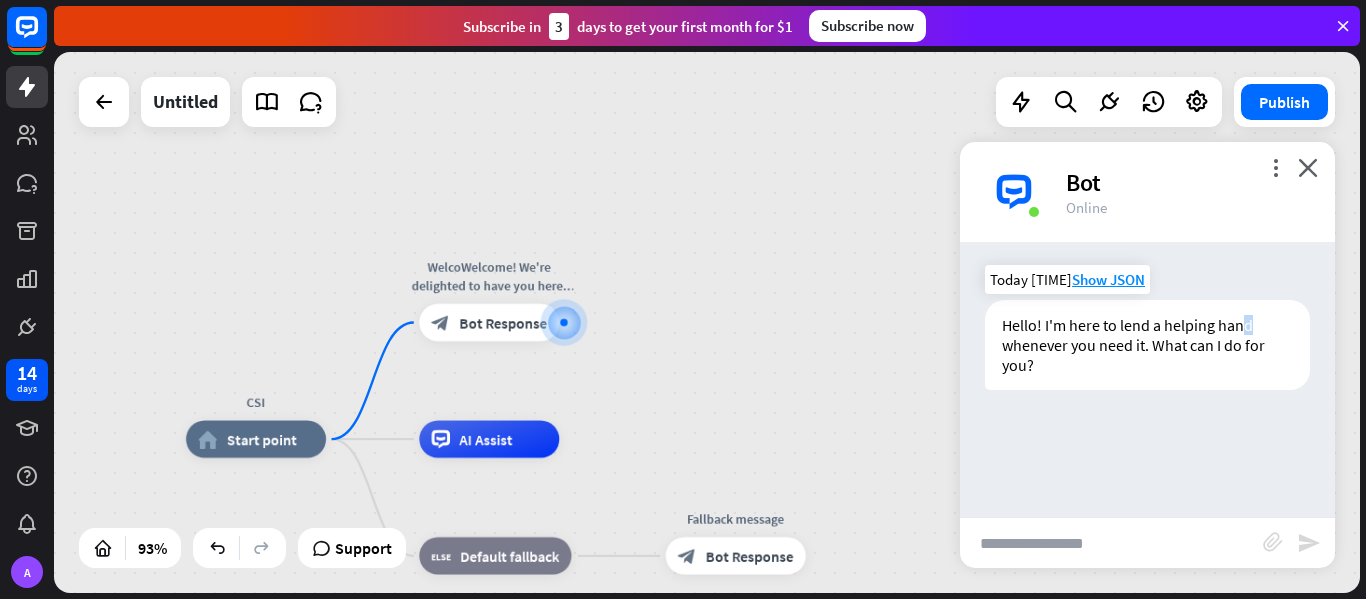 drag, startPoint x: 1181, startPoint y: 325, endPoint x: 1250, endPoint y: 333, distance: 69.46222 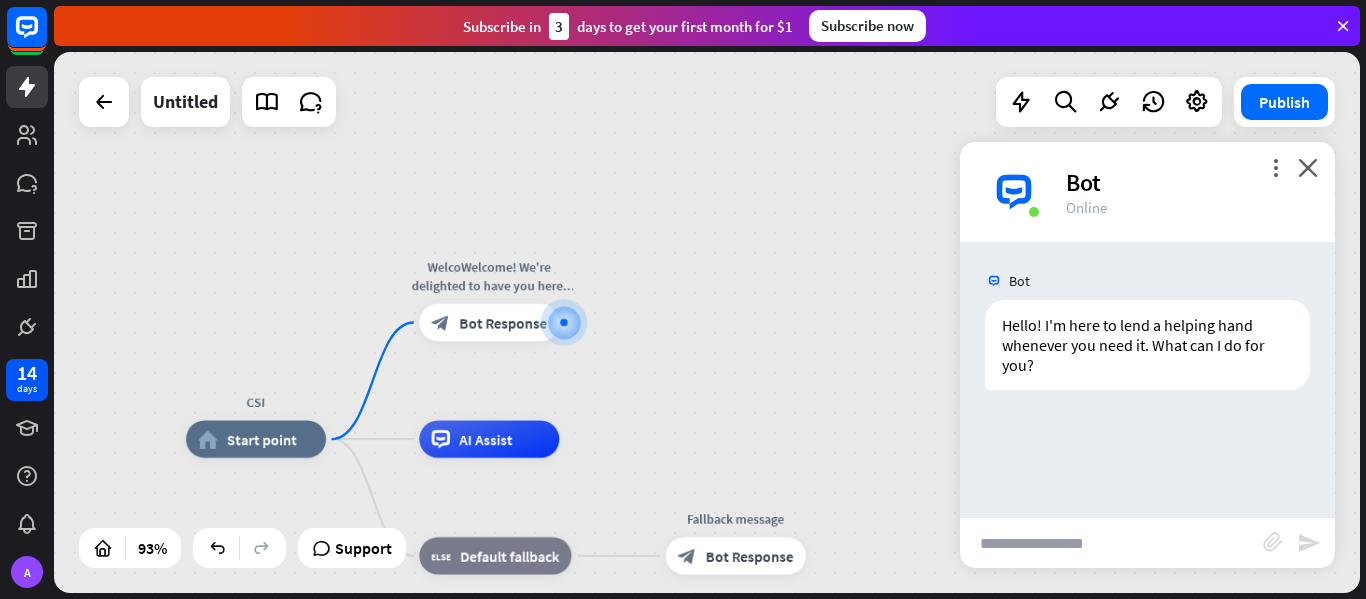 click on "Bot Hello! I'm here to lend a helping hand whenever you need it. What can I do for you? Today [TIME] Show JSON" at bounding box center [1147, 379] 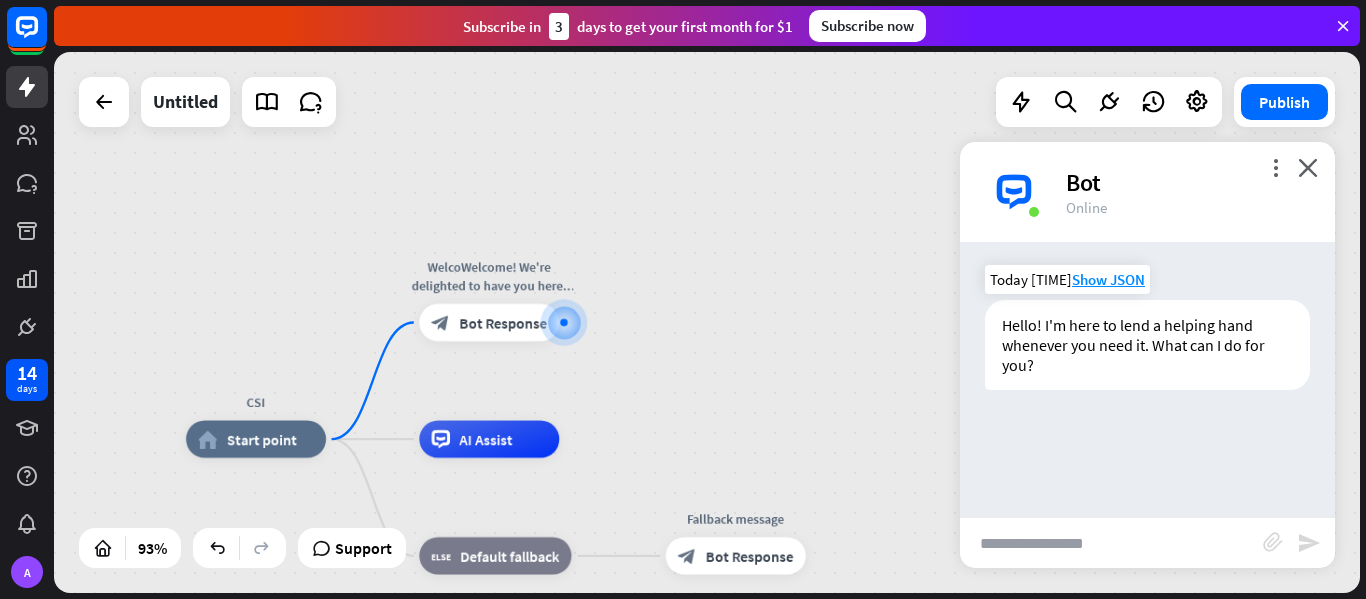 click on "Today [TIME]" at bounding box center [1067, 279] 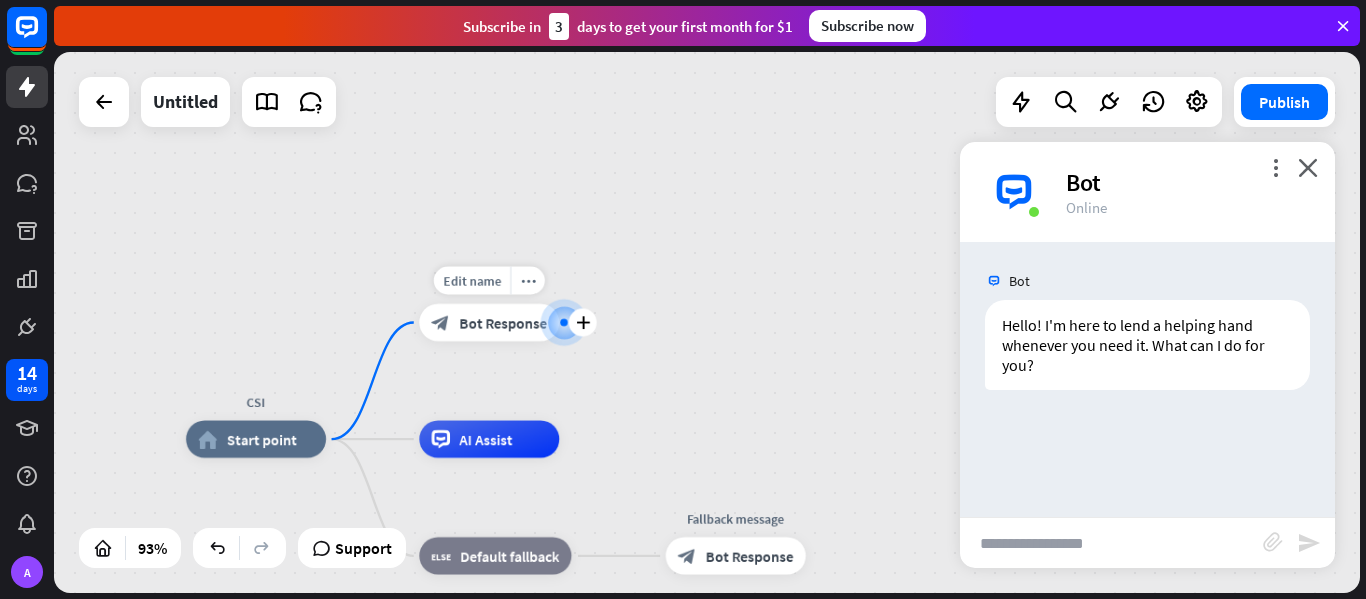 click at bounding box center (564, 322) 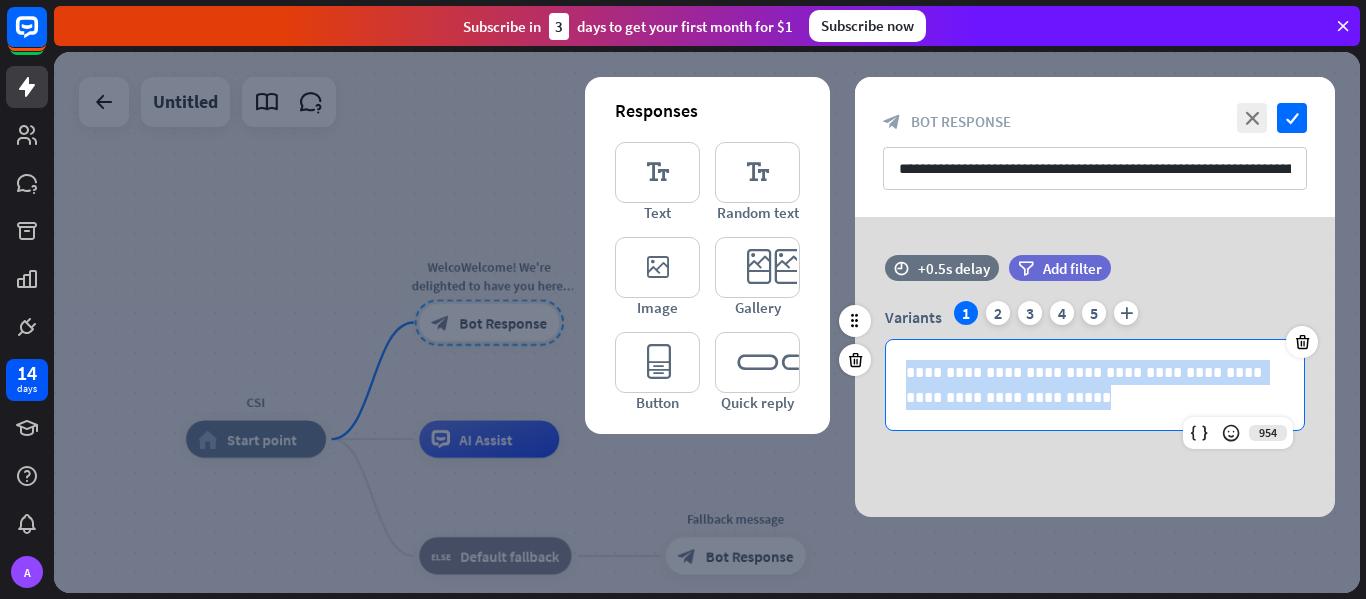 drag, startPoint x: 903, startPoint y: 369, endPoint x: 1073, endPoint y: 406, distance: 173.97989 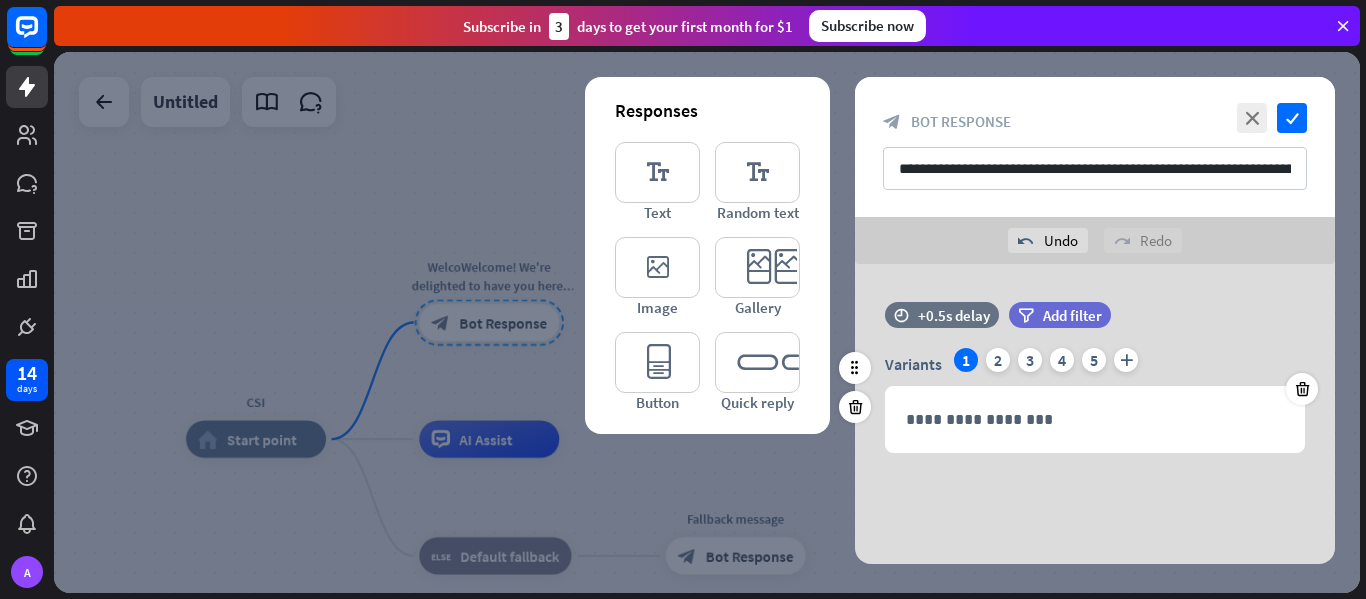 click on "Variants
1
2
3
4
5
plus" at bounding box center (1095, 364) 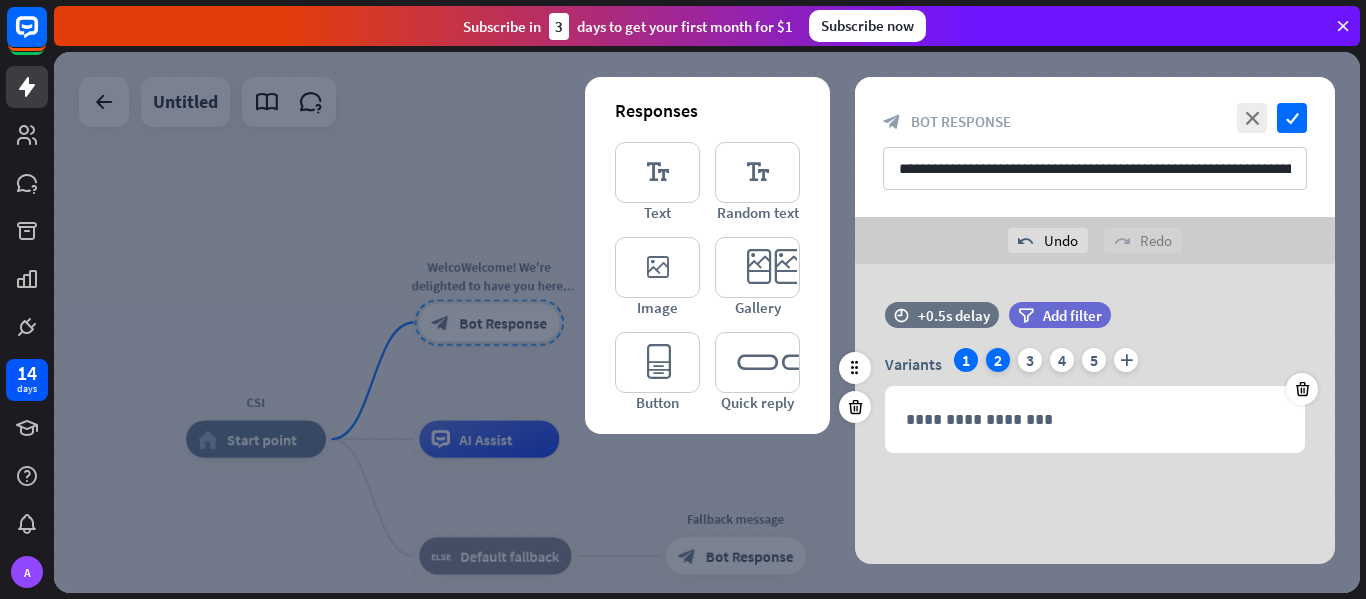 click on "2" at bounding box center [998, 360] 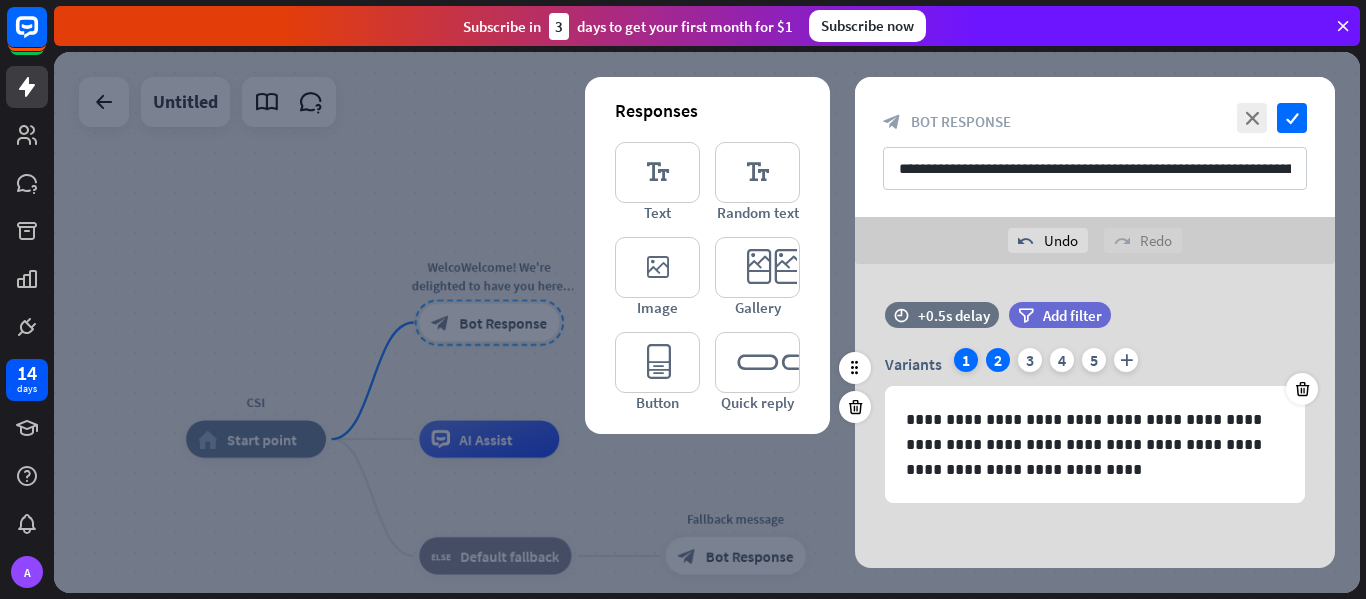 click on "1" at bounding box center (966, 360) 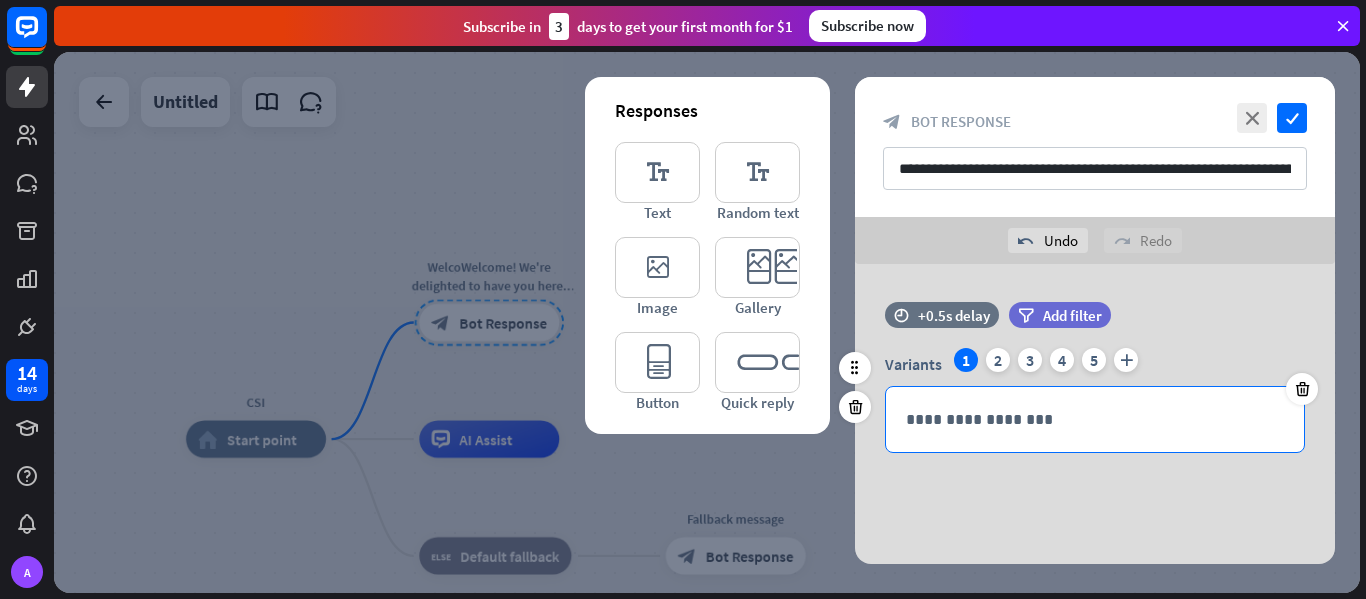 click on "**********" at bounding box center (1095, 419) 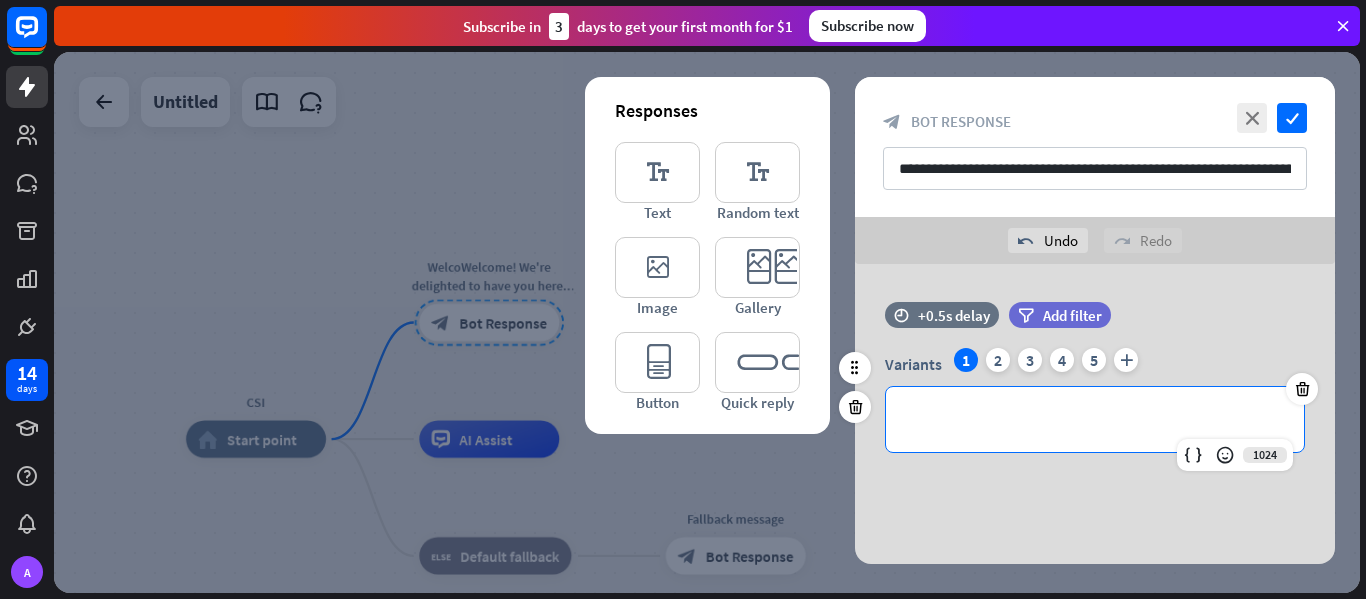 click on "**********" at bounding box center [1095, 419] 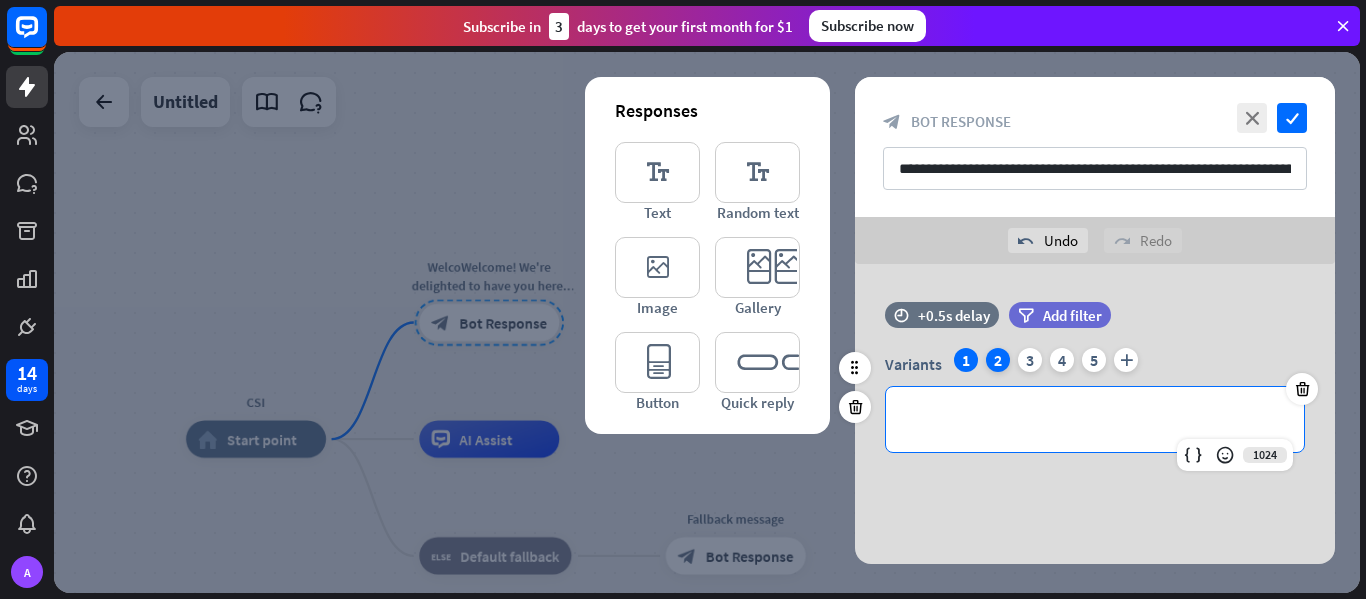 click on "2" at bounding box center (998, 360) 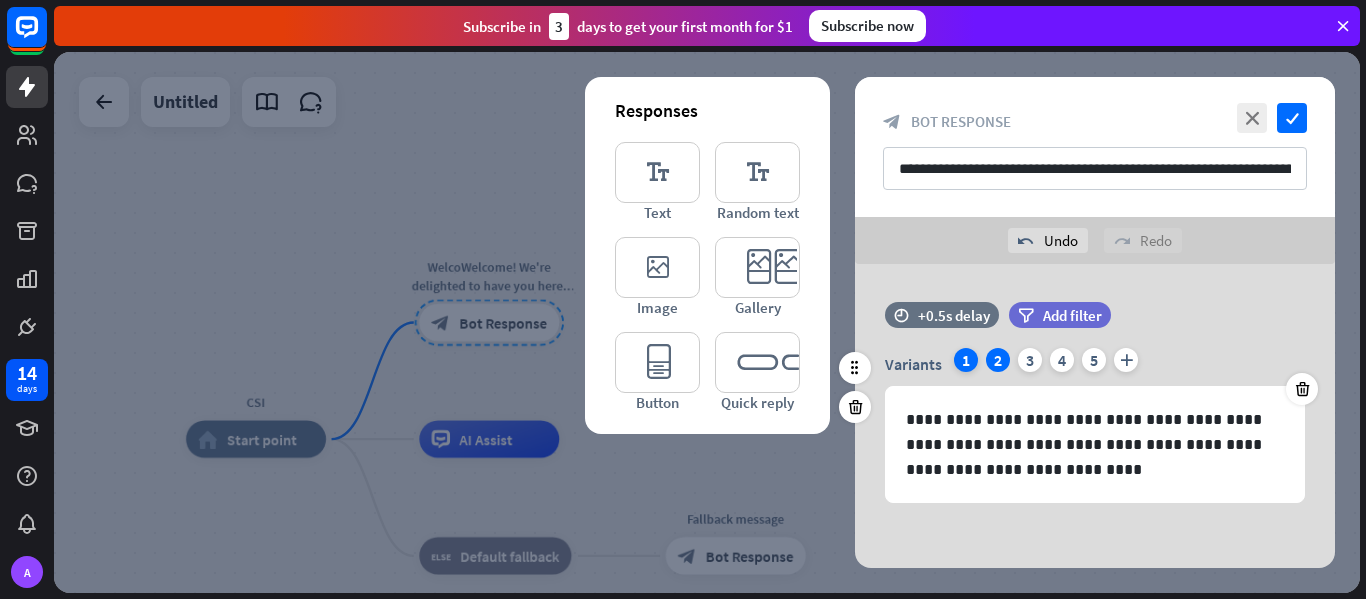 click on "1" at bounding box center (966, 360) 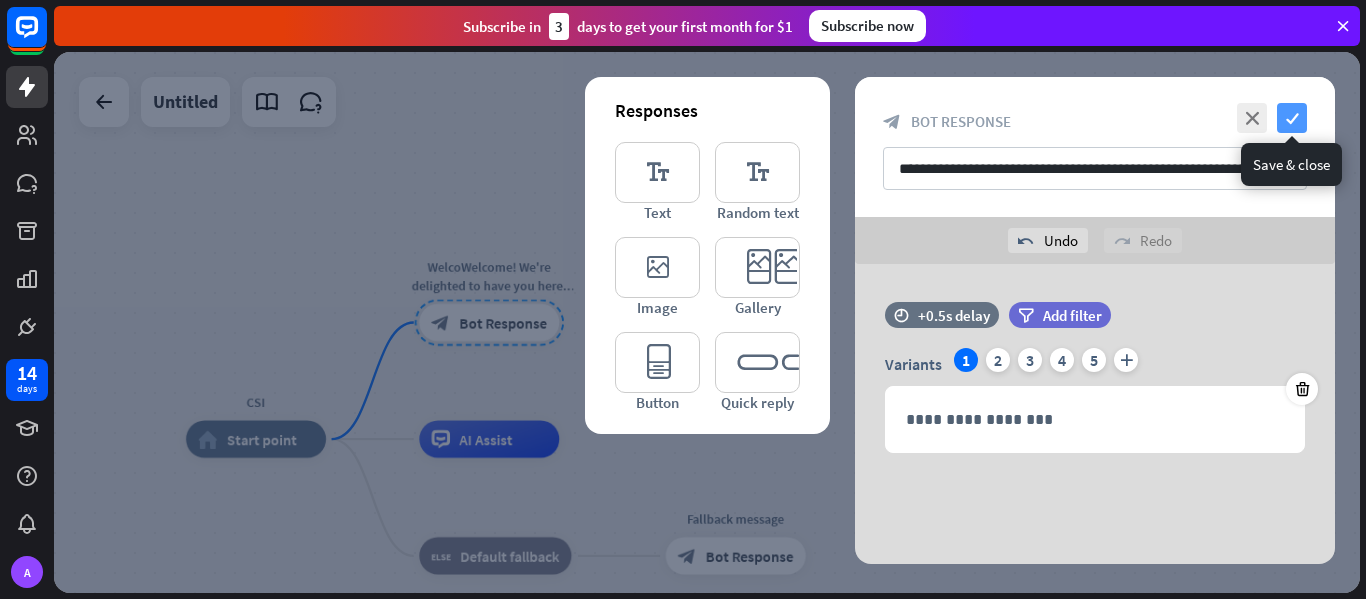 click on "check" at bounding box center [1292, 118] 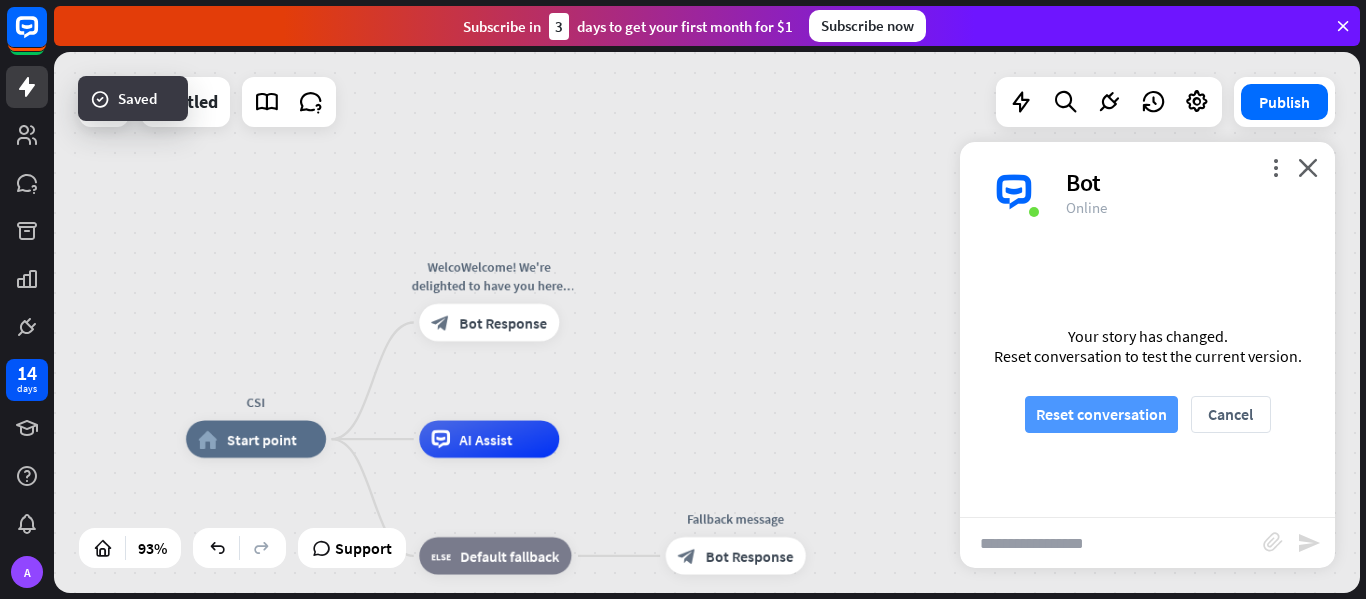 click on "Reset conversation" at bounding box center (1101, 414) 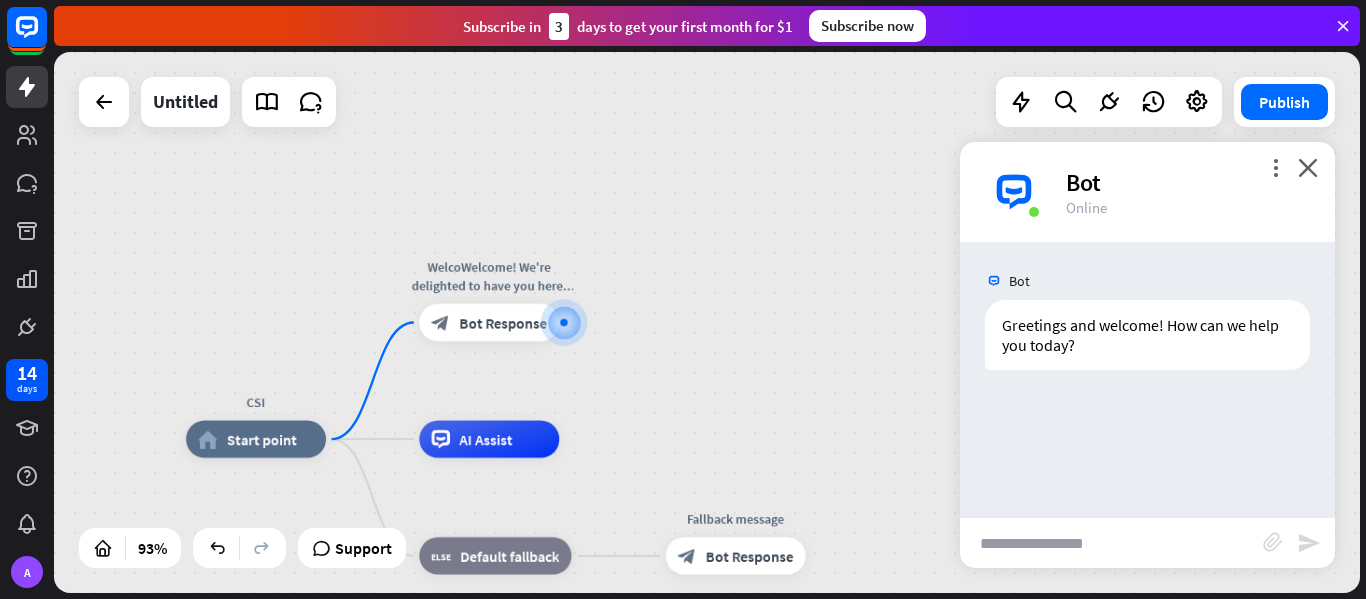 click at bounding box center (1111, 543) 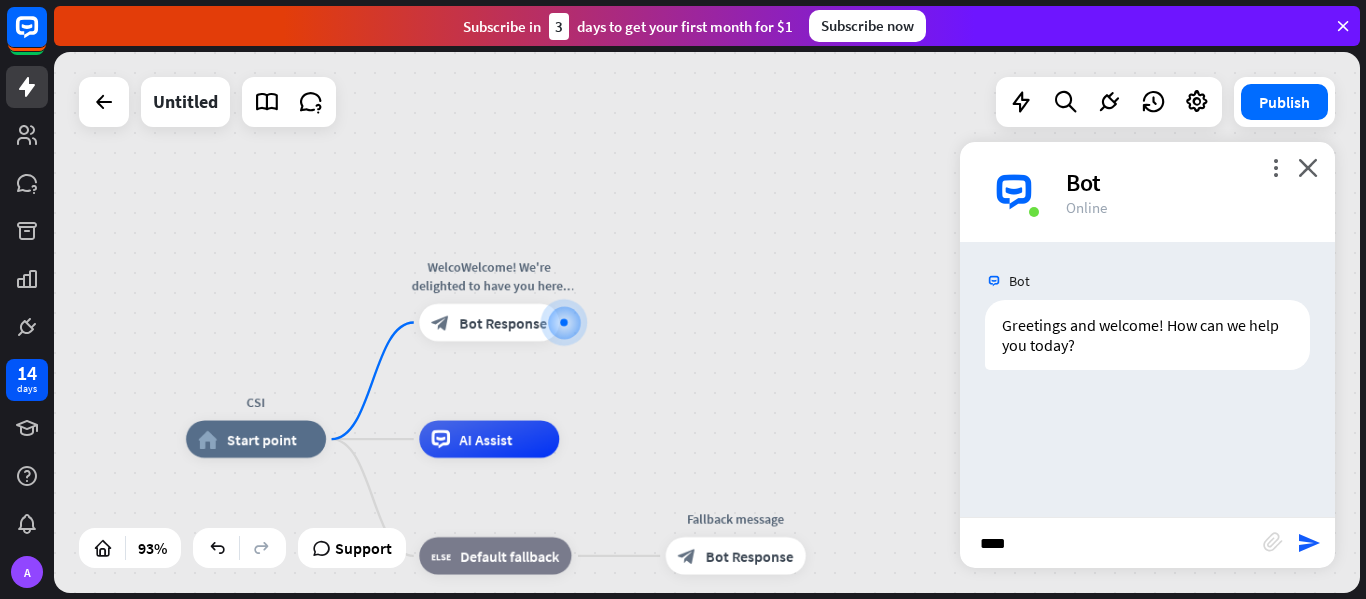 type on "*****" 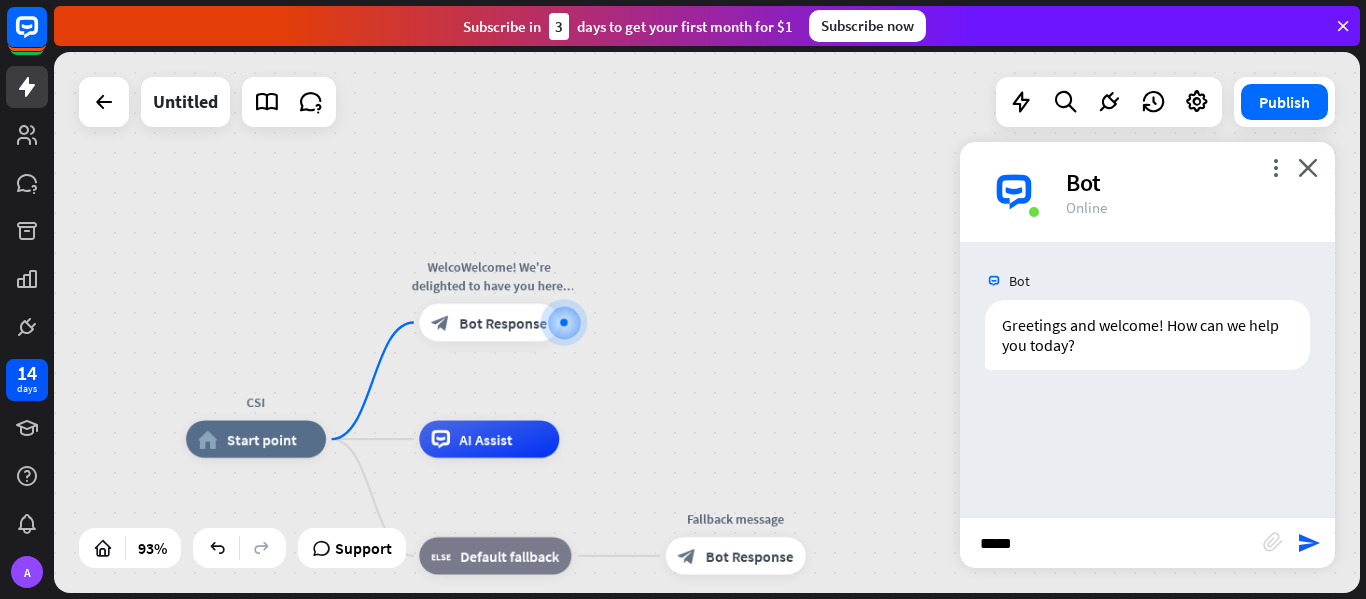 type 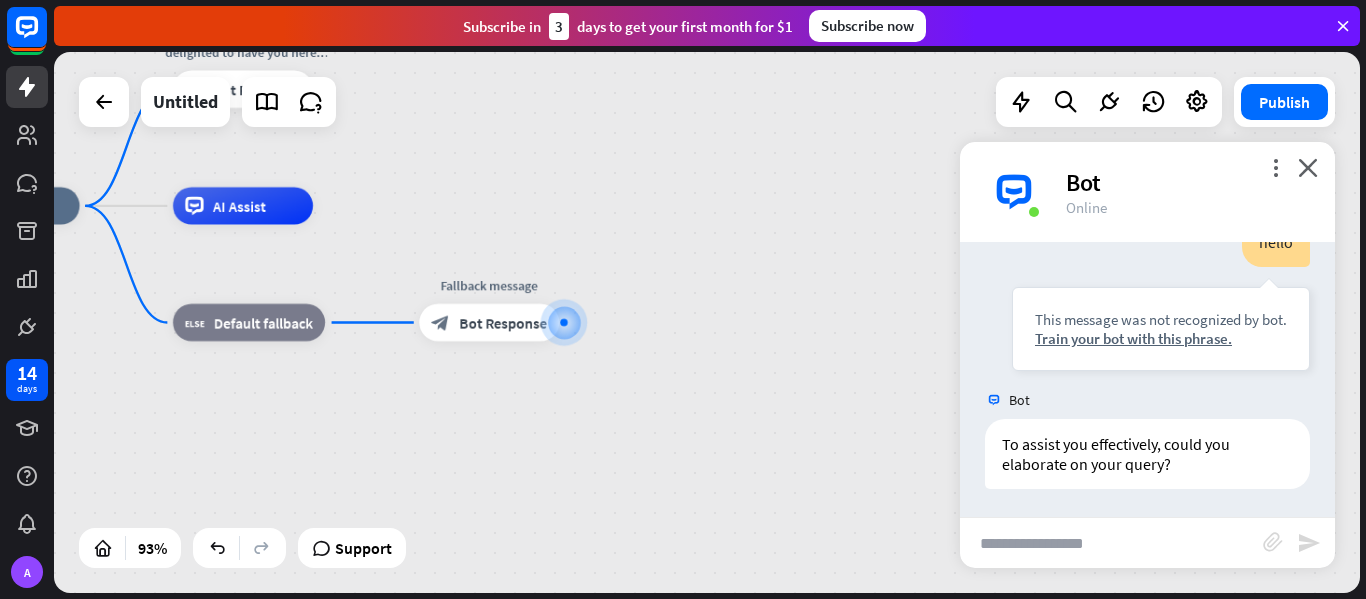 scroll, scrollTop: 203, scrollLeft: 0, axis: vertical 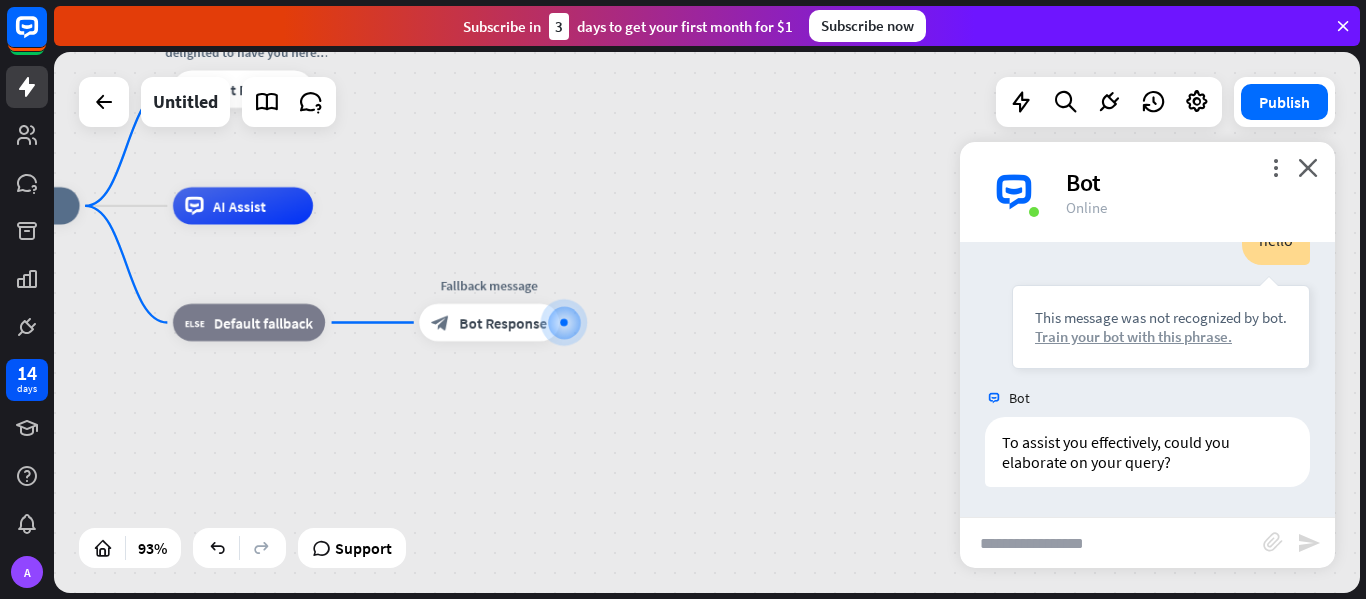 click on "Train your bot with this phrase." at bounding box center [1161, 336] 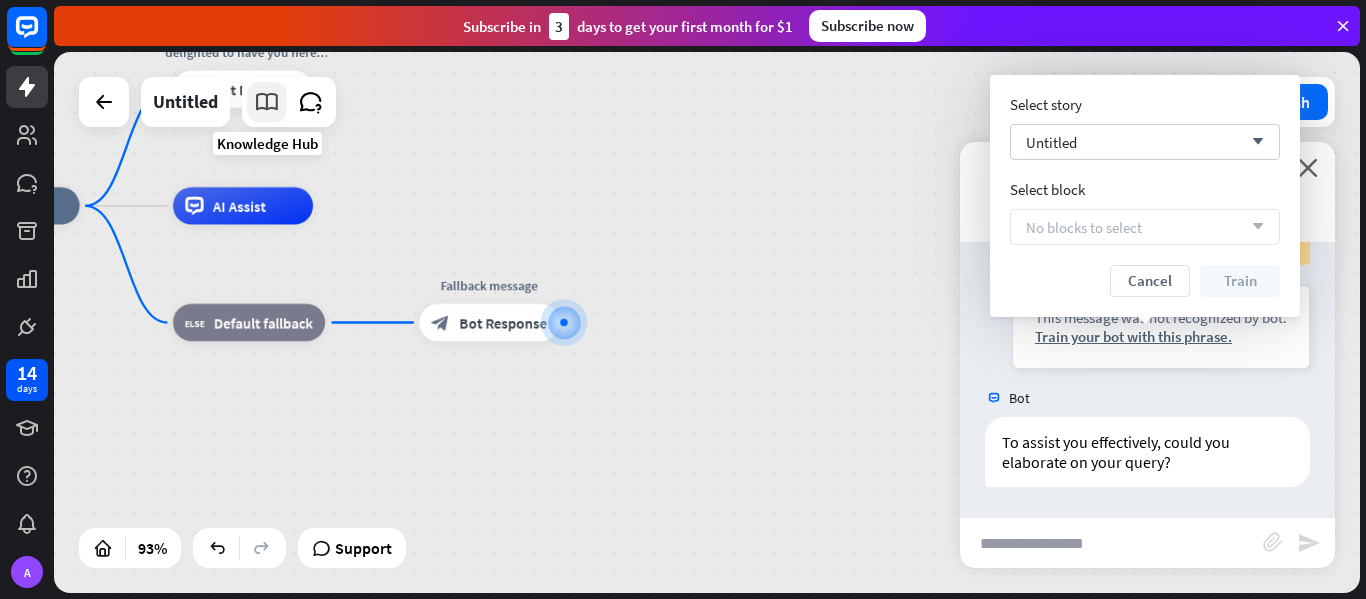 click at bounding box center [267, 102] 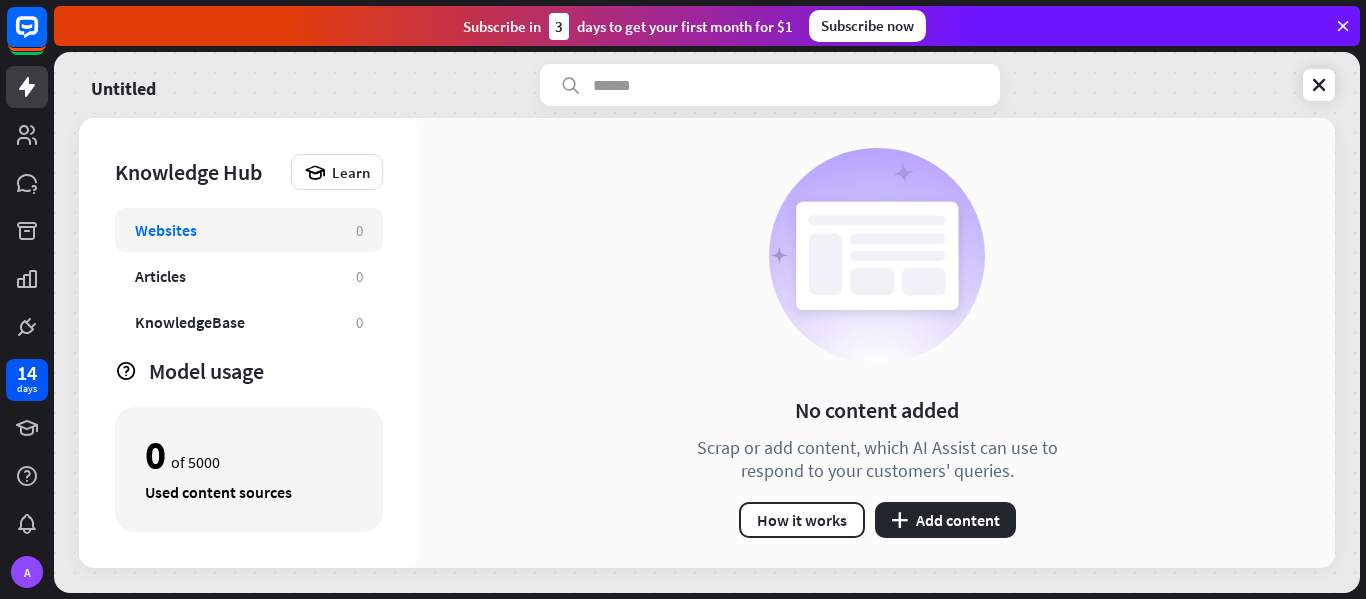 drag, startPoint x: 949, startPoint y: 532, endPoint x: 912, endPoint y: 549, distance: 40.718548 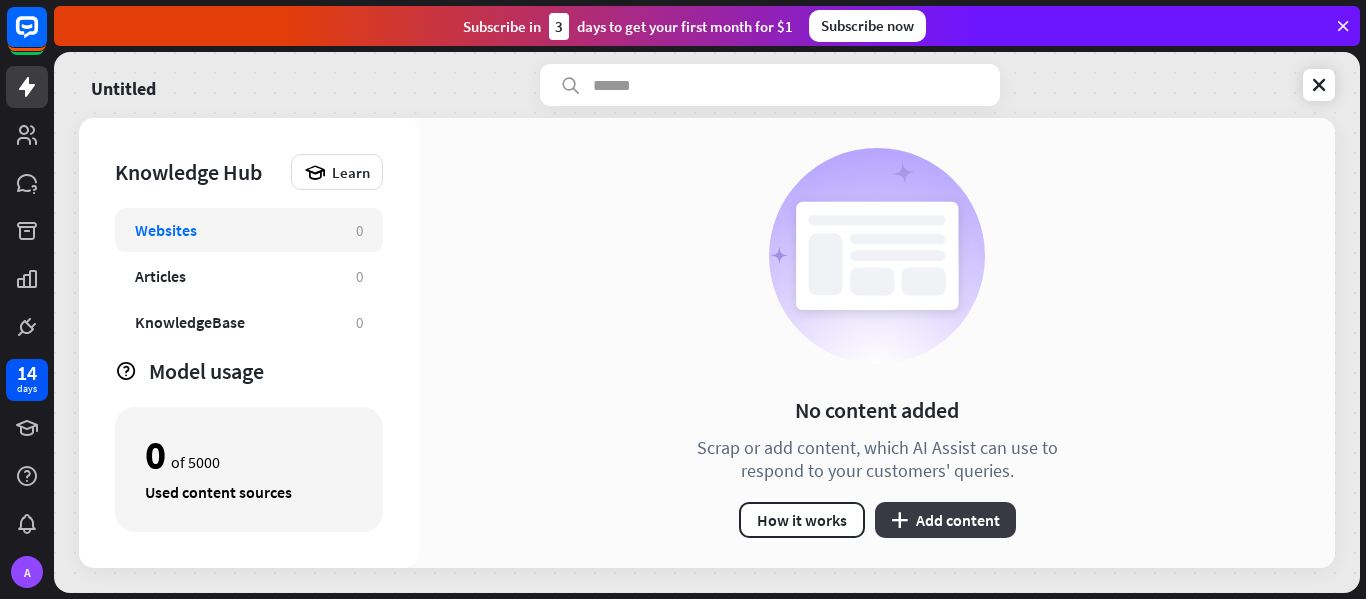 click on "plus
Add content" at bounding box center (945, 520) 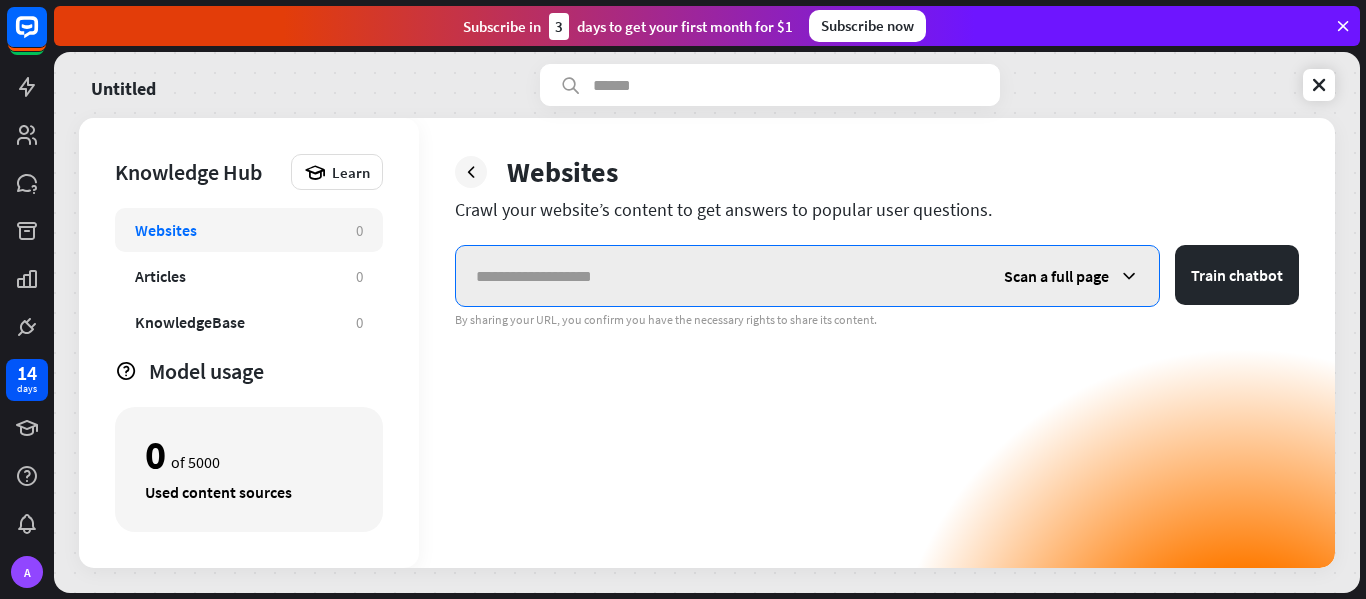 paste on "**********" 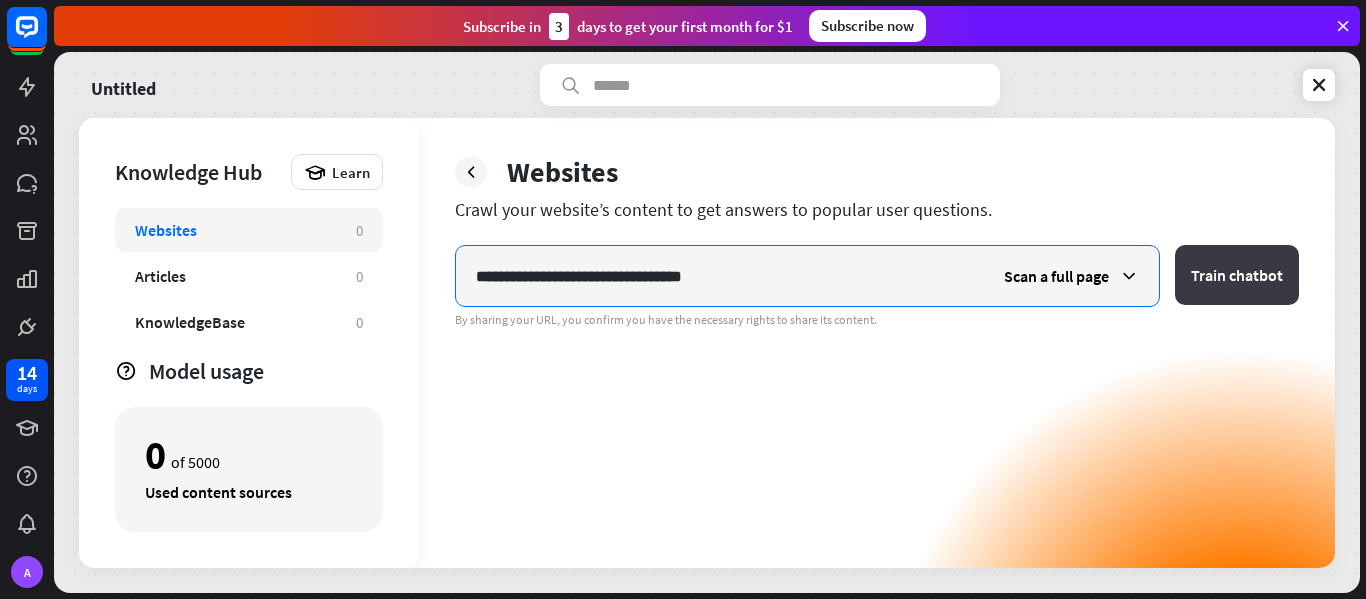 type on "**********" 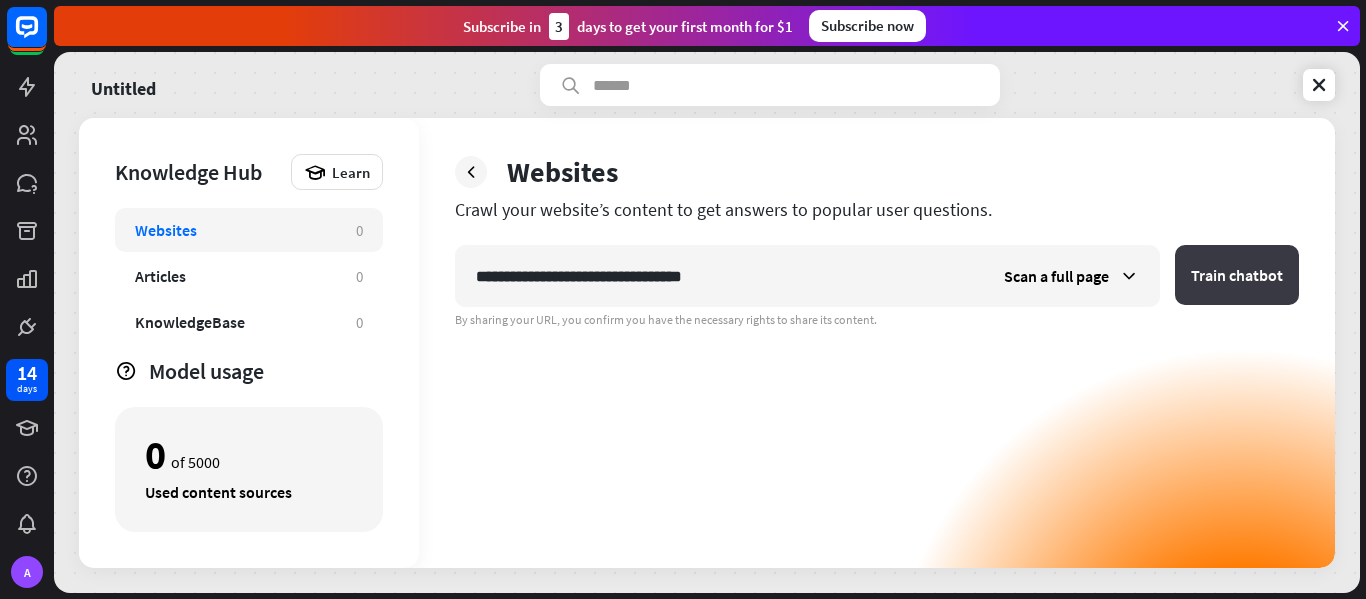 click on "Train chatbot" at bounding box center [1237, 275] 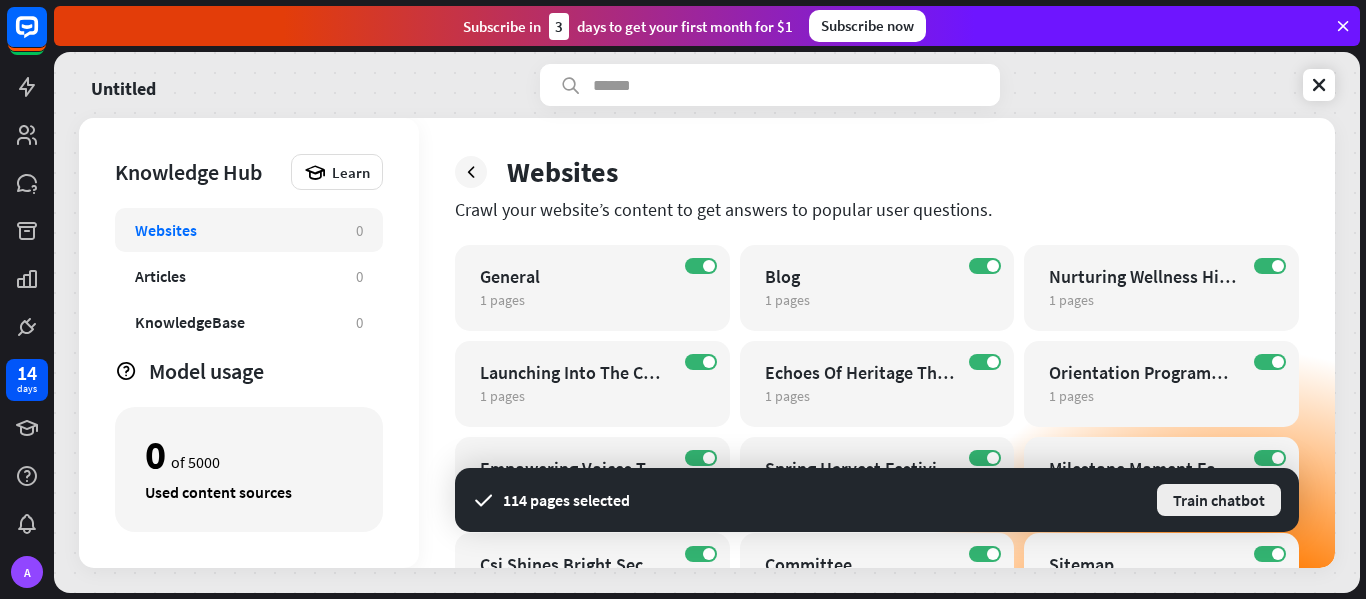 click on "Train chatbot" at bounding box center [1219, 500] 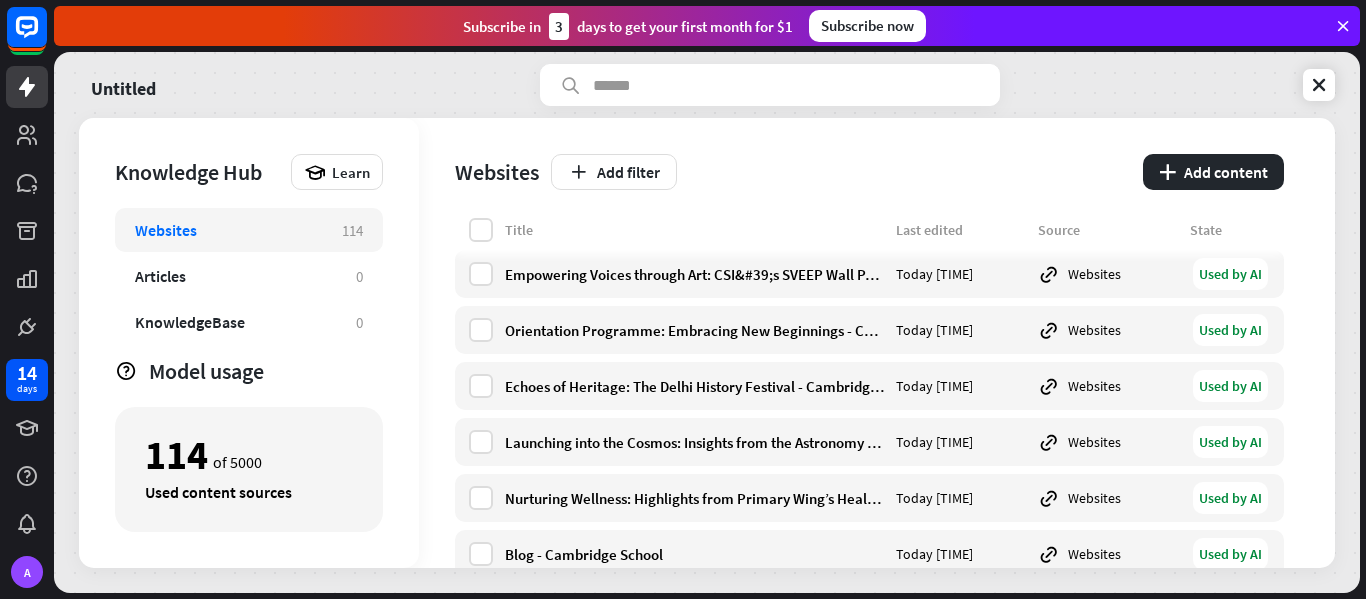 scroll, scrollTop: 6110, scrollLeft: 0, axis: vertical 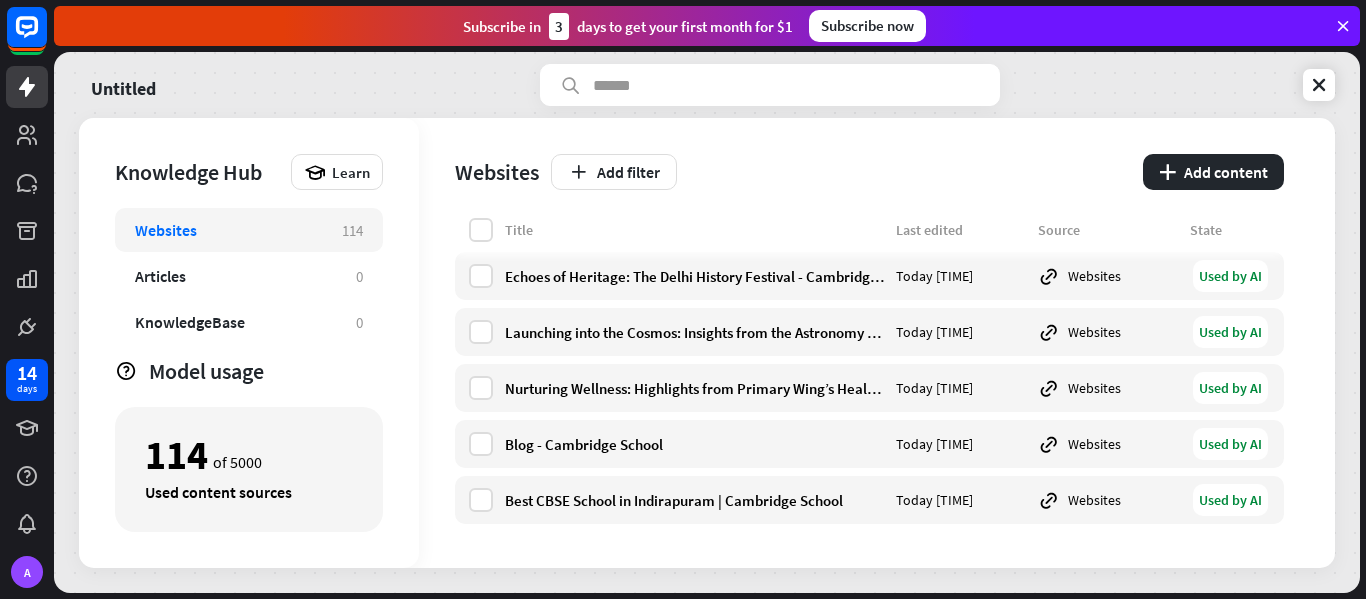 click on "Untitled Knowledge Hub Learn Websites 114 Articles 0 KnowledgeBase 0 Zendesk 0 Files BETA 0 Model usage 114 of 5000 Used content sources Websites Add filter plus Add content Title Last edited Source State Uncategorized Archives - Cambridge School Today 1:39 PM Websites Used by AI XML Sitemap Today 1:39 PM Websites Used by AI Admin, Author at Cambridge School Today 1:39 PM Websites Used by AI Annual Events Archives - Cambridge School Today 1:39 PM Websites Used by AI Today 1:39 PM Websites" at bounding box center [707, 322] 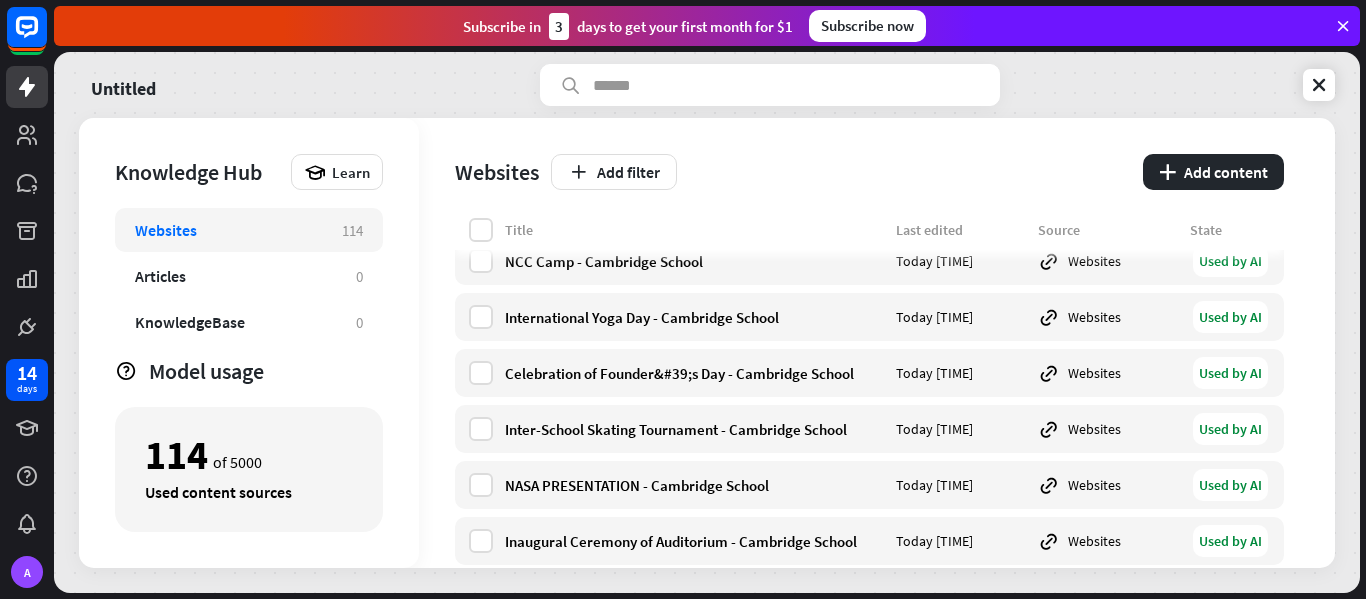 scroll, scrollTop: 643, scrollLeft: 0, axis: vertical 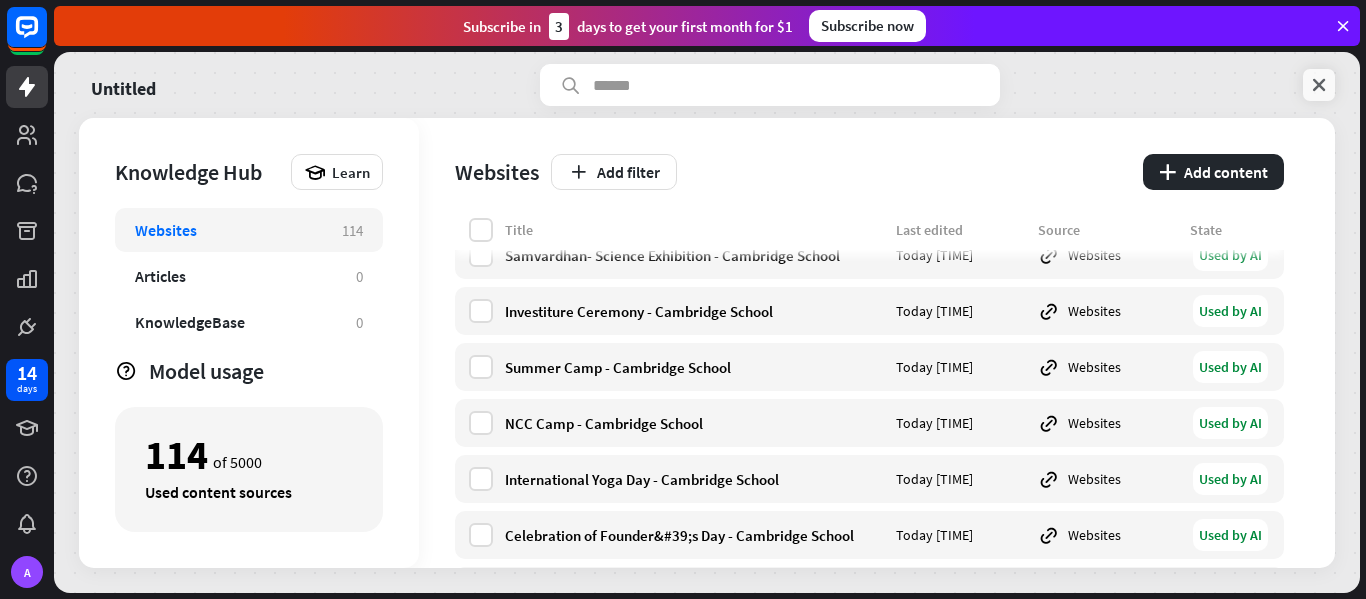 click at bounding box center [1319, 85] 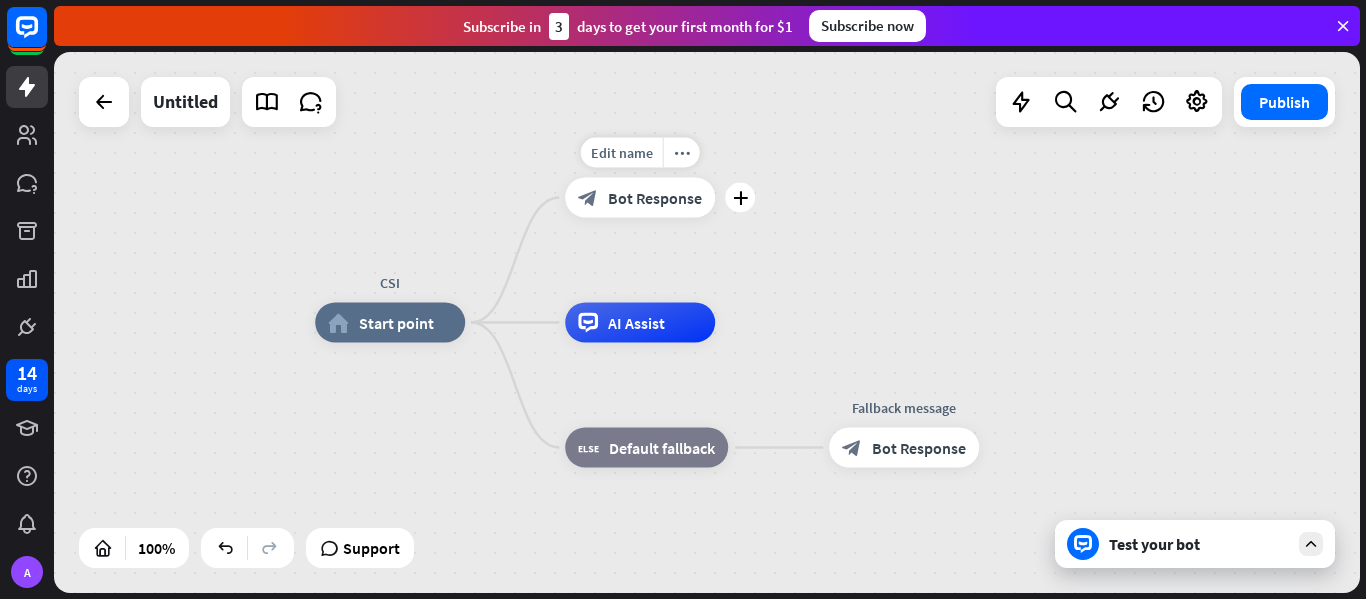 click on "block_bot_response   Bot Response" at bounding box center [640, 198] 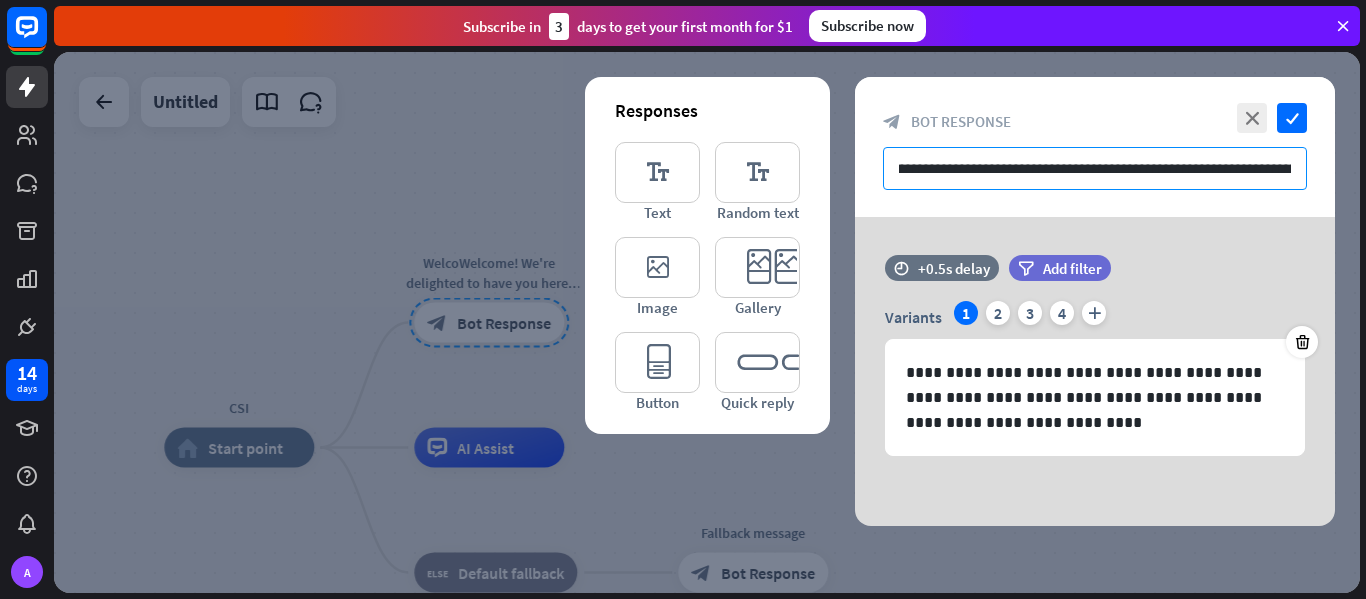 scroll, scrollTop: 0, scrollLeft: 442, axis: horizontal 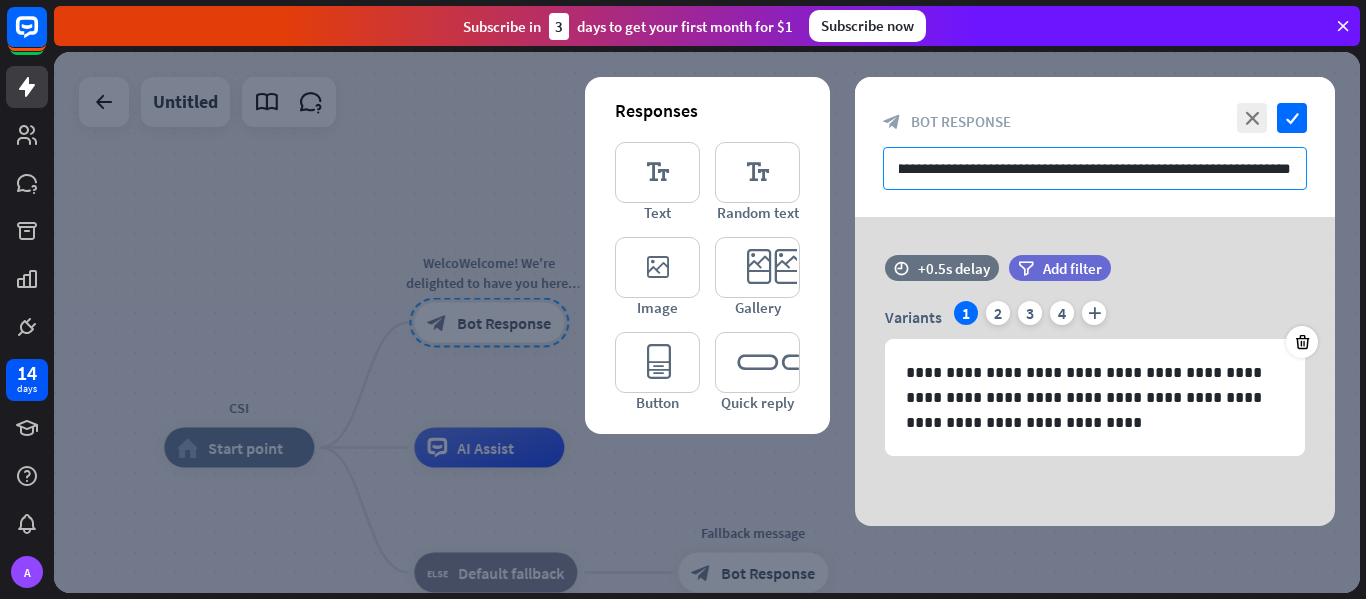 drag, startPoint x: 899, startPoint y: 172, endPoint x: 1360, endPoint y: 197, distance: 461.67737 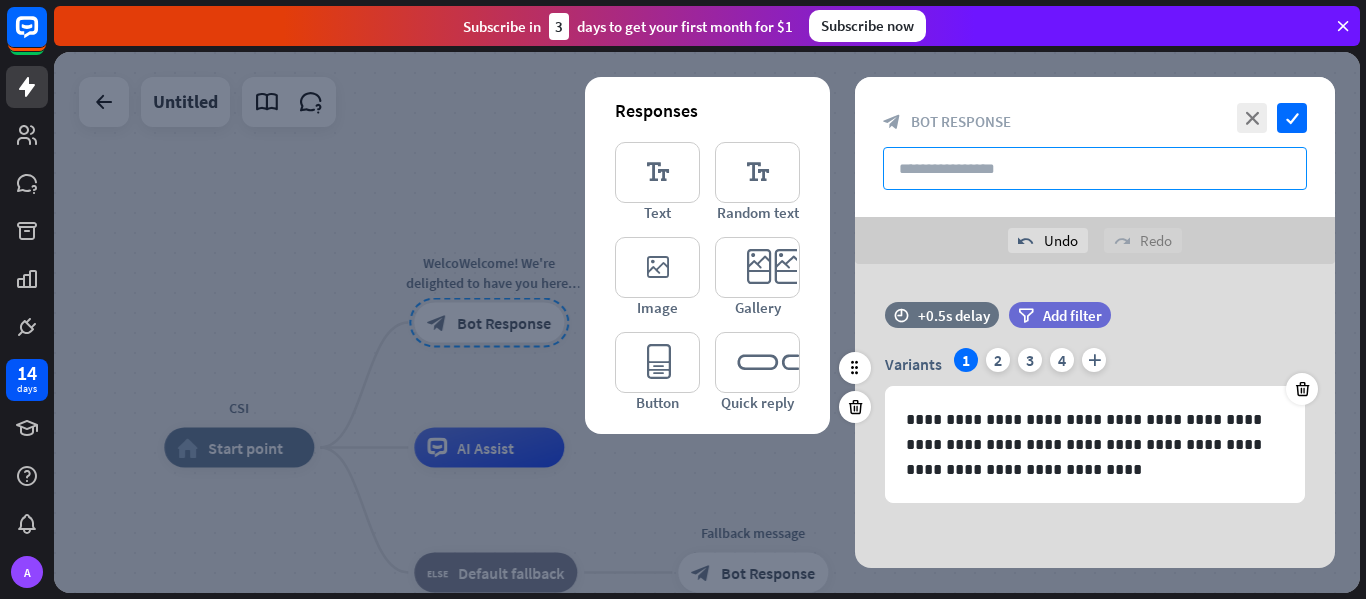 scroll, scrollTop: 0, scrollLeft: 0, axis: both 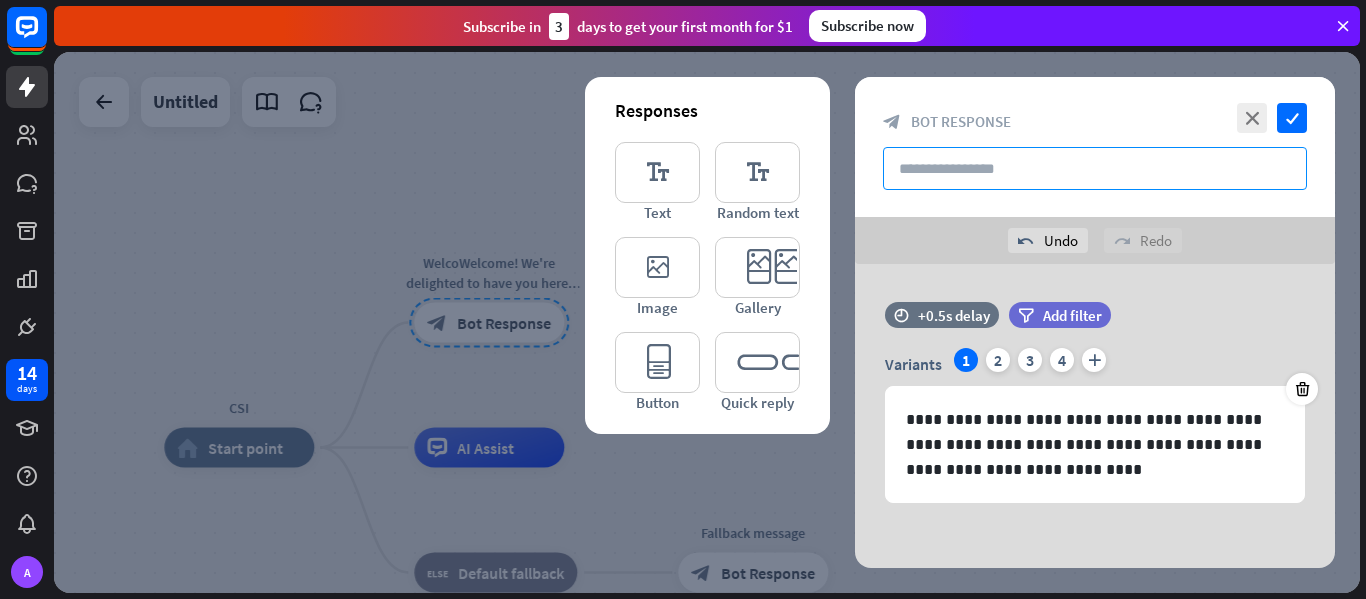 click at bounding box center (1095, 168) 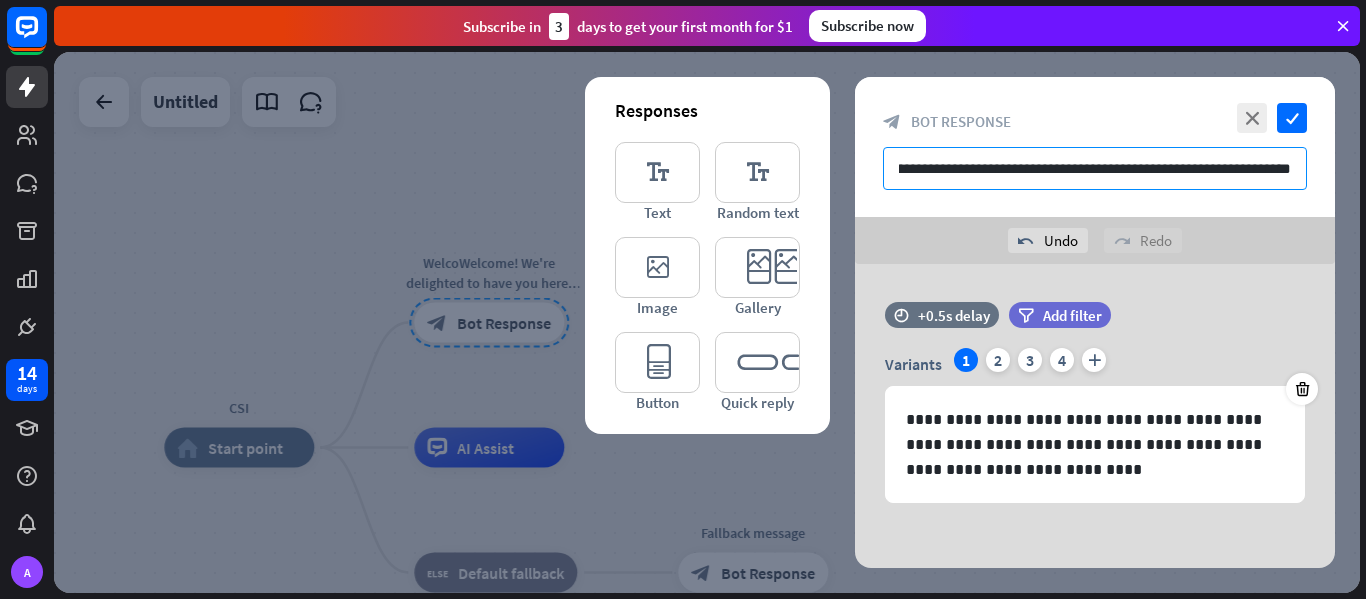 scroll, scrollTop: 0, scrollLeft: 155, axis: horizontal 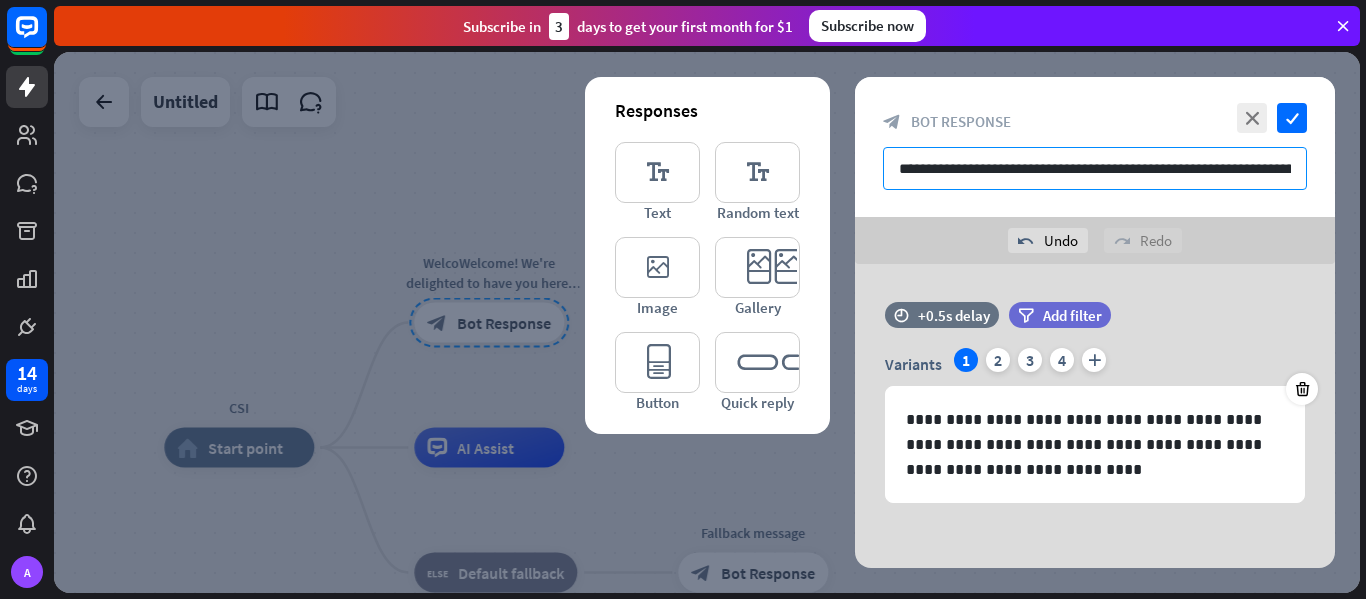 drag, startPoint x: 1008, startPoint y: 177, endPoint x: 880, endPoint y: 191, distance: 128.76335 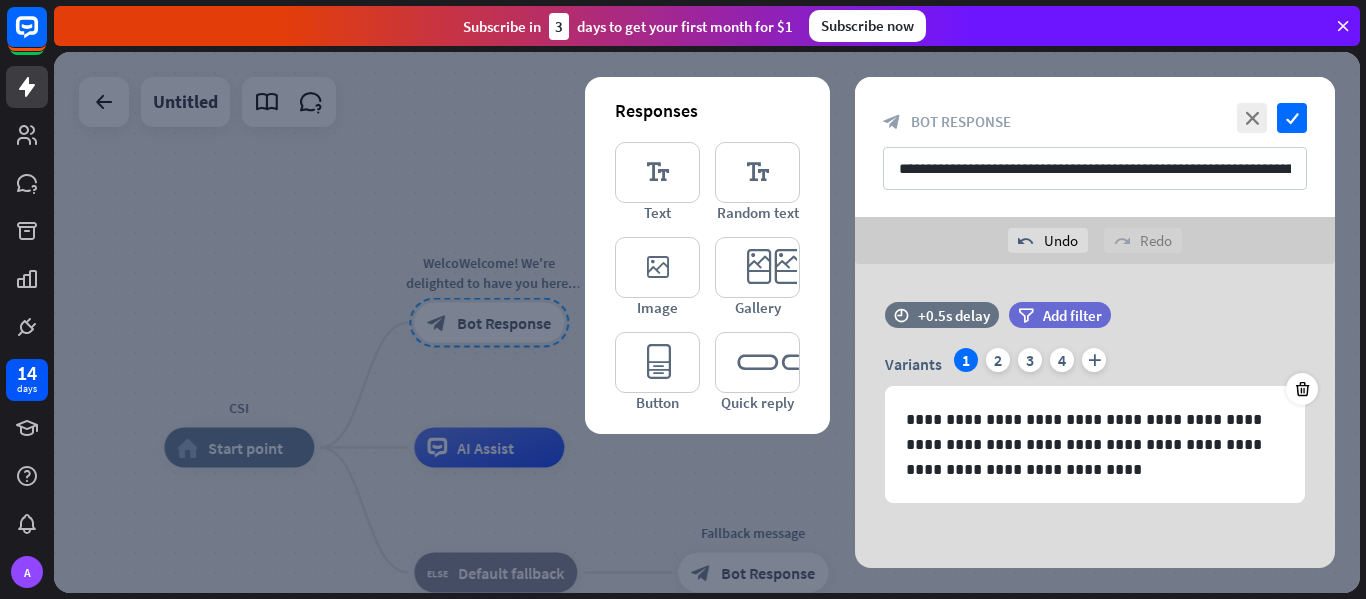 click on "**********" at bounding box center (1095, 147) 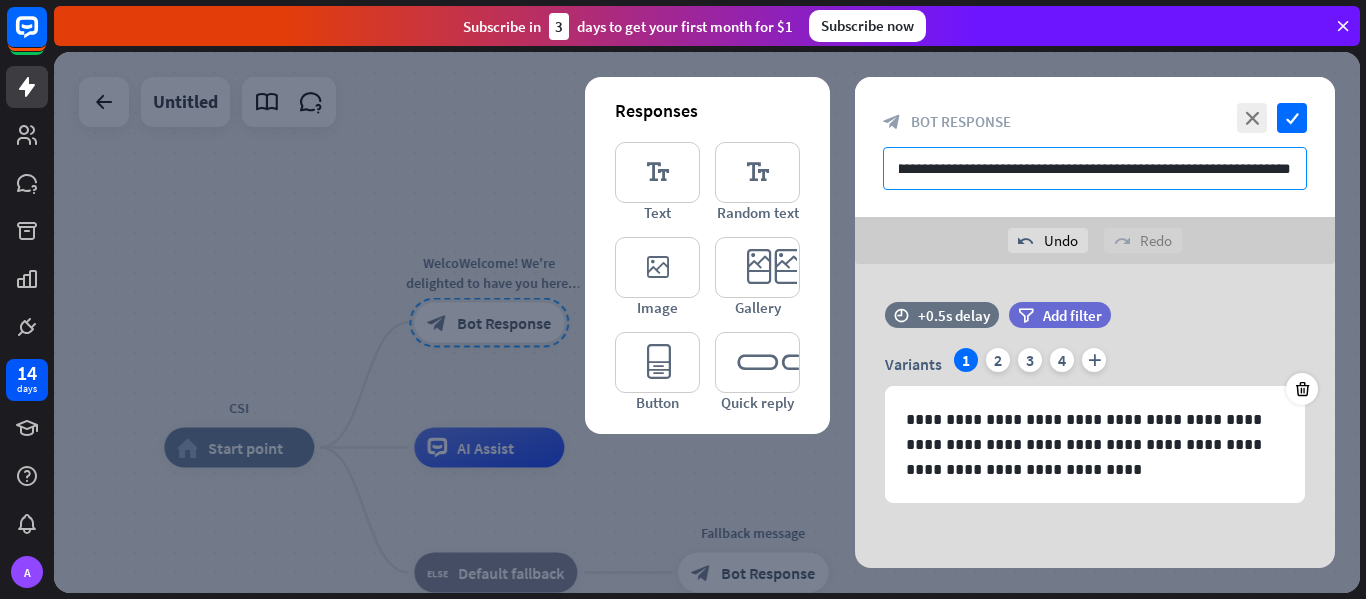 scroll, scrollTop: 0, scrollLeft: 160, axis: horizontal 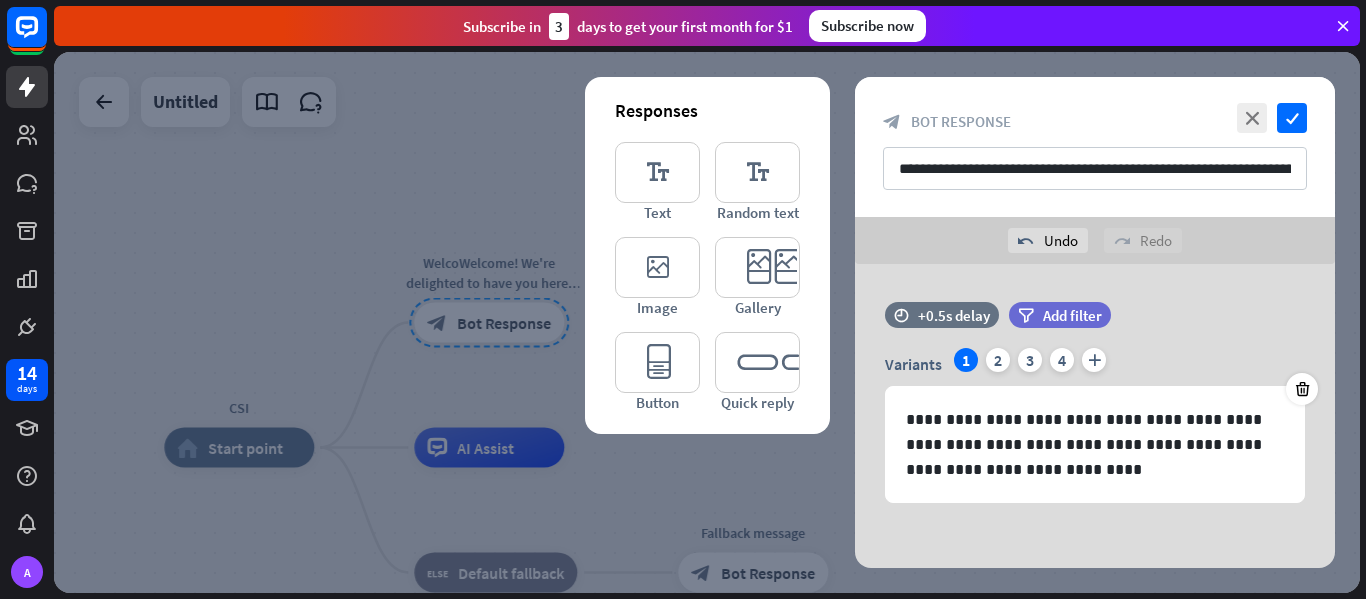 click on "undo
Undo
redo
Redo" at bounding box center [1095, 240] 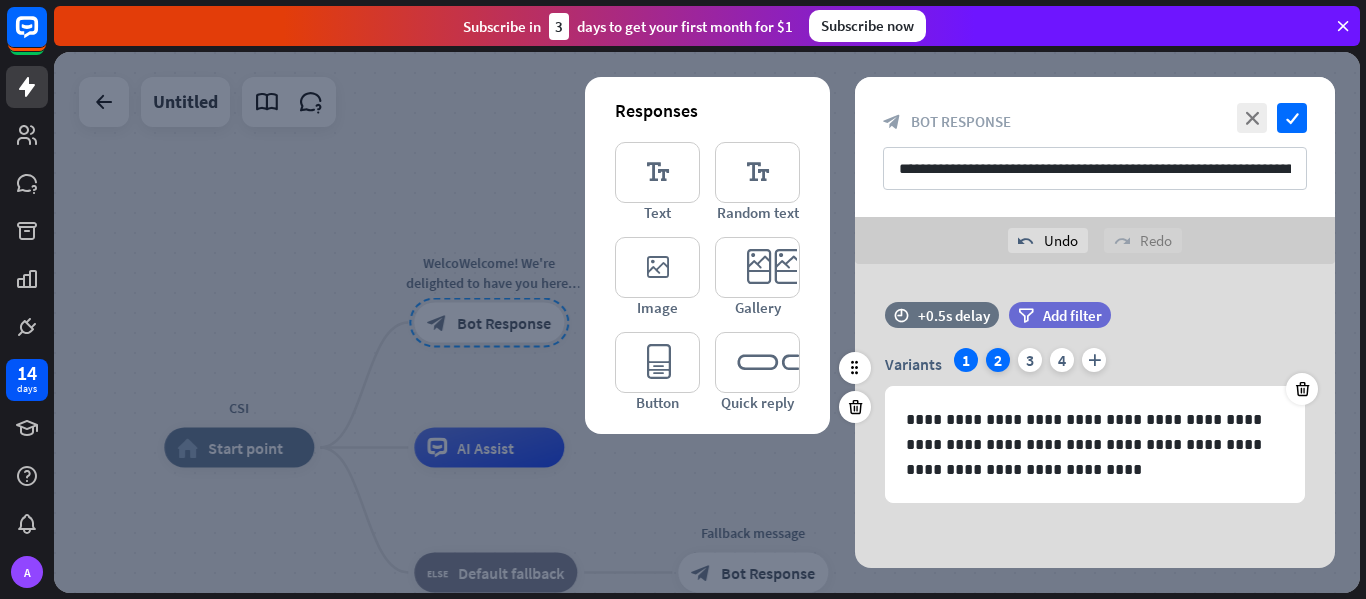 click on "2" at bounding box center [998, 360] 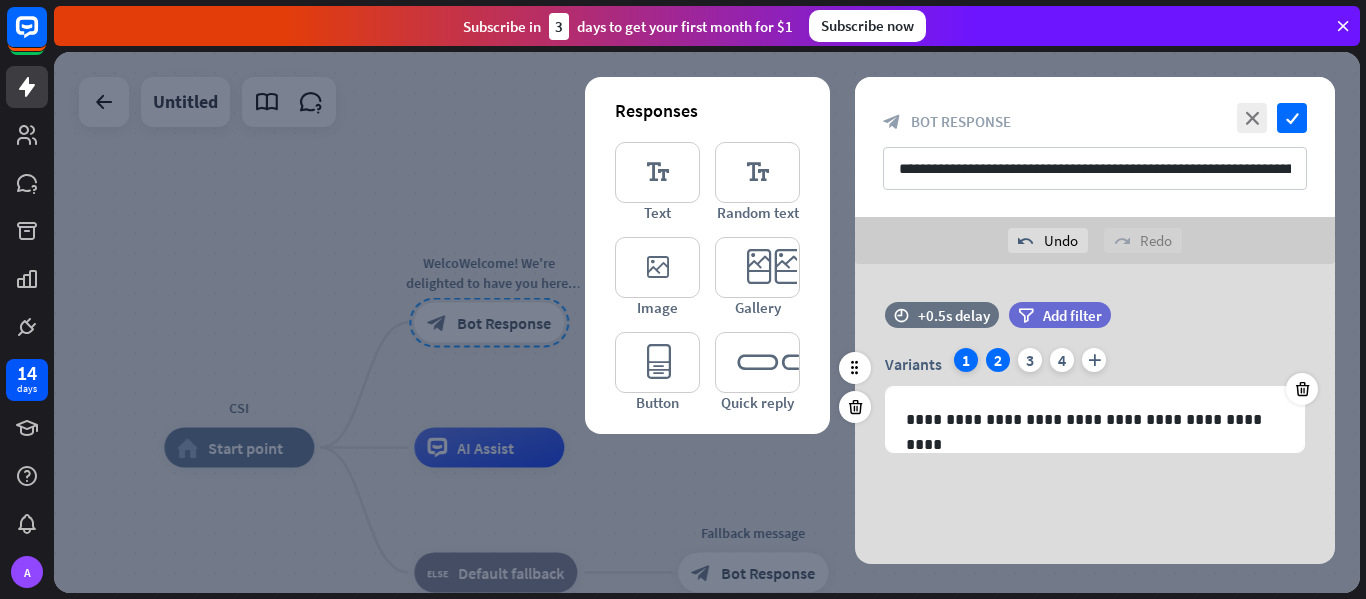 click on "1" at bounding box center (966, 360) 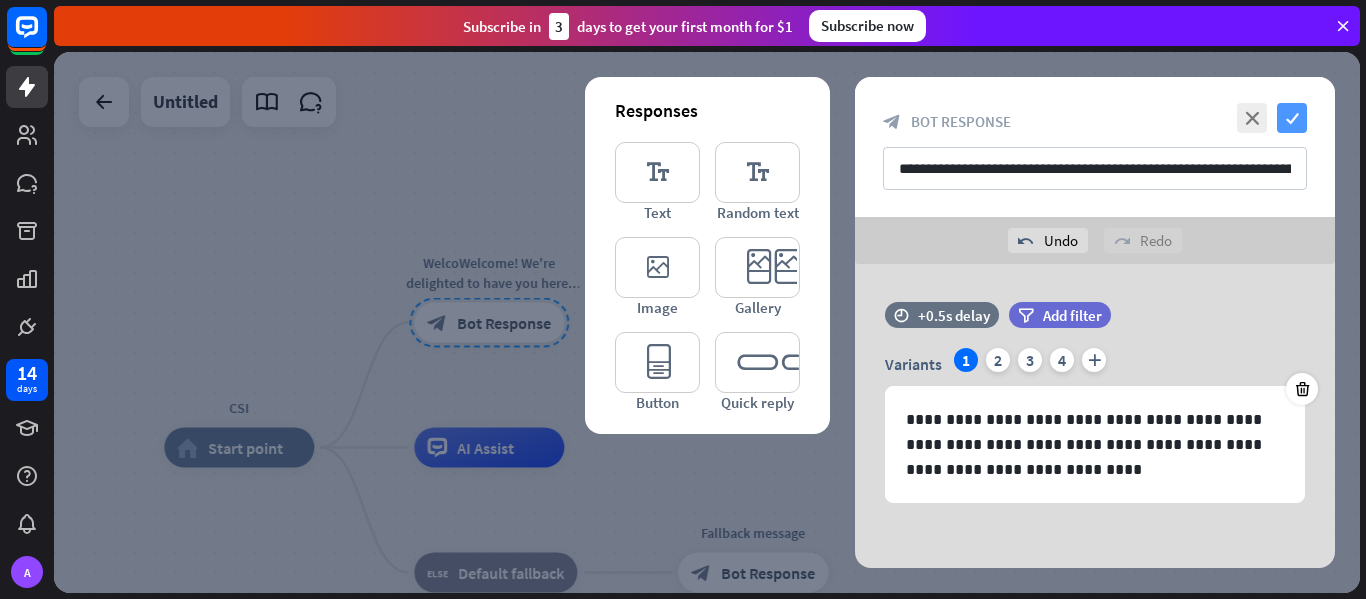 click on "check" at bounding box center [1292, 118] 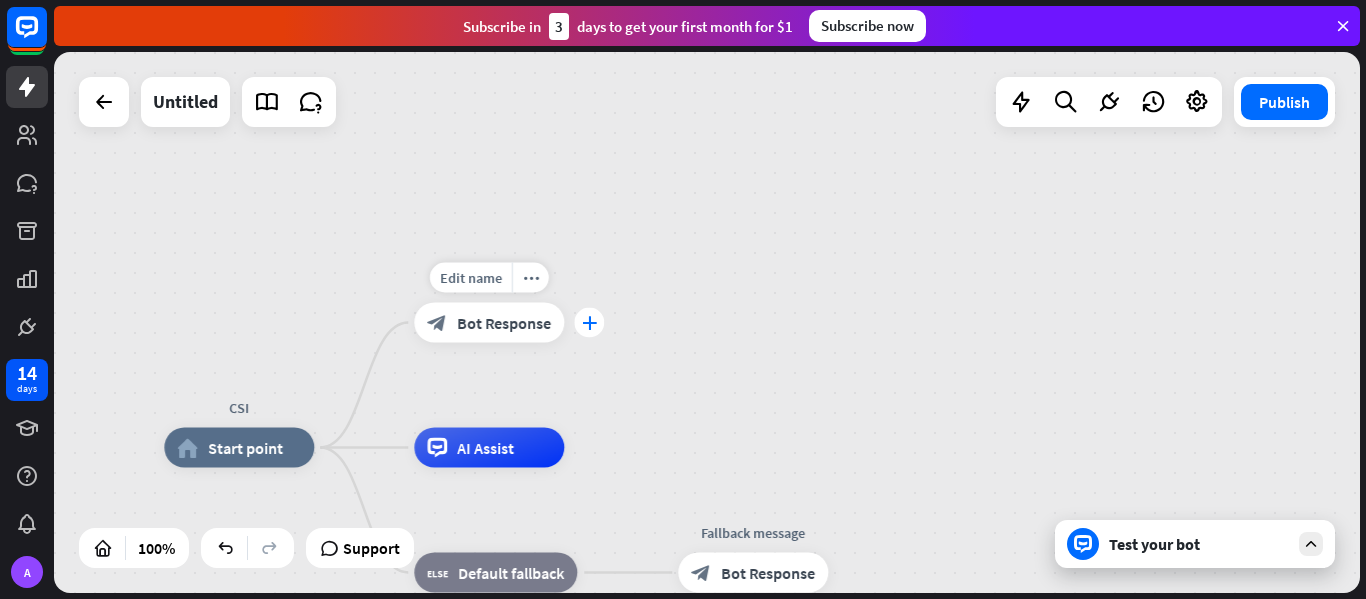 click on "plus" at bounding box center [589, 323] 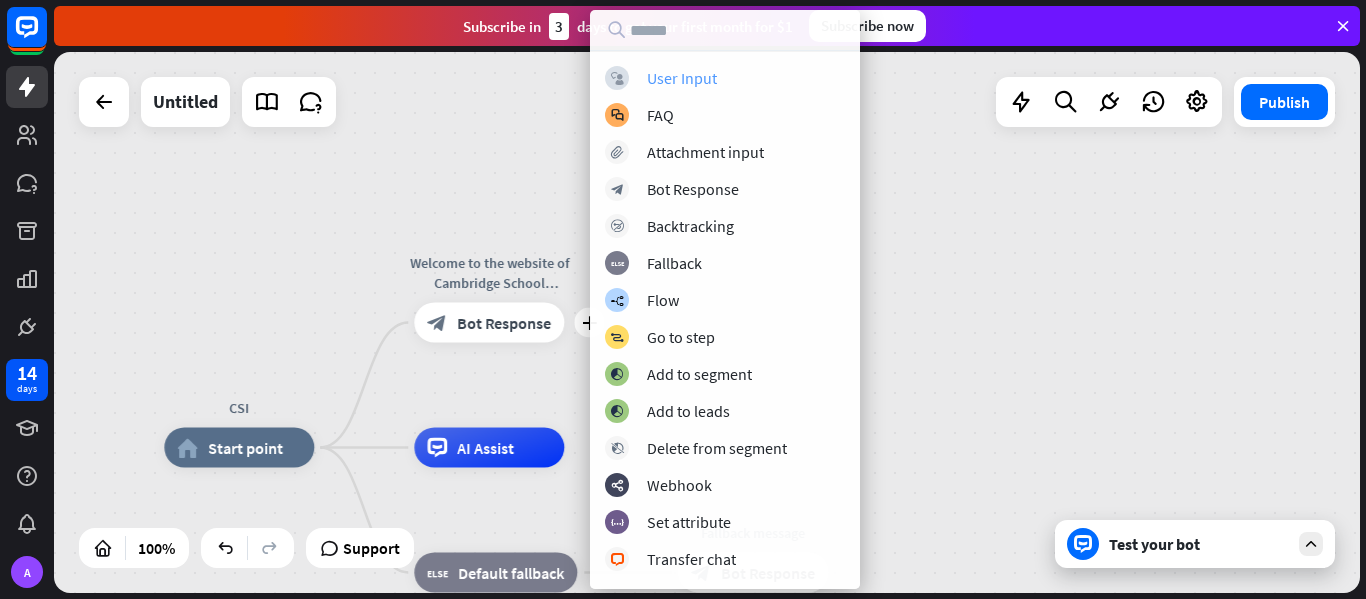 click on "User Input" at bounding box center (682, 78) 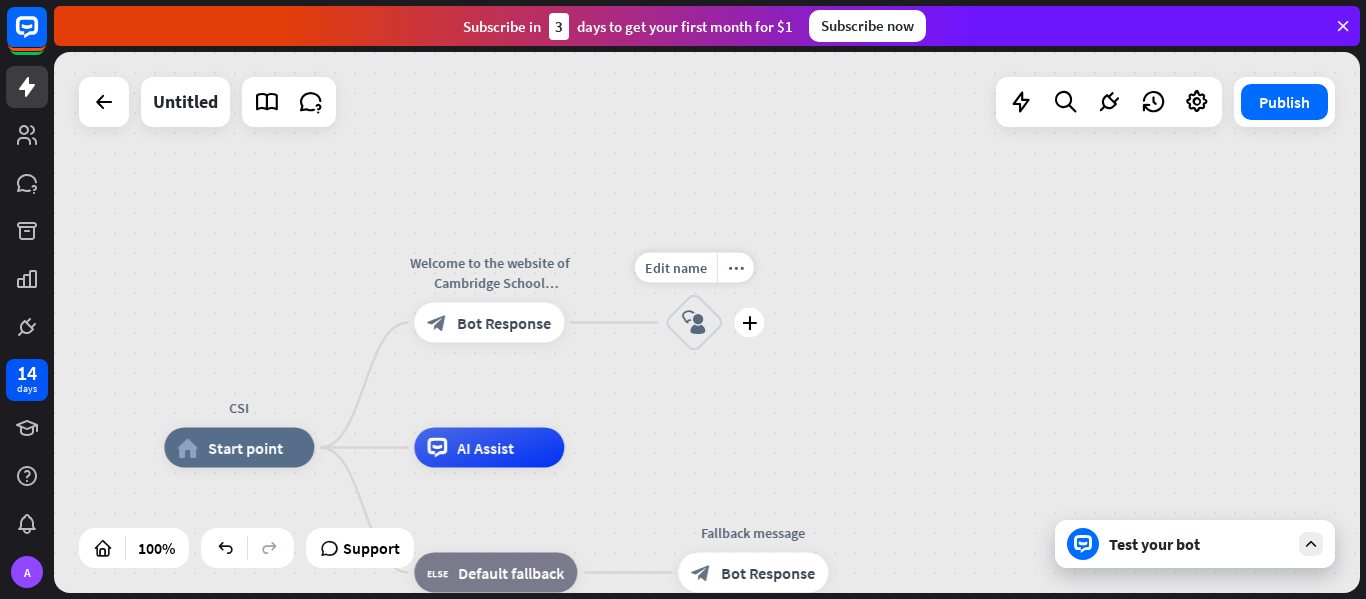 click on "block_user_input" at bounding box center [694, 323] 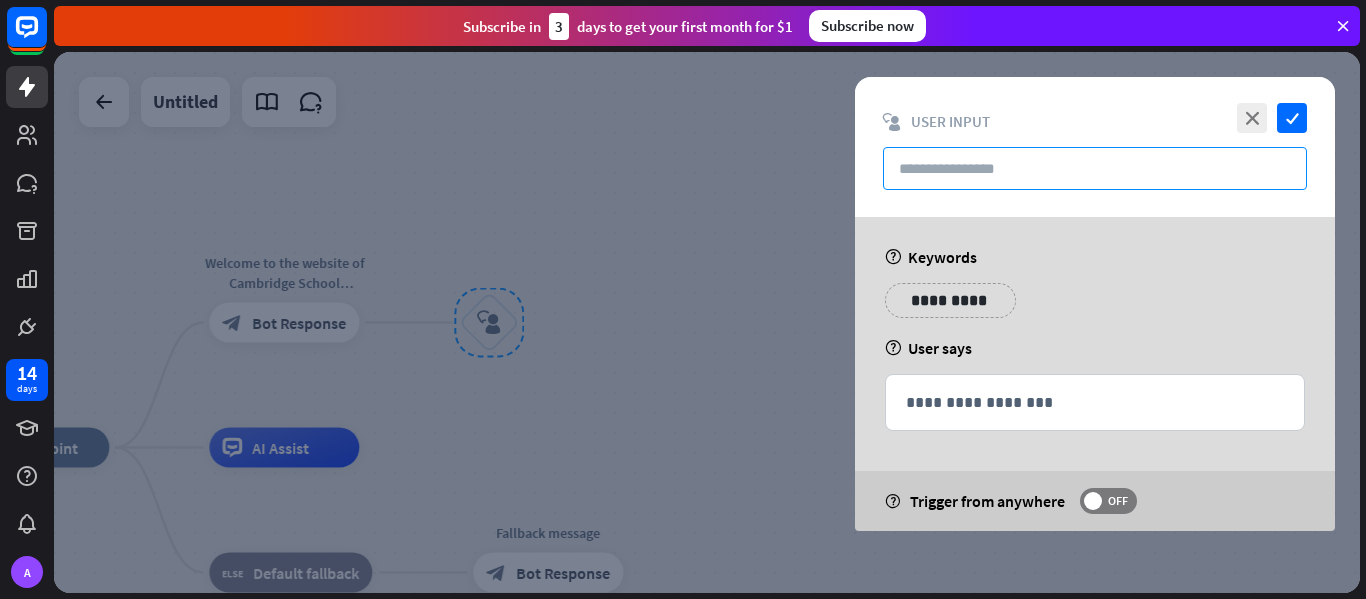 click at bounding box center [1095, 168] 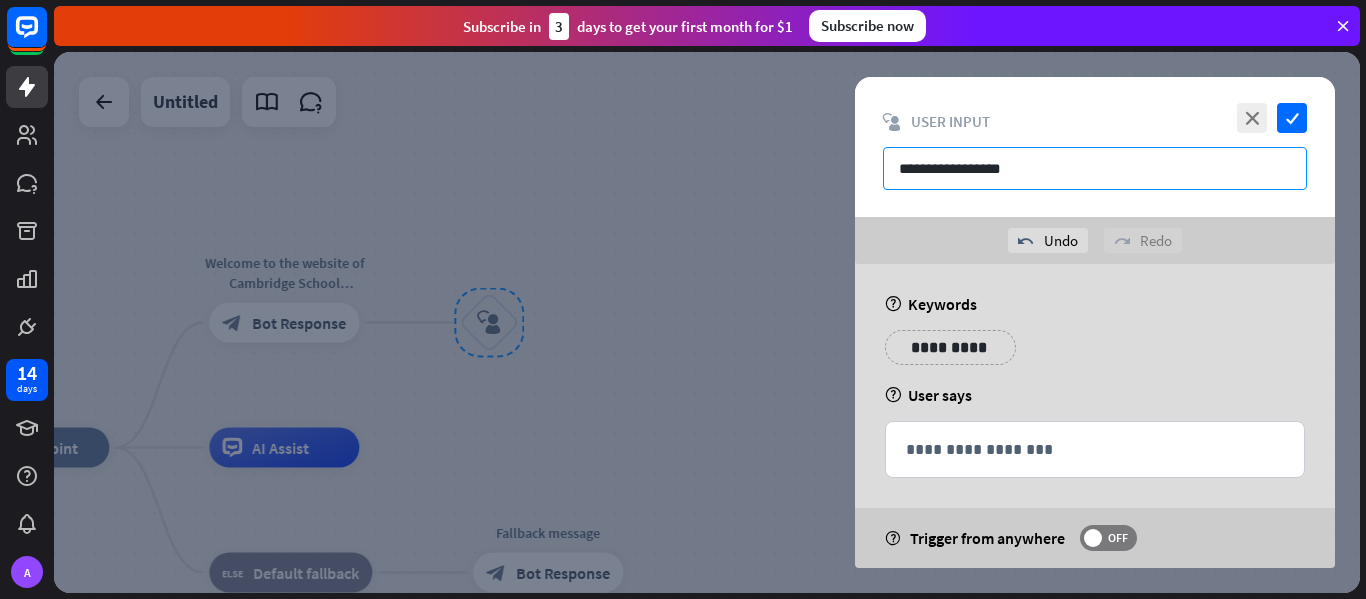 type on "**********" 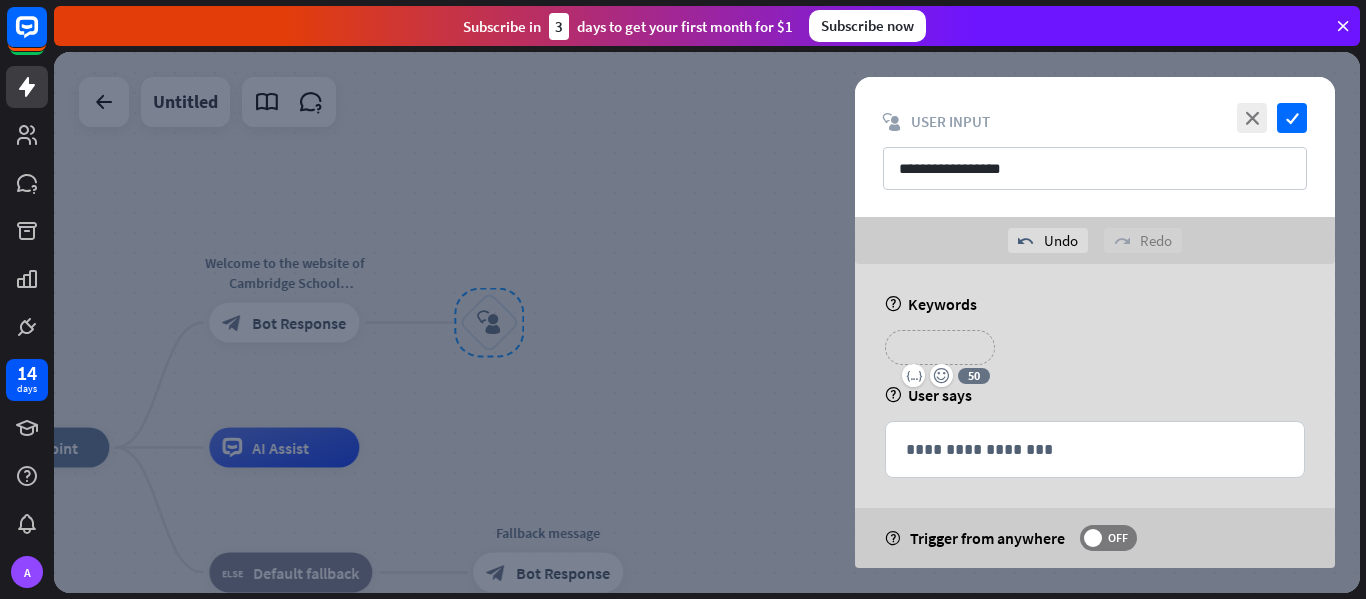 click on "**********" at bounding box center [940, 347] 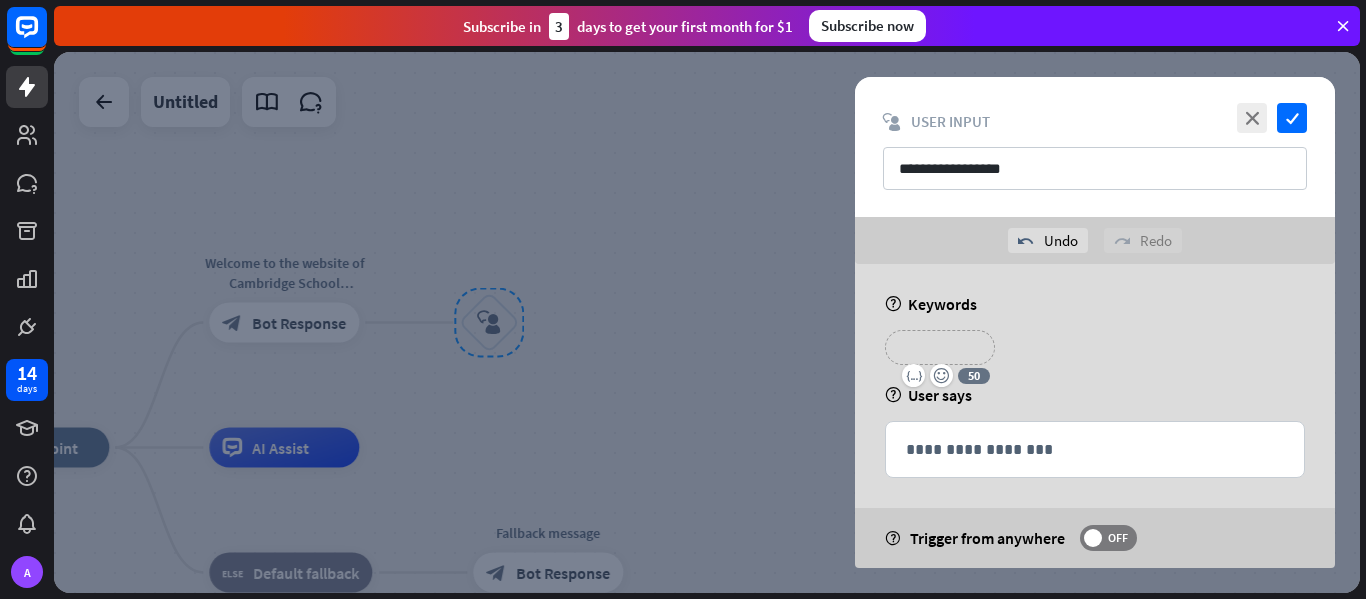 click on "**********" at bounding box center [940, 347] 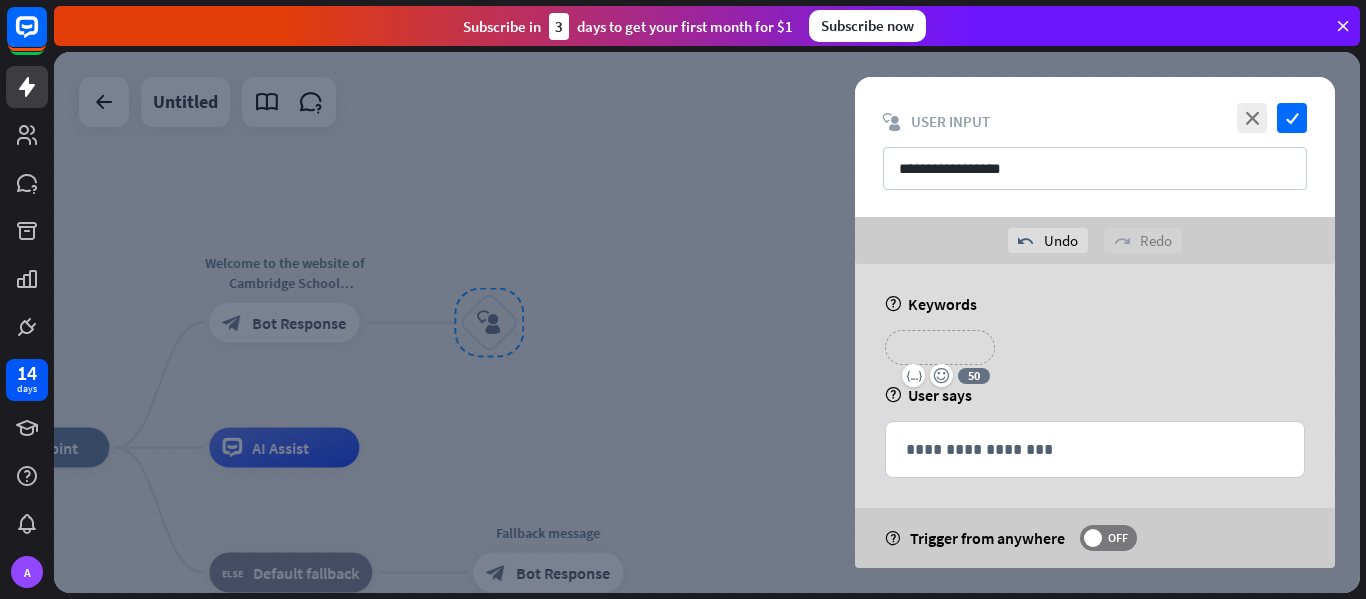 type 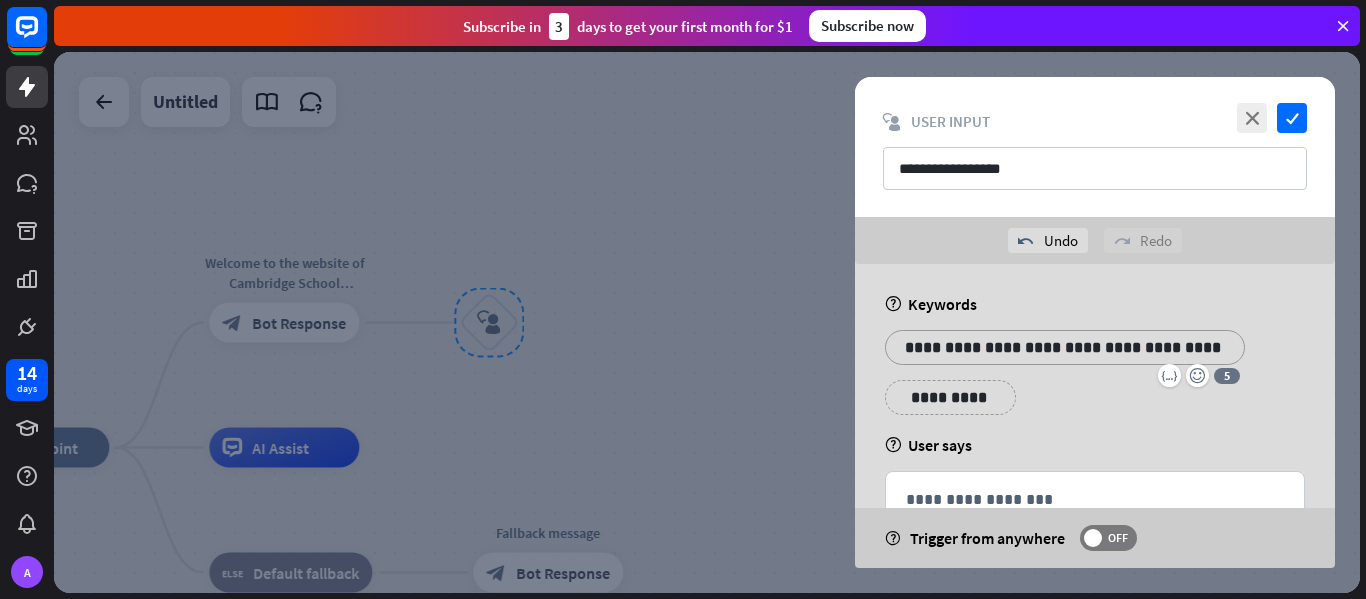click on "**********" at bounding box center [1065, 347] 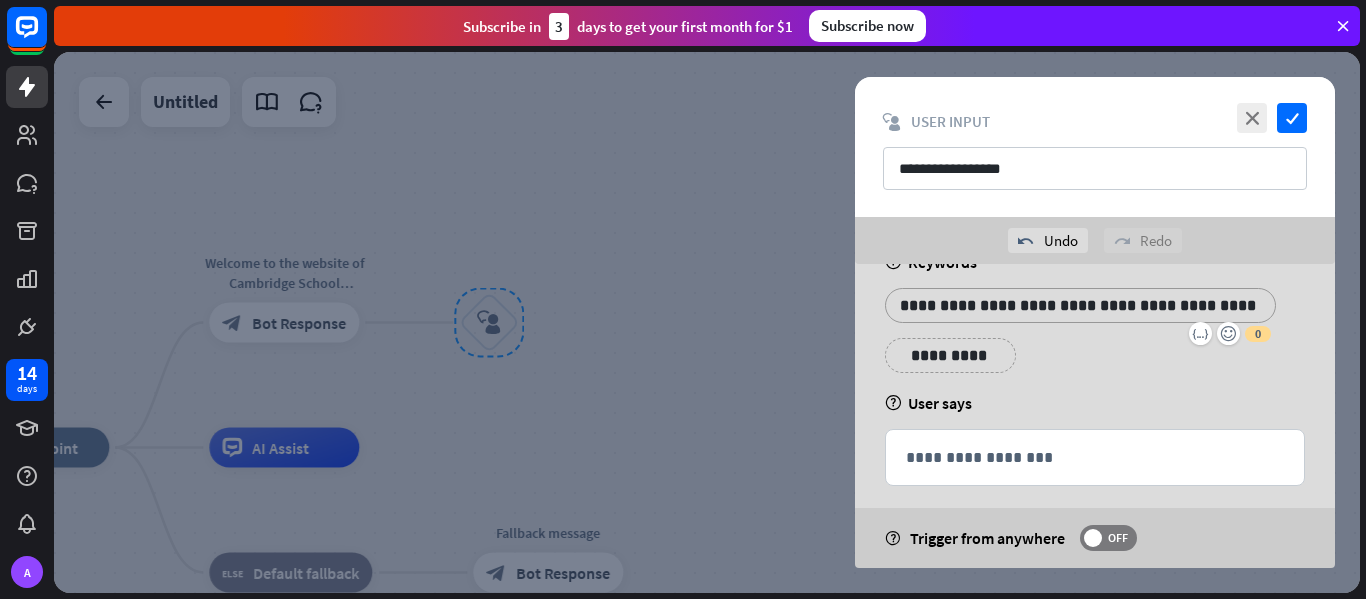 scroll, scrollTop: 60, scrollLeft: 0, axis: vertical 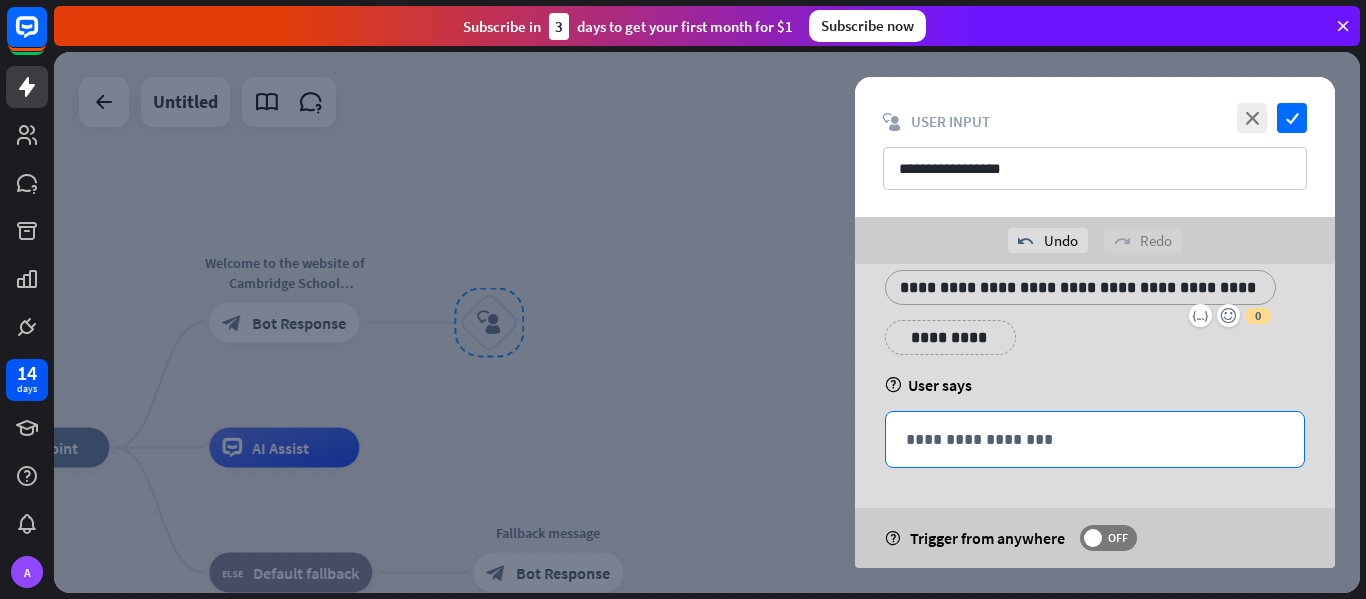 click on "**********" at bounding box center [1095, 439] 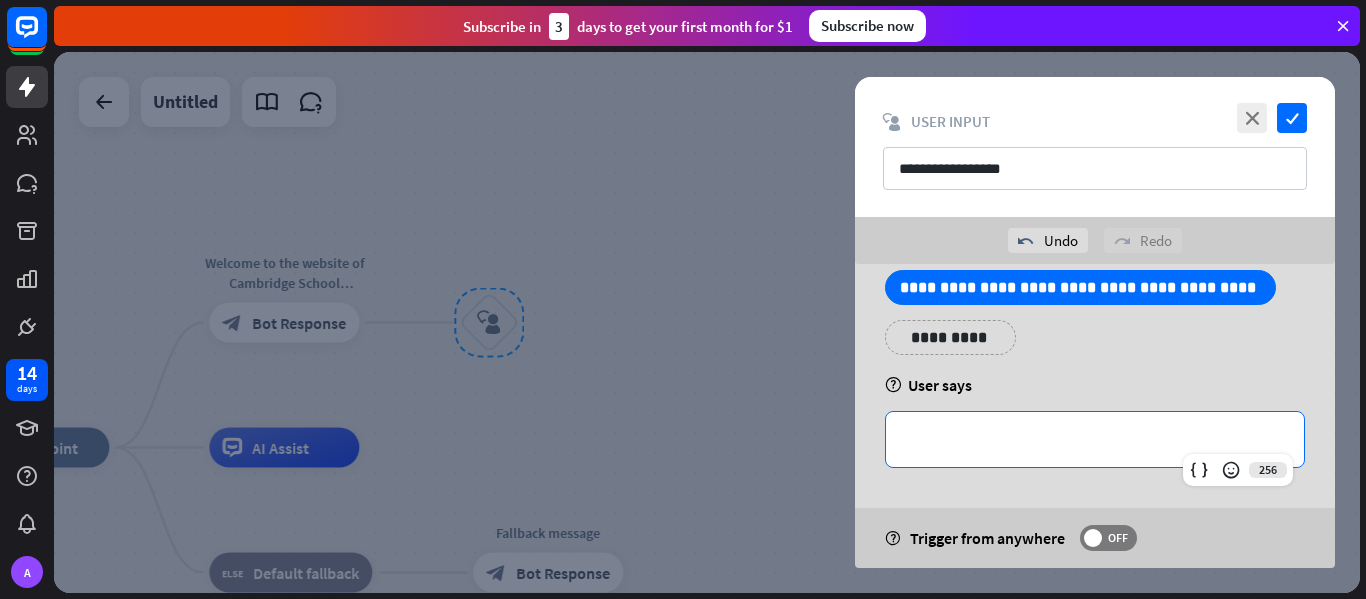 type 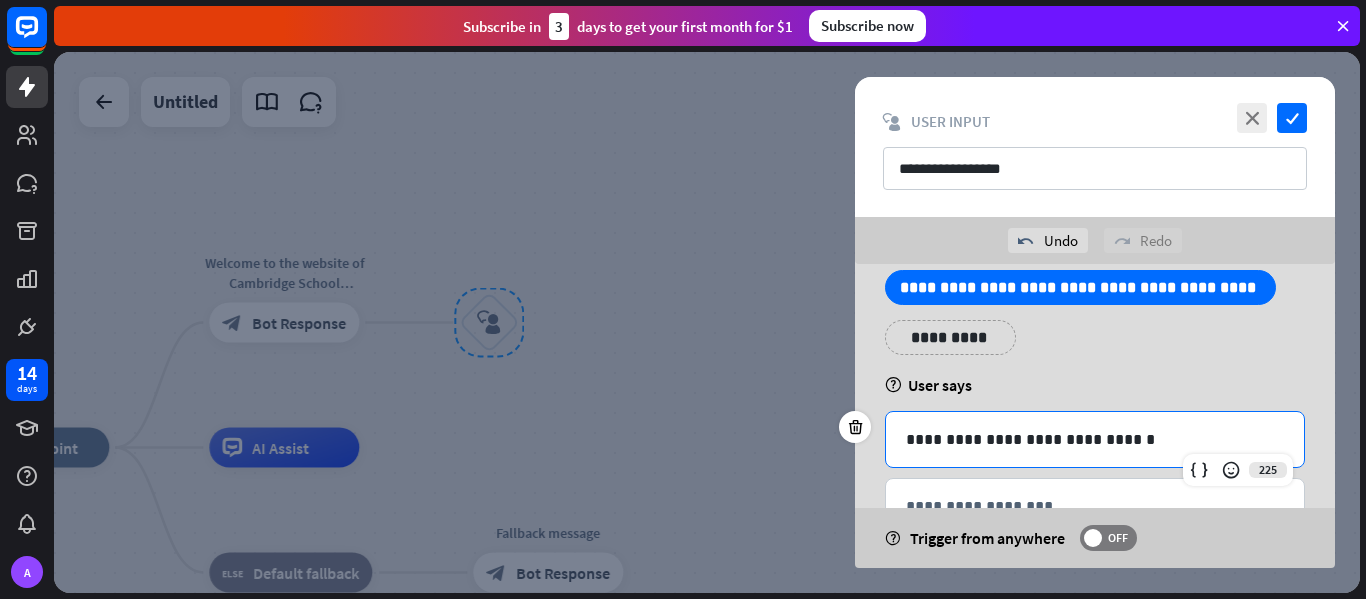 scroll, scrollTop: 127, scrollLeft: 0, axis: vertical 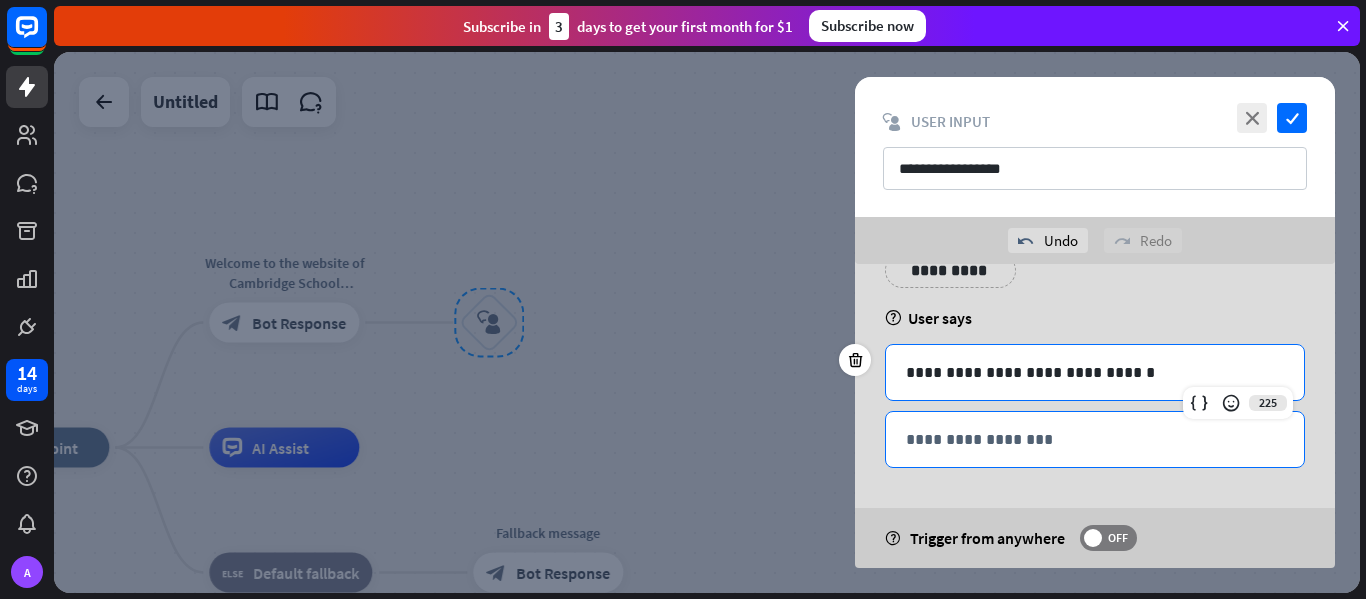 click on "**********" at bounding box center (1095, 439) 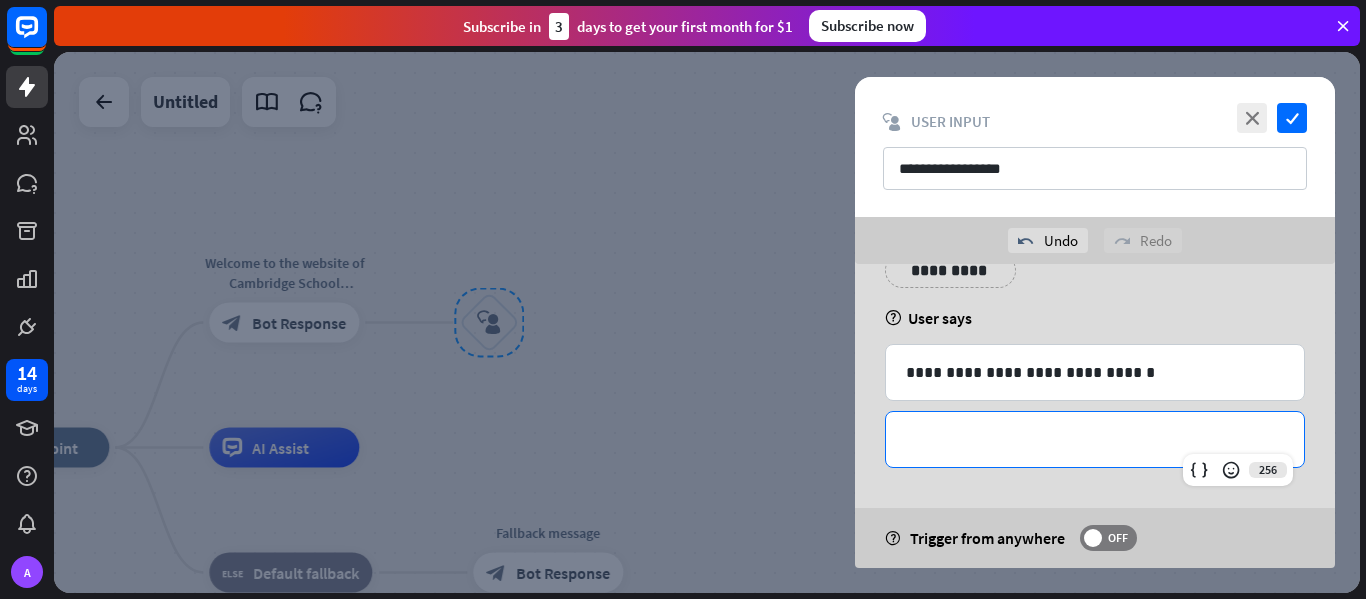 type 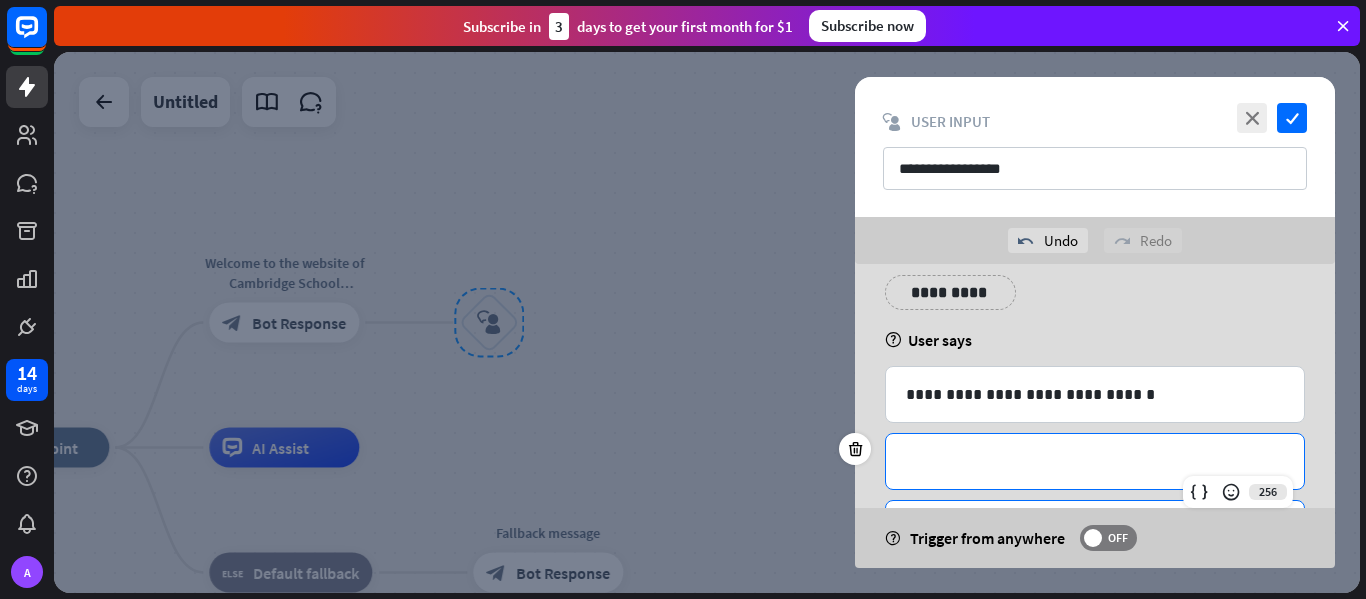 scroll, scrollTop: 194, scrollLeft: 0, axis: vertical 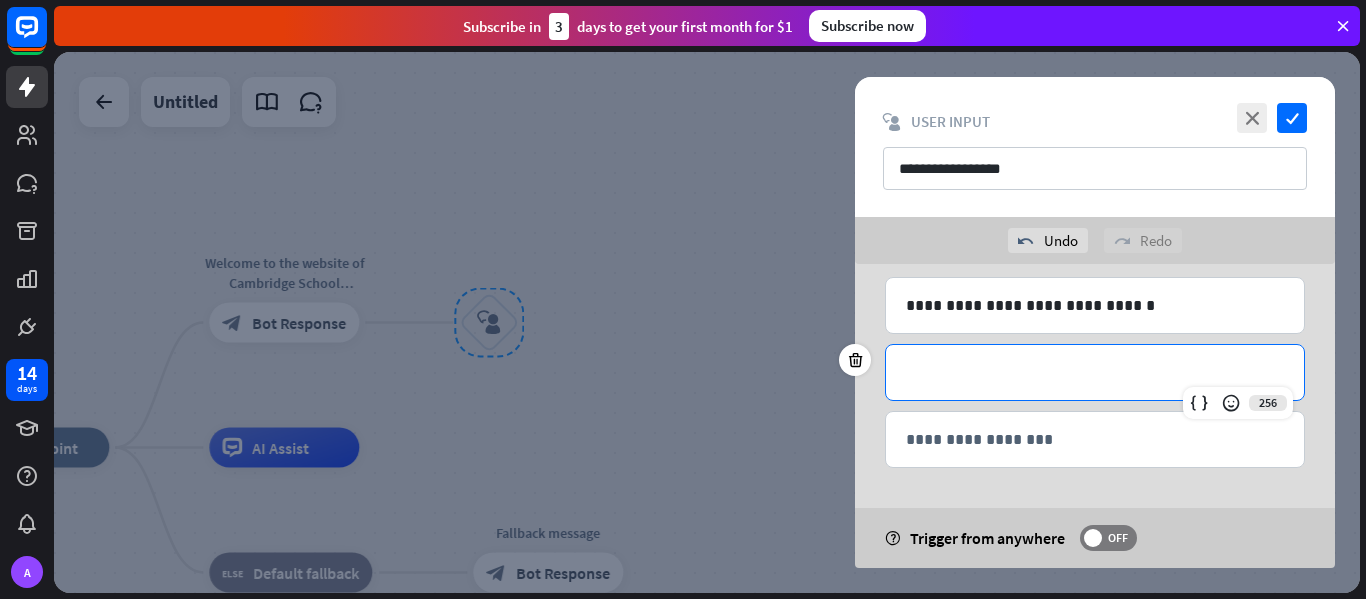 click on "**********" at bounding box center (1095, 372) 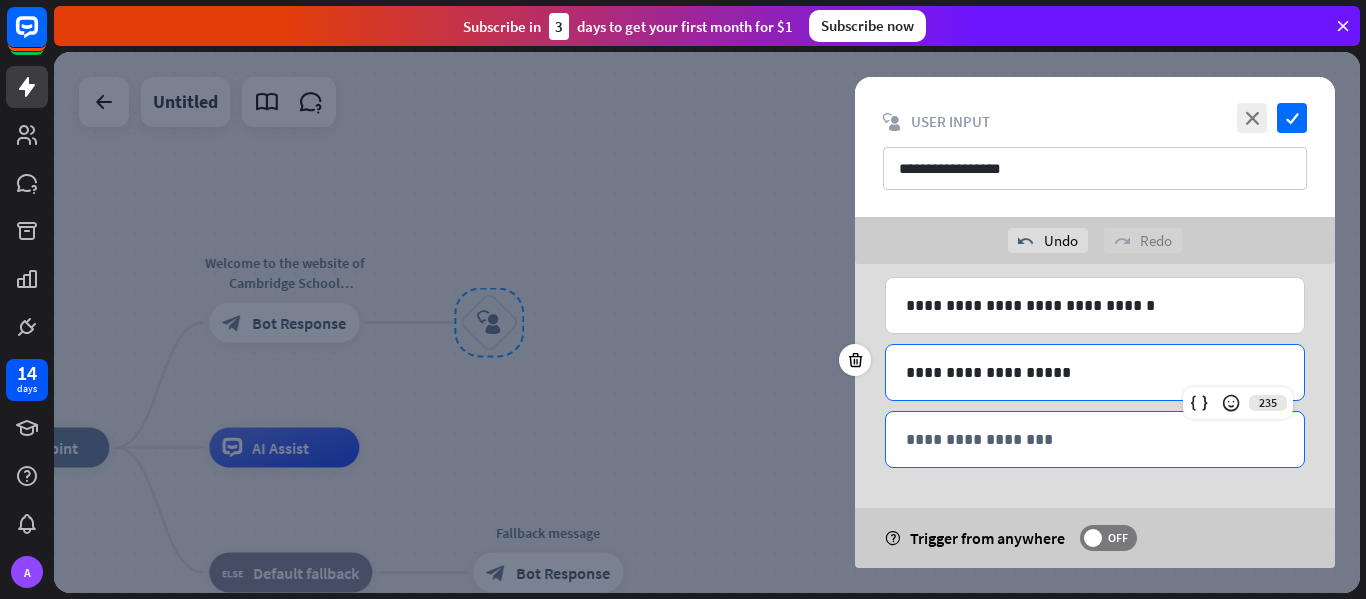 click on "**********" at bounding box center (1095, 439) 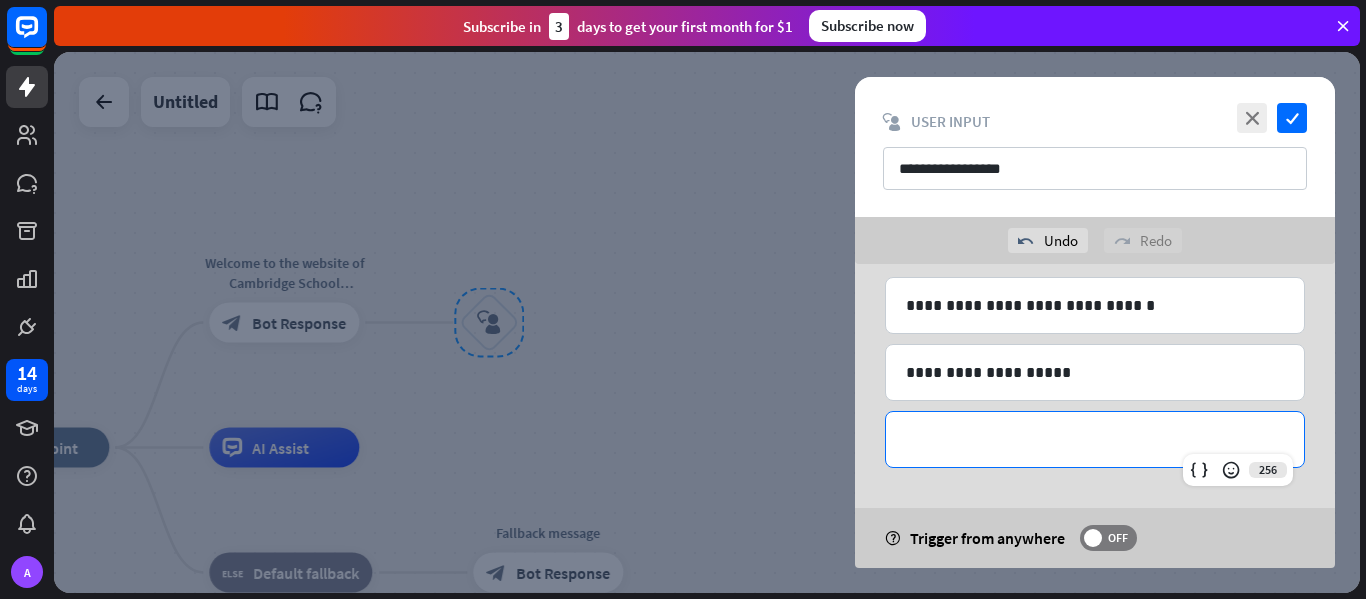type 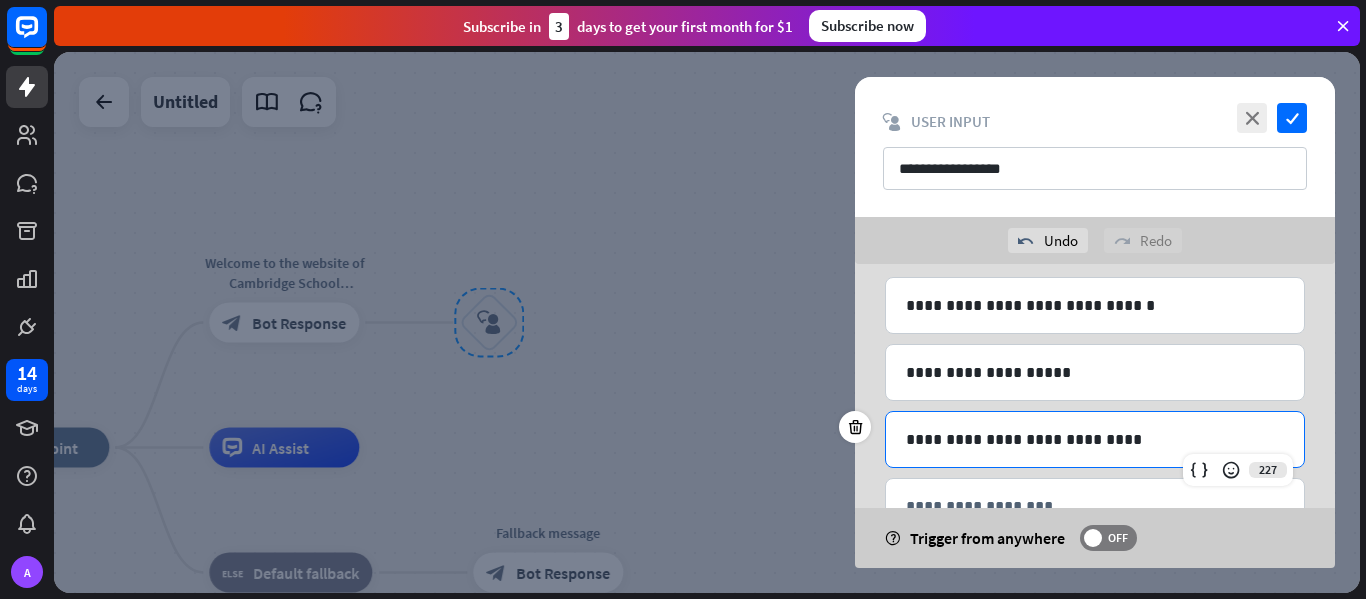 scroll, scrollTop: 261, scrollLeft: 0, axis: vertical 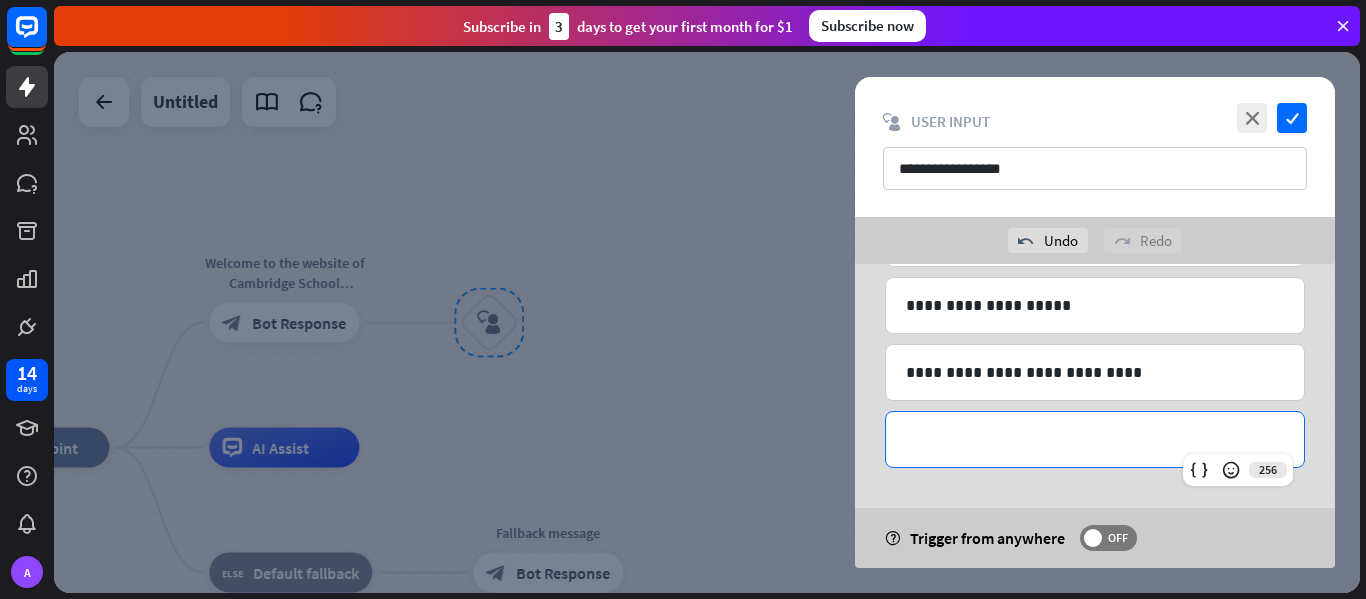 click on "**********" at bounding box center (1095, 439) 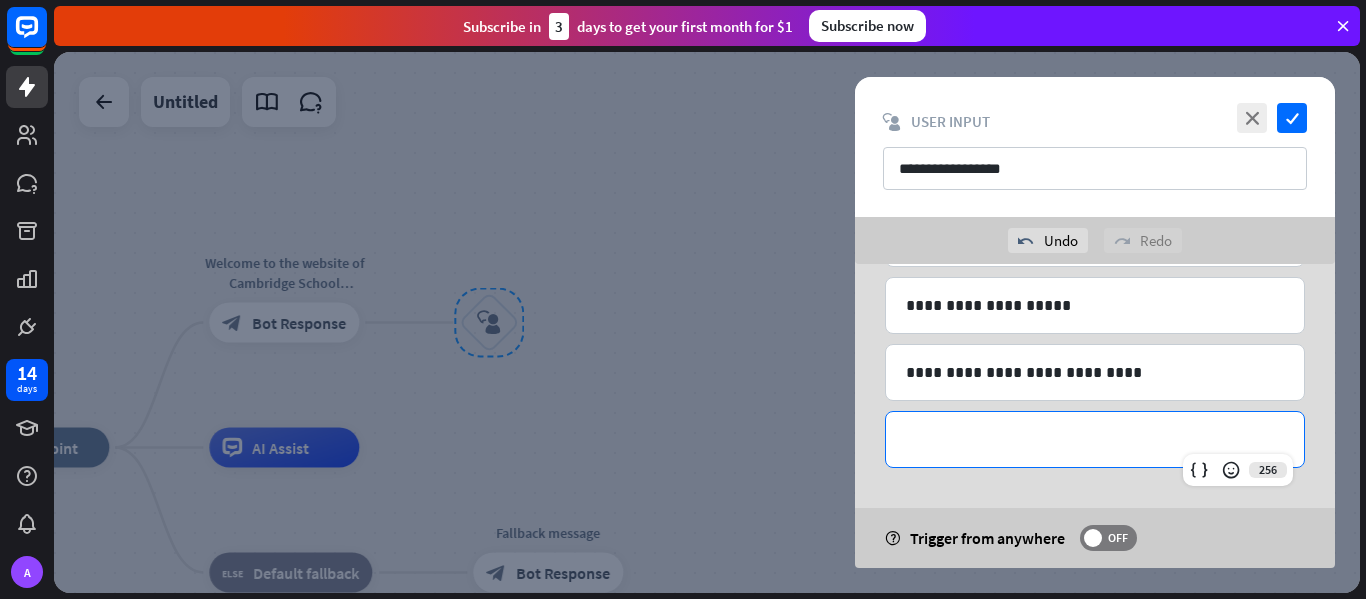 type 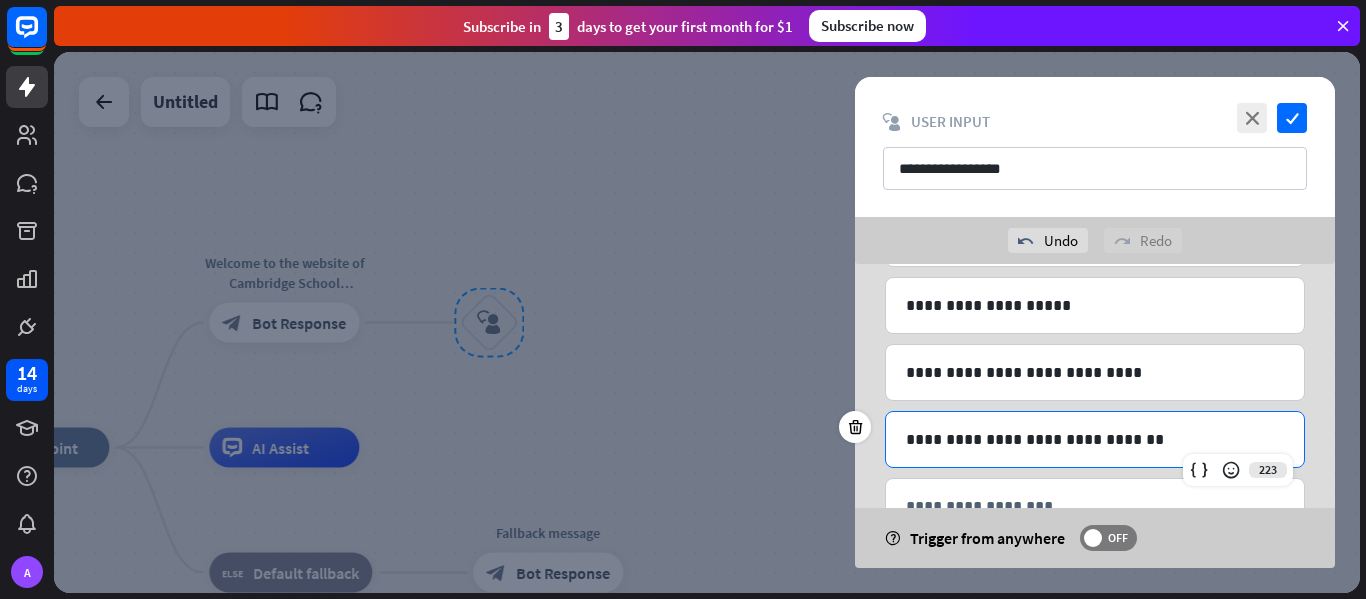 scroll, scrollTop: 328, scrollLeft: 0, axis: vertical 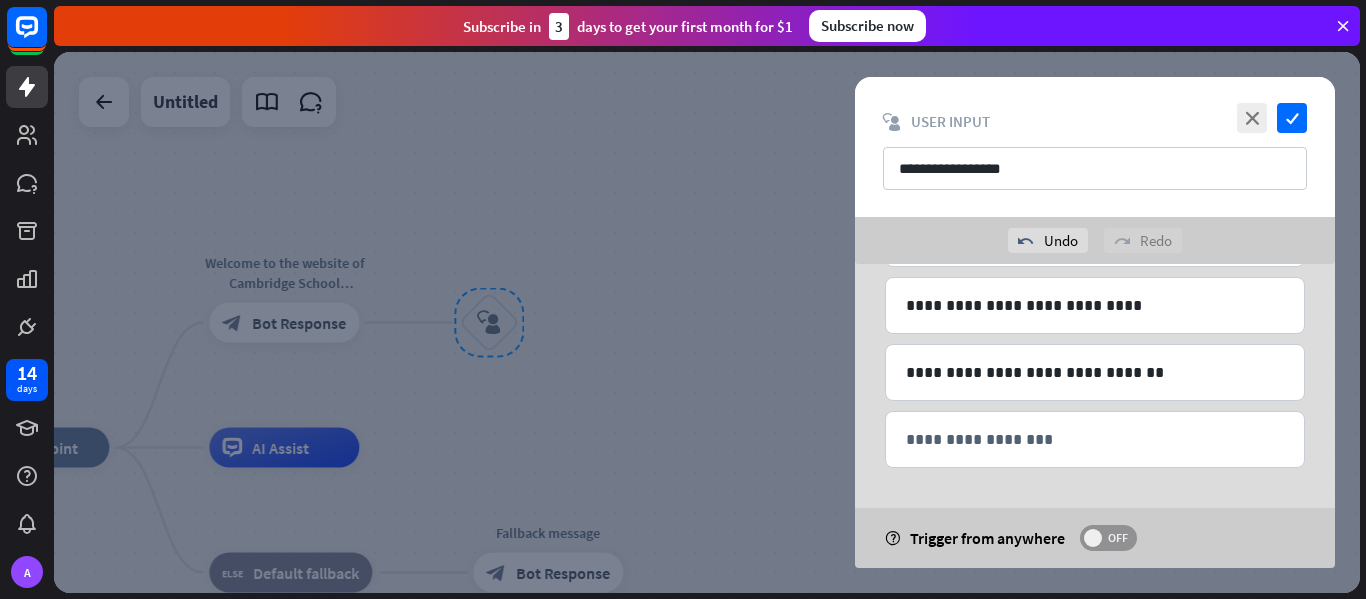 click on "OFF" at bounding box center [1108, 538] 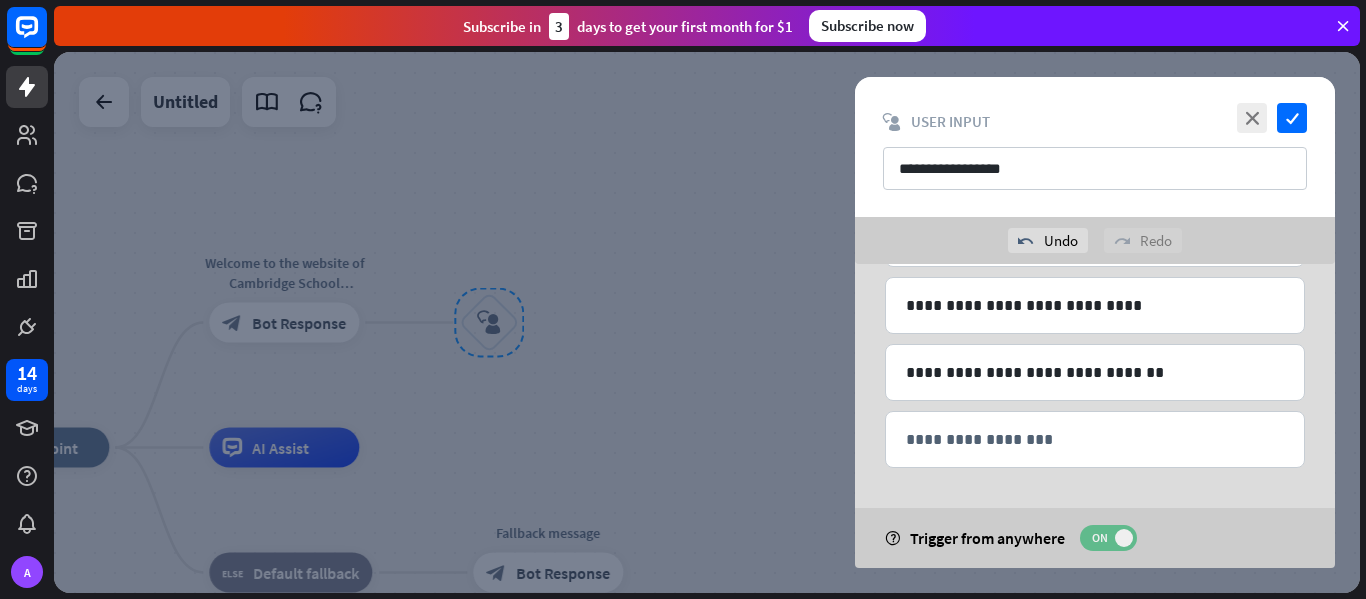 click on "ON" at bounding box center [1099, 538] 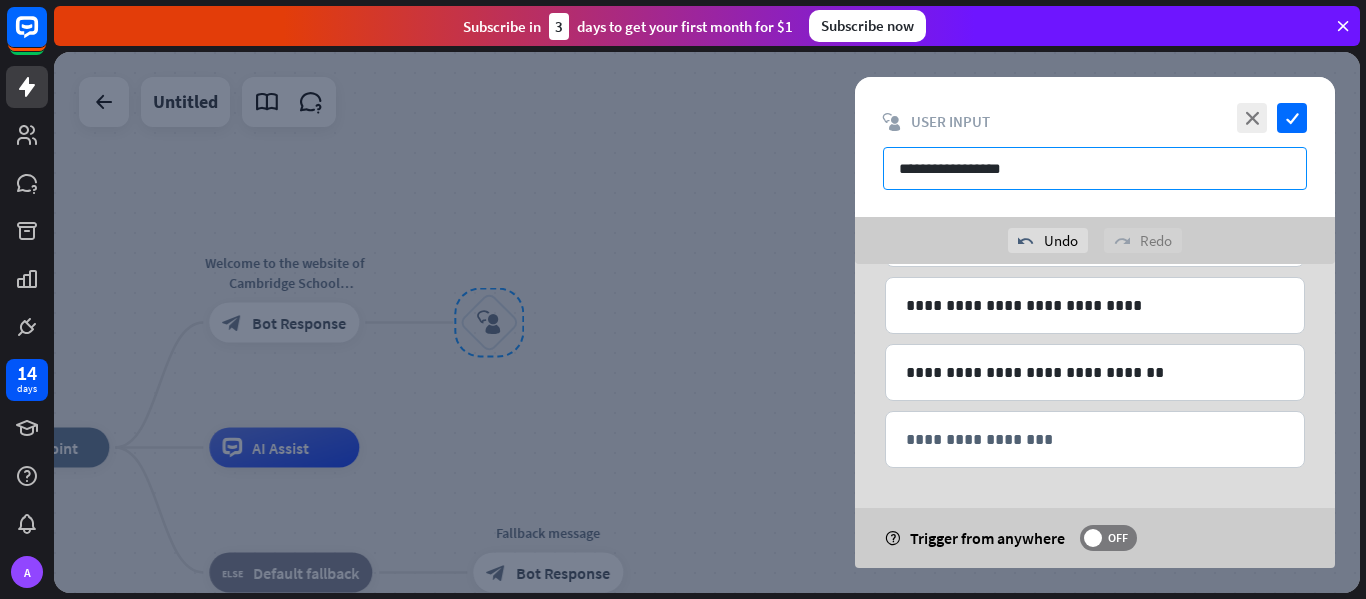 click on "**********" at bounding box center (1095, 168) 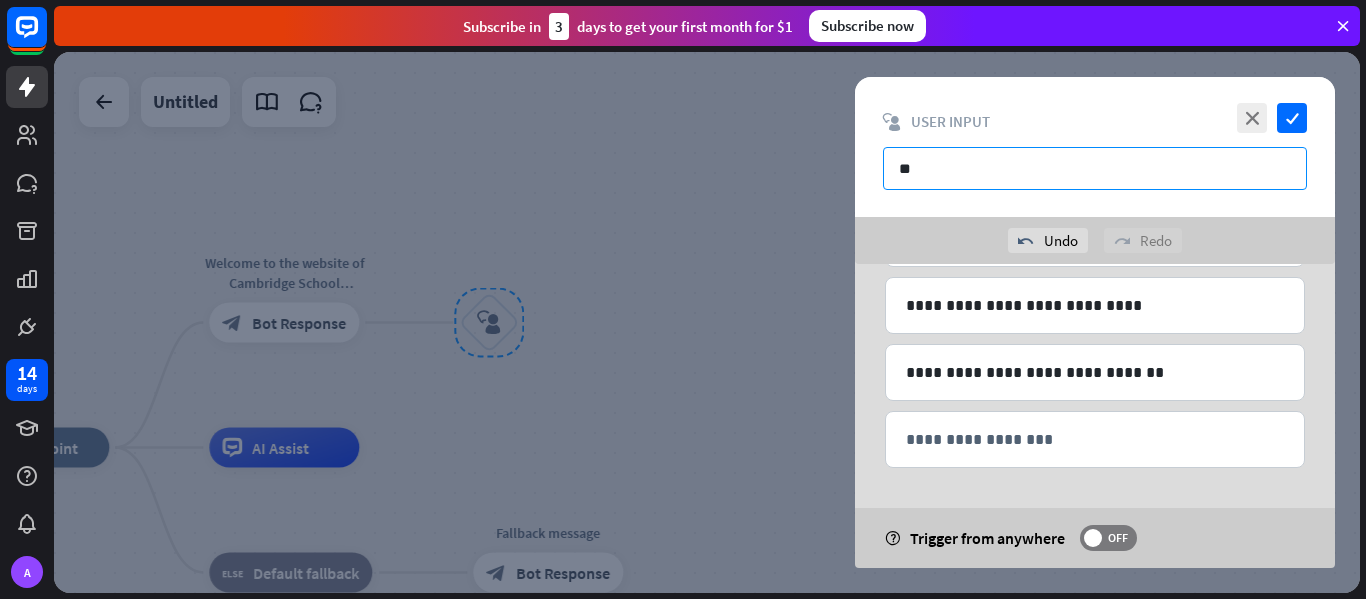 type on "*" 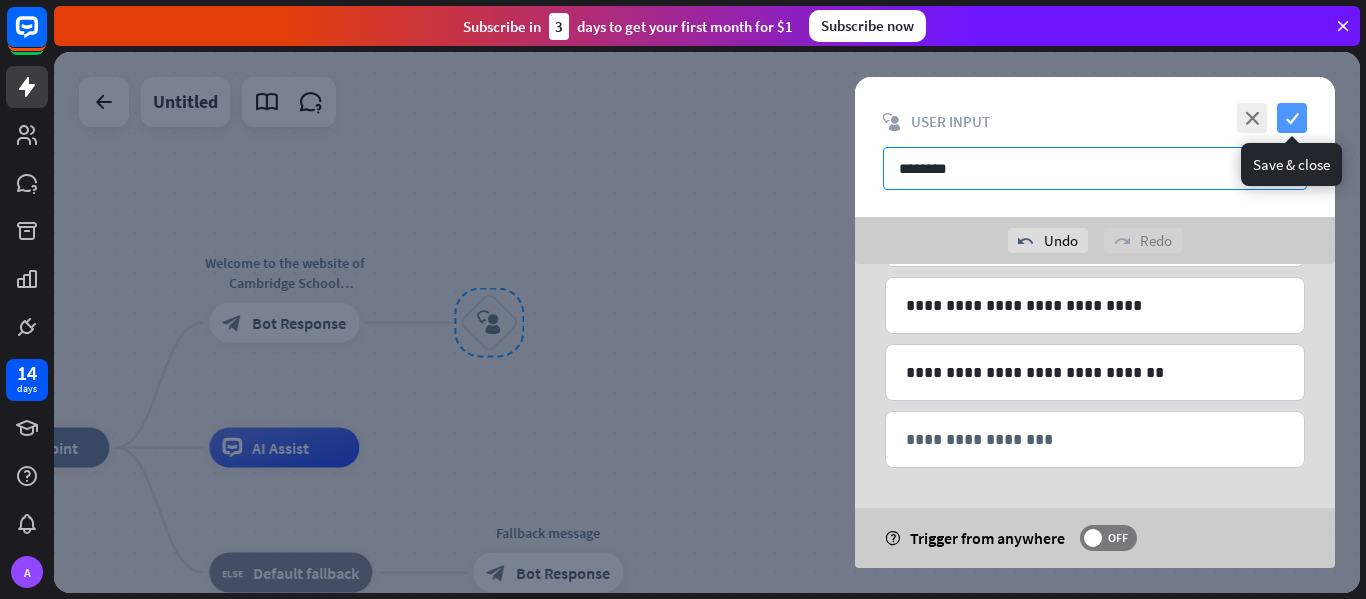 type on "********" 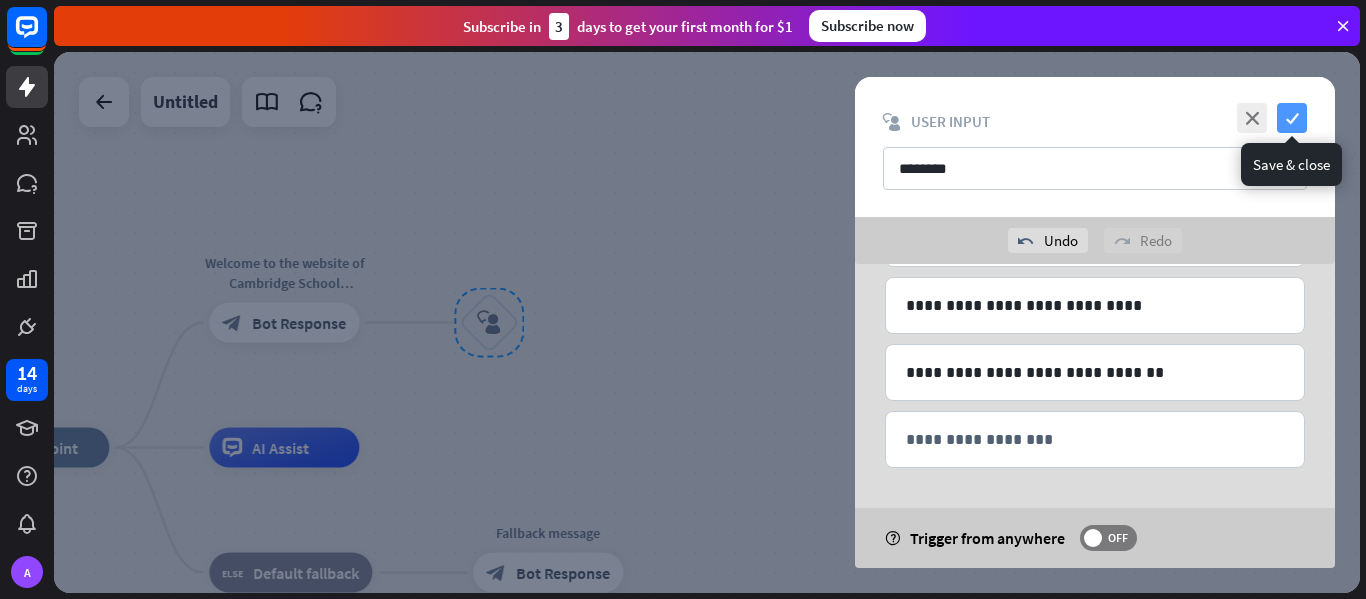 click on "check" at bounding box center [1292, 118] 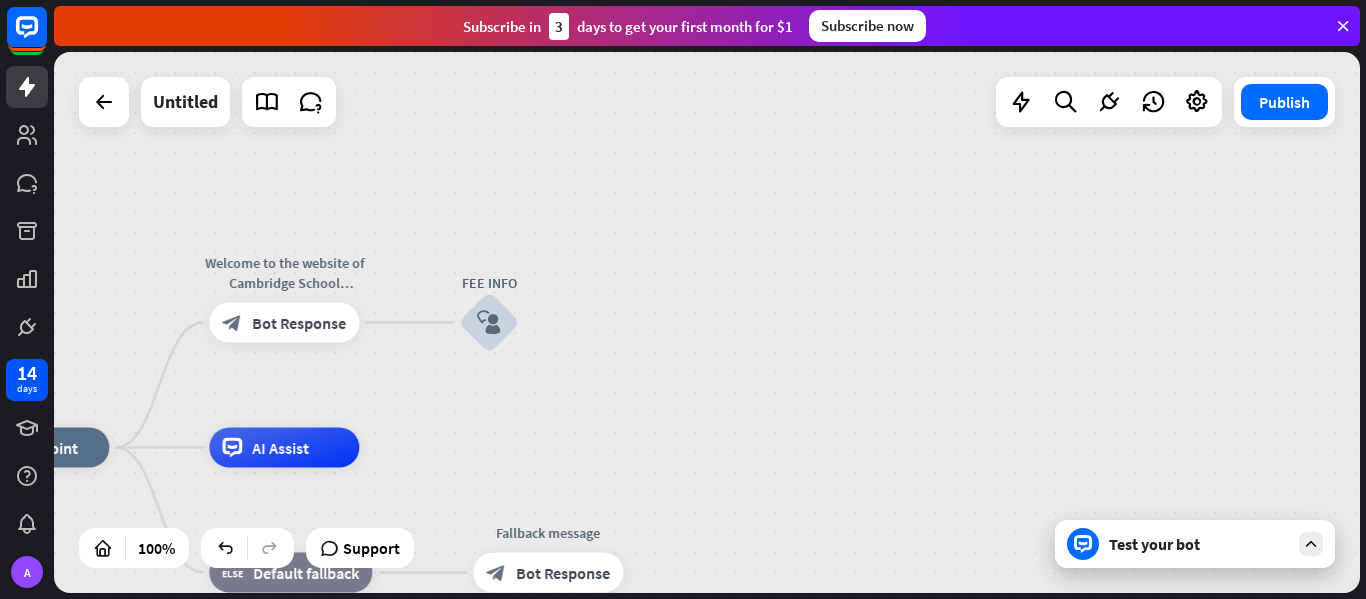 click on "Test your bot" at bounding box center (1199, 544) 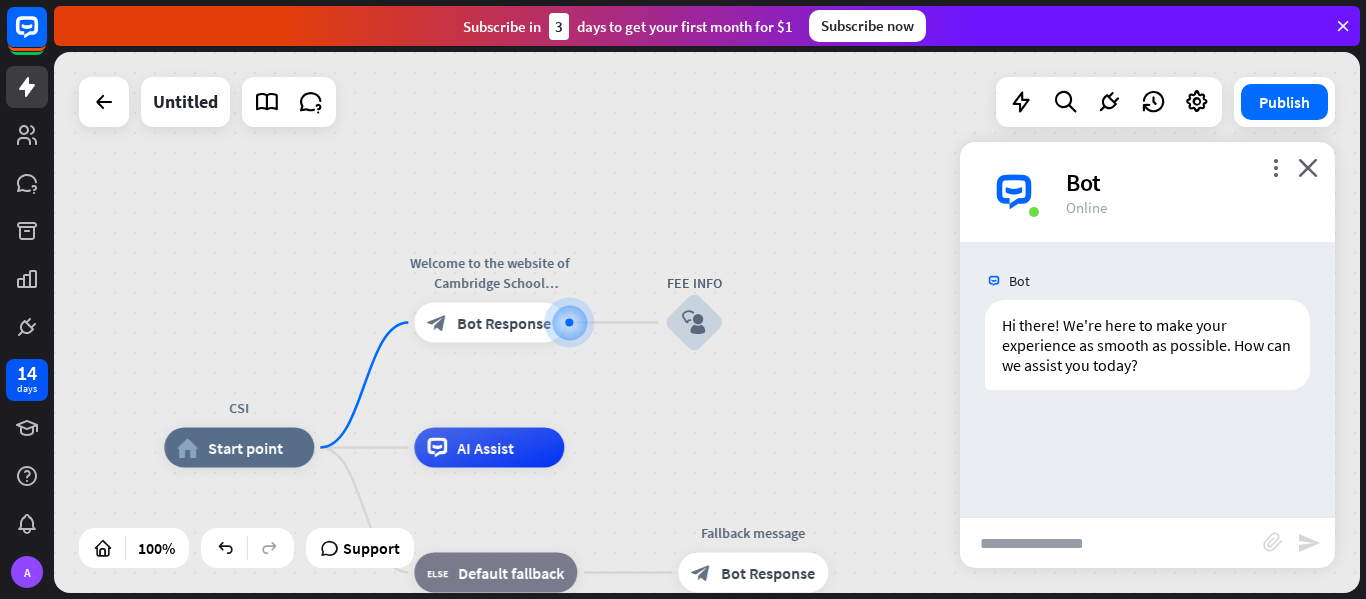 click at bounding box center (1111, 543) 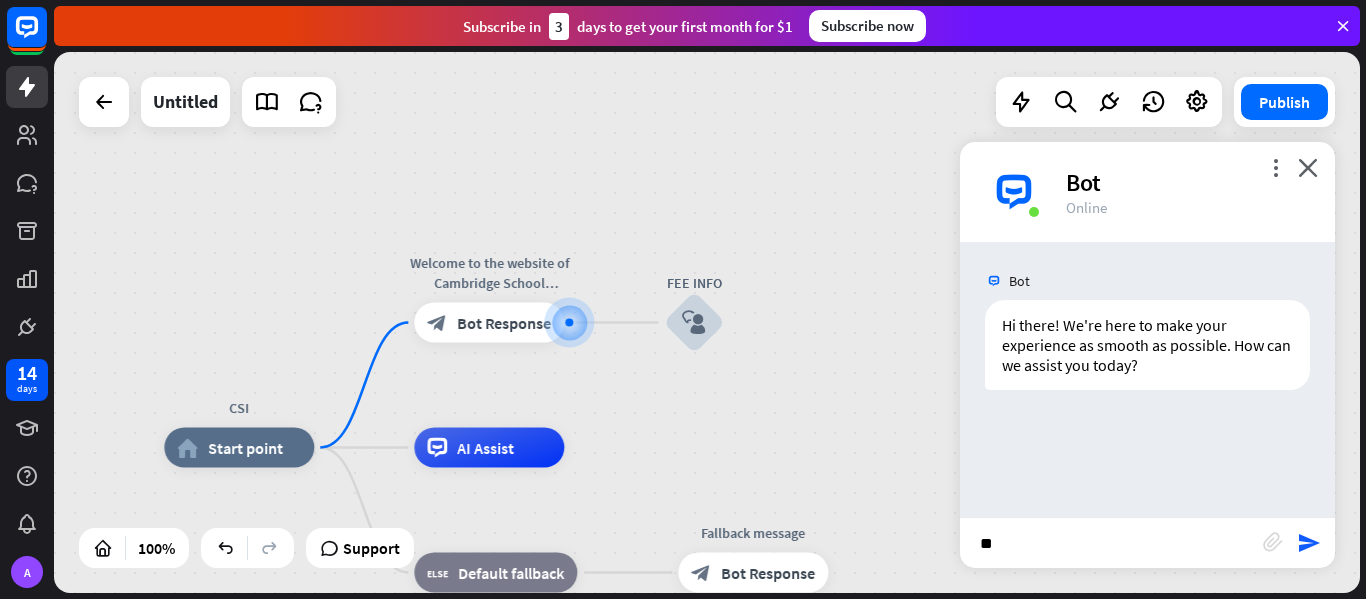type on "*" 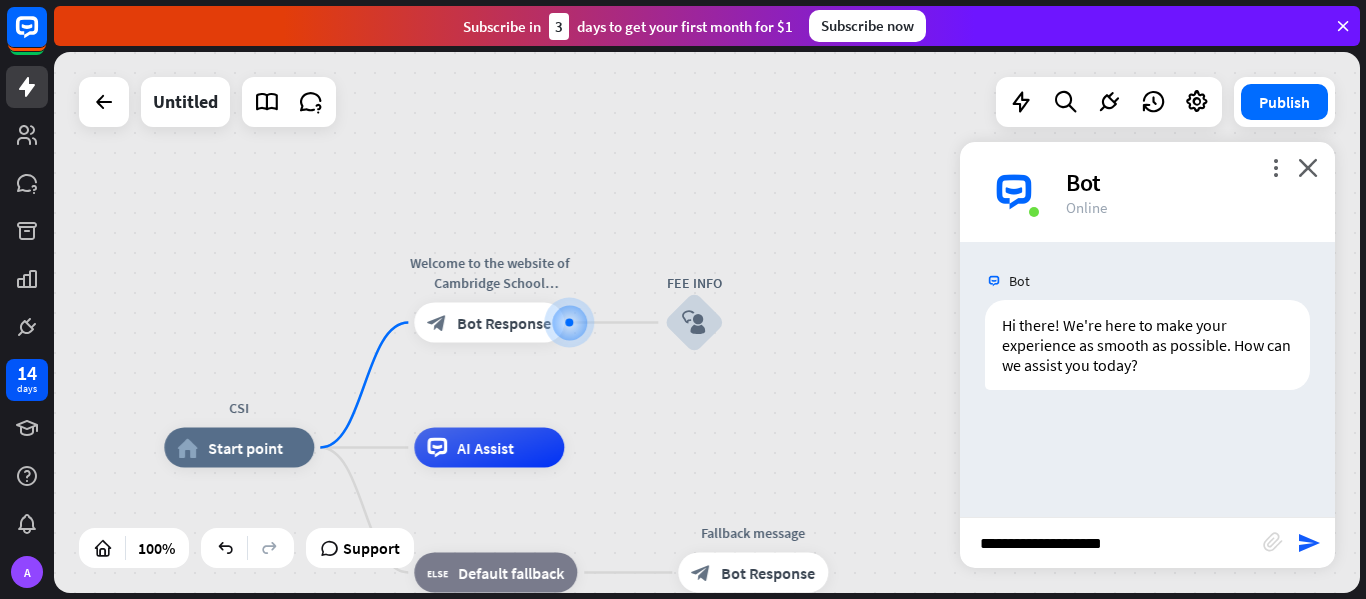 type on "**********" 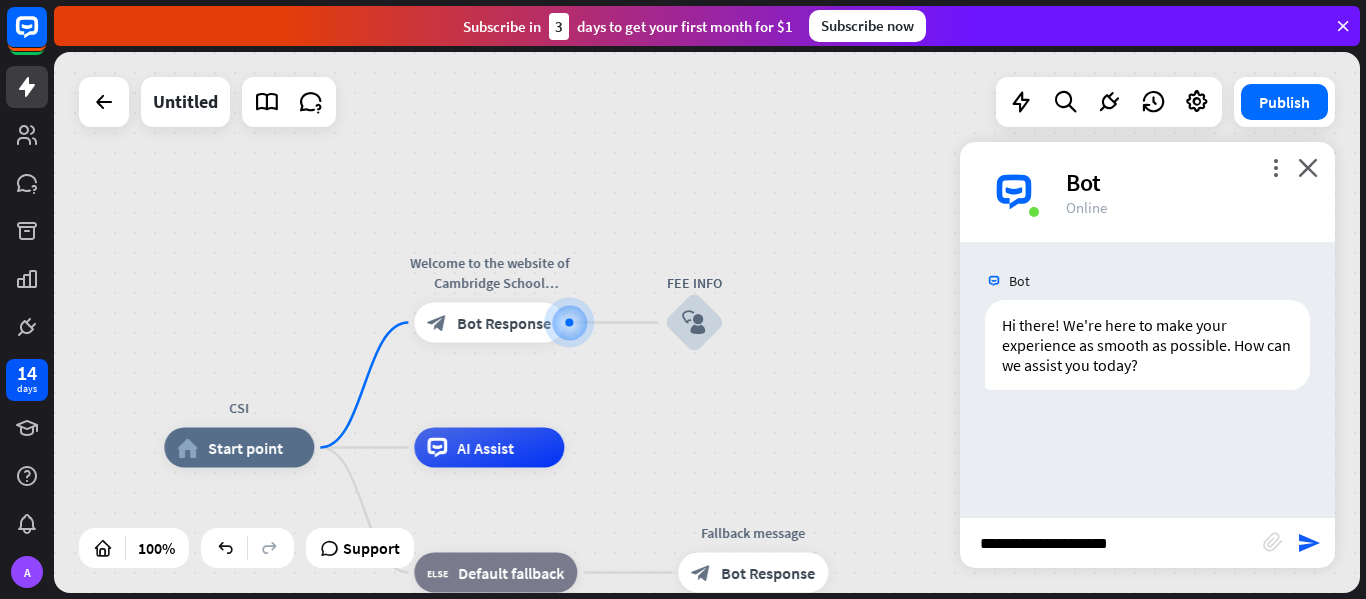 type 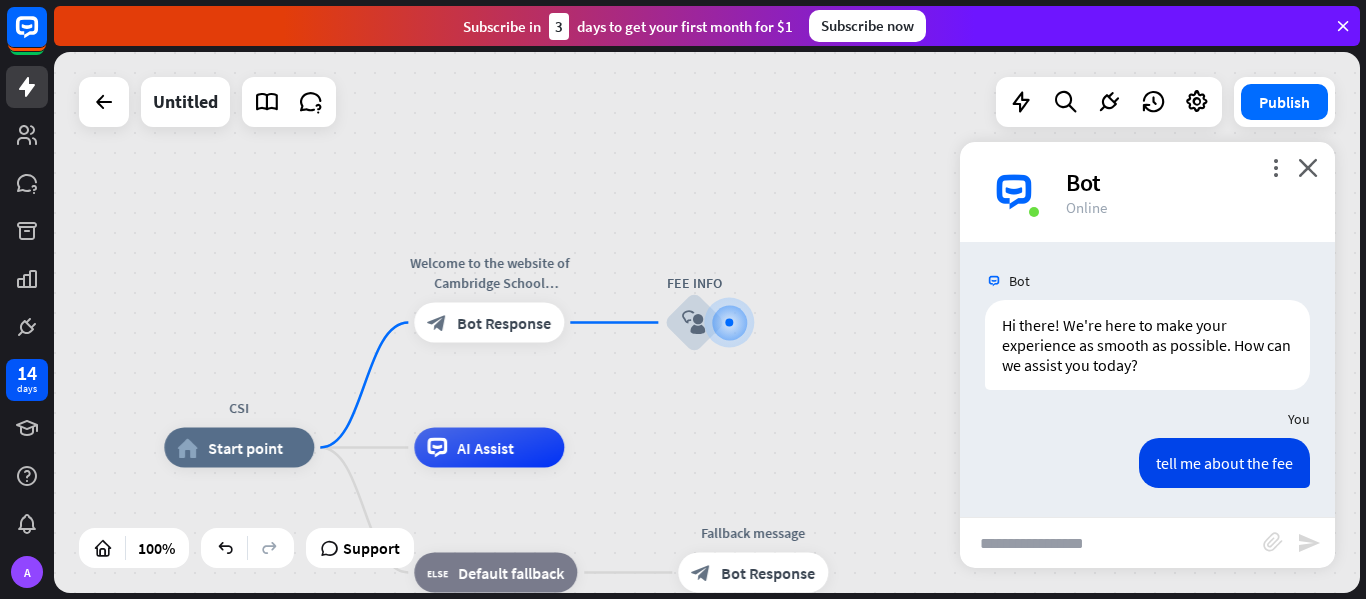 scroll, scrollTop: 1, scrollLeft: 0, axis: vertical 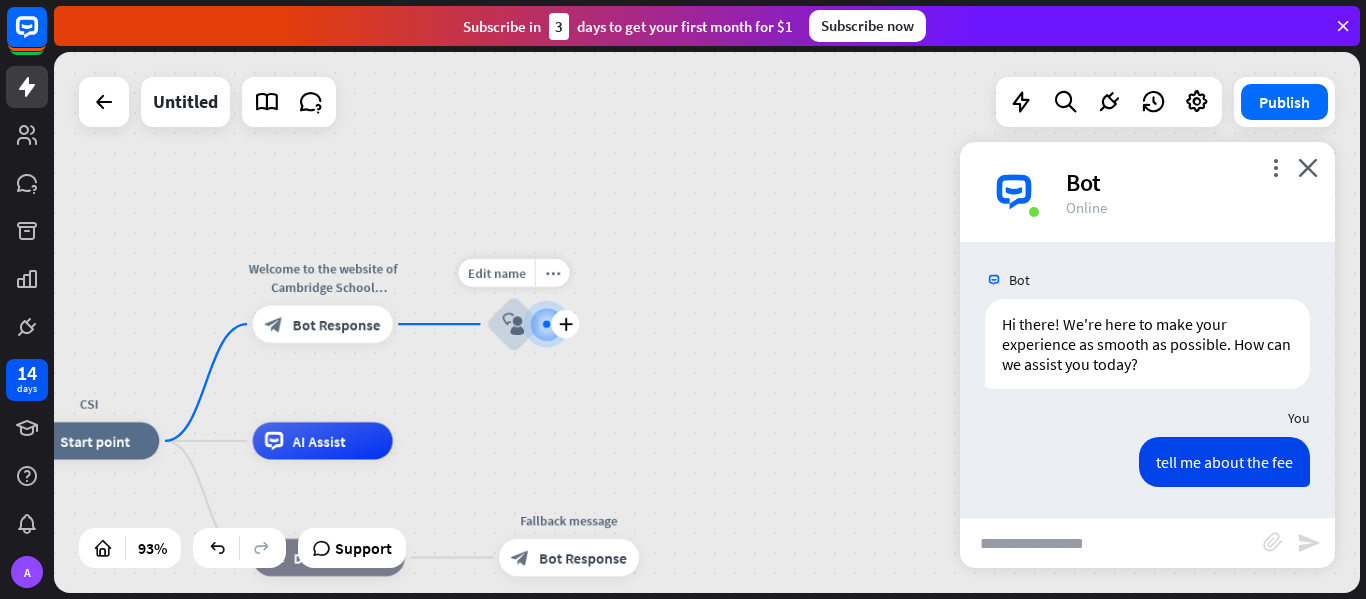 click on "Edit name   more_horiz         plus     block_user_input" at bounding box center (514, 324) 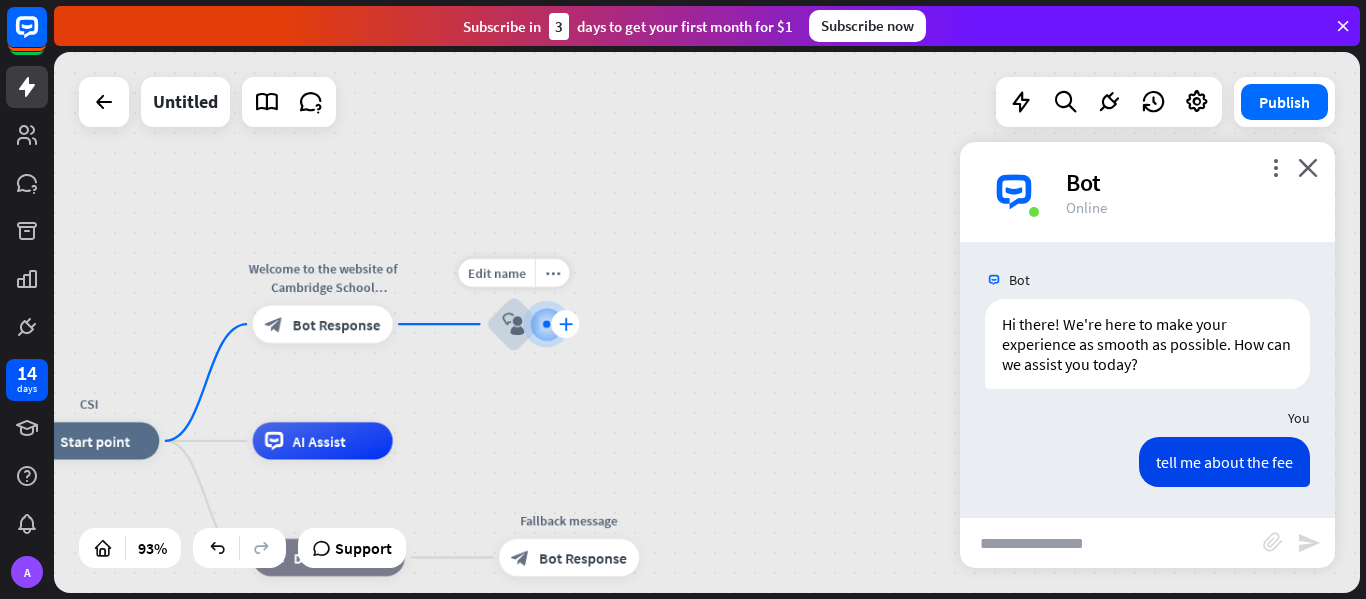 click on "plus" at bounding box center (565, 324) 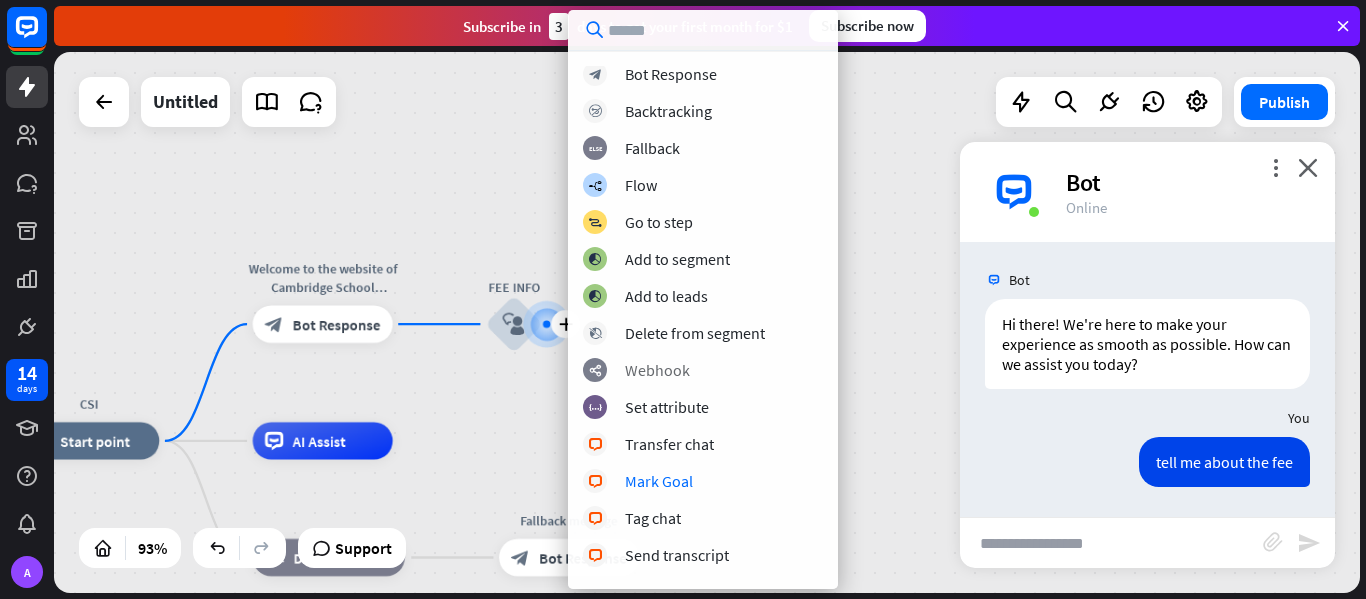 scroll, scrollTop: 0, scrollLeft: 0, axis: both 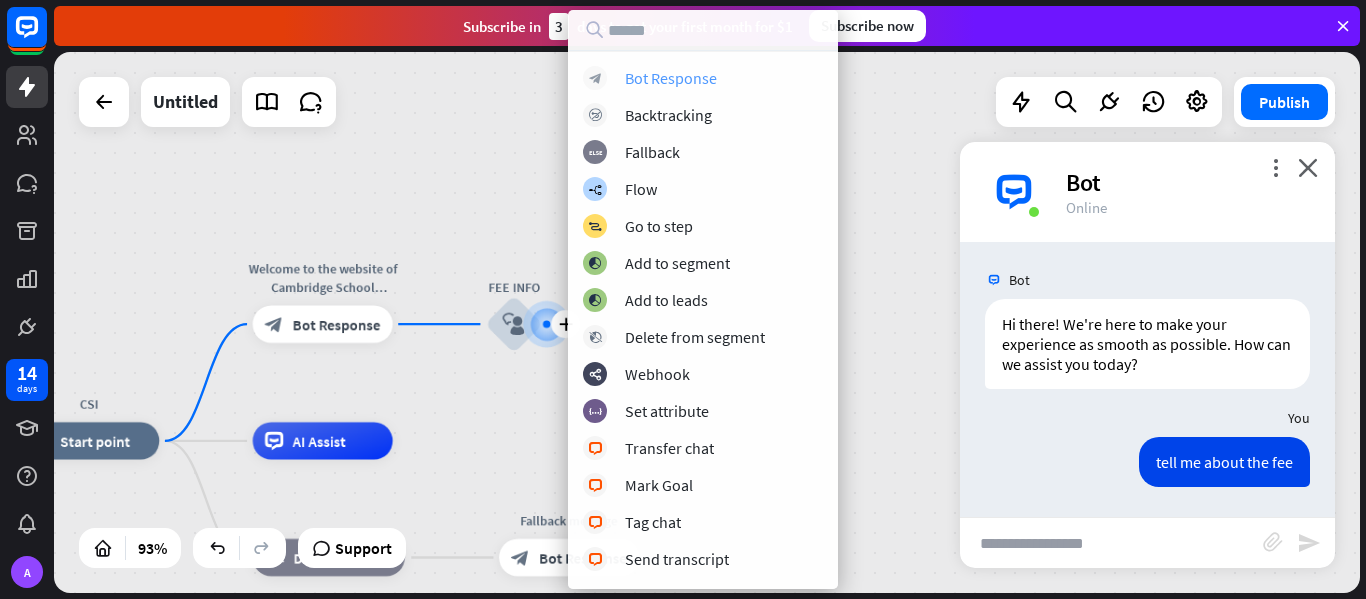 click on "block_bot_response
Bot Response" at bounding box center (703, 78) 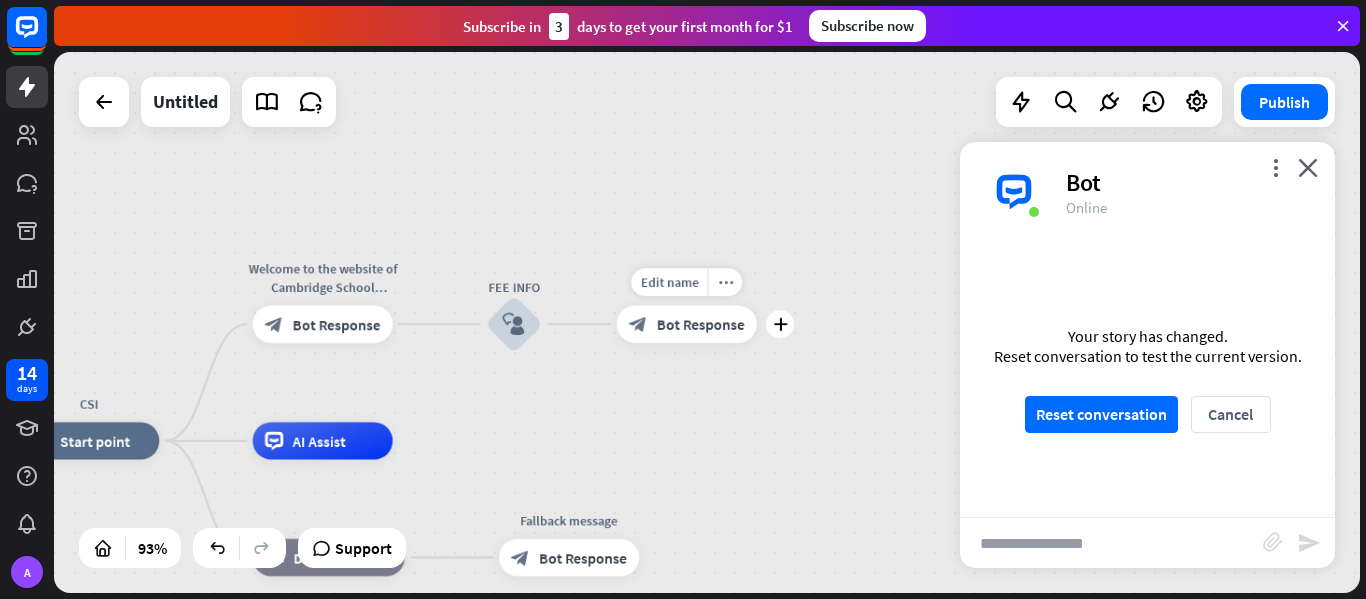 click on "Bot Response" at bounding box center [701, 324] 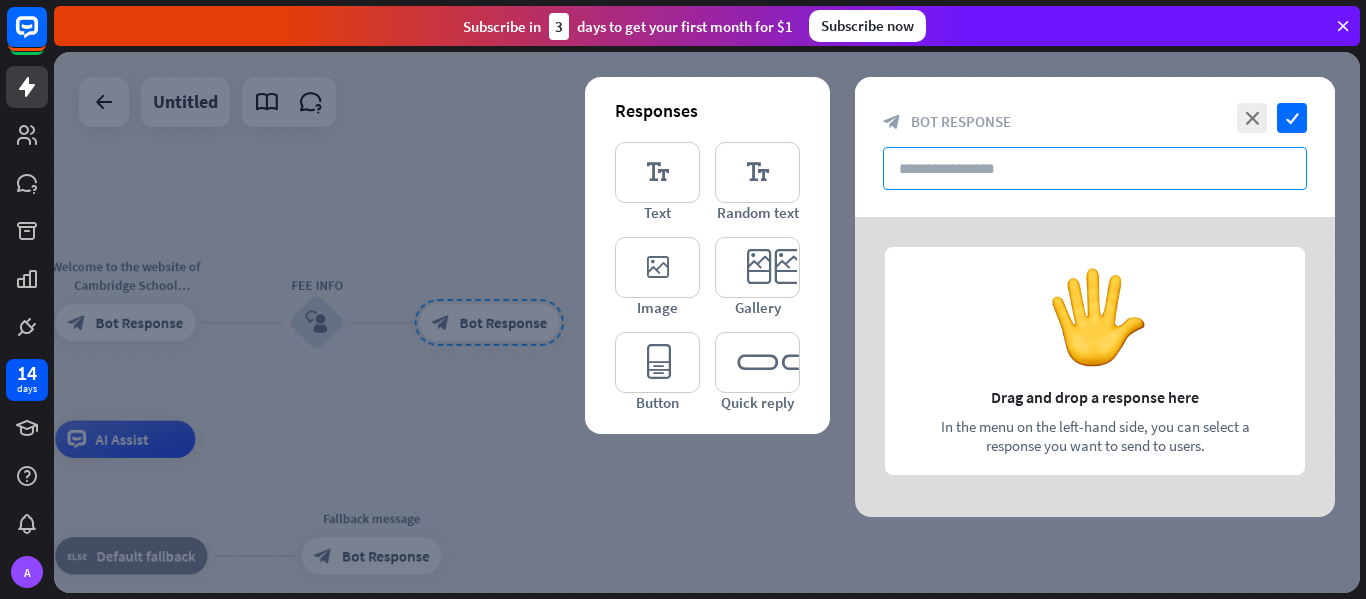 click at bounding box center (1095, 168) 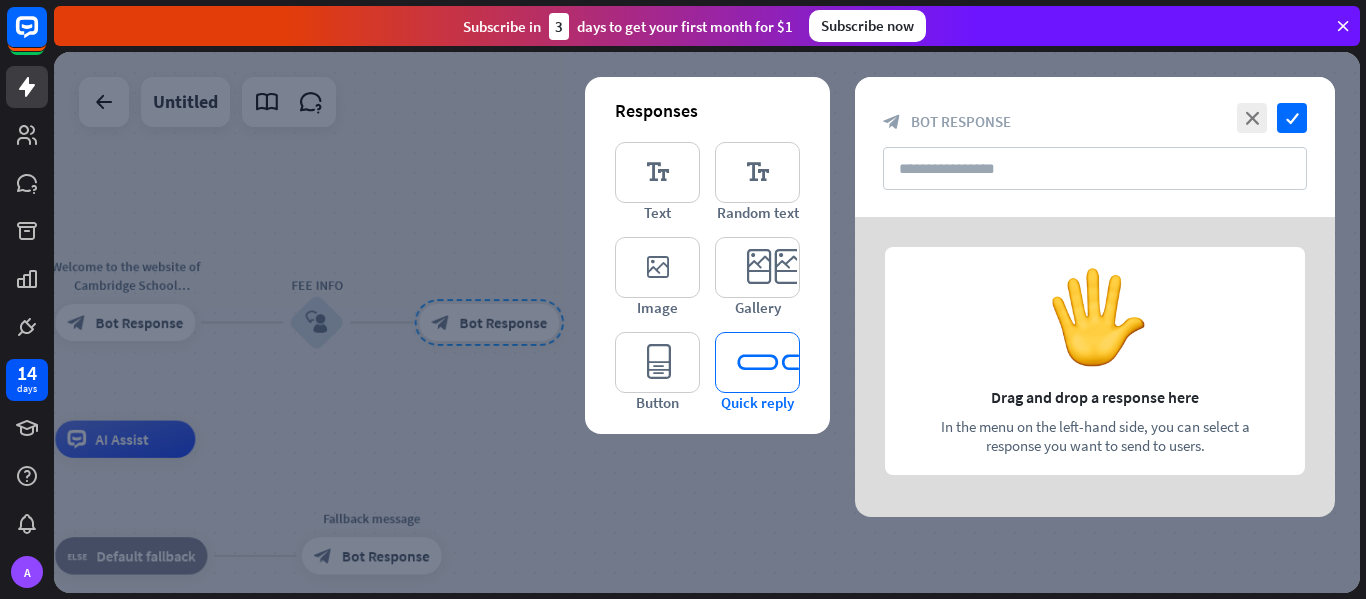 click on "editor_quick_replies" at bounding box center [757, 362] 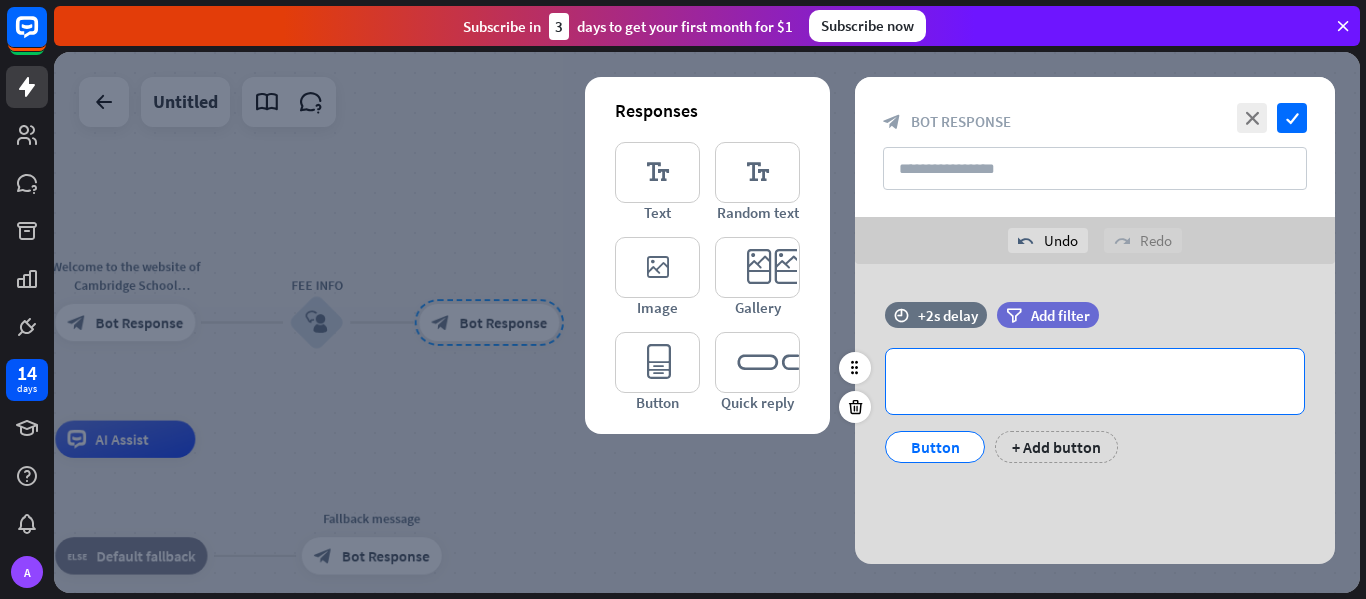 click on "**********" at bounding box center (1095, 381) 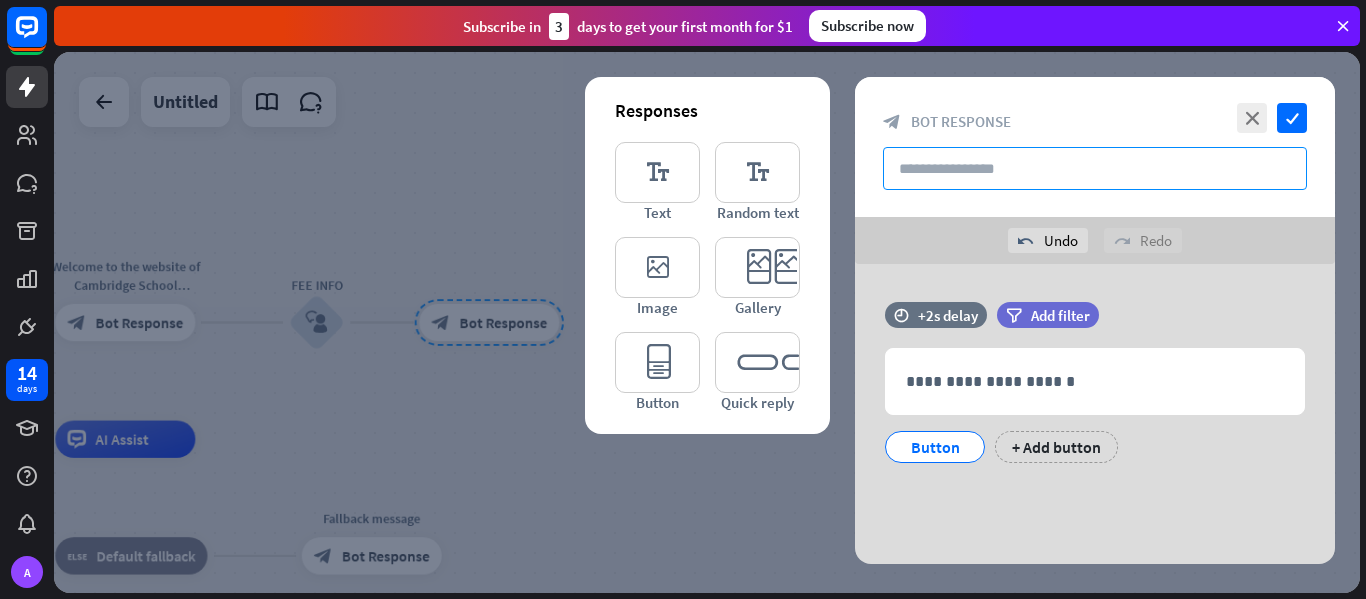 click at bounding box center [1095, 168] 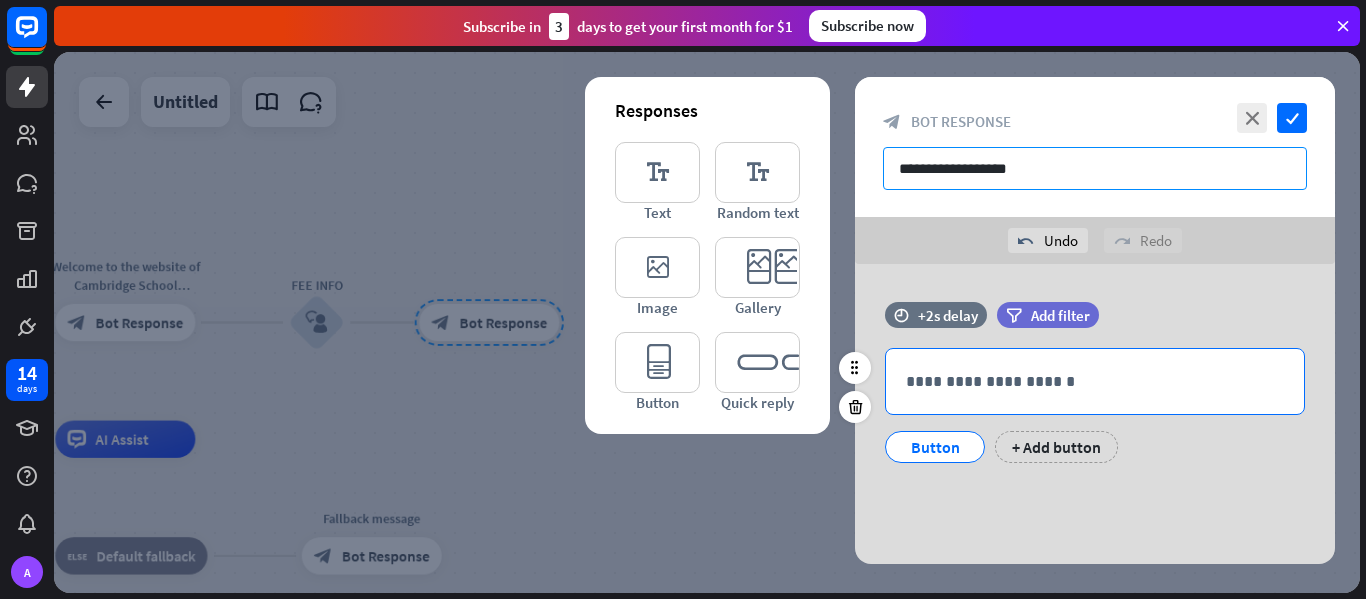 type on "**********" 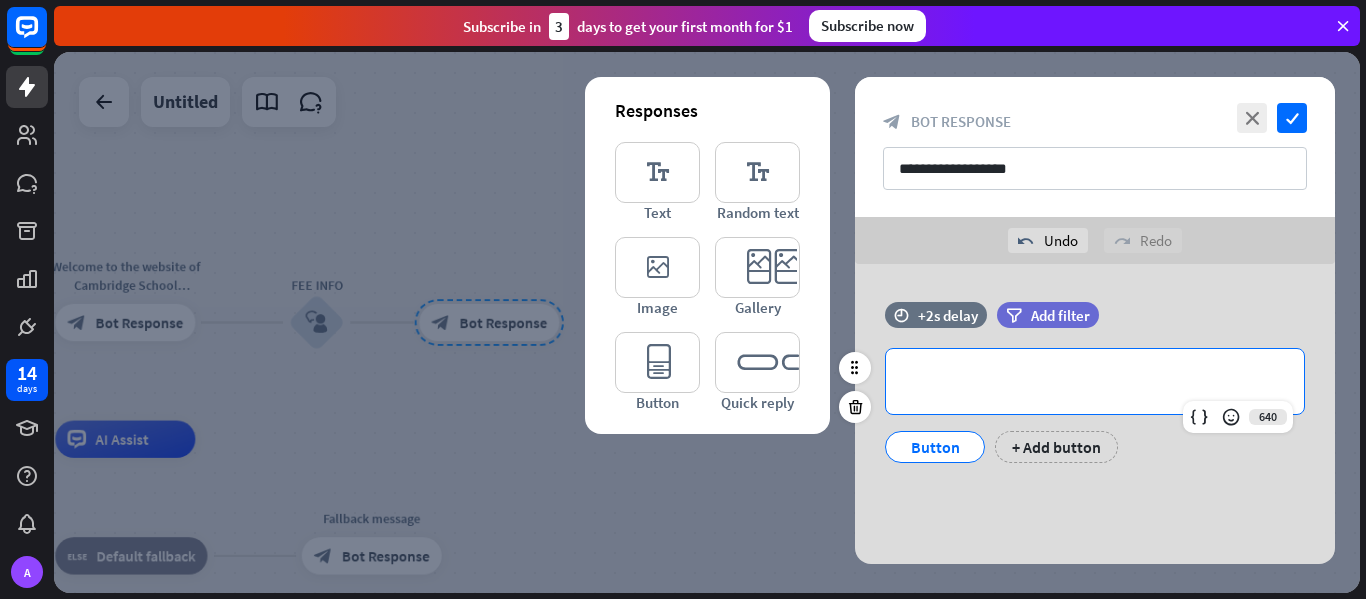 click on "**********" at bounding box center [1095, 381] 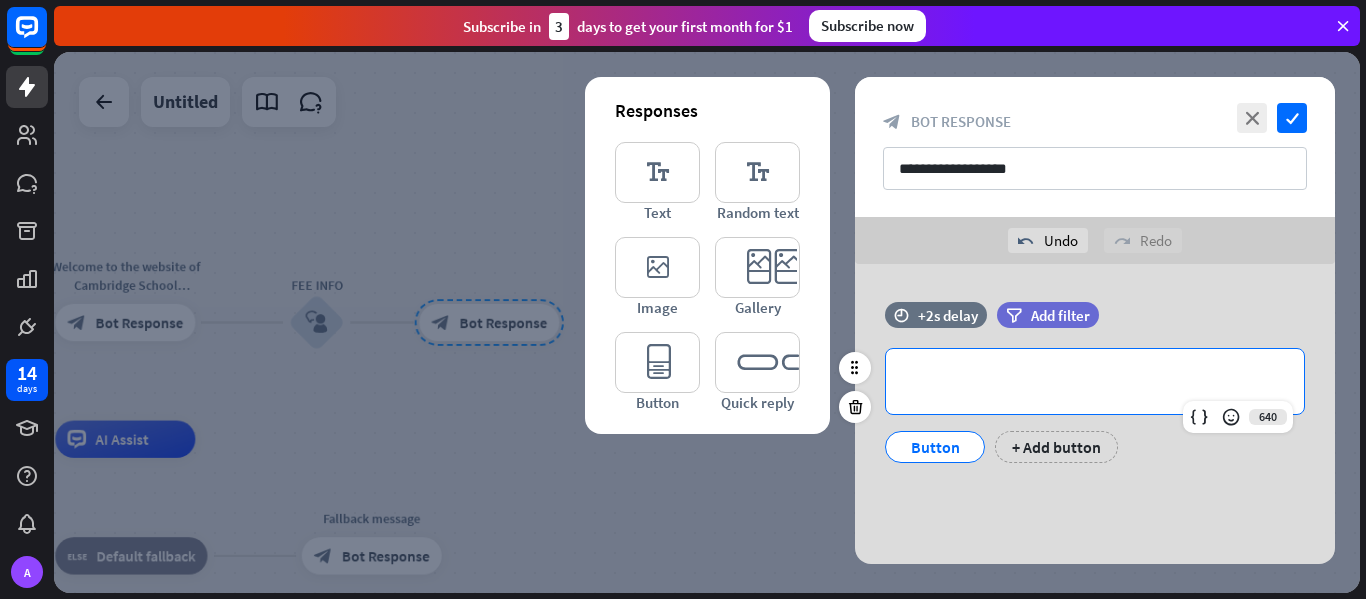 type 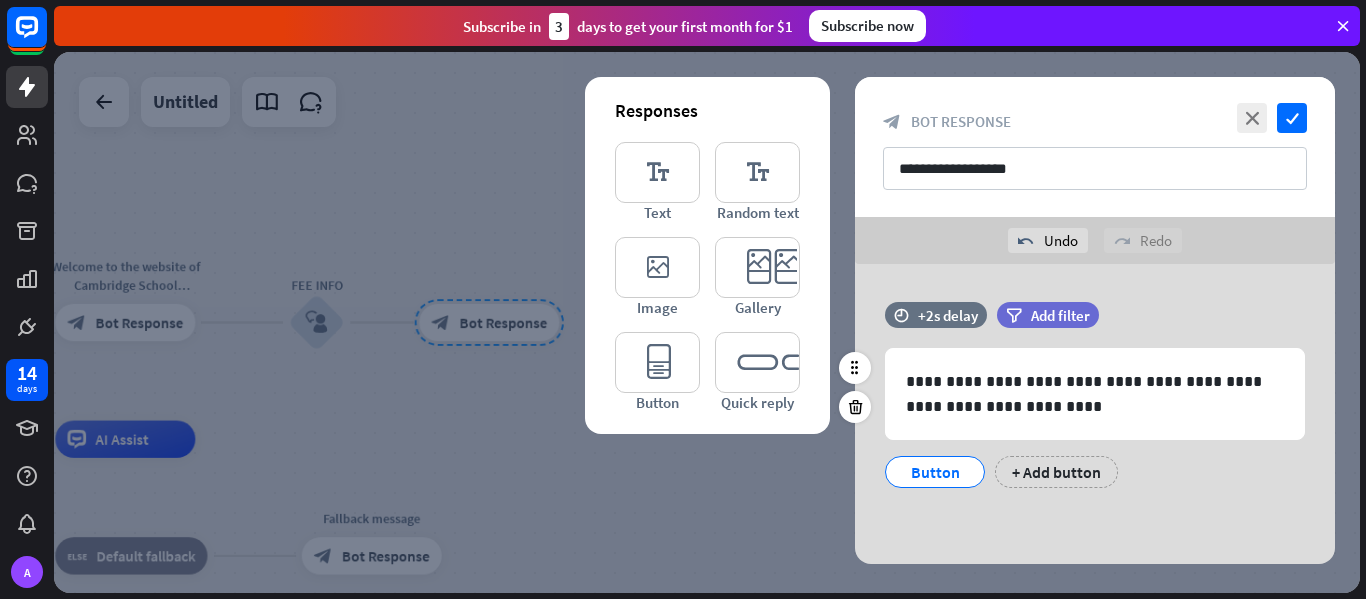 click on "Button" at bounding box center [935, 472] 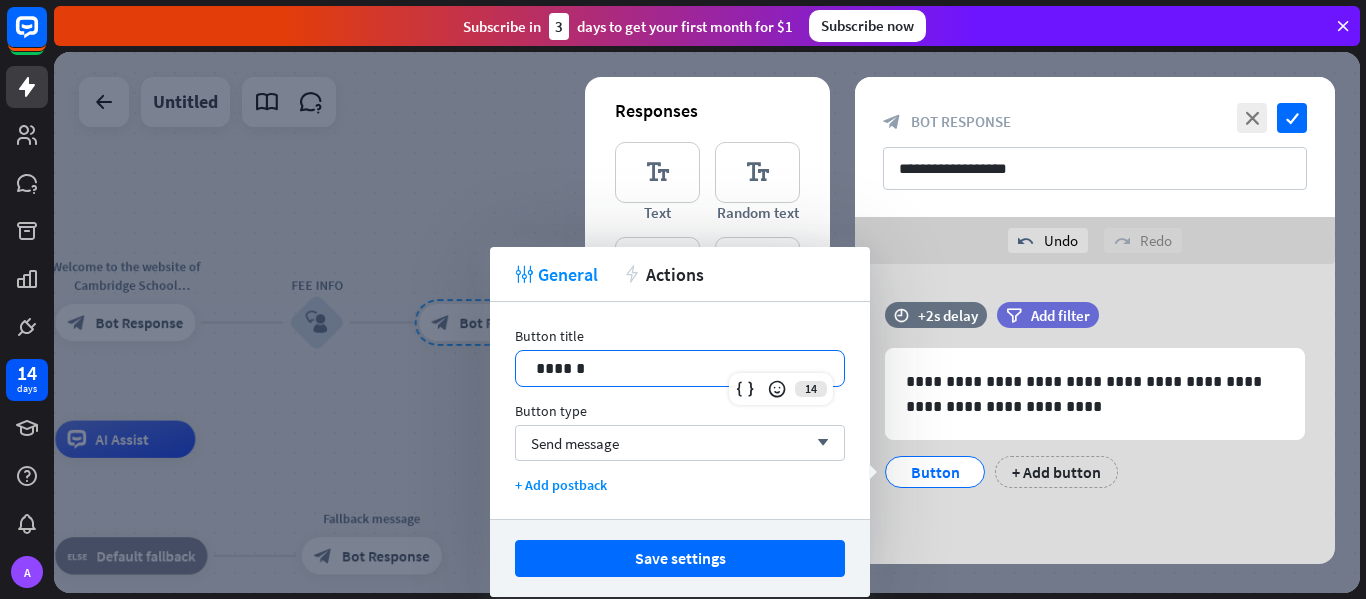 click on "14   ******" at bounding box center [680, 368] 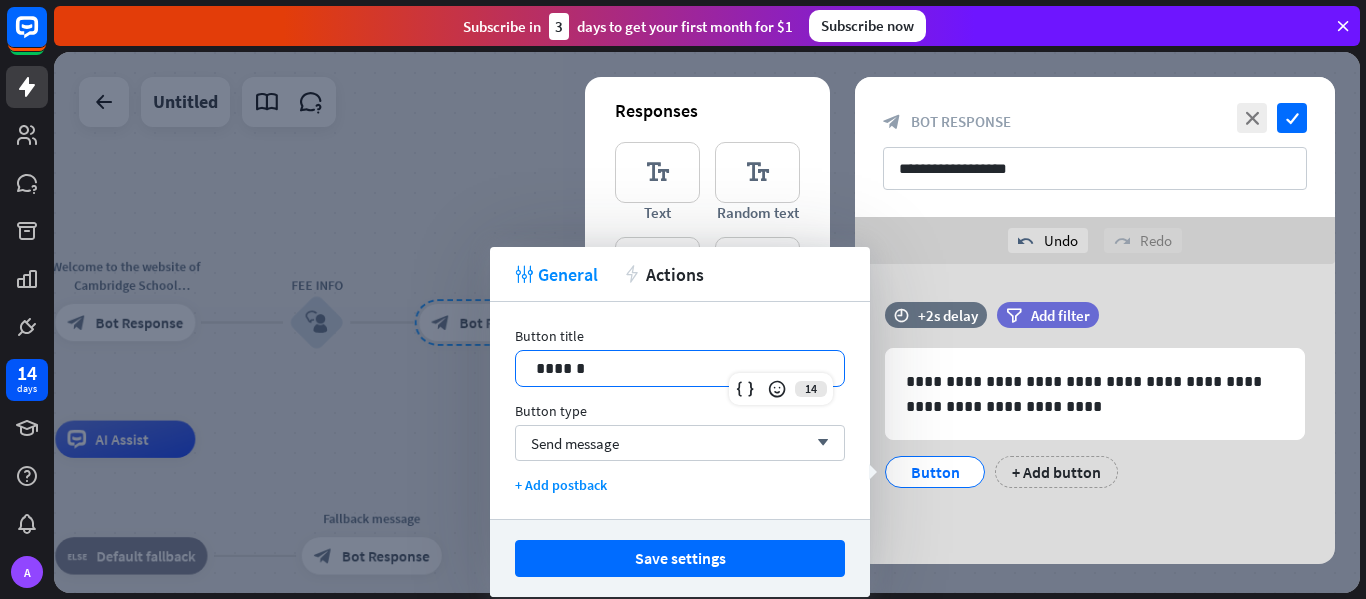 type 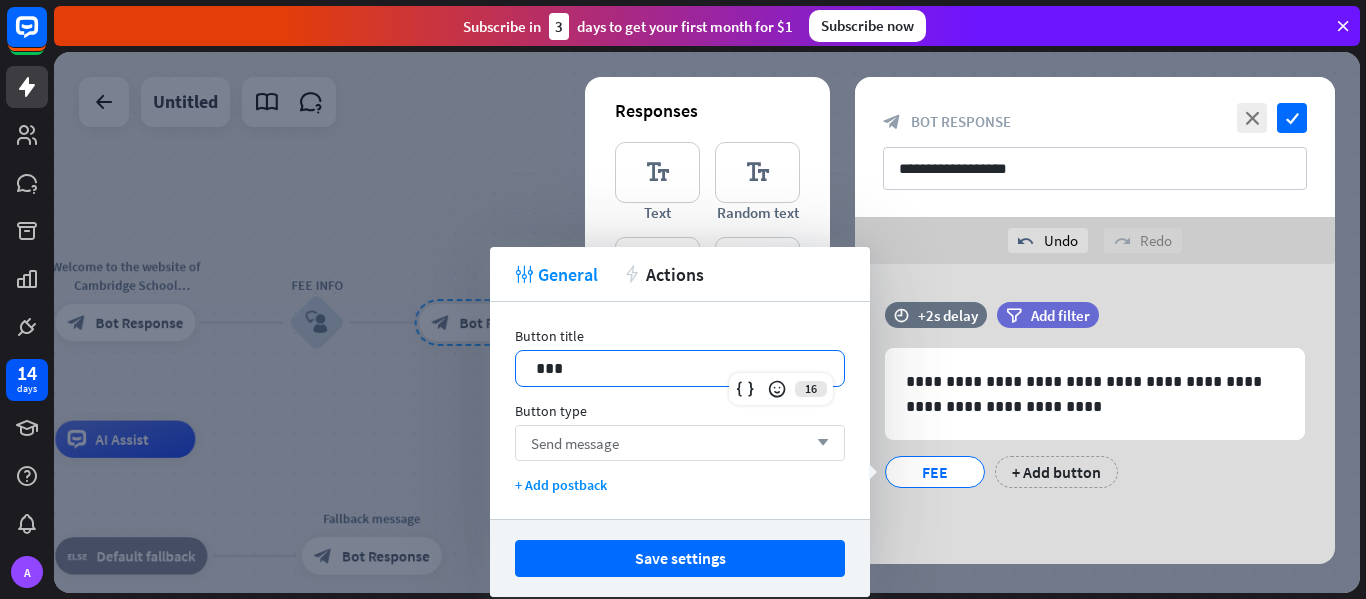 click on "arrow_down" at bounding box center (818, 443) 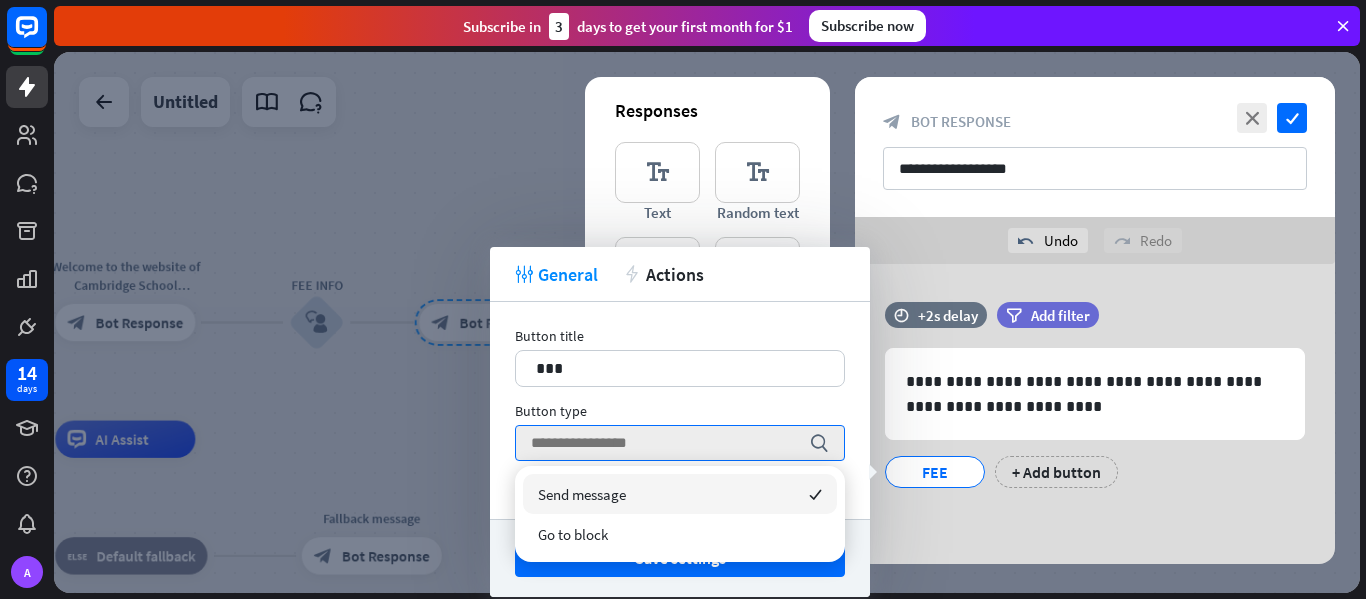 click on "Send message
checked" at bounding box center (680, 494) 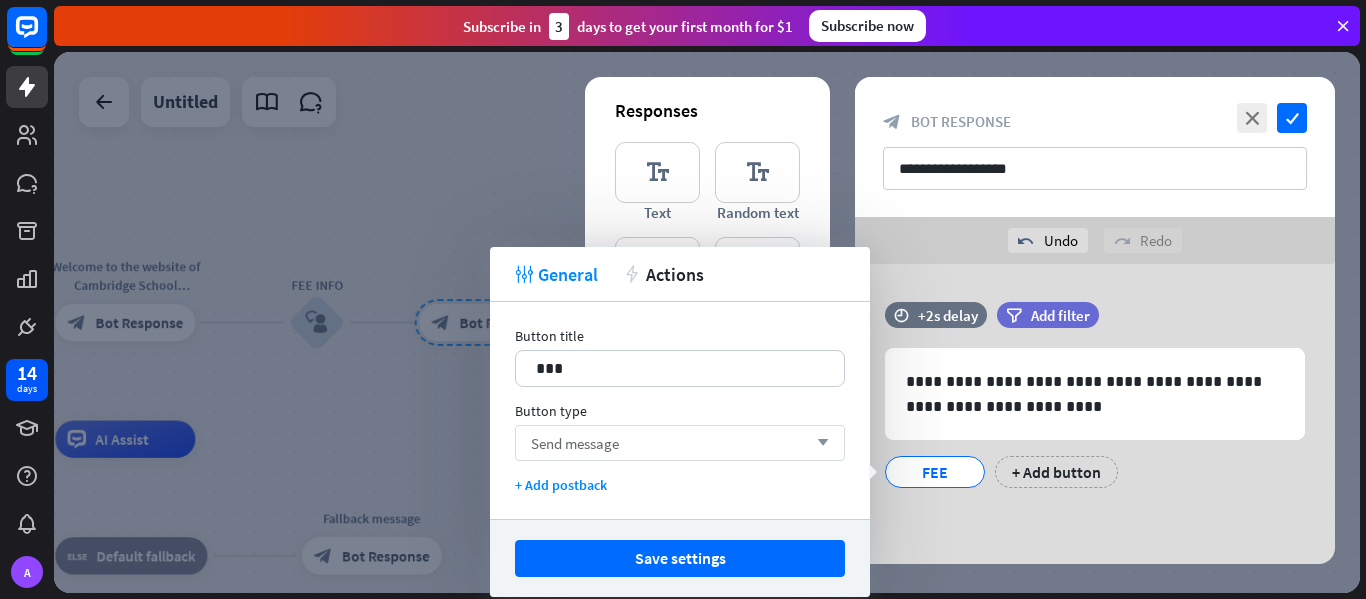 click on "Send message
arrow_down" at bounding box center (680, 443) 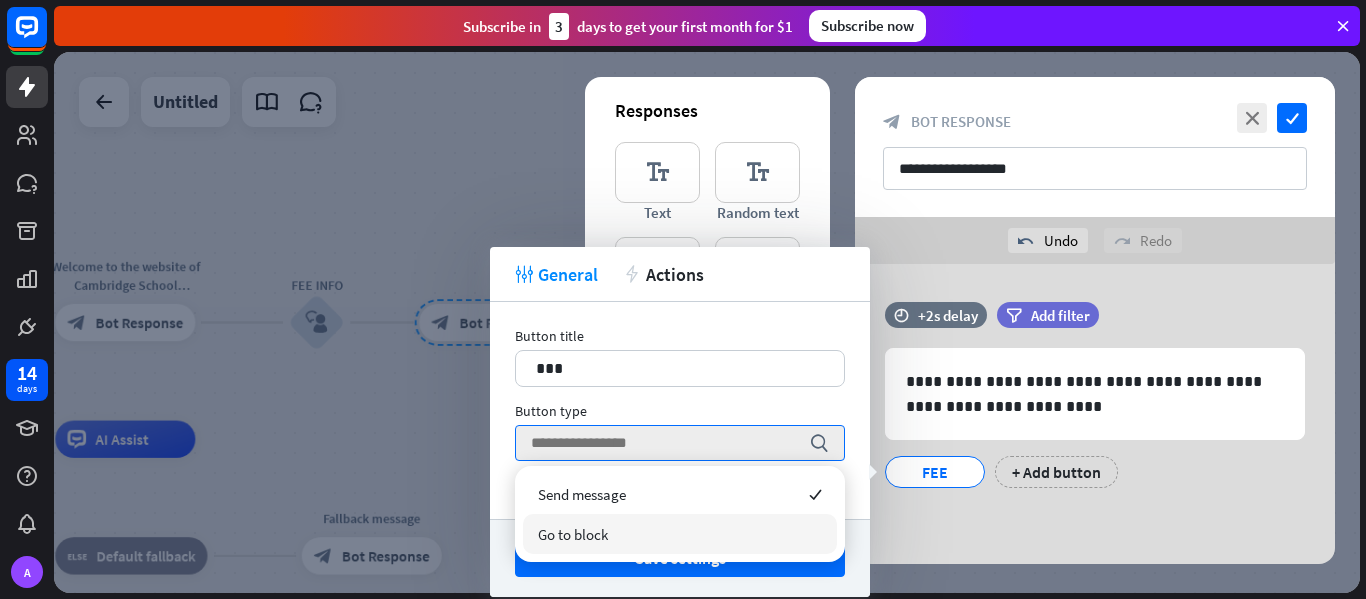 click on "Go to block" at bounding box center (680, 534) 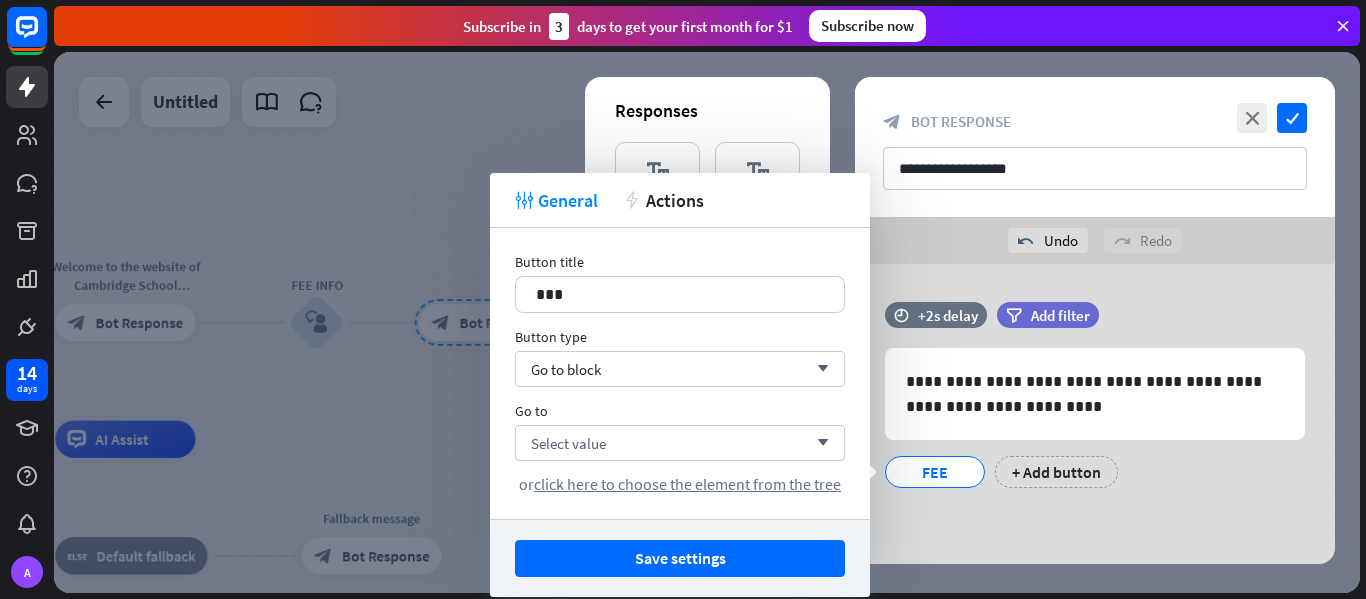 click on "**********" at bounding box center (1095, 414) 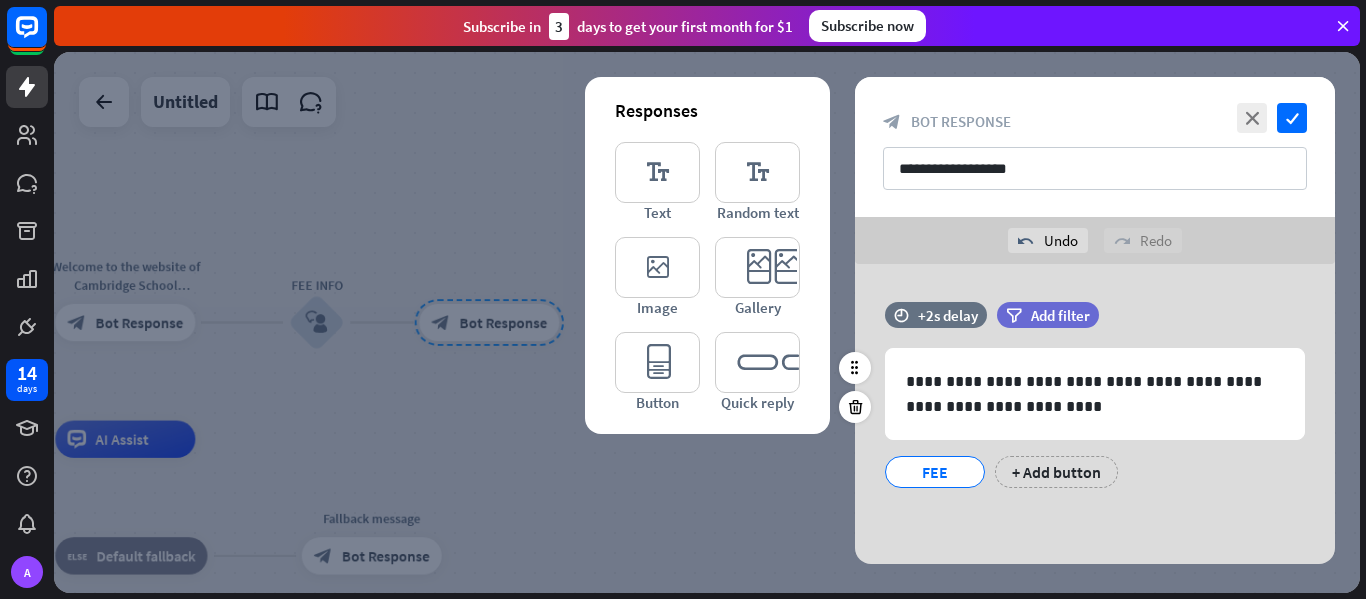 click on "FEE" at bounding box center (935, 472) 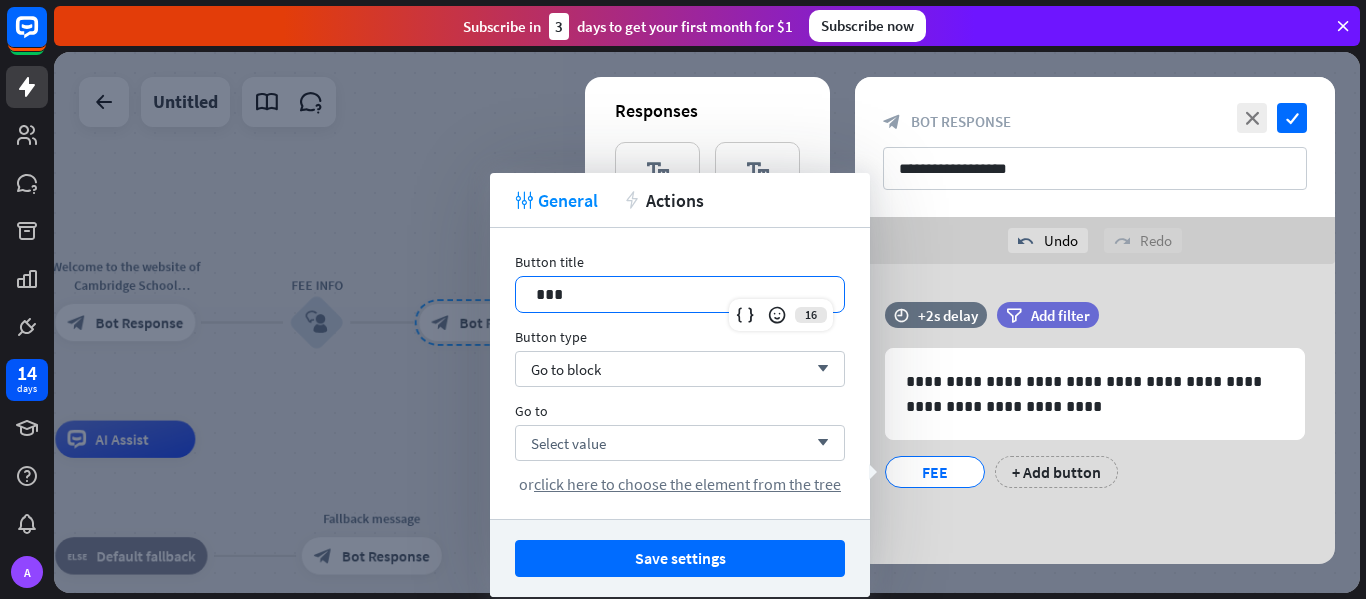 click on "***" at bounding box center (680, 294) 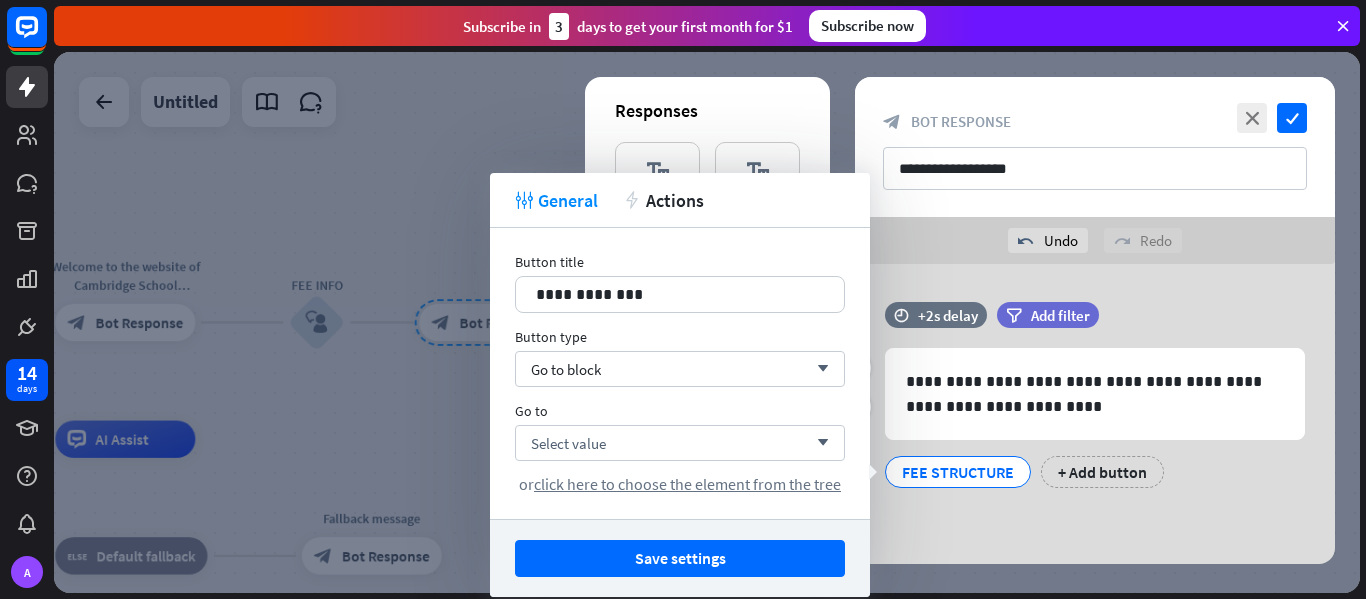 click on "FEE STRUCTURE
+ Add button" at bounding box center (1090, 467) 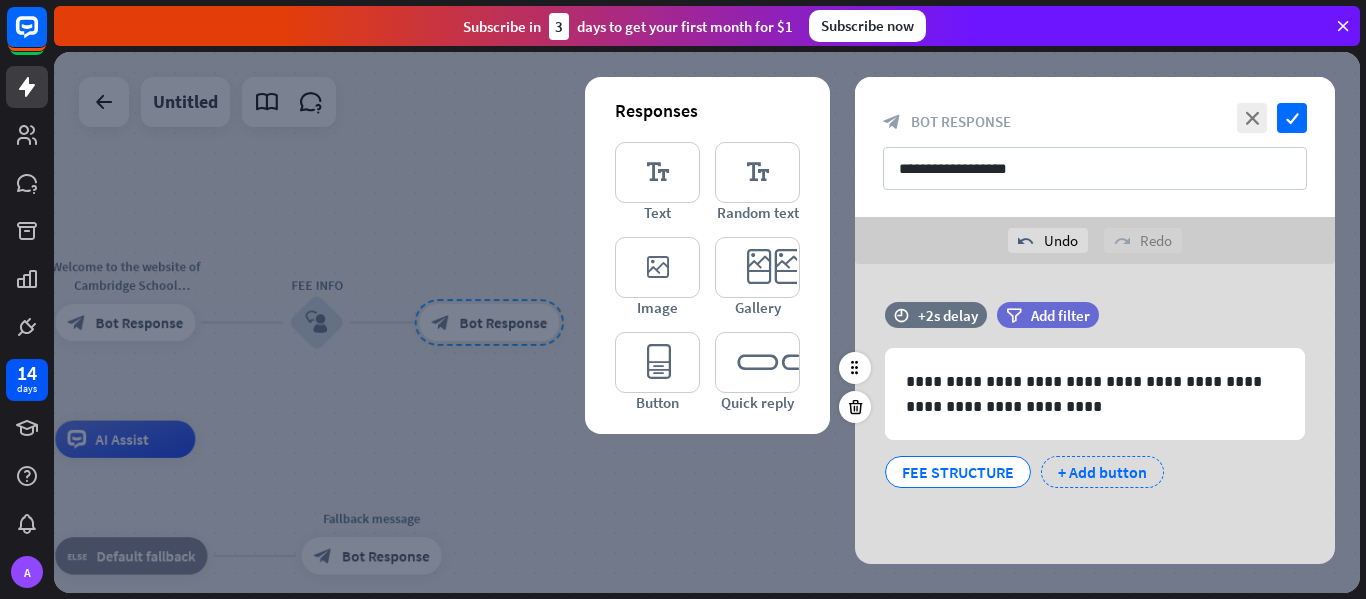 click on "+ Add button" at bounding box center [1102, 472] 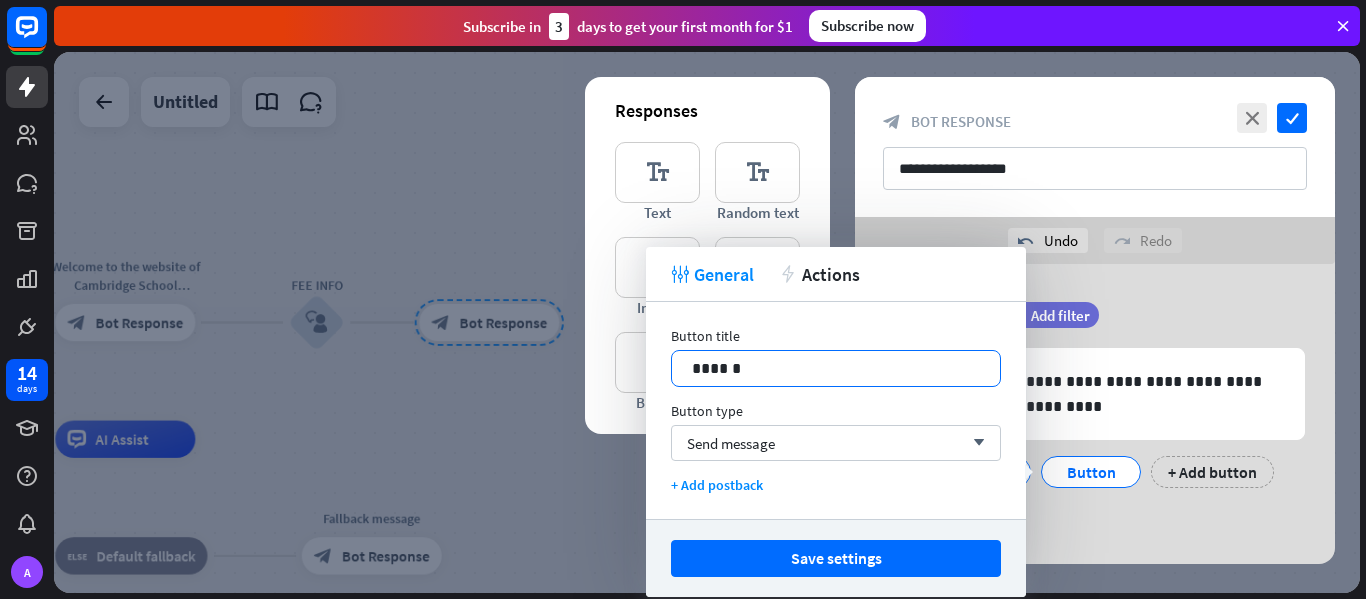 click on "******" at bounding box center [836, 368] 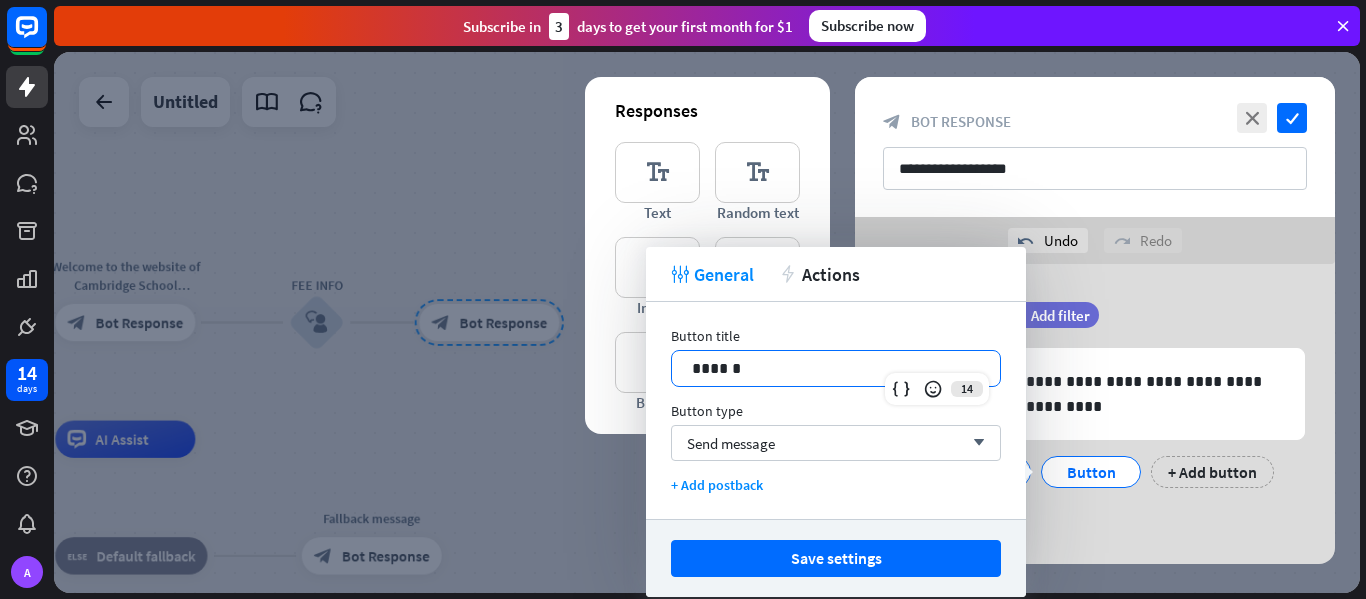 type 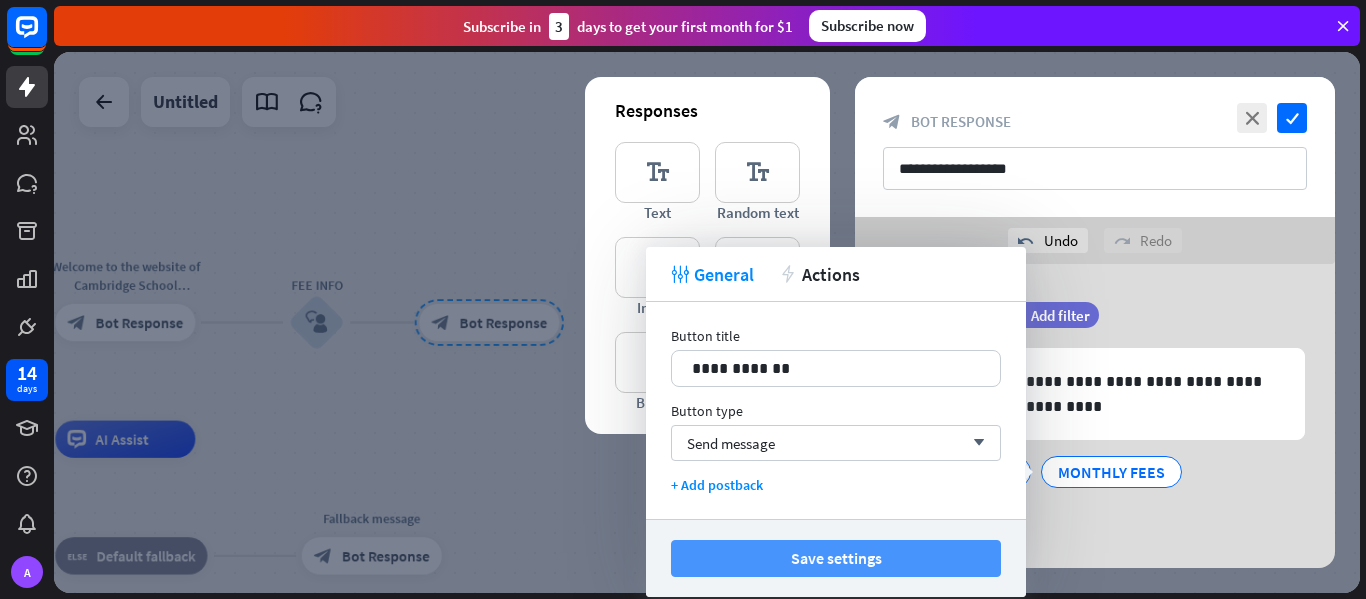 click on "Save settings" at bounding box center [836, 558] 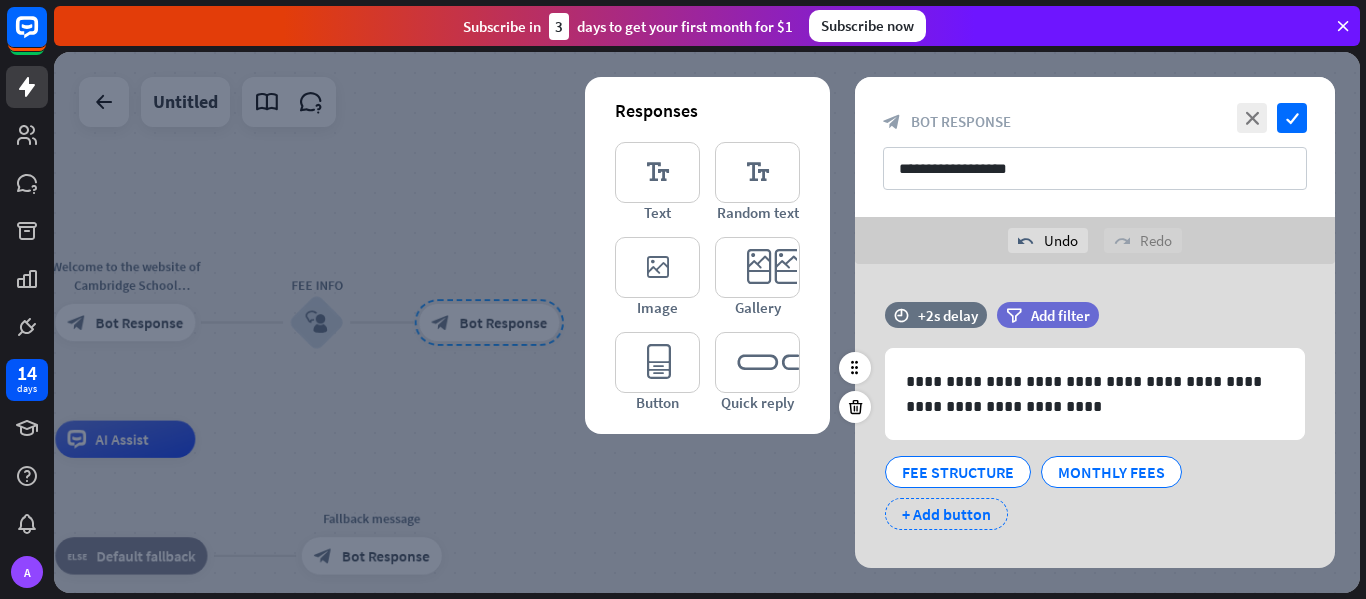 click on "+ Add button" at bounding box center [946, 514] 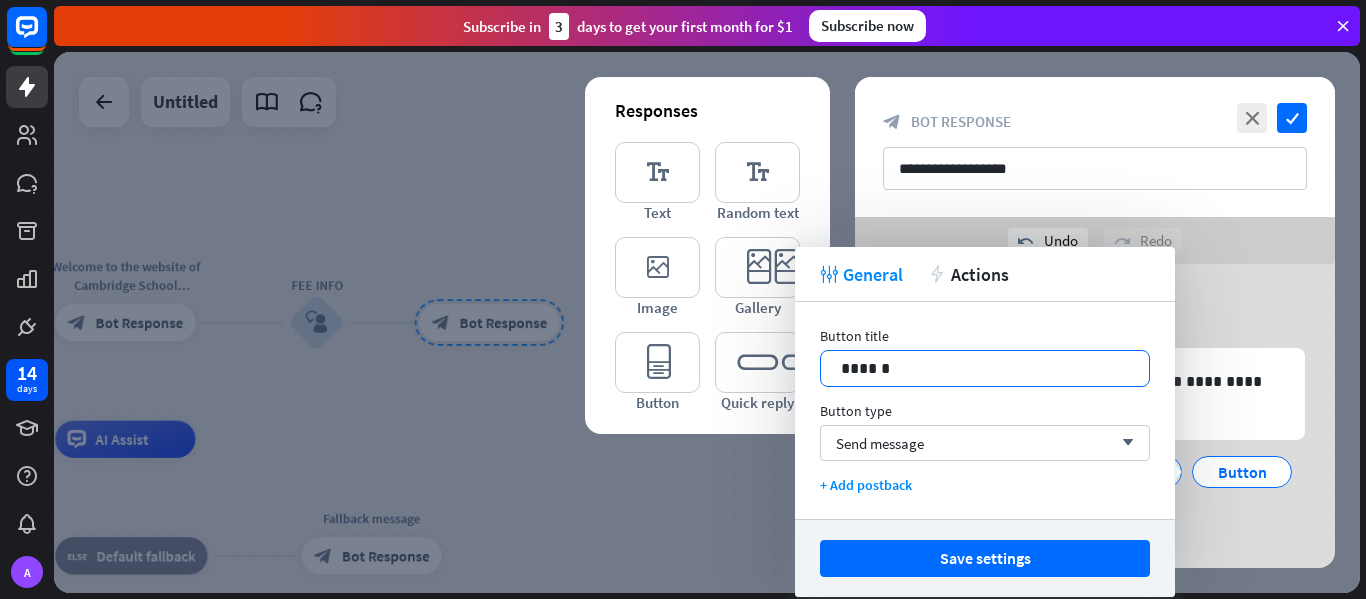 click on "******" at bounding box center [985, 368] 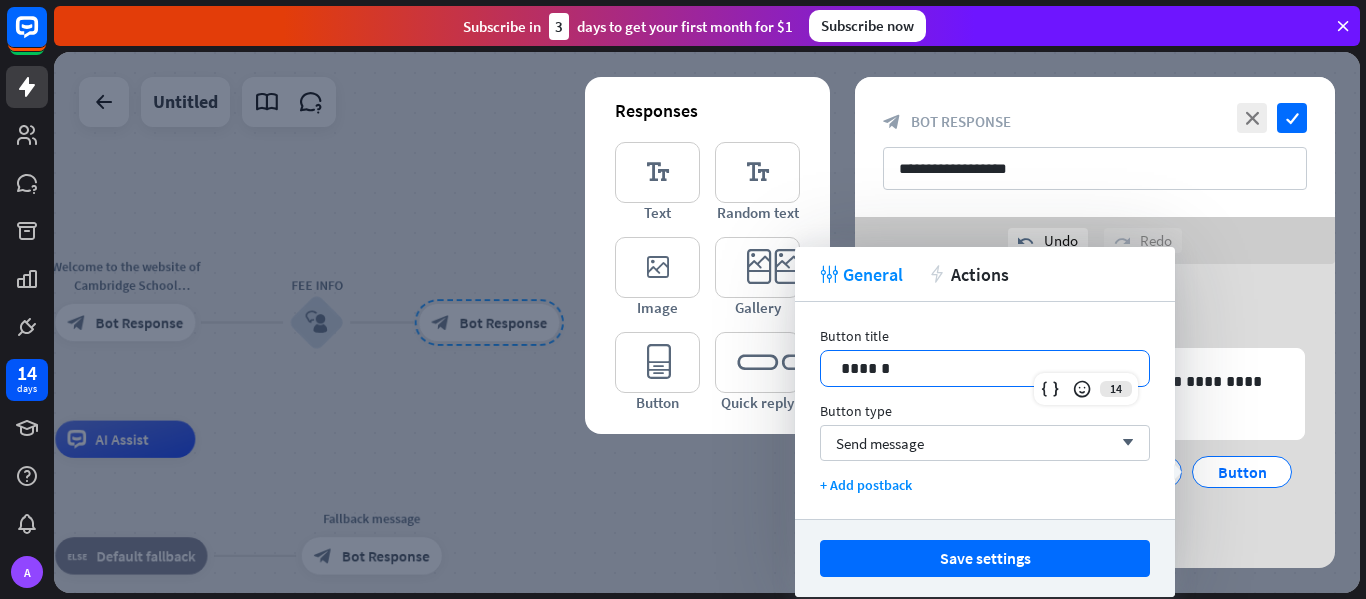 type 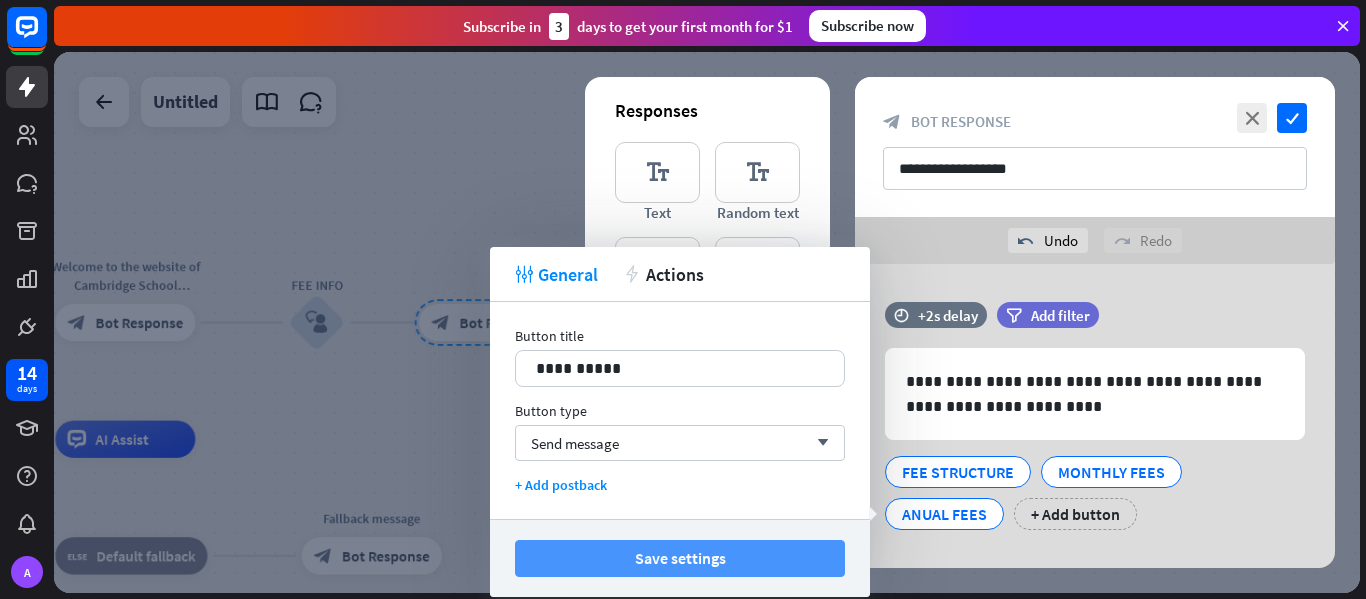 click on "Save settings" at bounding box center [680, 558] 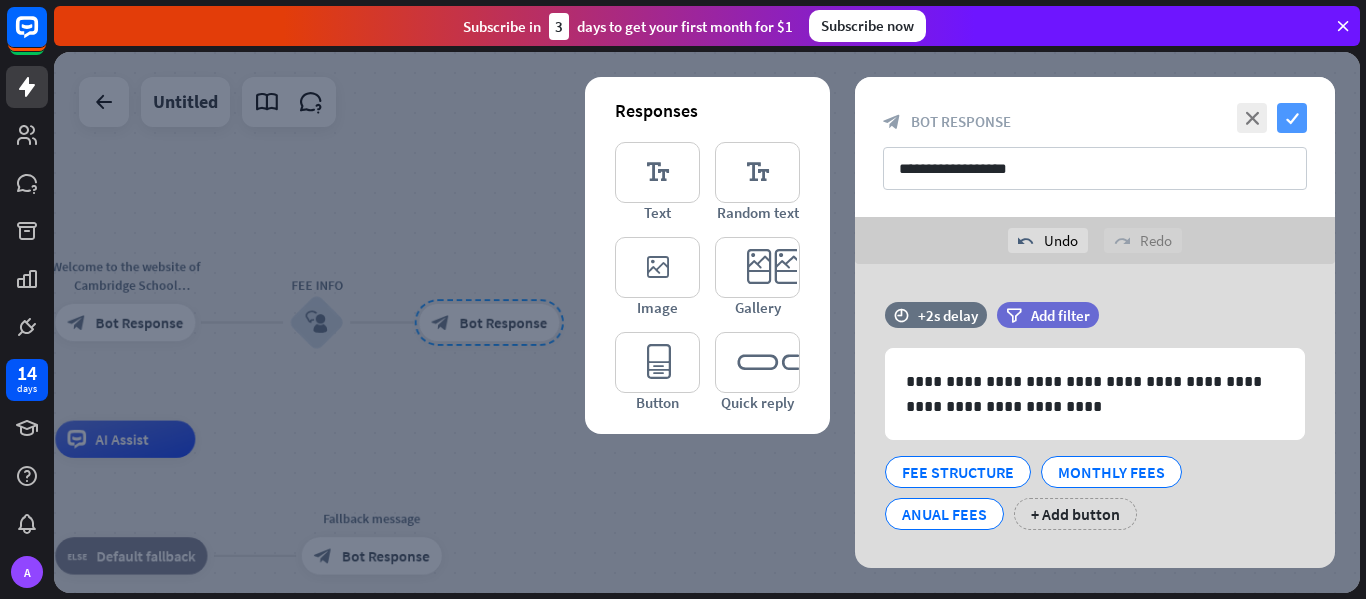 click on "check" at bounding box center [1292, 118] 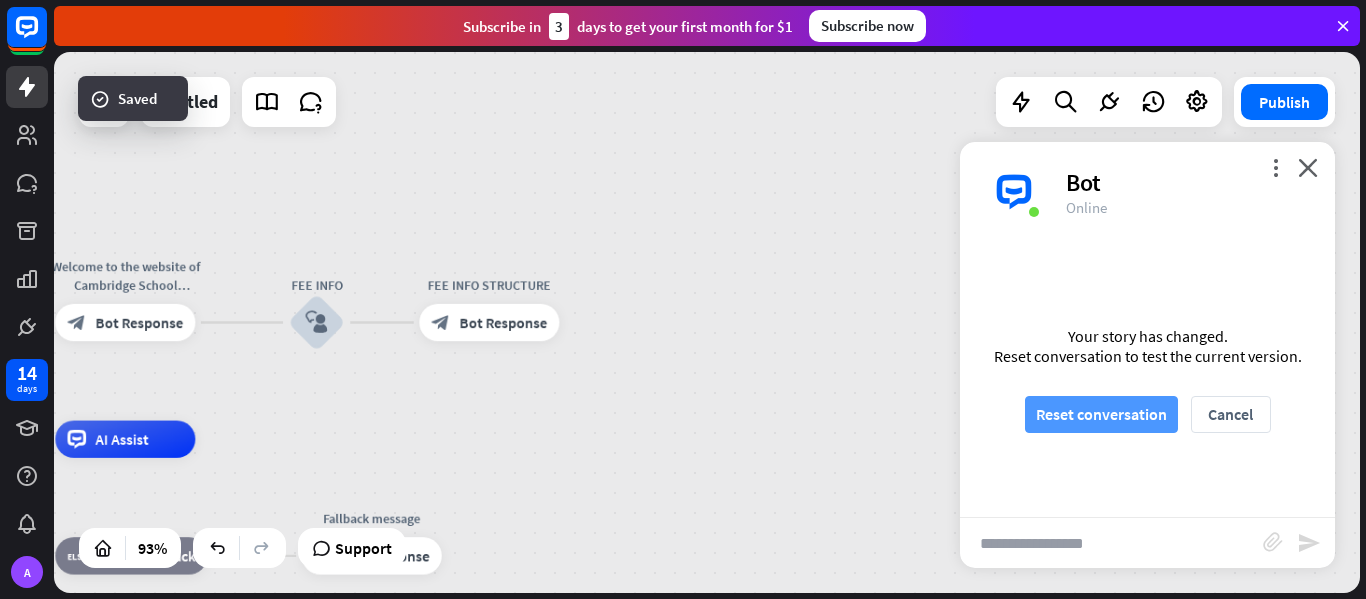 click on "Reset conversation" at bounding box center [1101, 414] 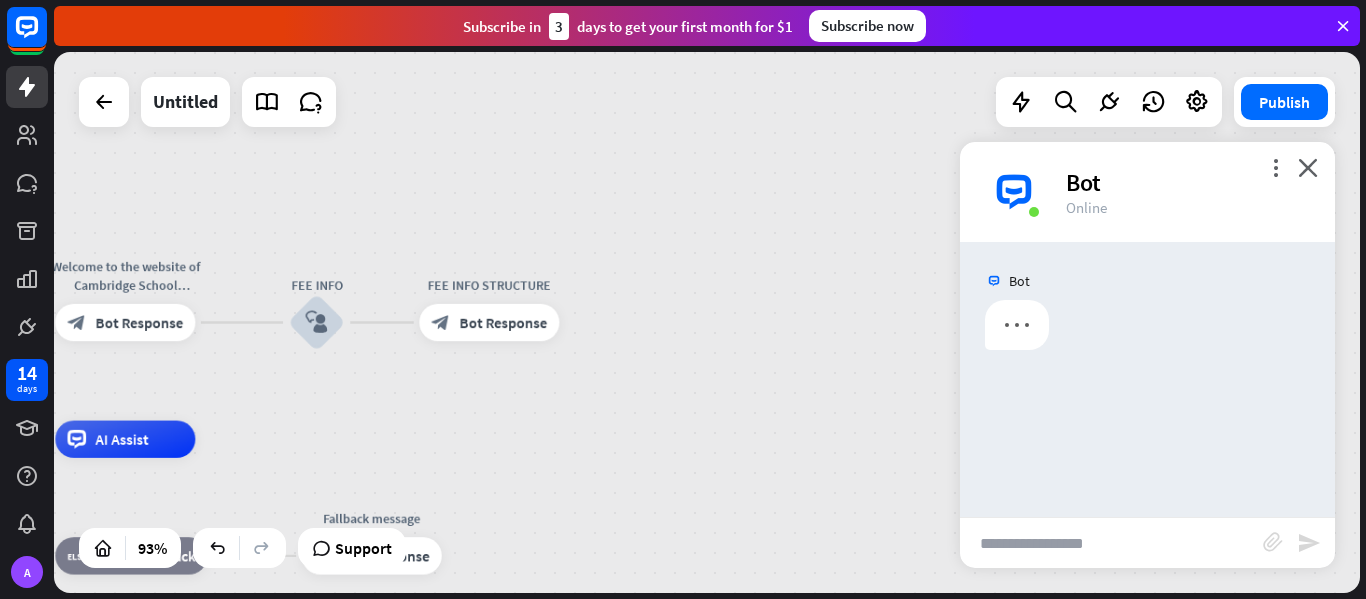 scroll, scrollTop: 0, scrollLeft: 0, axis: both 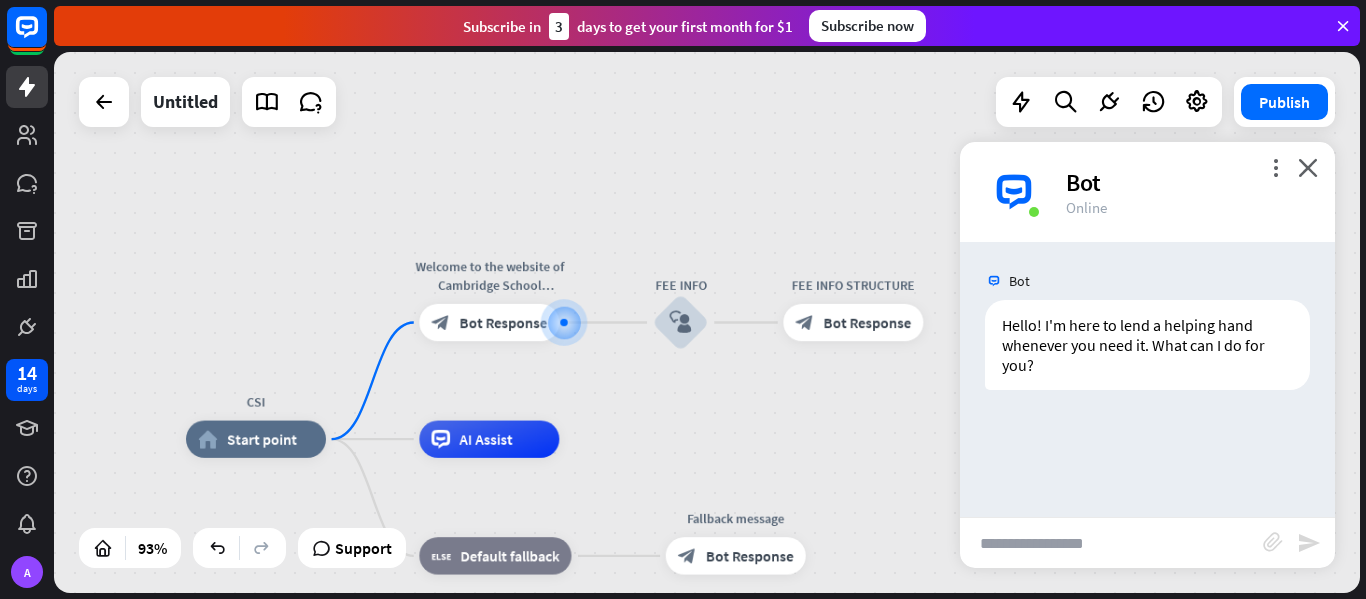 click at bounding box center [1111, 543] 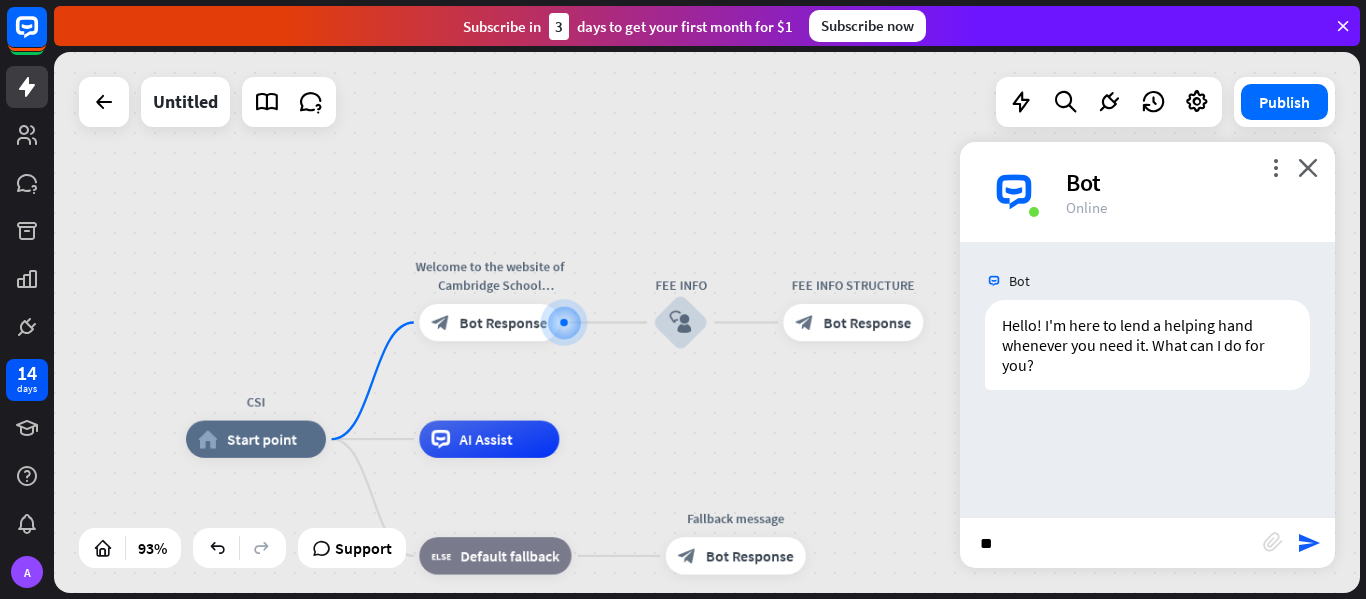 type on "*" 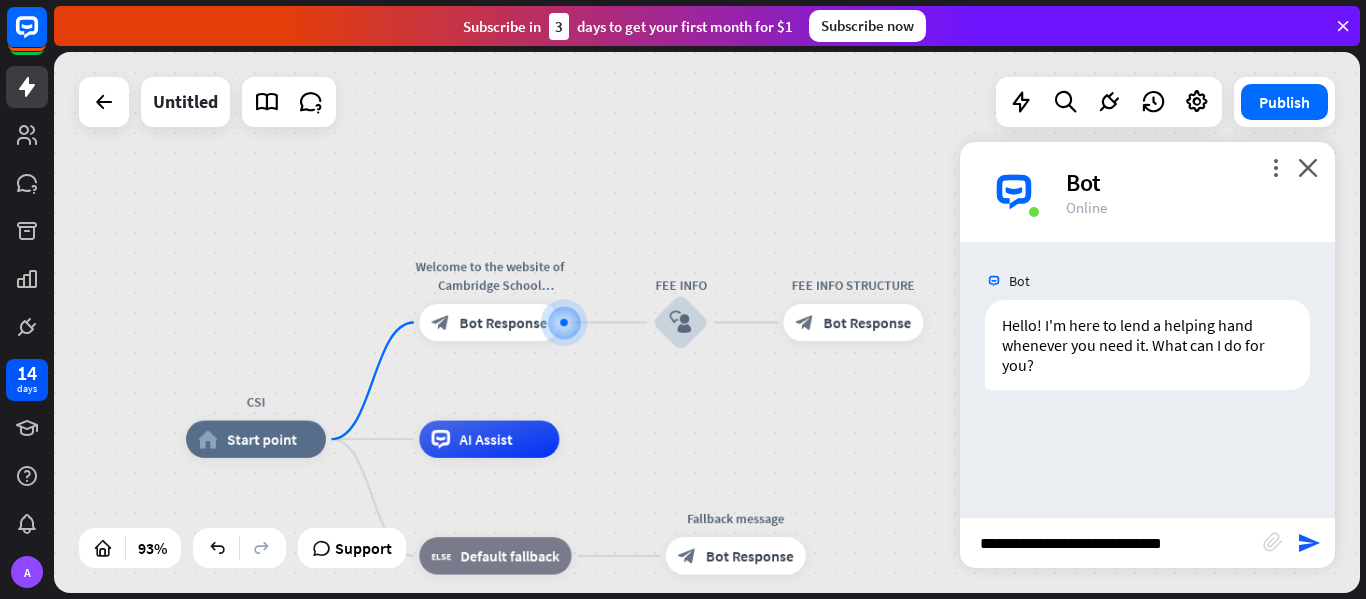 type on "**********" 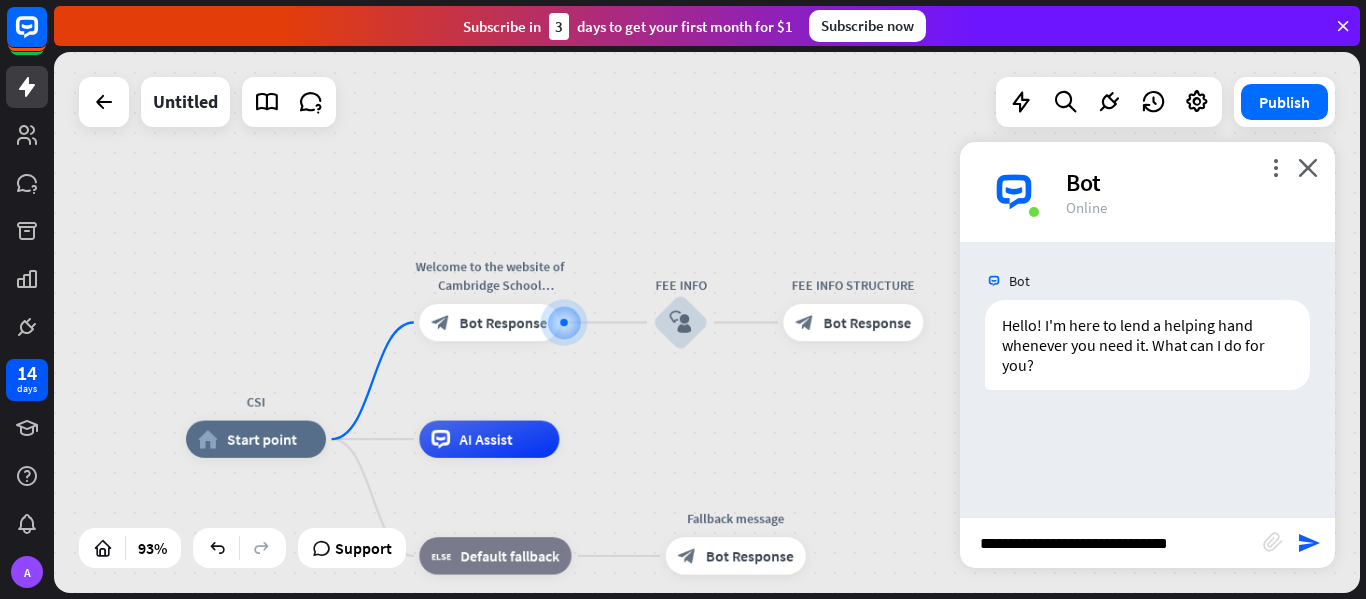 type 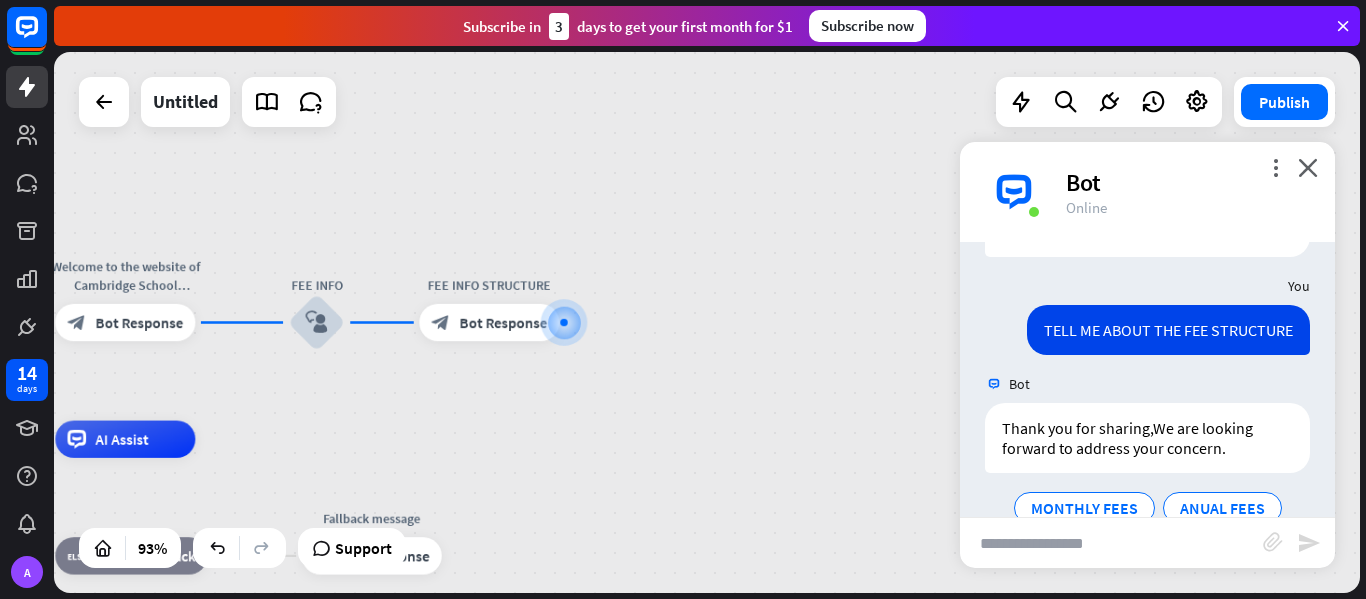 scroll, scrollTop: 174, scrollLeft: 0, axis: vertical 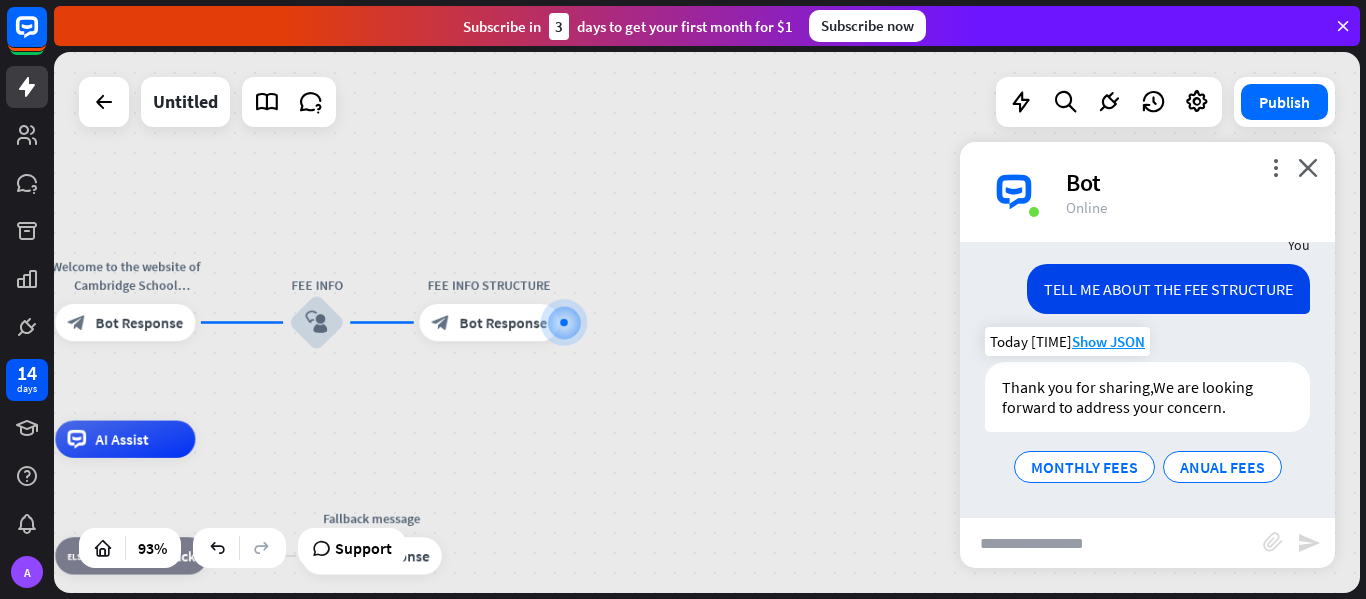 drag, startPoint x: 1080, startPoint y: 420, endPoint x: 1109, endPoint y: 421, distance: 29.017237 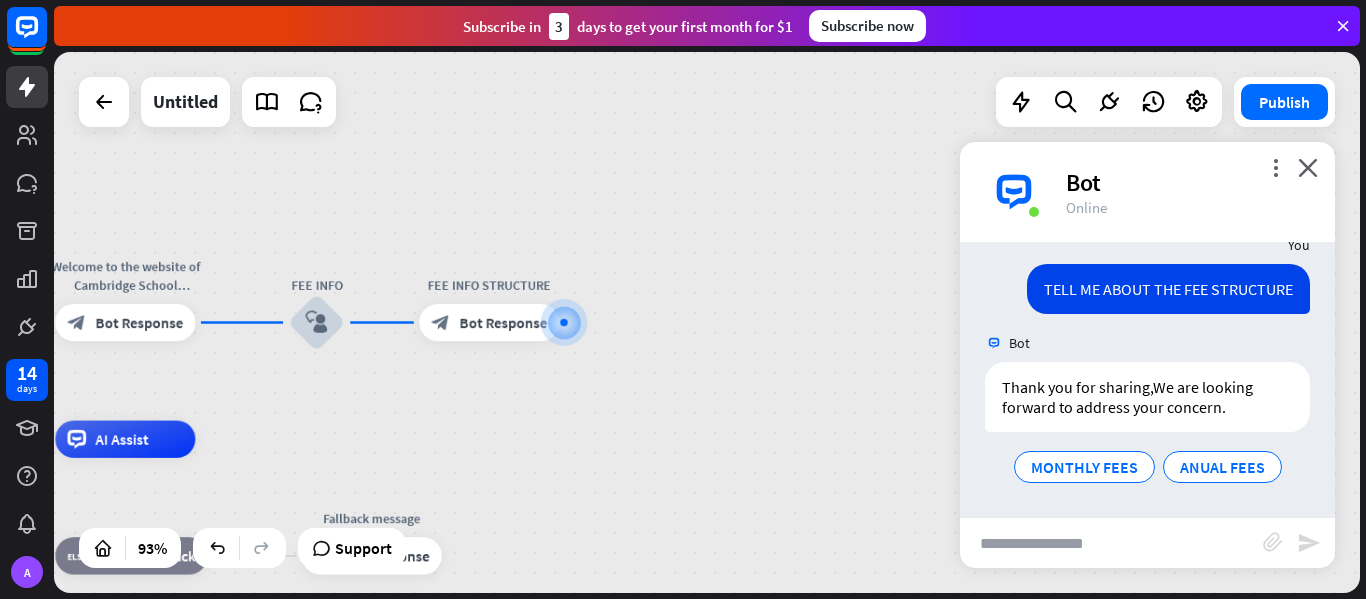 drag, startPoint x: 1109, startPoint y: 421, endPoint x: 990, endPoint y: 495, distance: 140.13208 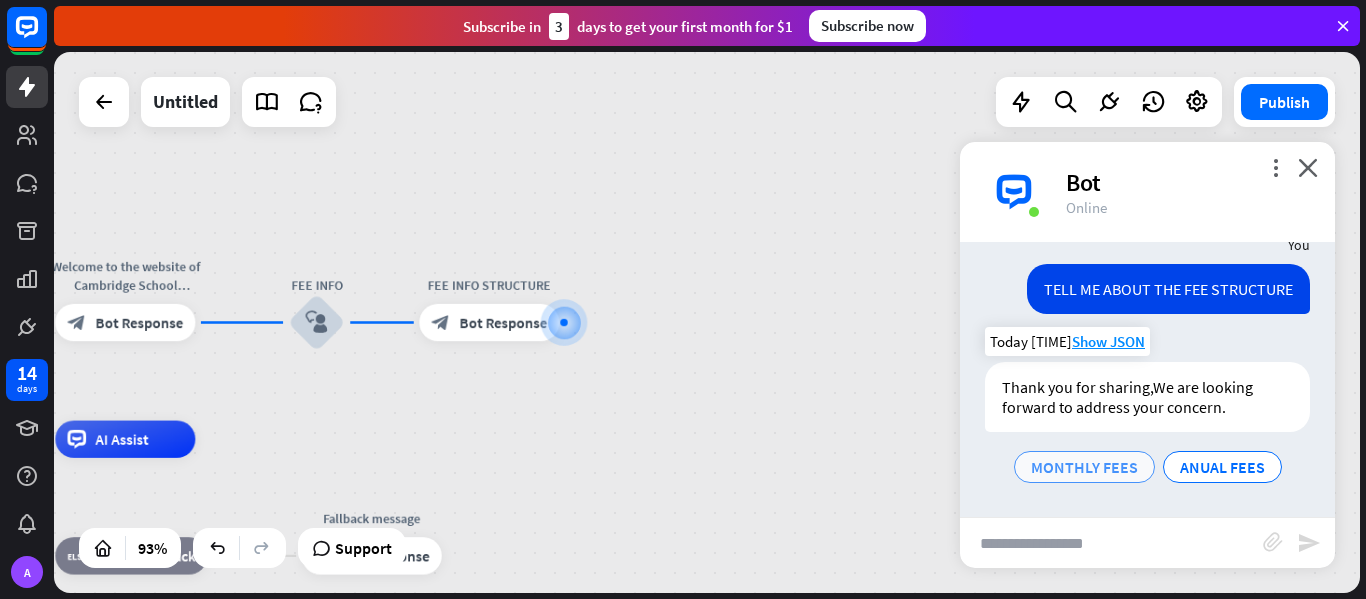 click on "MONTHLY FEES" at bounding box center [1084, 467] 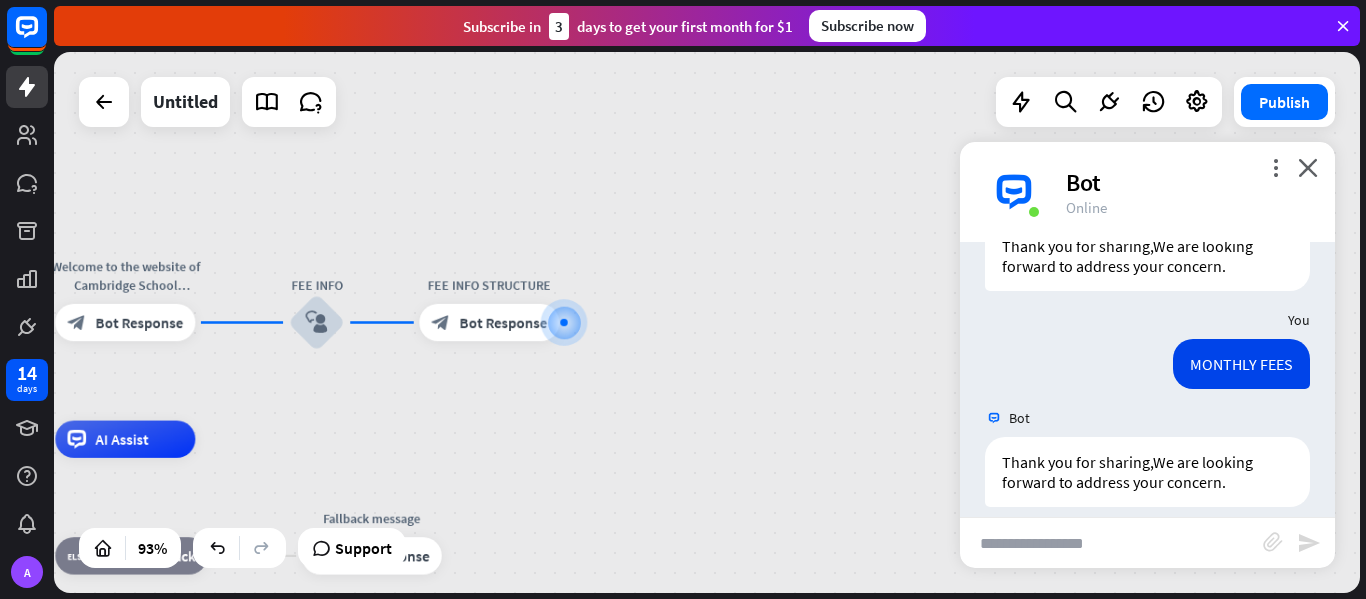 scroll, scrollTop: 390, scrollLeft: 0, axis: vertical 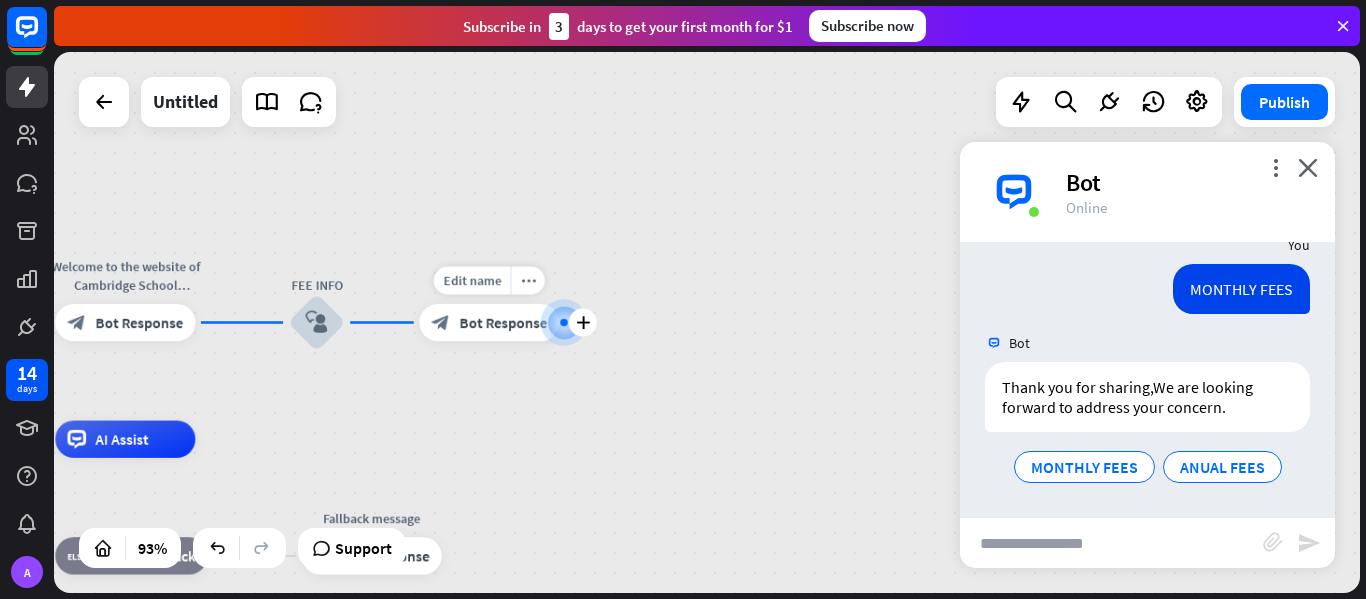 click at bounding box center [564, 322] 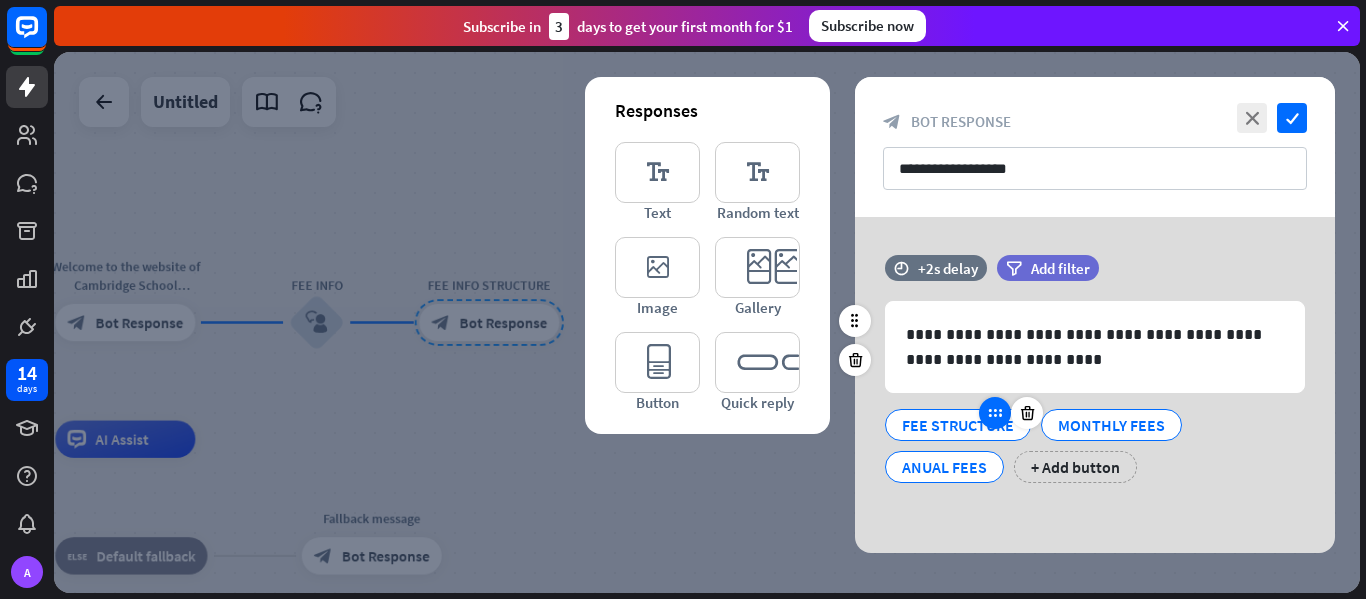 click at bounding box center (995, 413) 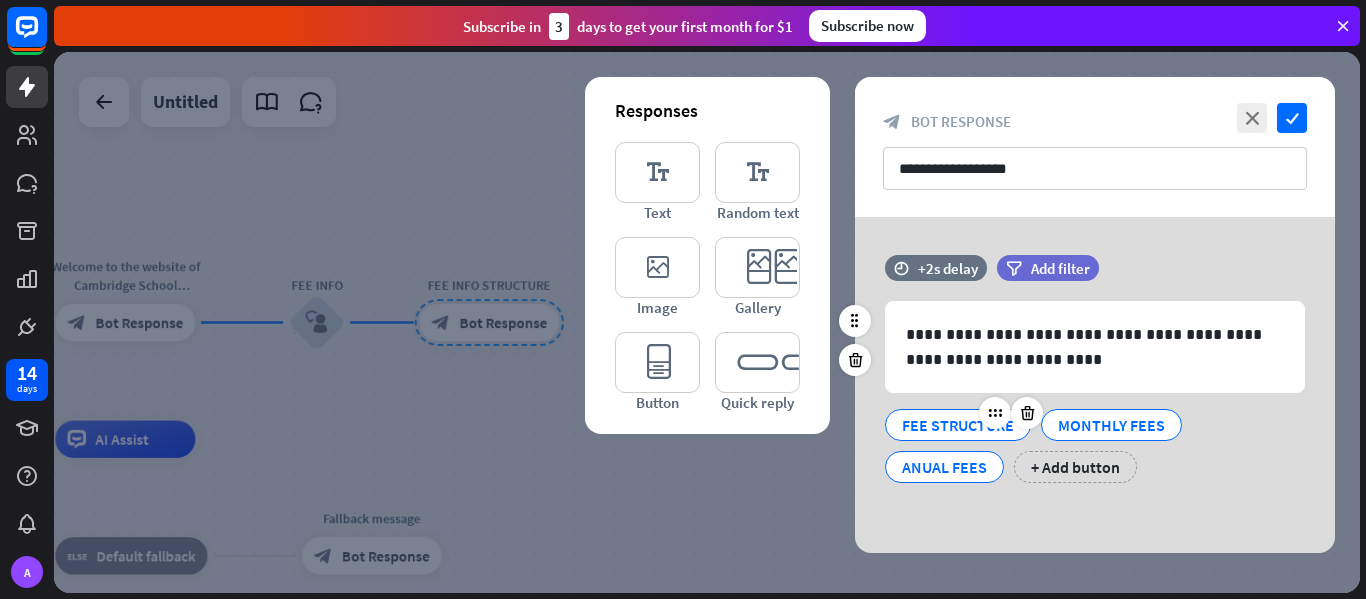 click on "FEE STRUCTURE" at bounding box center (958, 425) 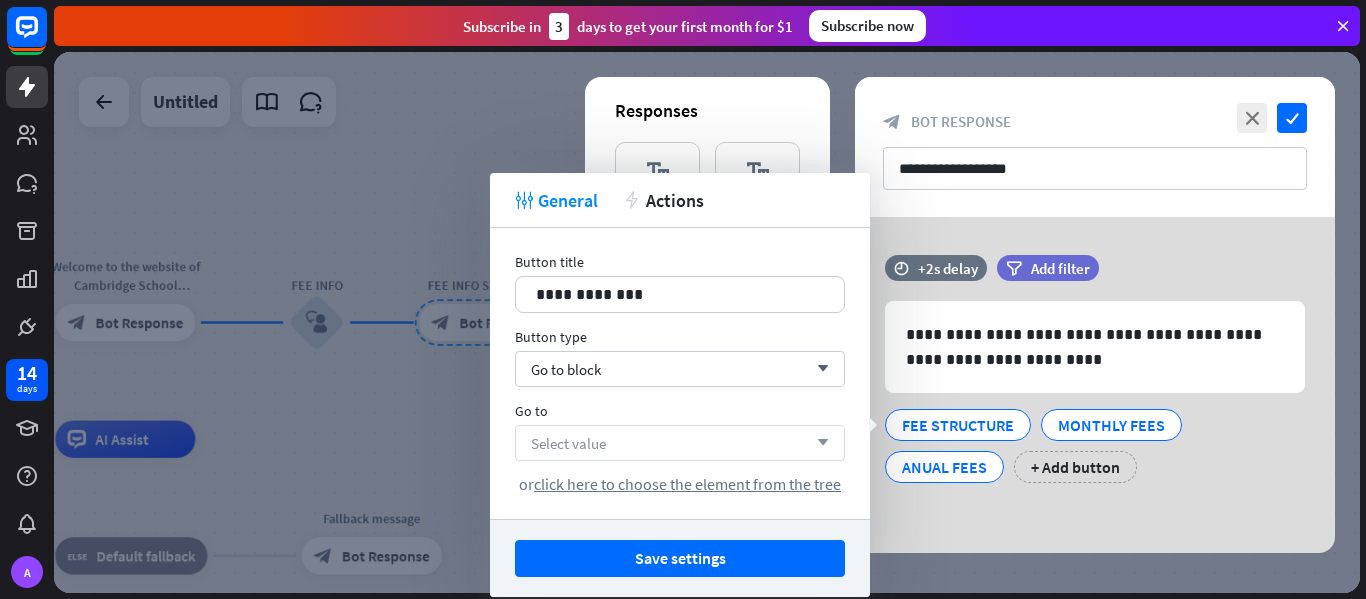 click on "Select value
arrow_down" at bounding box center [680, 443] 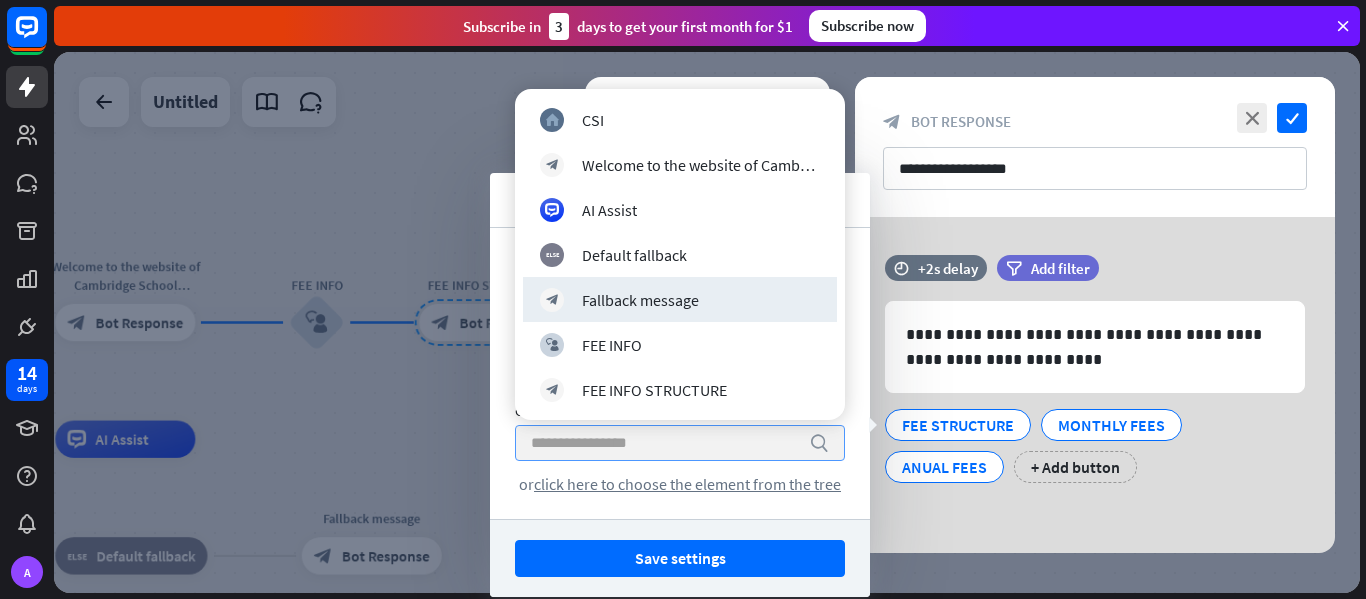 drag, startPoint x: 691, startPoint y: 316, endPoint x: 614, endPoint y: 441, distance: 146.8128 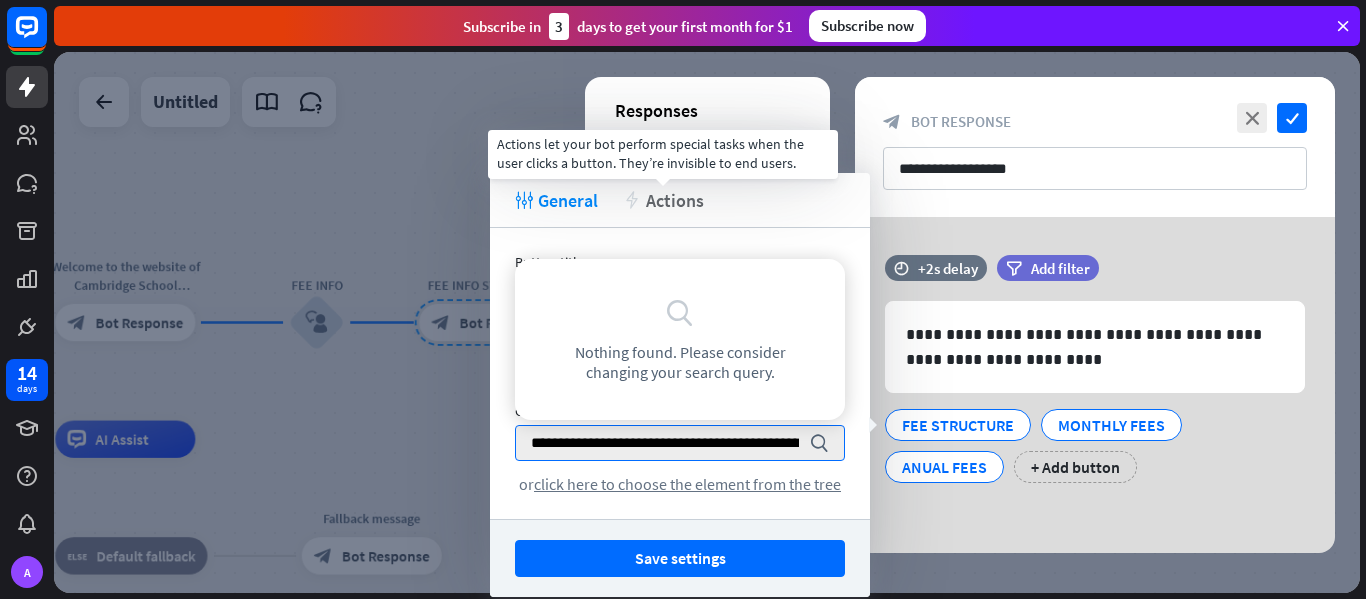 scroll, scrollTop: 0, scrollLeft: 119, axis: horizontal 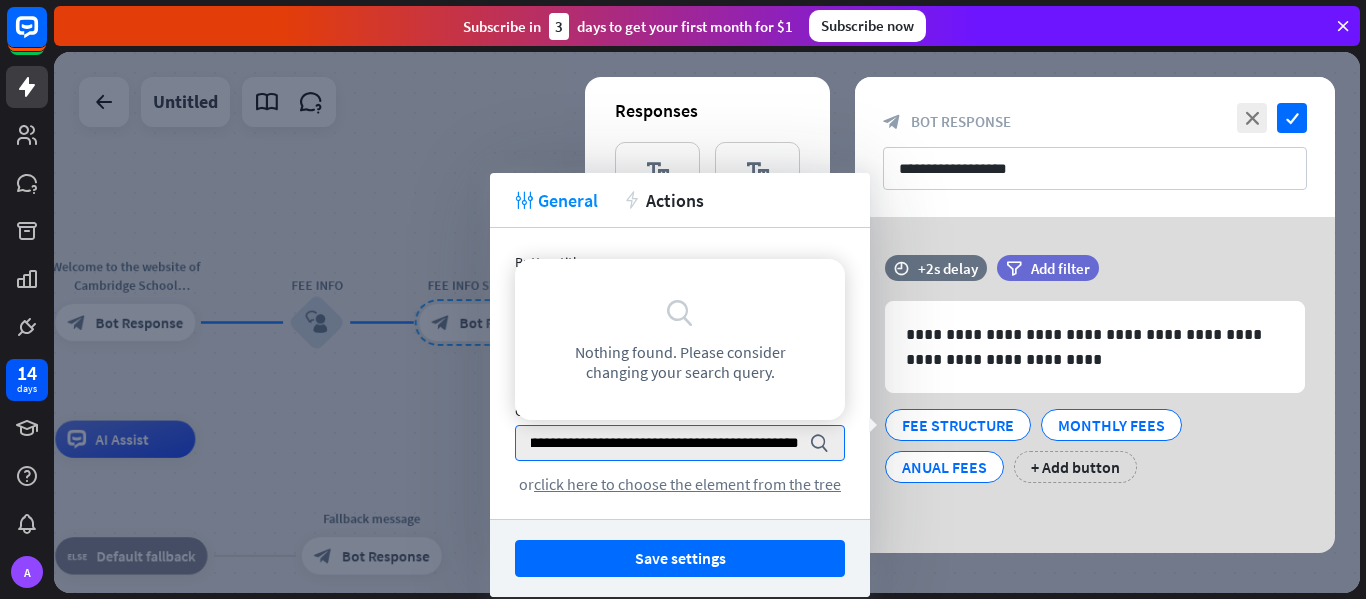 type on "**********" 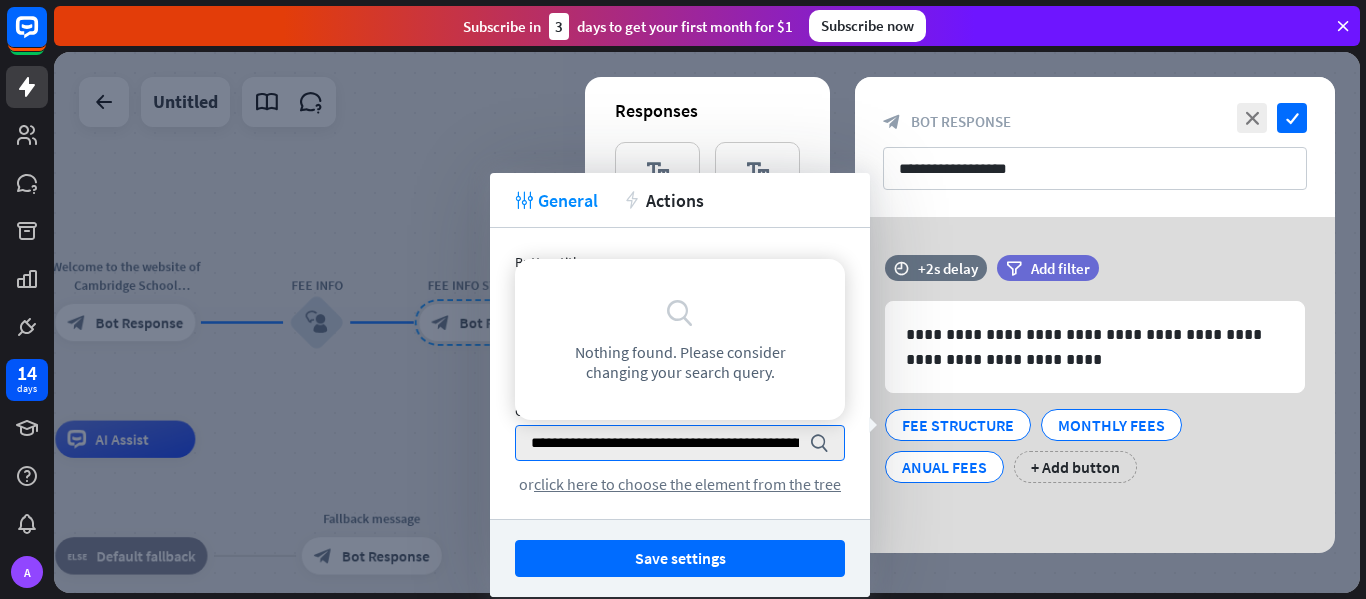 click on "**********" at bounding box center [680, 373] 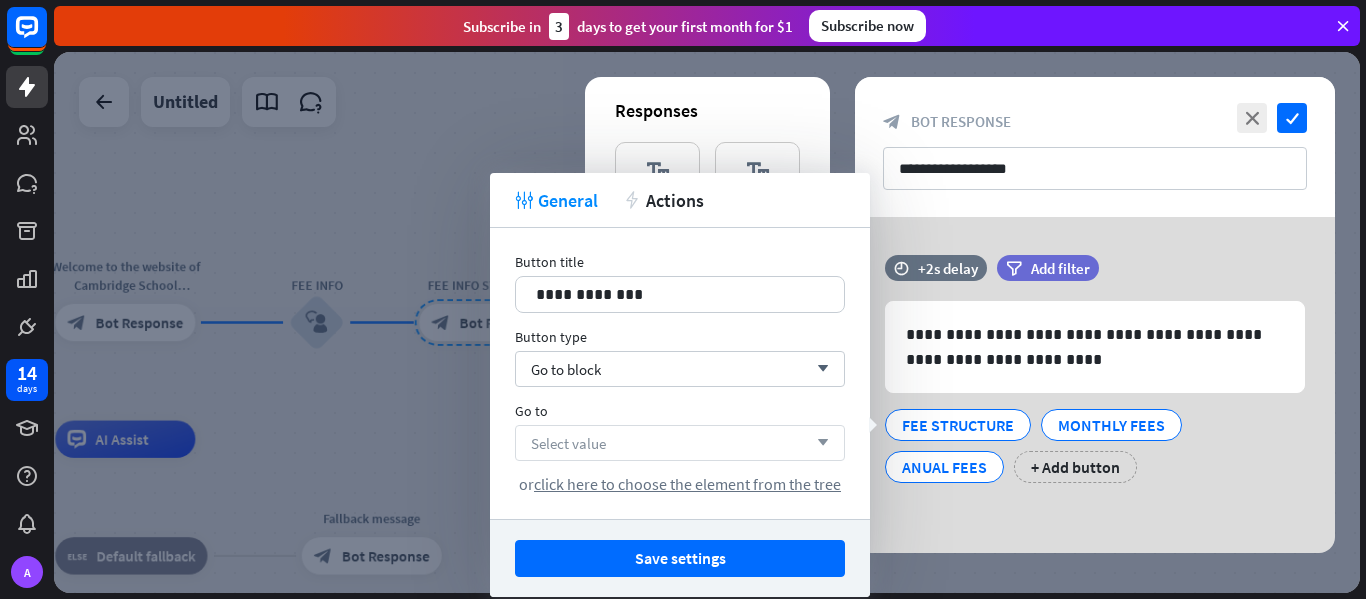 click on "Select value
arrow_down" at bounding box center (680, 443) 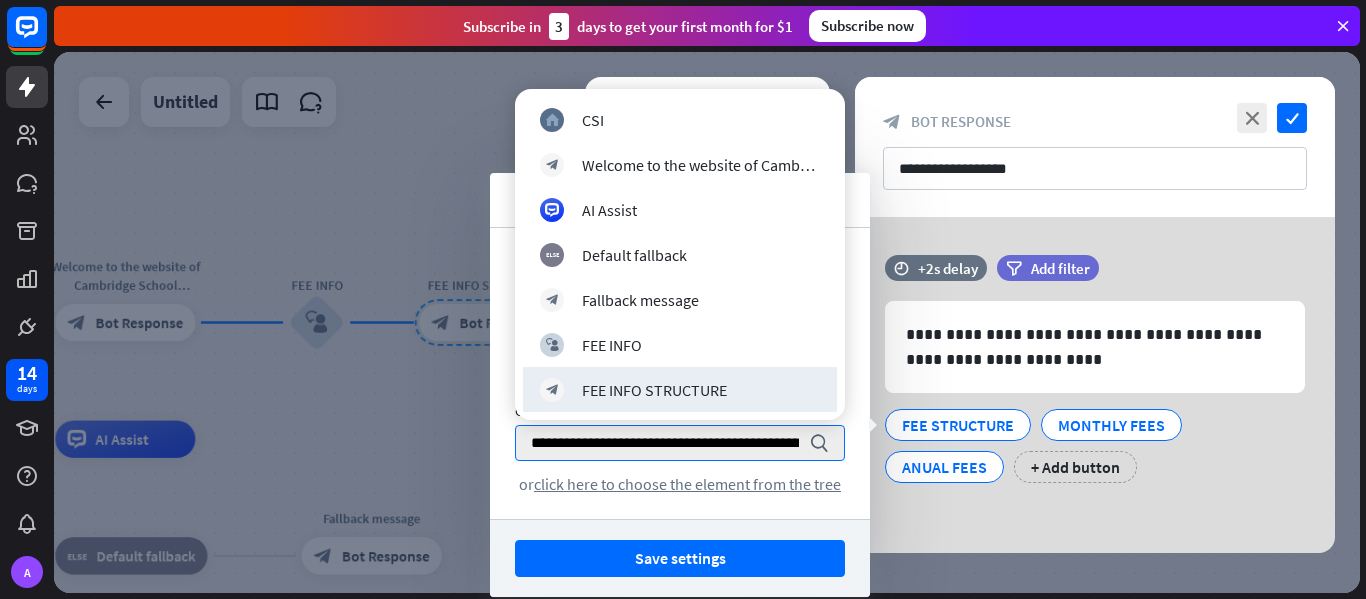 scroll, scrollTop: 0, scrollLeft: 119, axis: horizontal 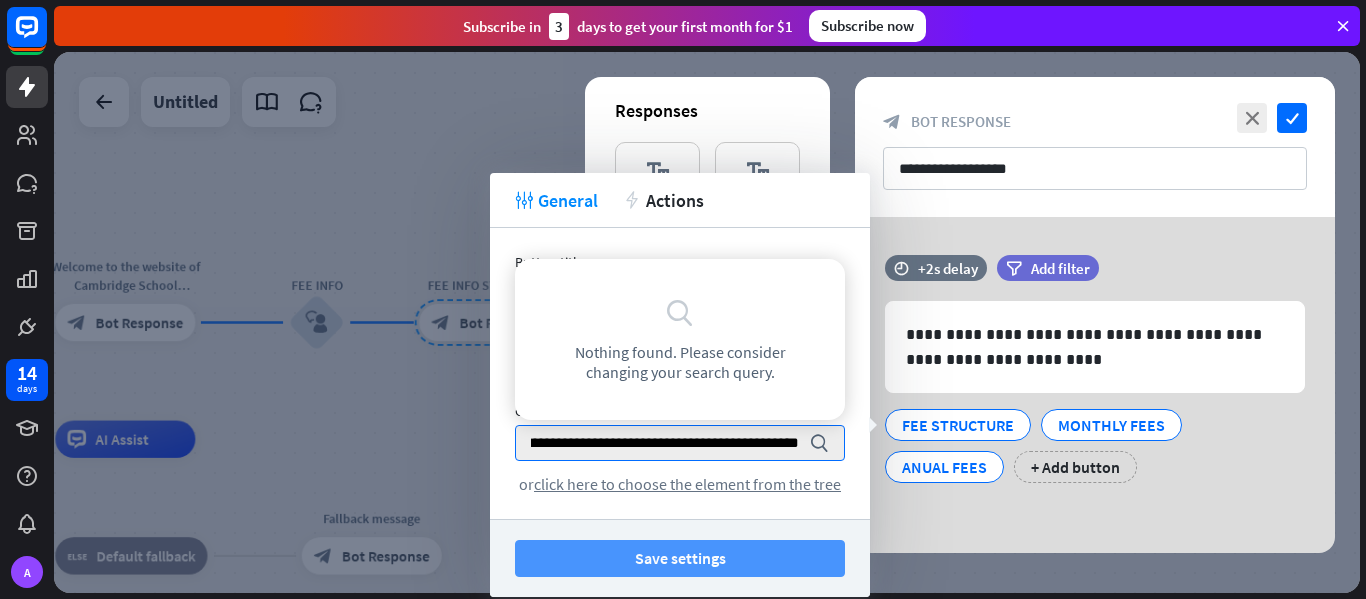 type on "**********" 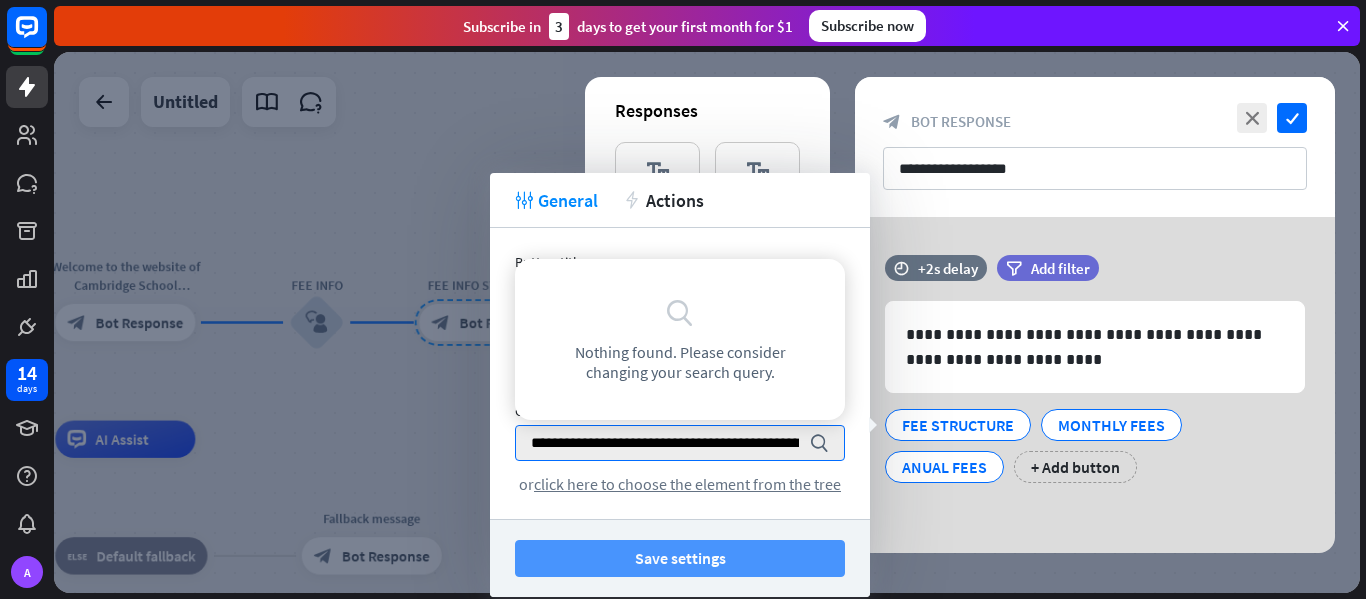 click on "Save settings" at bounding box center [680, 558] 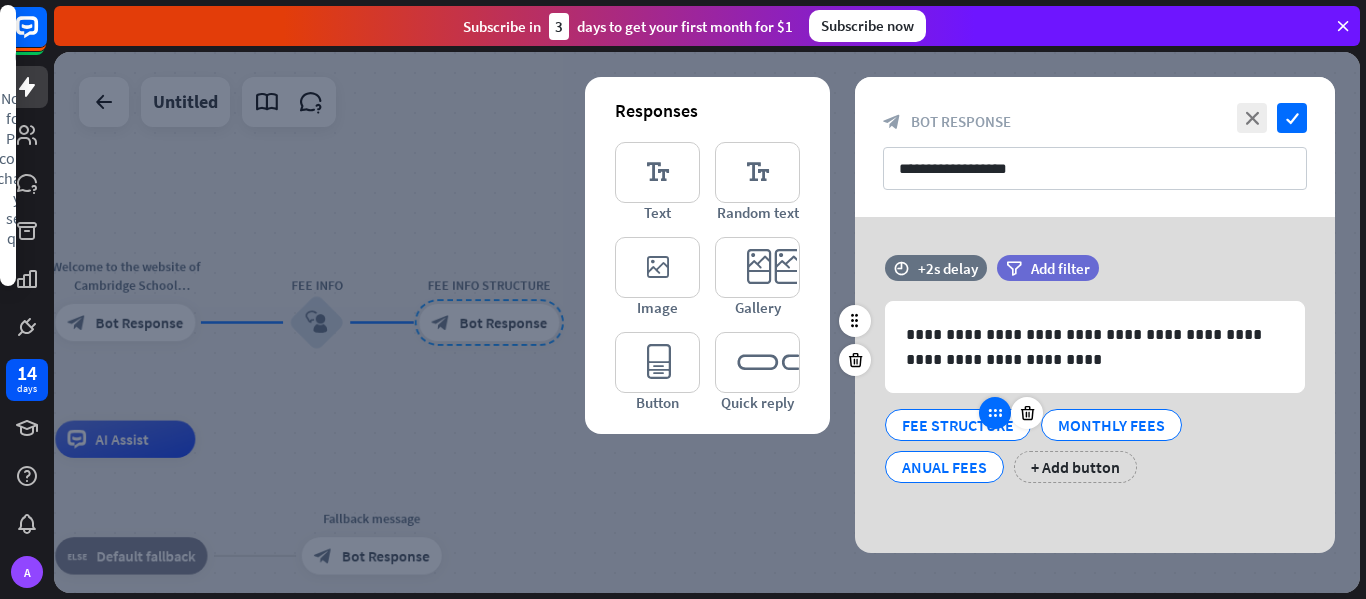click at bounding box center [995, 413] 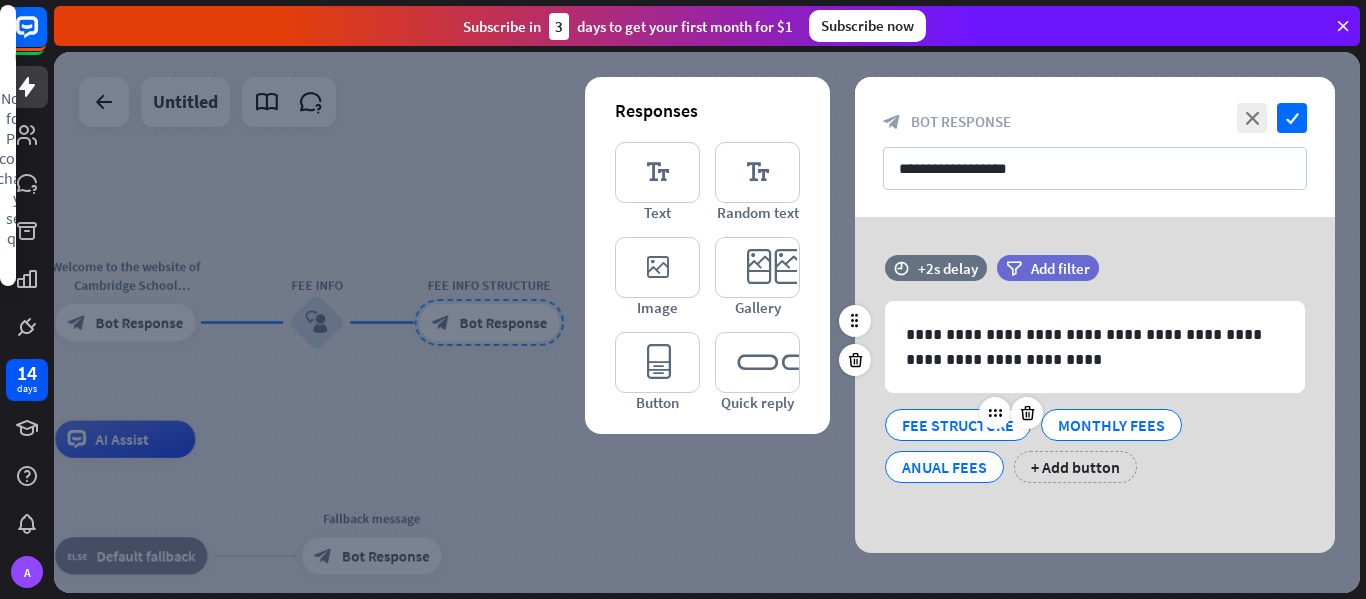 click on "FEE STRUCTURE" at bounding box center (958, 425) 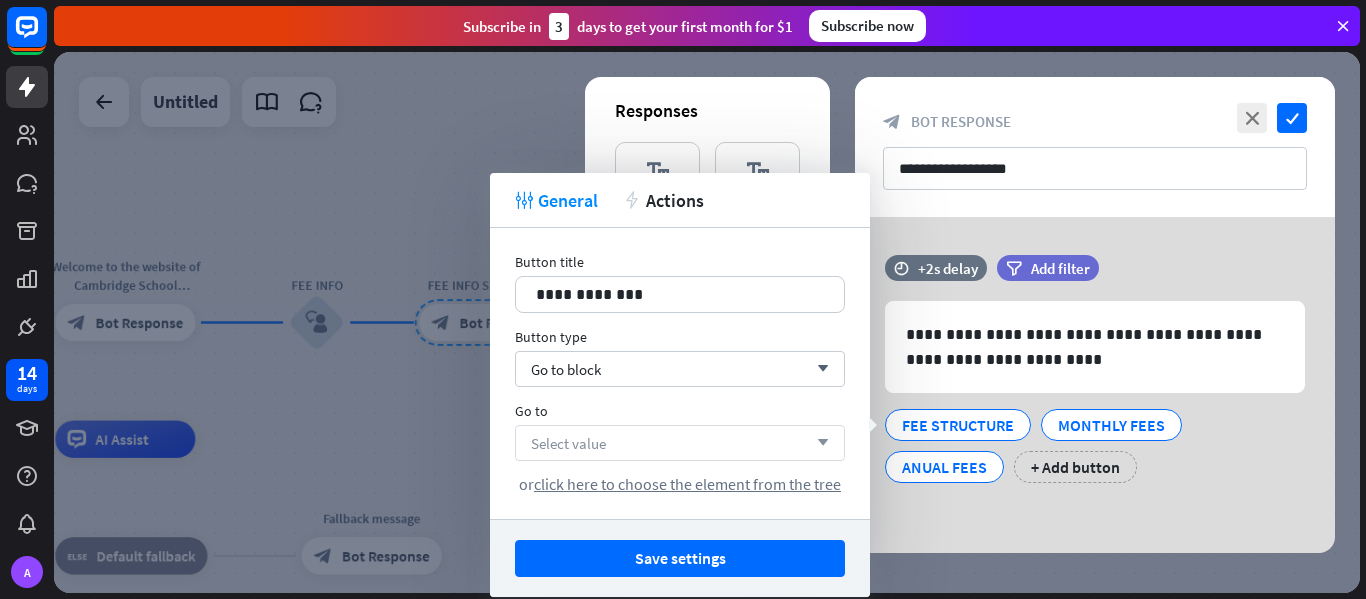 click on "Select value
arrow_down" at bounding box center (680, 443) 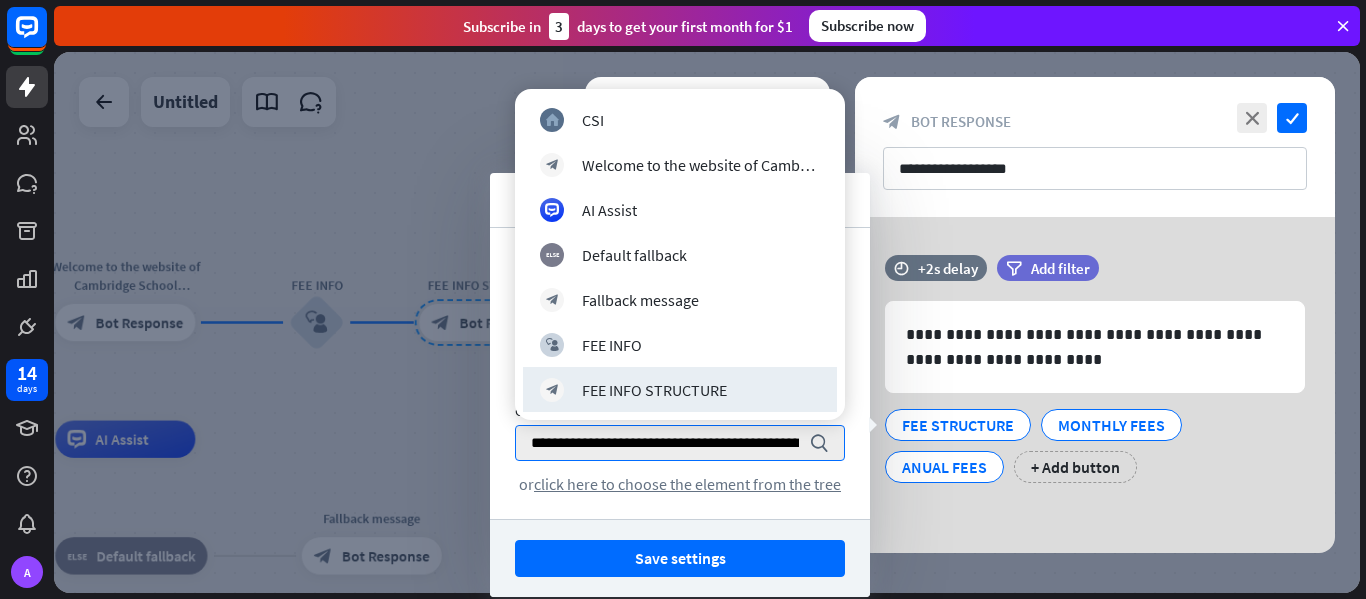 scroll, scrollTop: 0, scrollLeft: 119, axis: horizontal 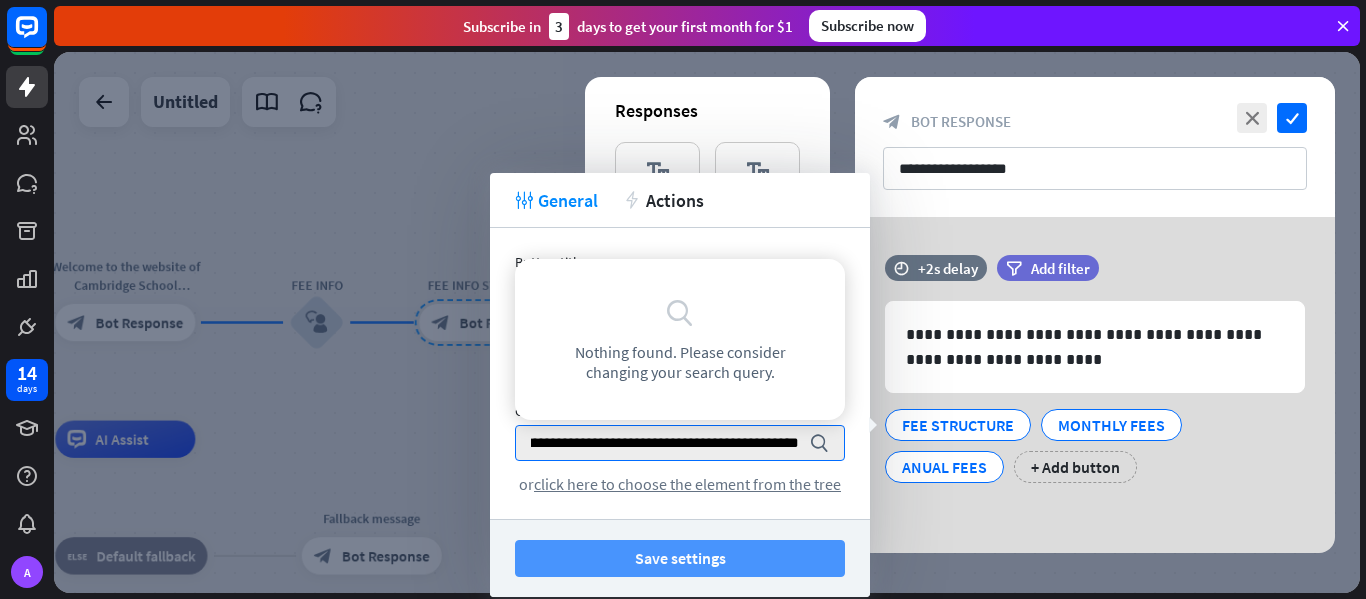 type on "**********" 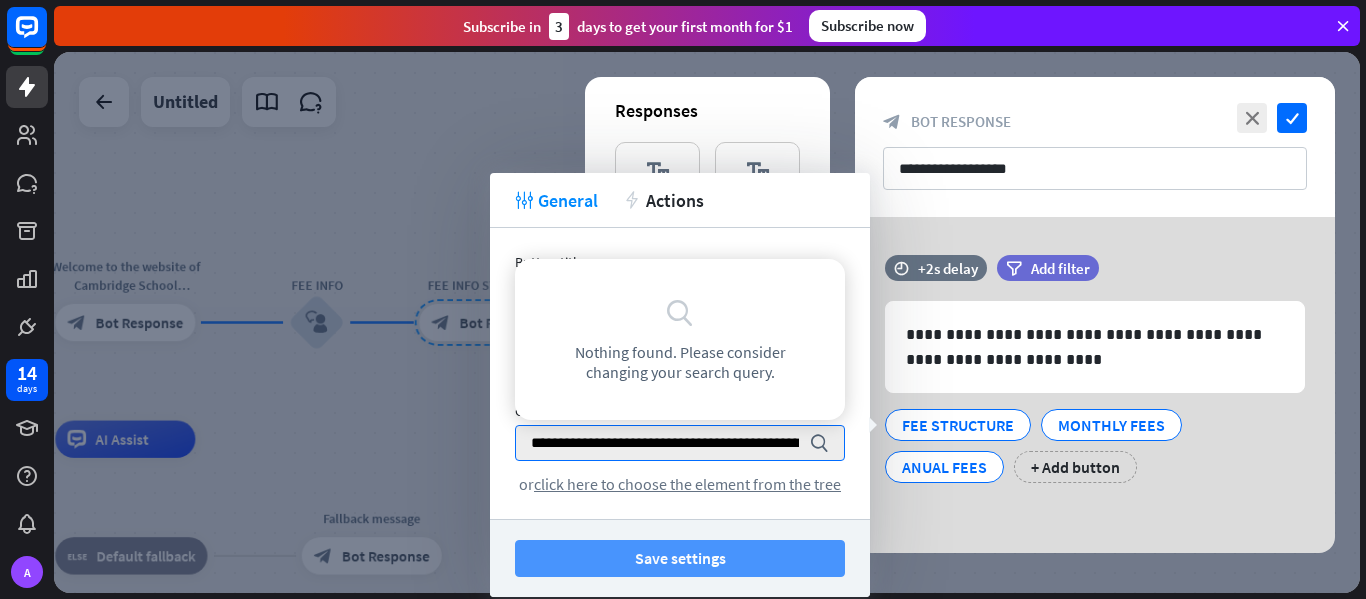 click on "Save settings" at bounding box center [680, 558] 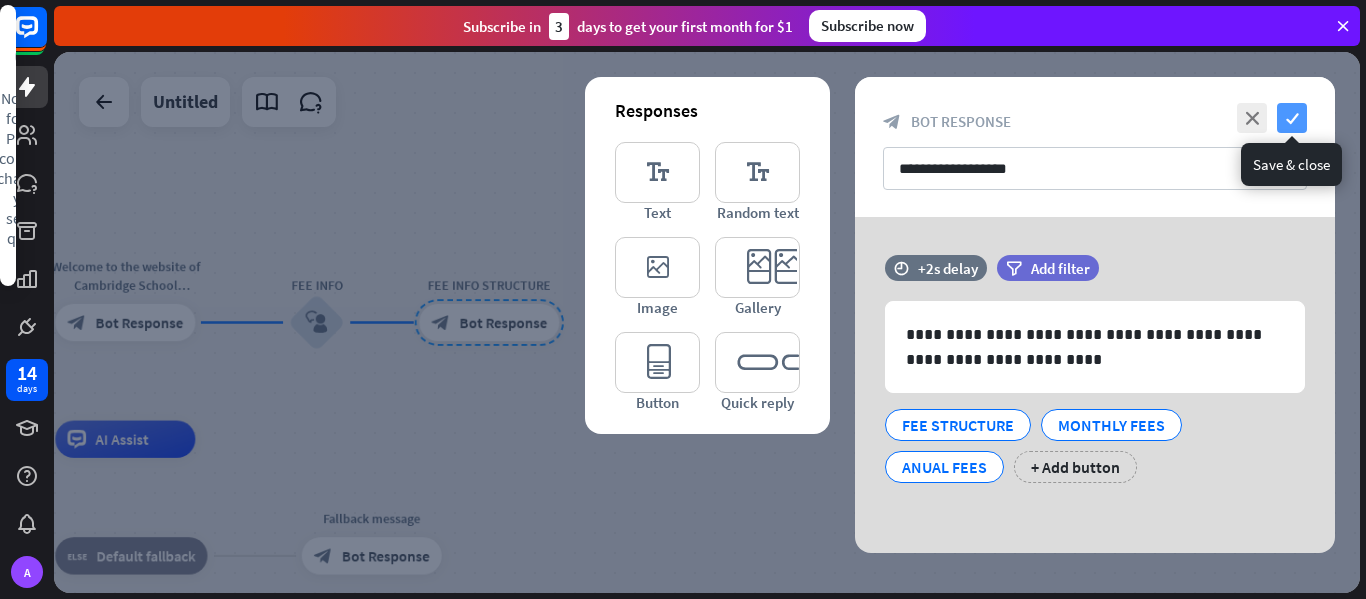 click on "check" at bounding box center (1292, 118) 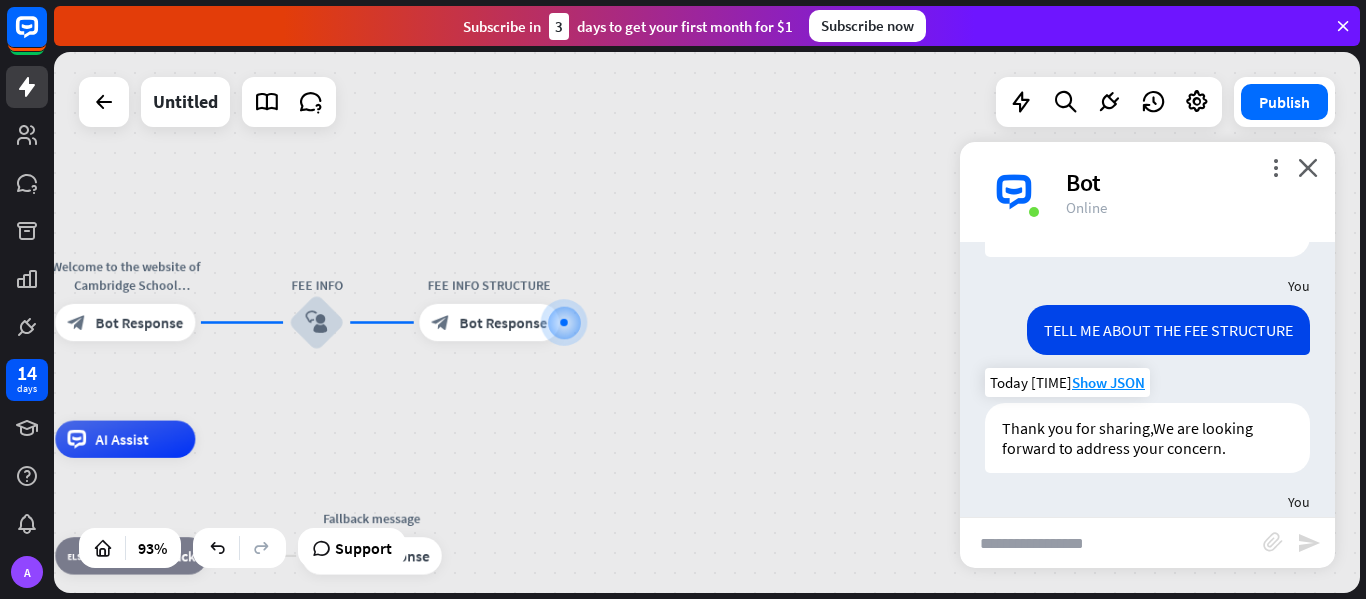 scroll, scrollTop: 390, scrollLeft: 0, axis: vertical 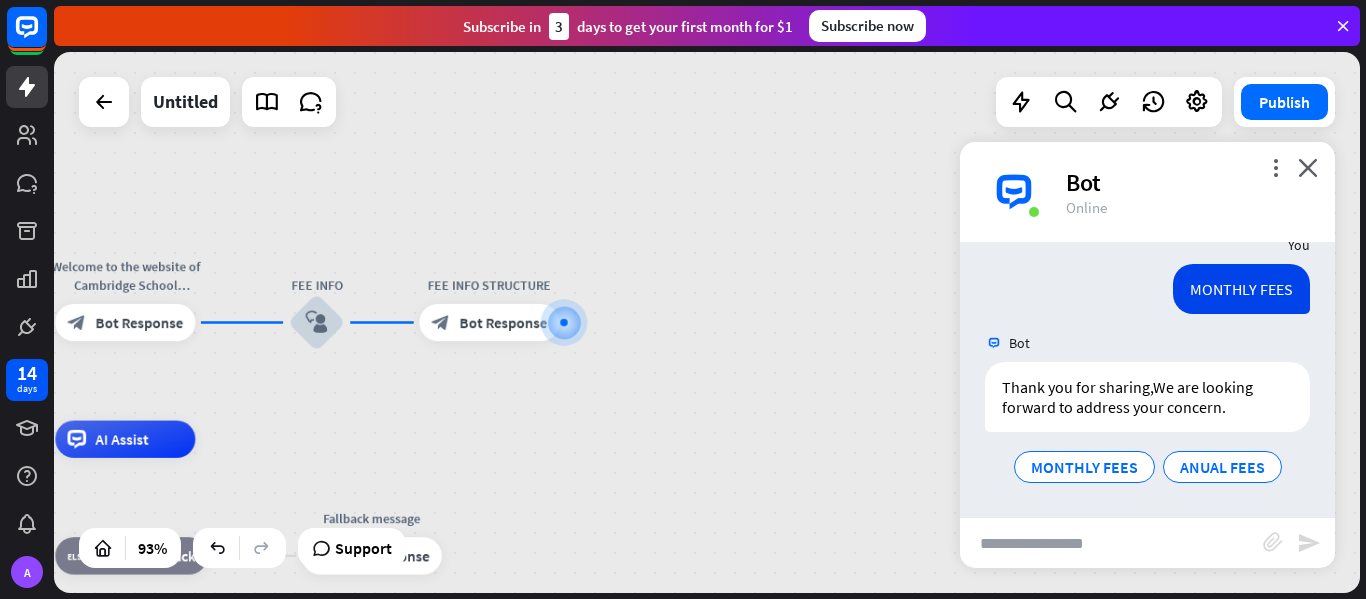 click at bounding box center [1111, 543] 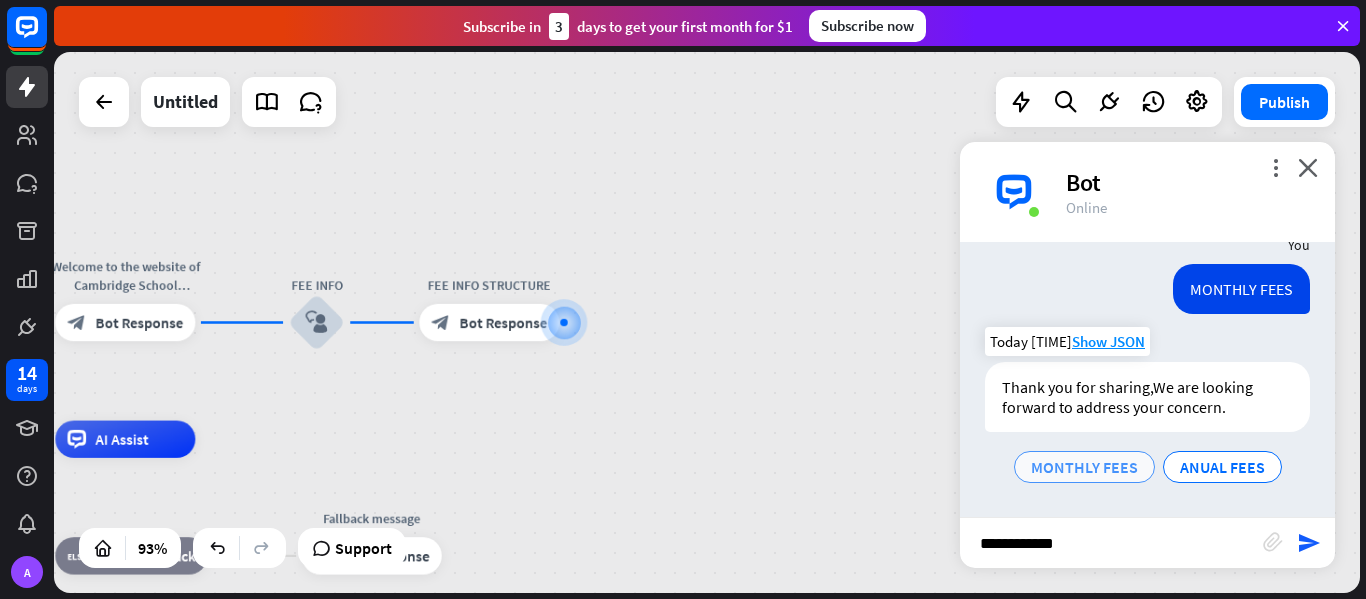 type on "**********" 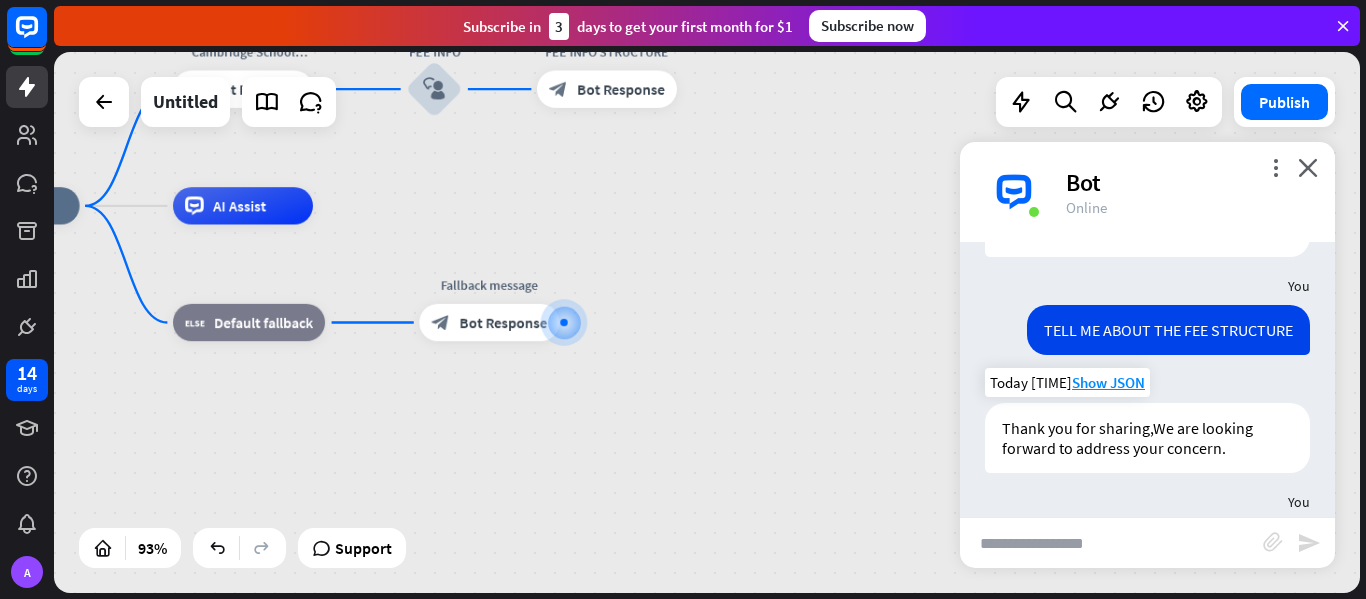 scroll, scrollTop: 0, scrollLeft: 0, axis: both 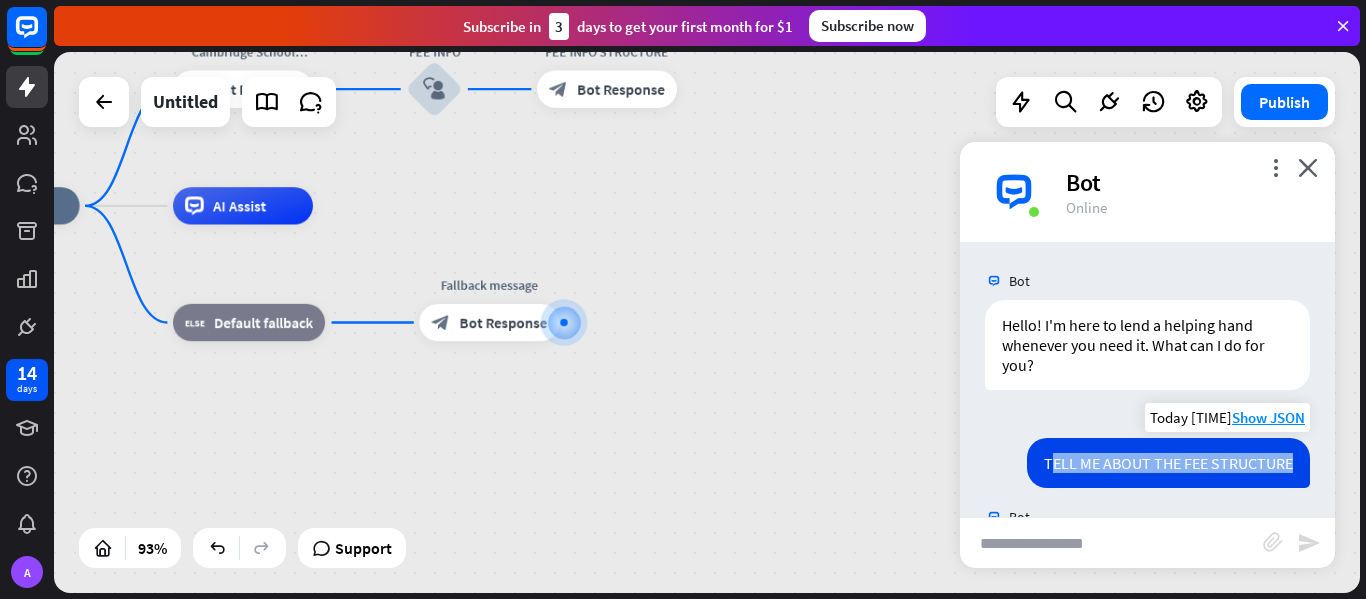 drag, startPoint x: 1036, startPoint y: 462, endPoint x: 1292, endPoint y: 469, distance: 256.09567 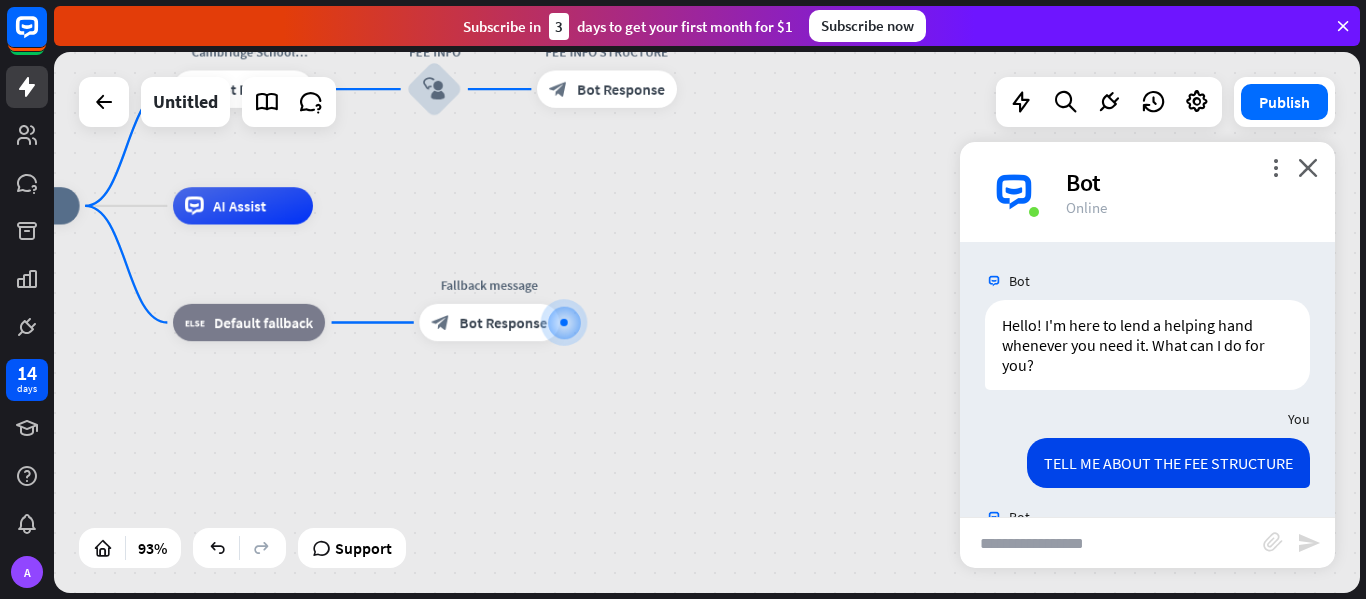 click on "You" at bounding box center (1147, 419) 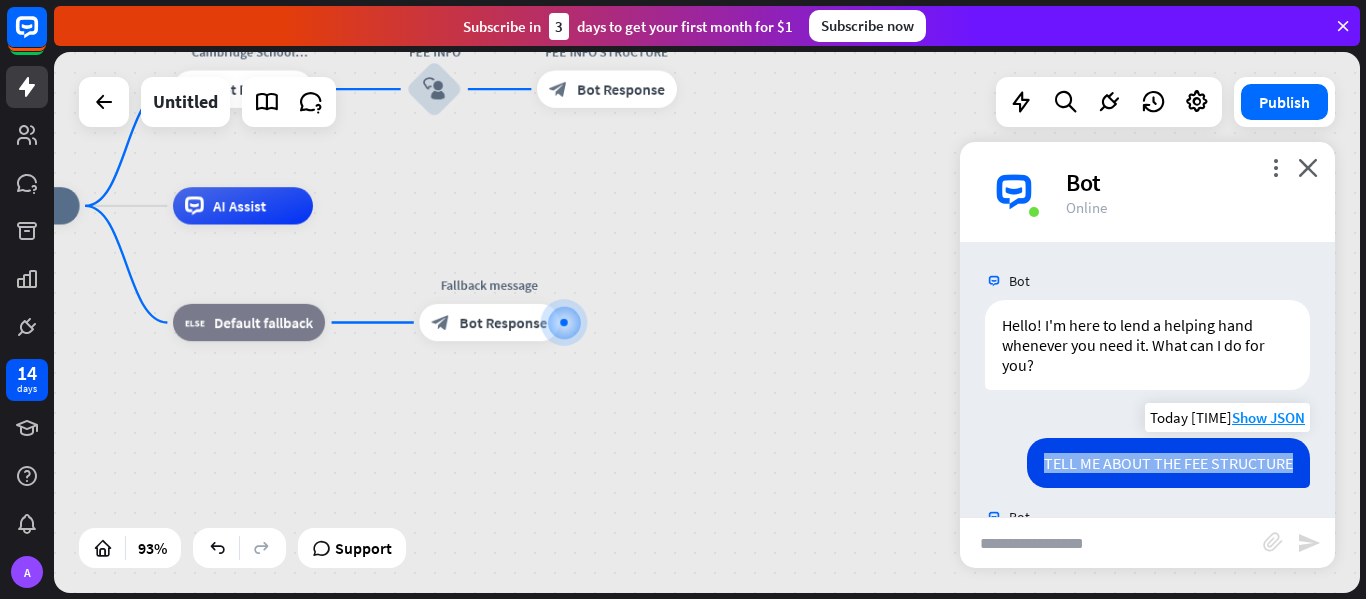 drag, startPoint x: 1030, startPoint y: 461, endPoint x: 1294, endPoint y: 471, distance: 264.18933 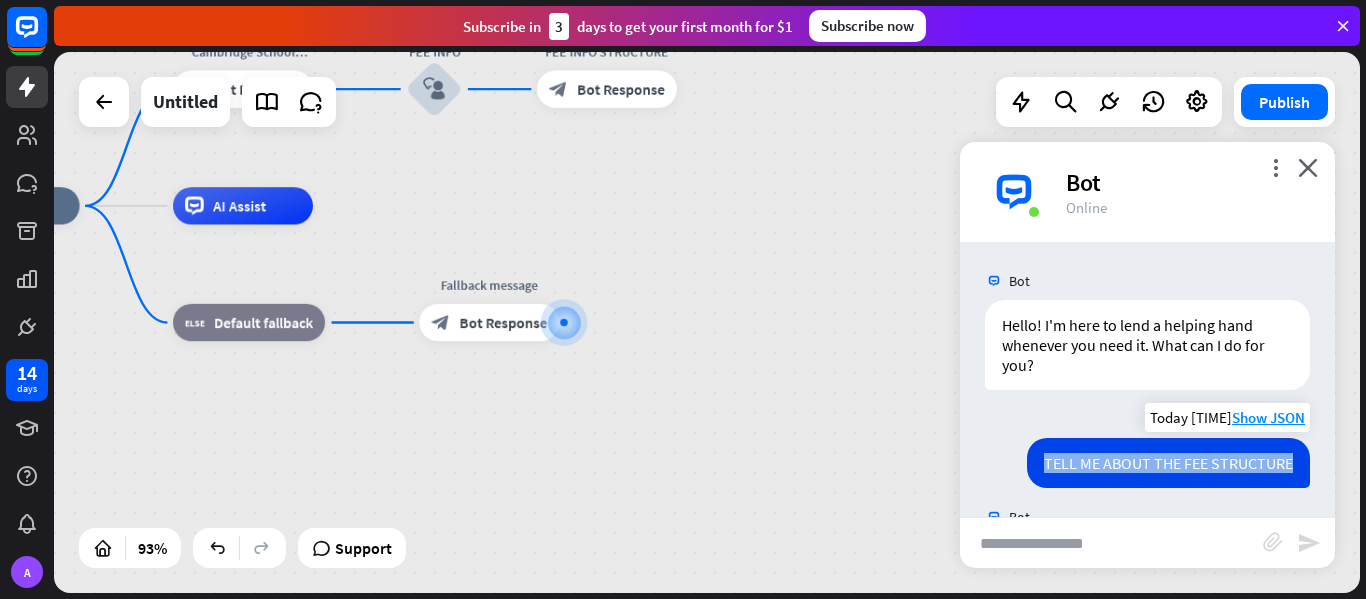click on "TELL ME ABOUT THE FEE STRUCTURE" at bounding box center (1168, 463) 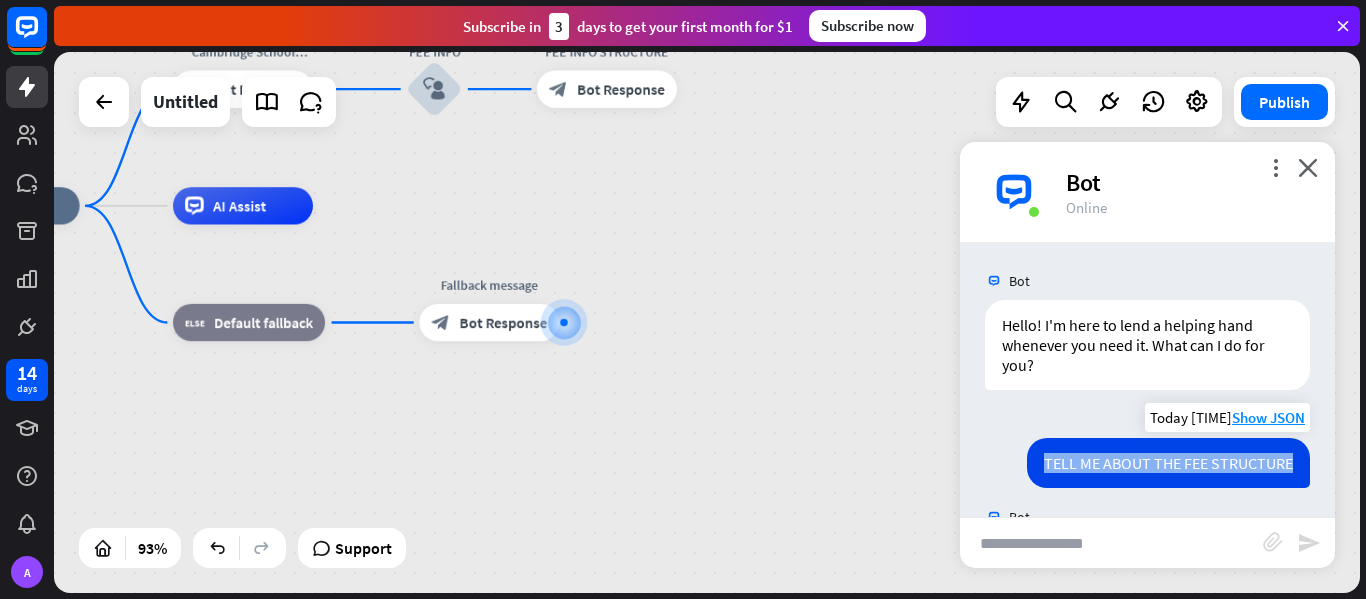 copy on "TELL ME ABOUT THE FEE STRUCTURE" 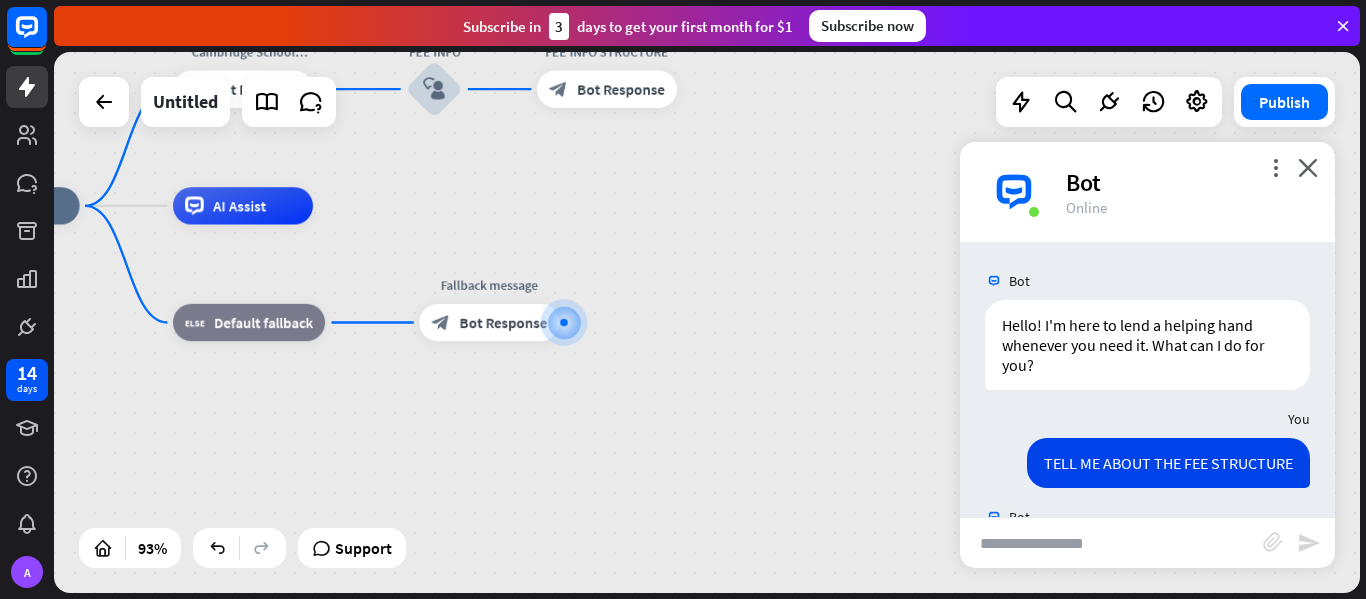paste on "**********" 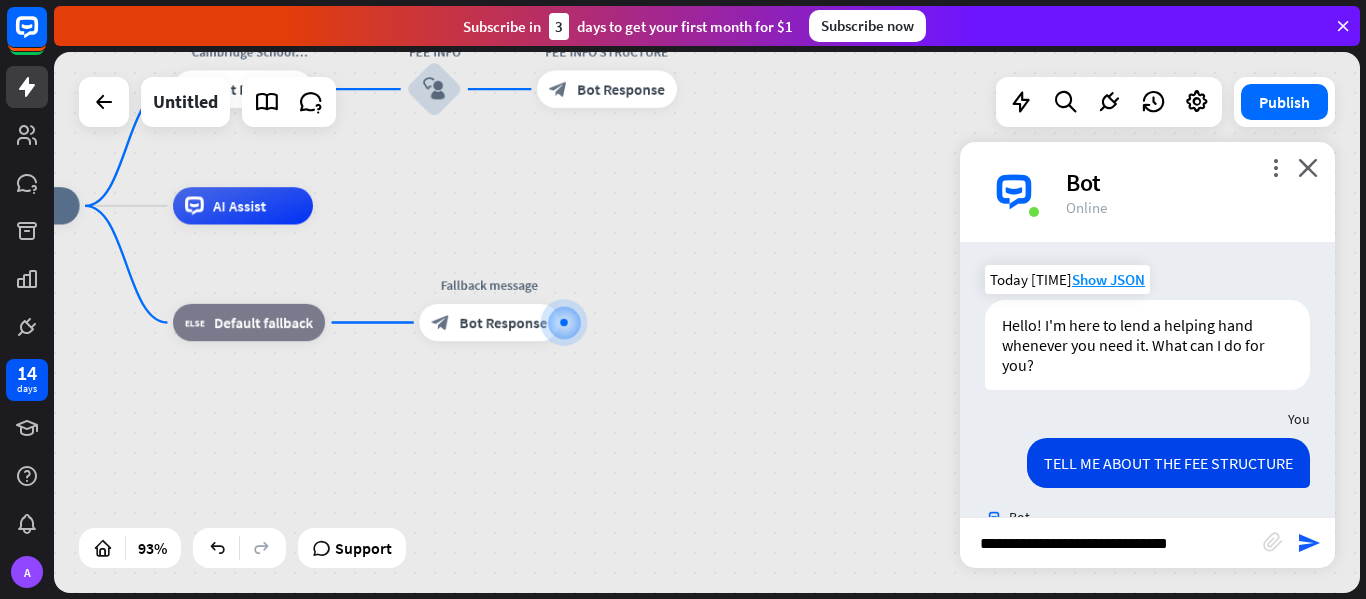 type 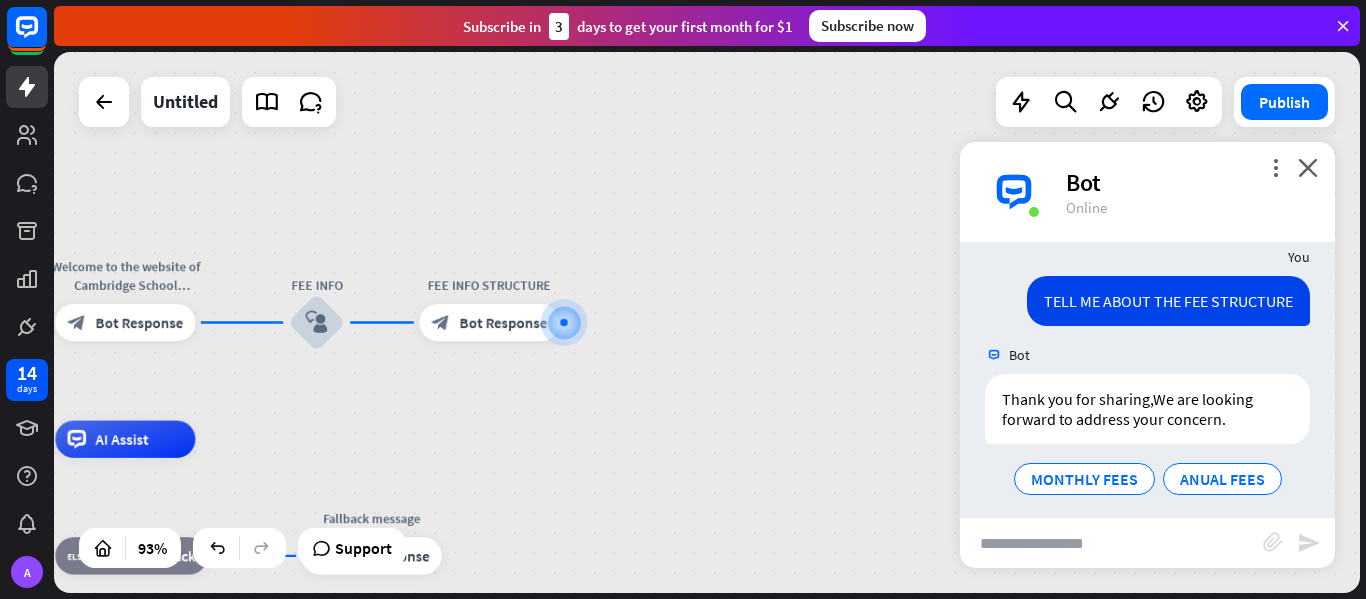 scroll, scrollTop: 926, scrollLeft: 0, axis: vertical 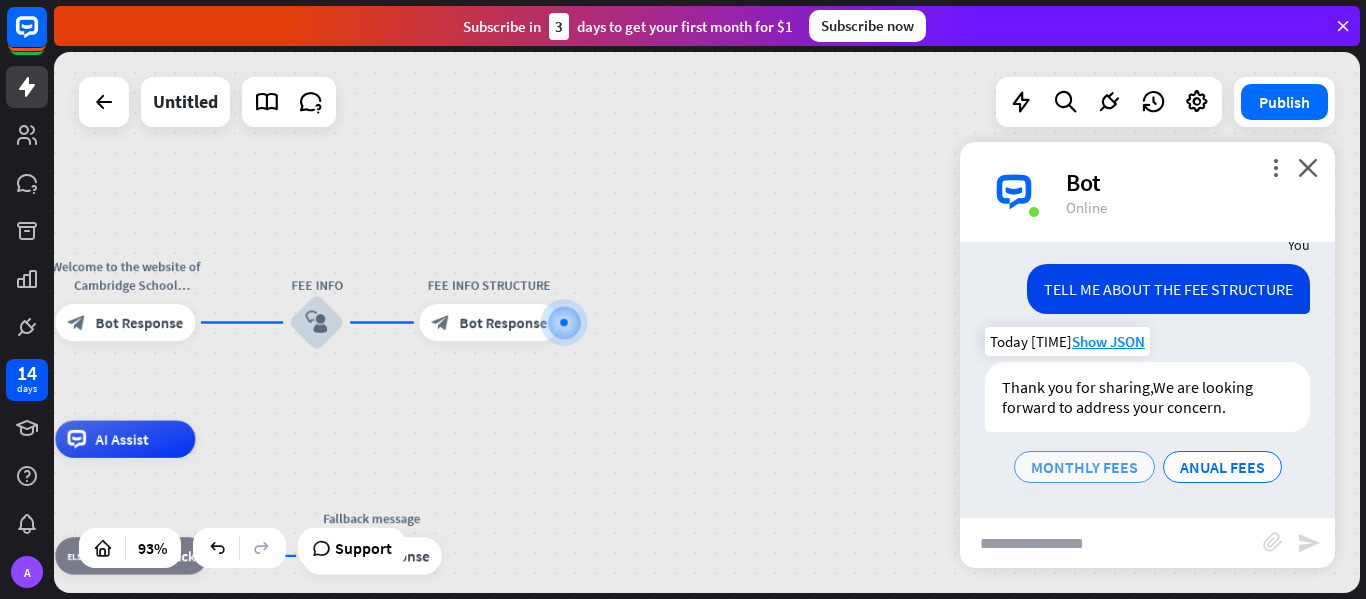 click on "MONTHLY FEES" at bounding box center [1084, 467] 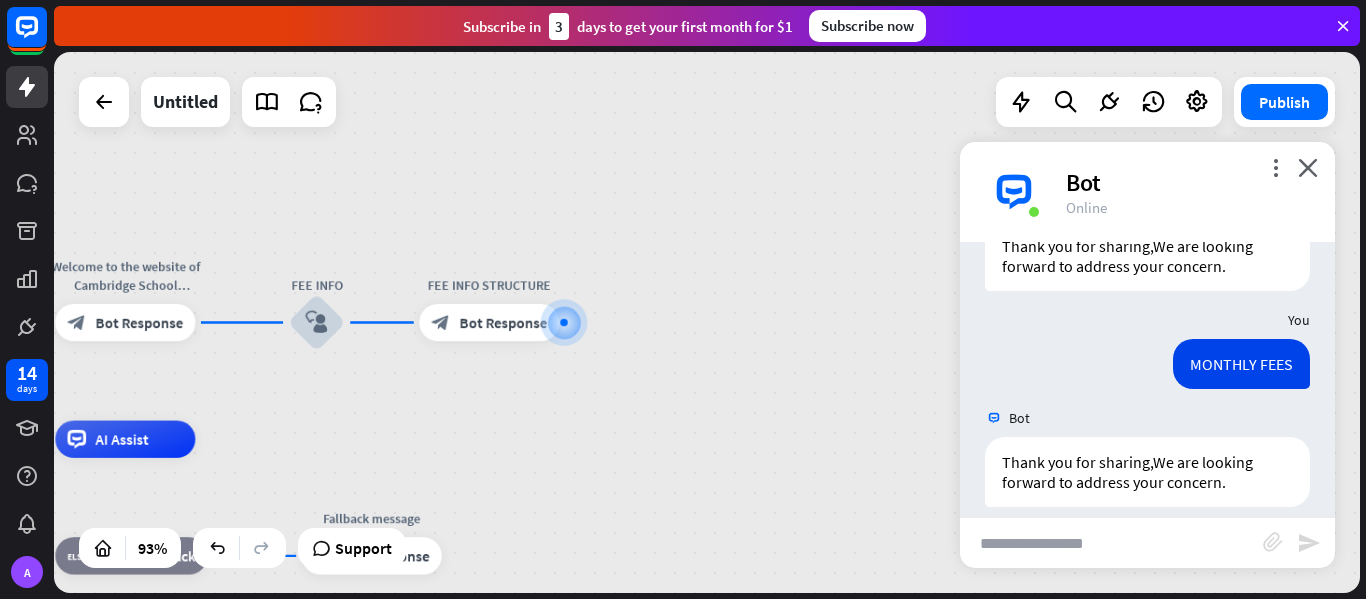 scroll, scrollTop: 1142, scrollLeft: 0, axis: vertical 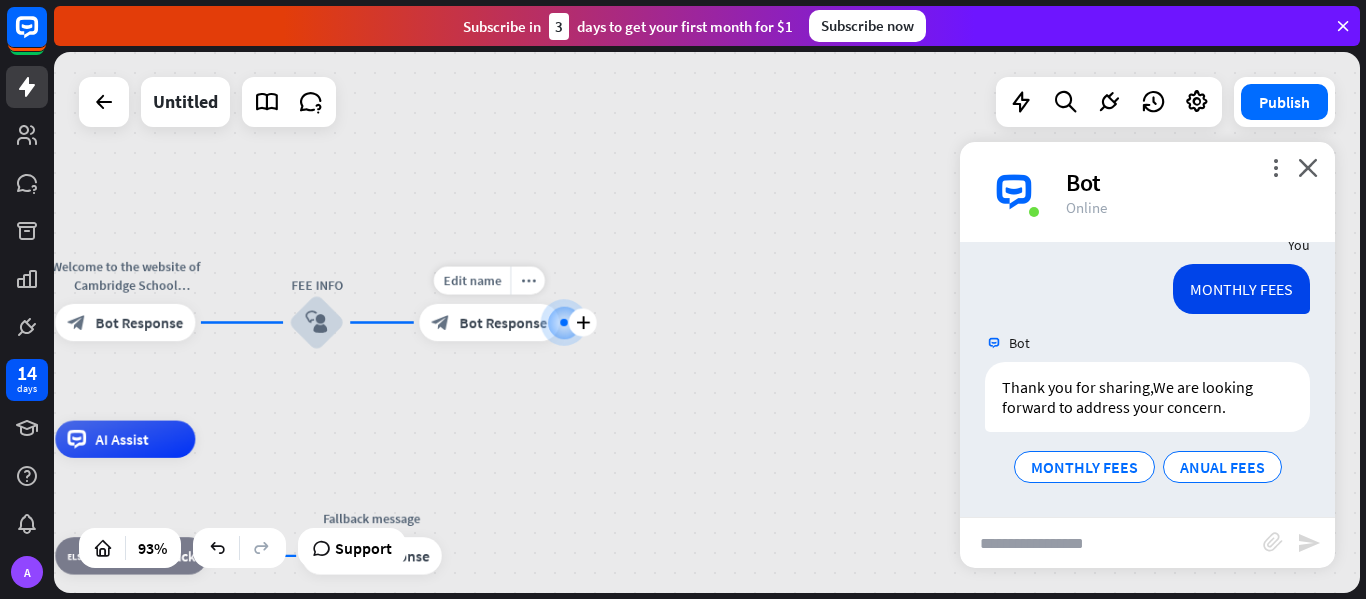 click on "block_bot_response   Bot Response" at bounding box center [489, 322] 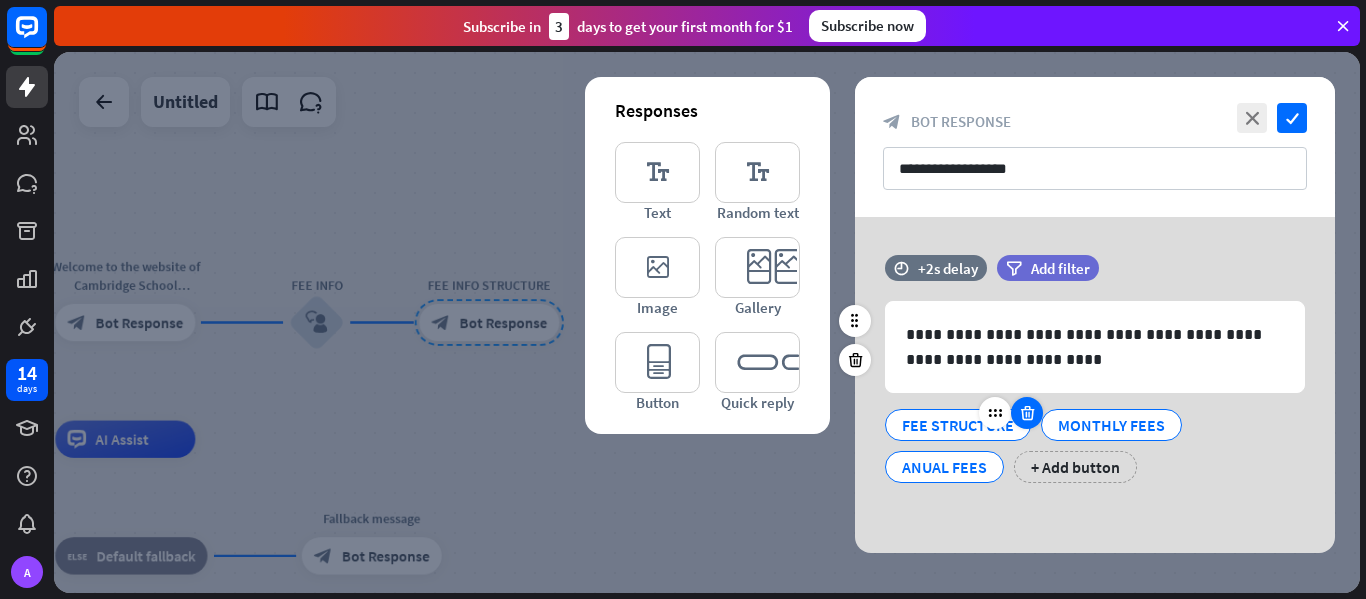 click at bounding box center (1027, 413) 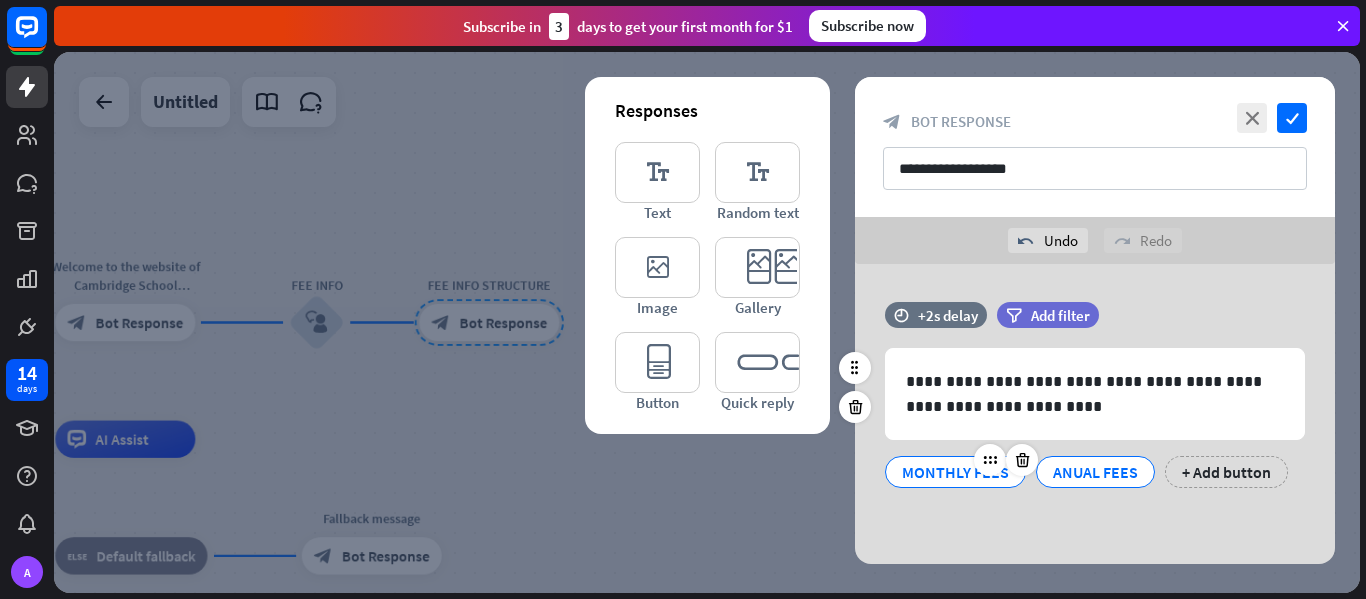 click on "MONTHLY FEES" at bounding box center (955, 472) 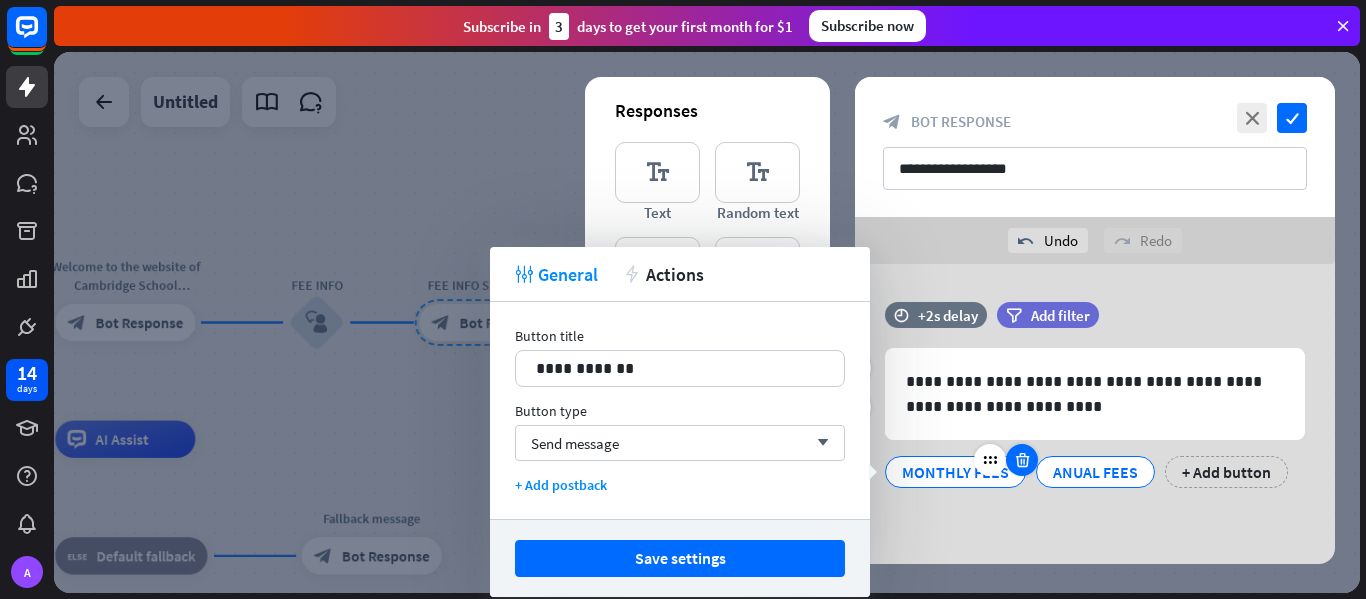 click at bounding box center [1022, 460] 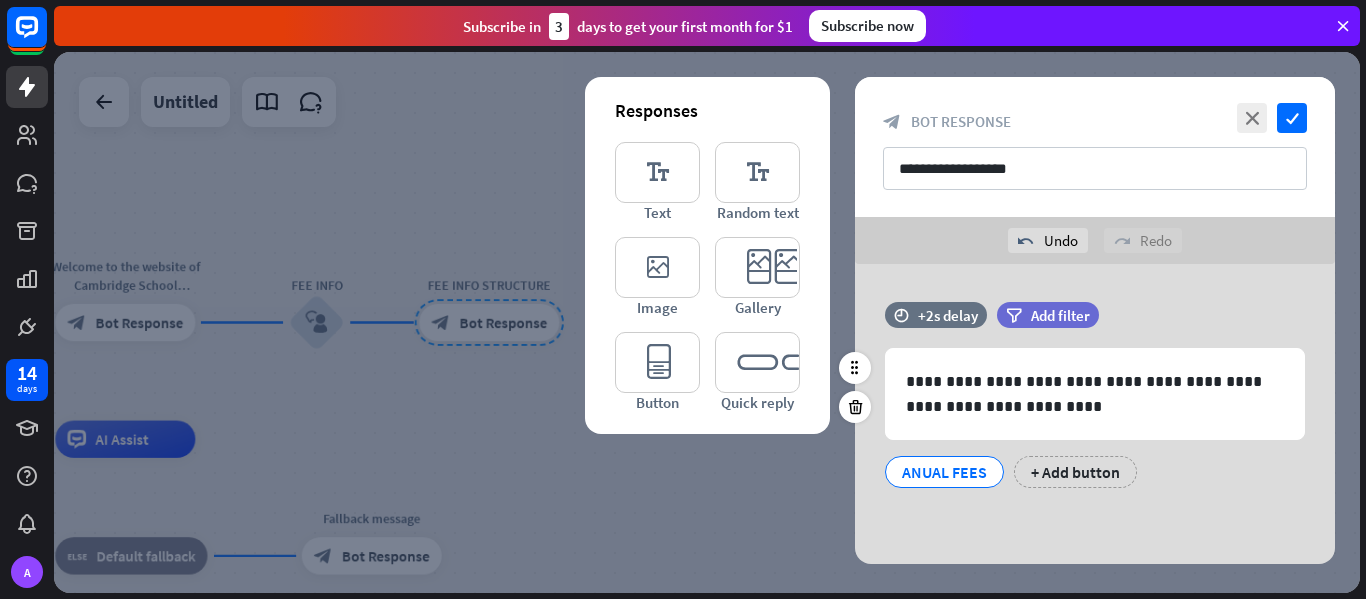 click on "ANUAL FEES" at bounding box center [944, 472] 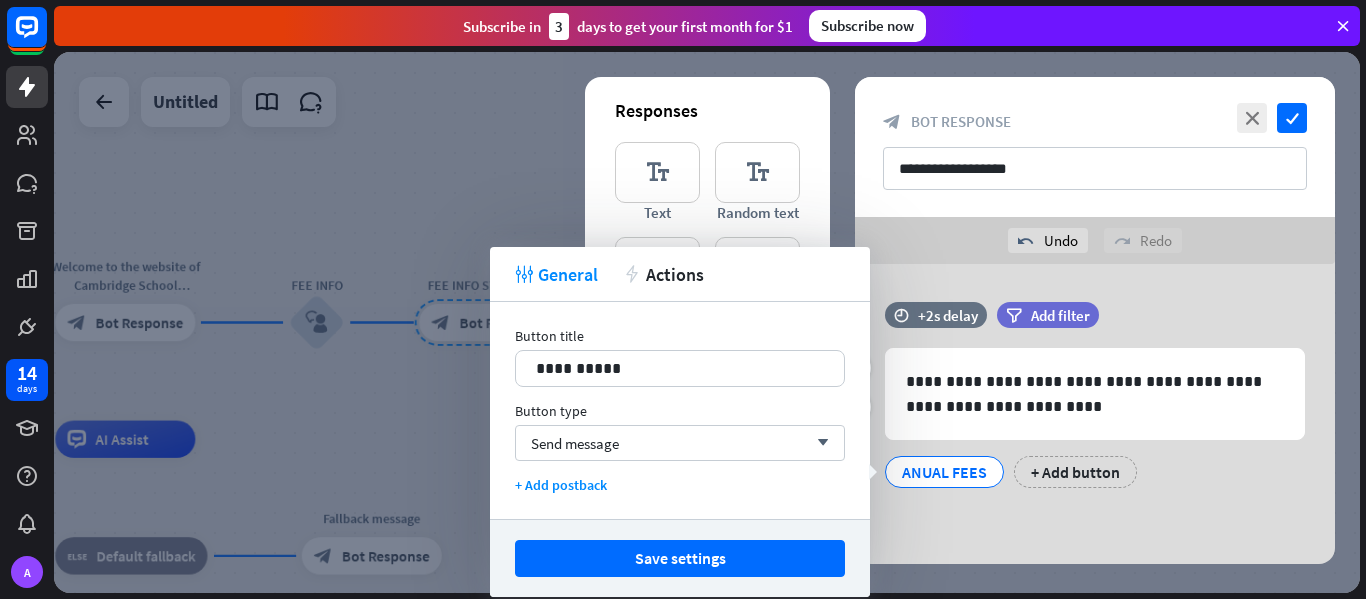 click on "ANUAL FEES" at bounding box center (944, 472) 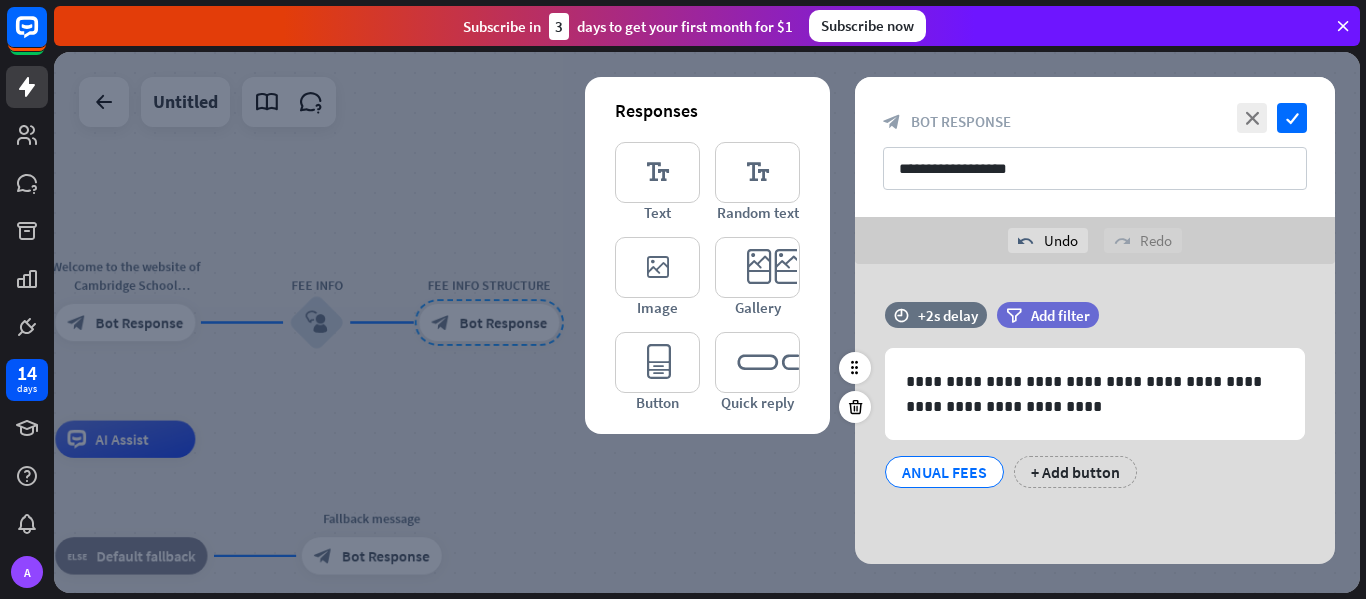 click on "ANUAL FEES" at bounding box center [944, 472] 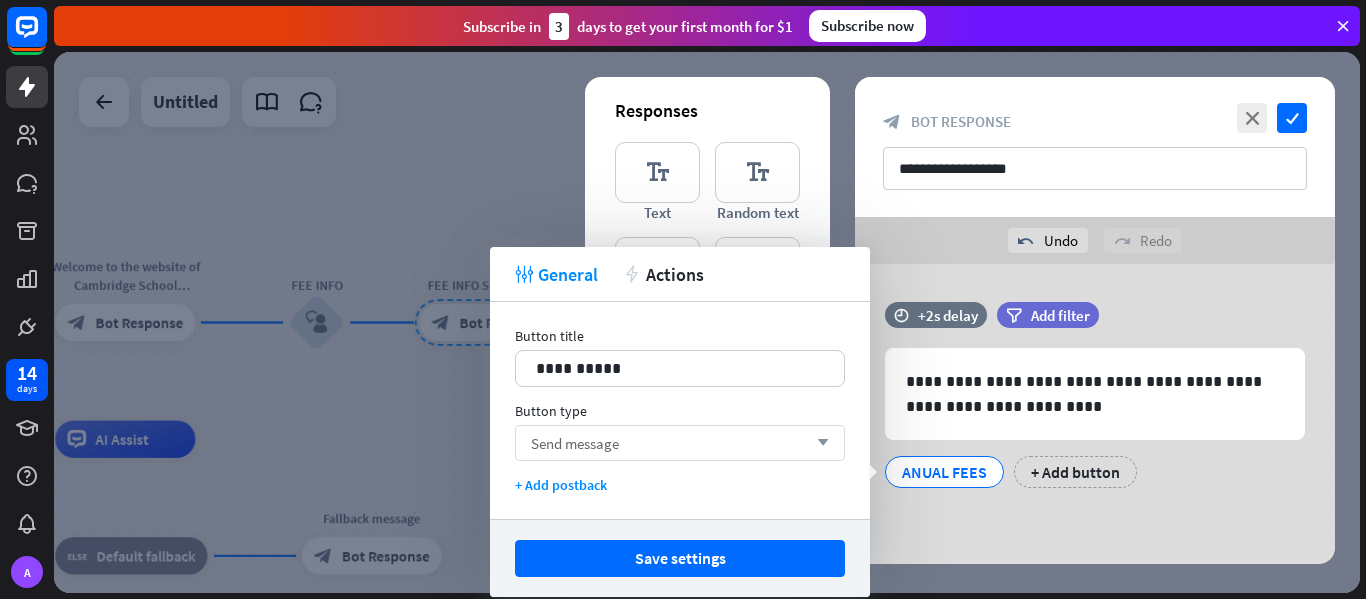 click on "Send message" at bounding box center (575, 443) 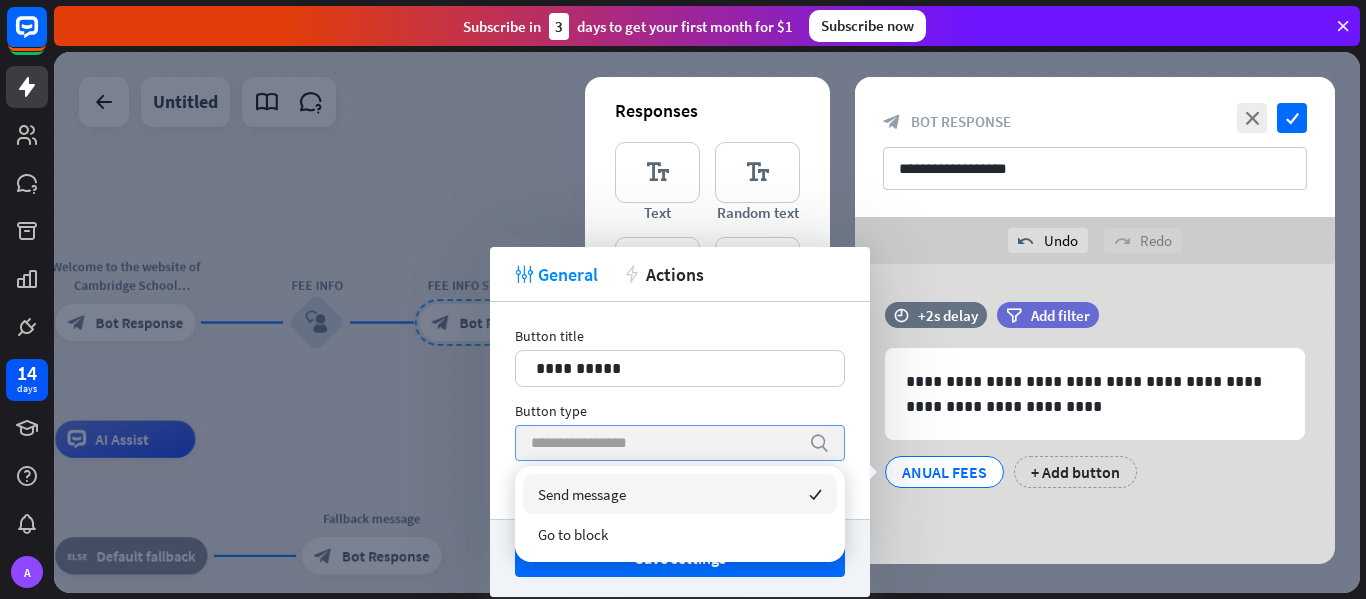 click at bounding box center (665, 443) 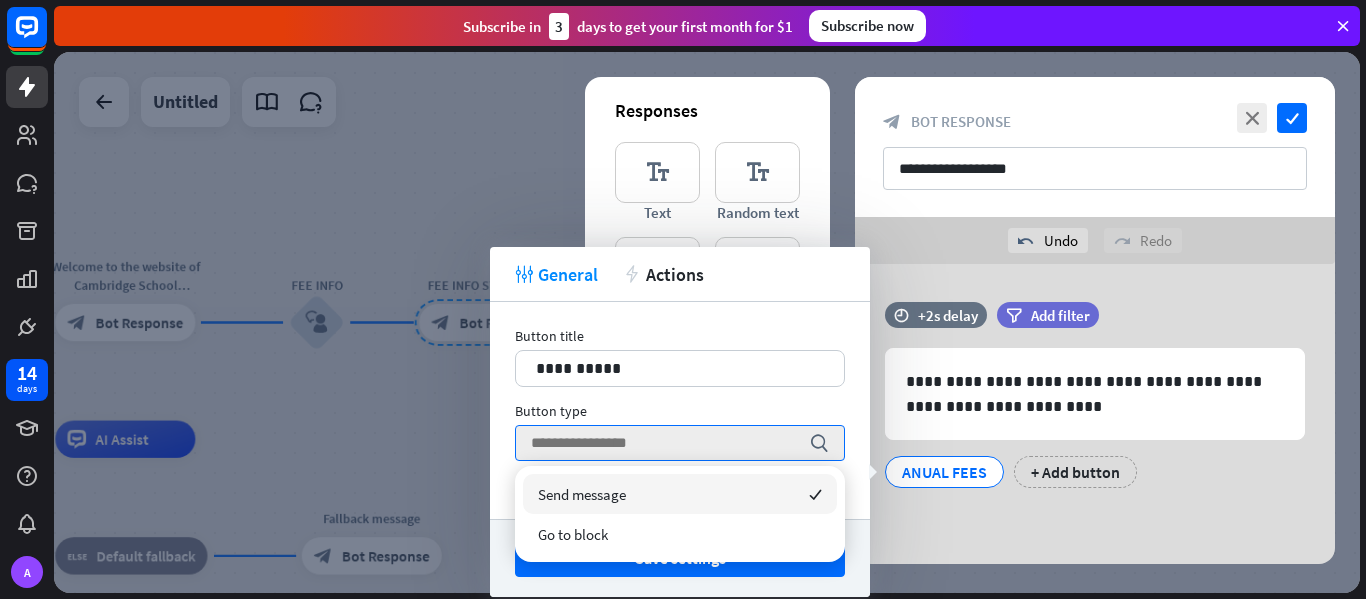 click on "Send message" at bounding box center [582, 494] 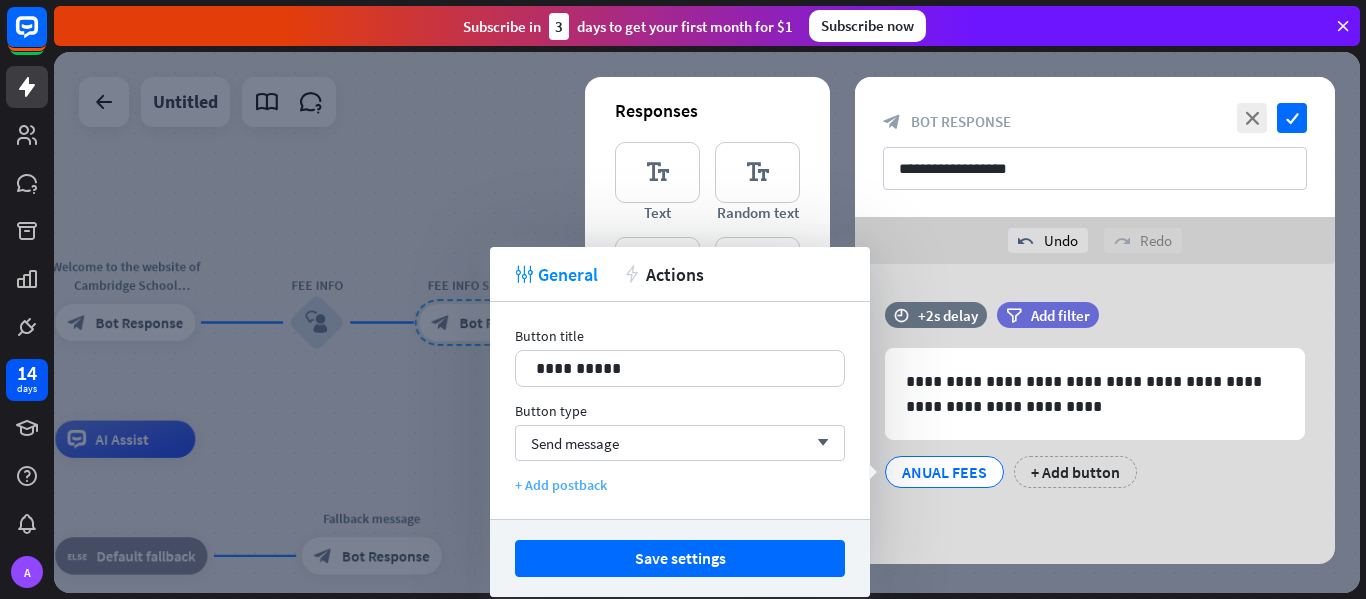 click on "+ Add postback" at bounding box center [680, 485] 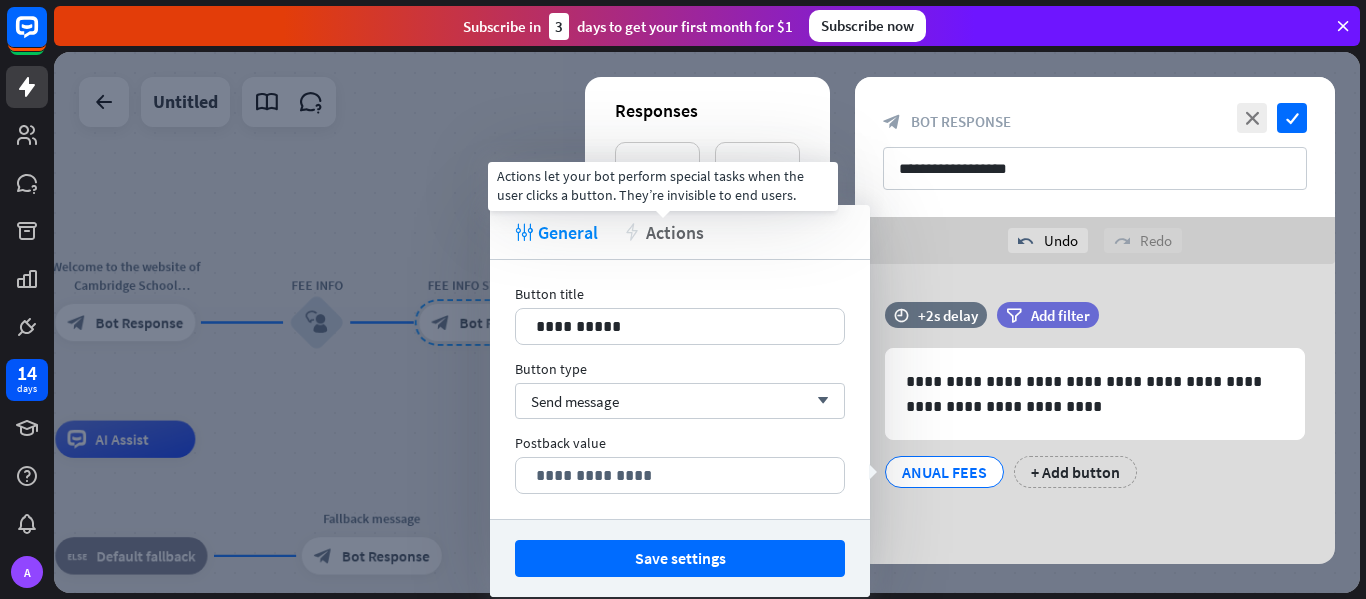 click on "action" at bounding box center [632, 232] 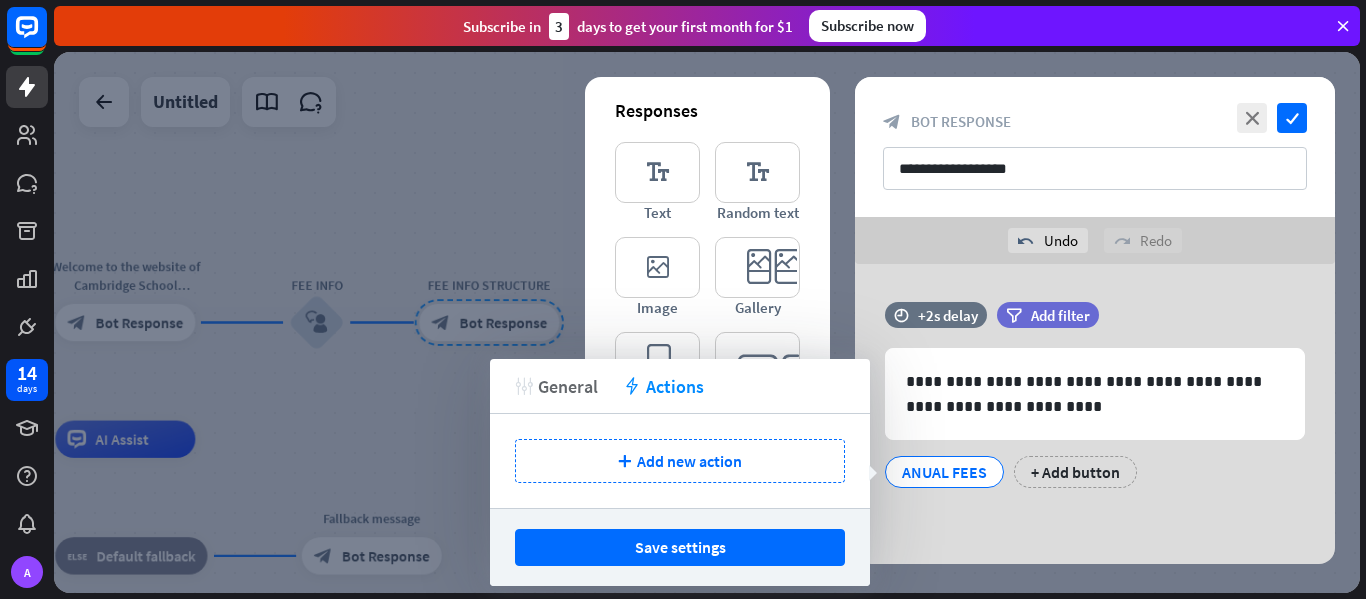 click on "General" at bounding box center (568, 386) 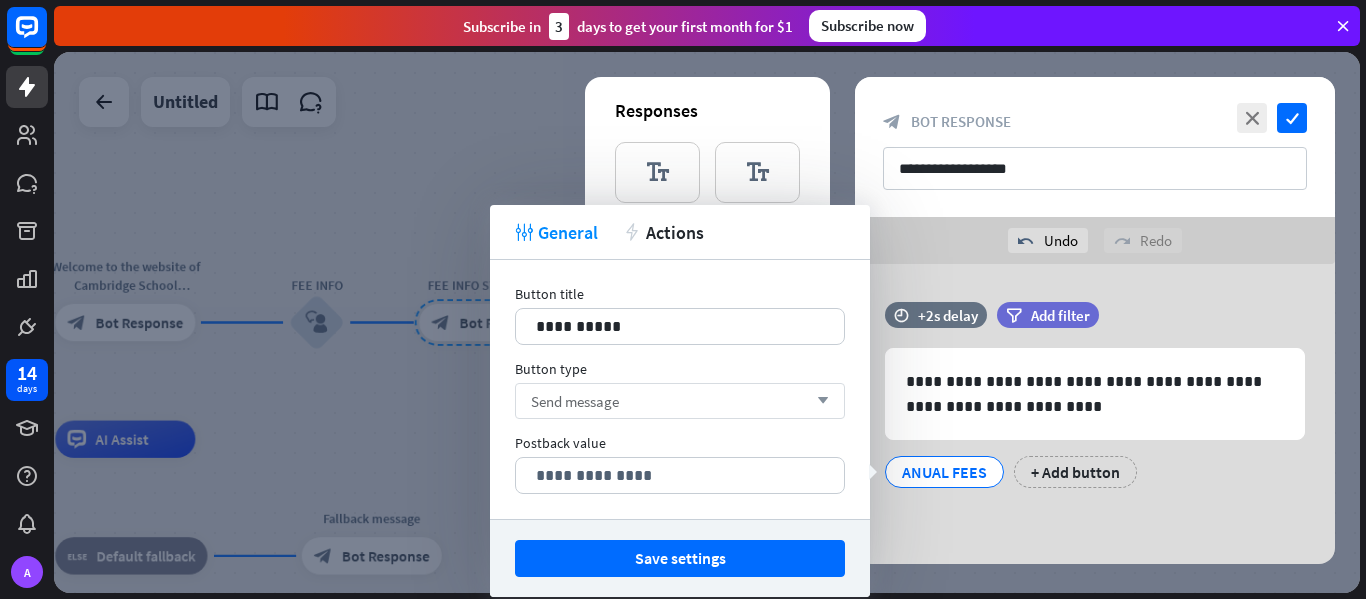click on "Send message" at bounding box center (575, 401) 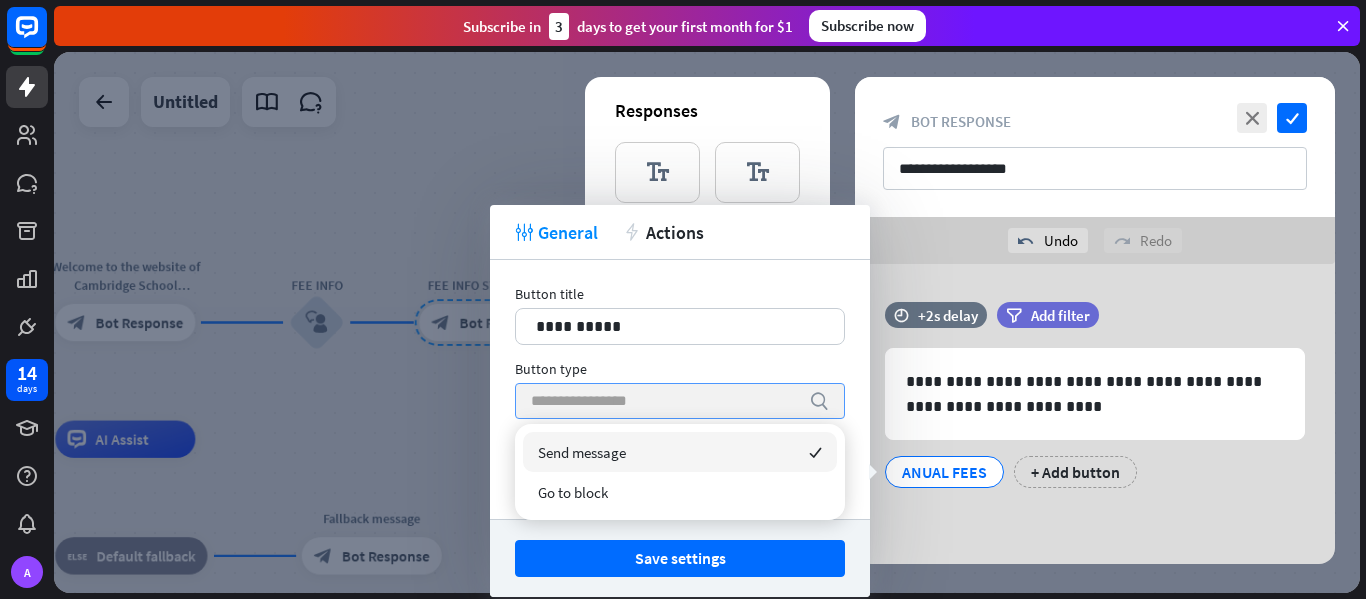 click at bounding box center (665, 401) 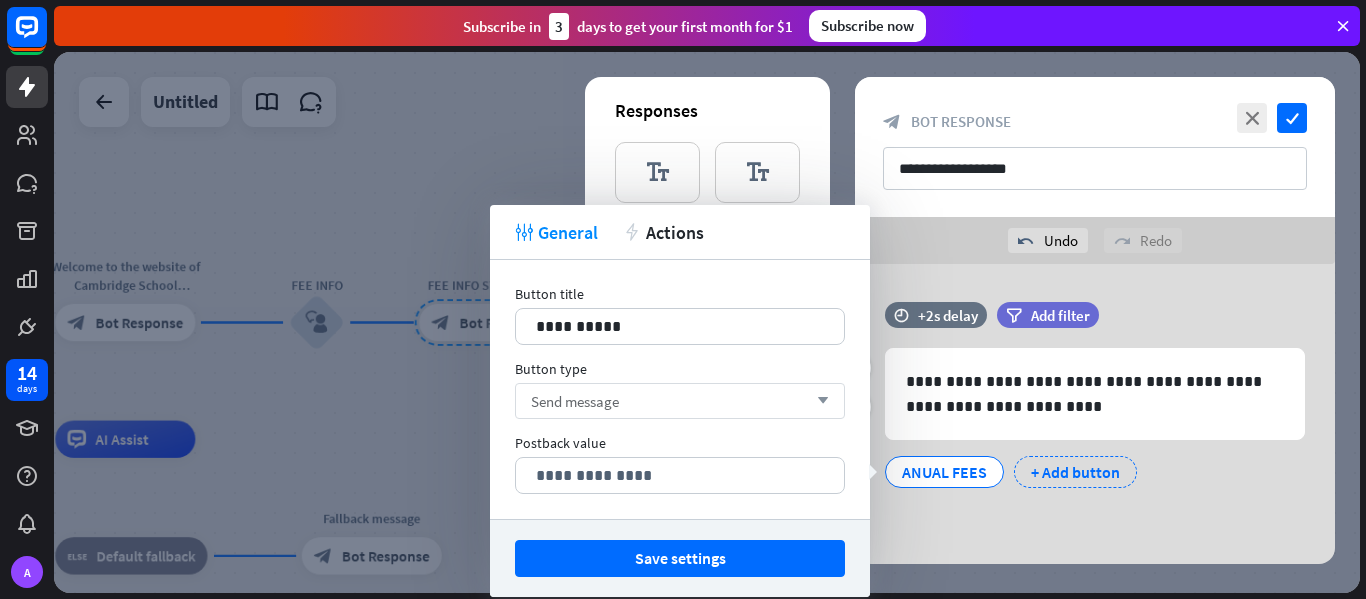 click on "+ Add button" at bounding box center [1075, 472] 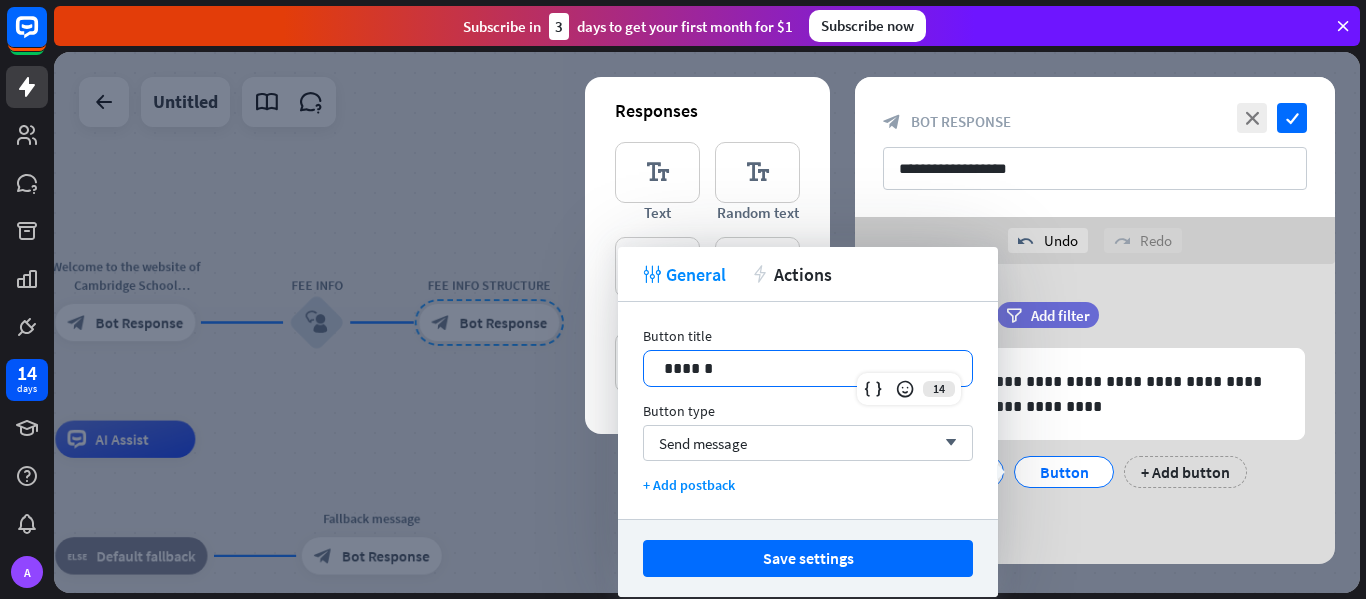 click on "******" at bounding box center (808, 368) 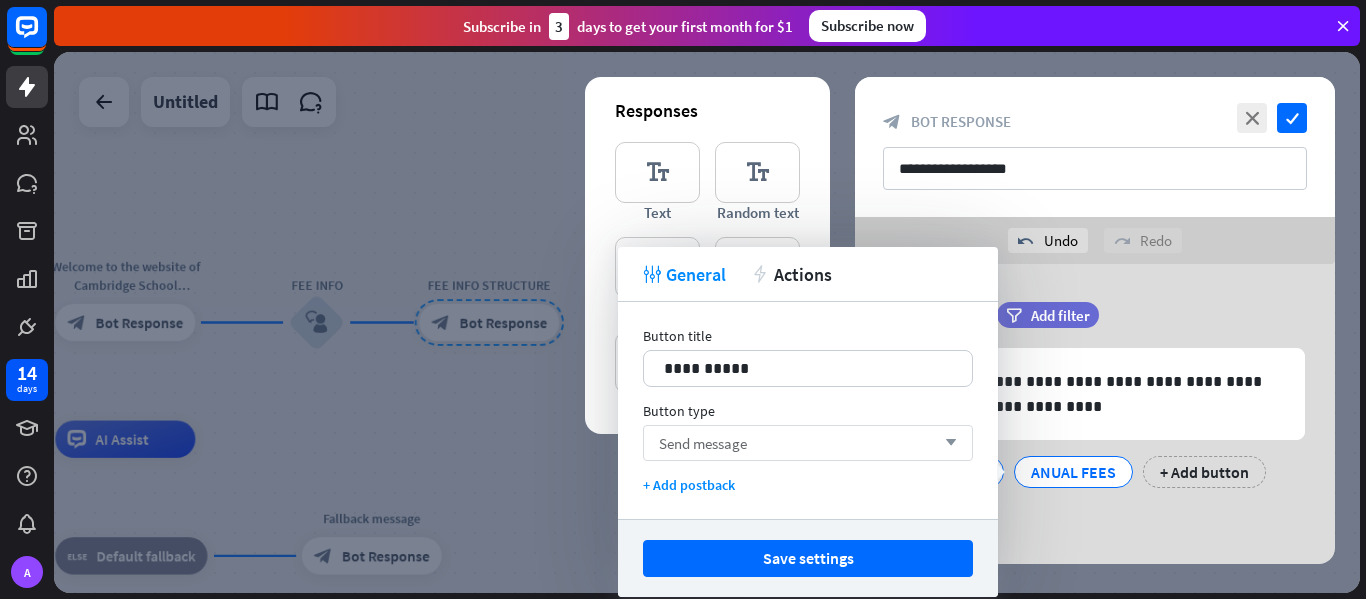 click on "Send message
arrow_down" at bounding box center (808, 443) 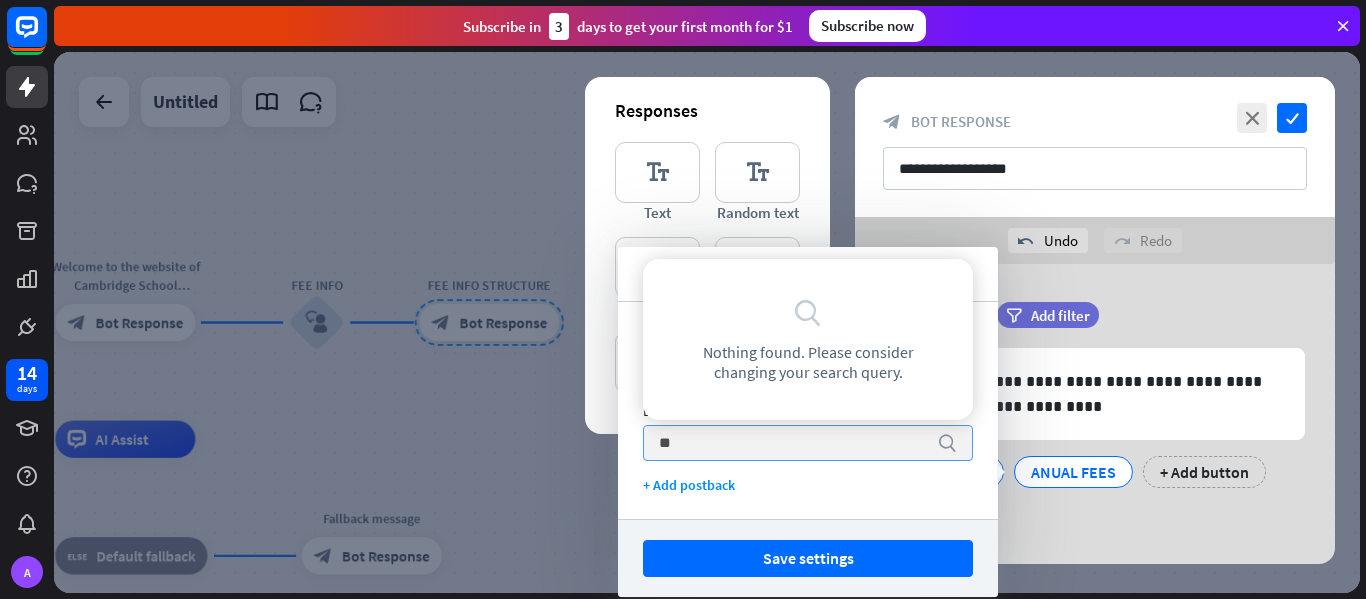 type on "*" 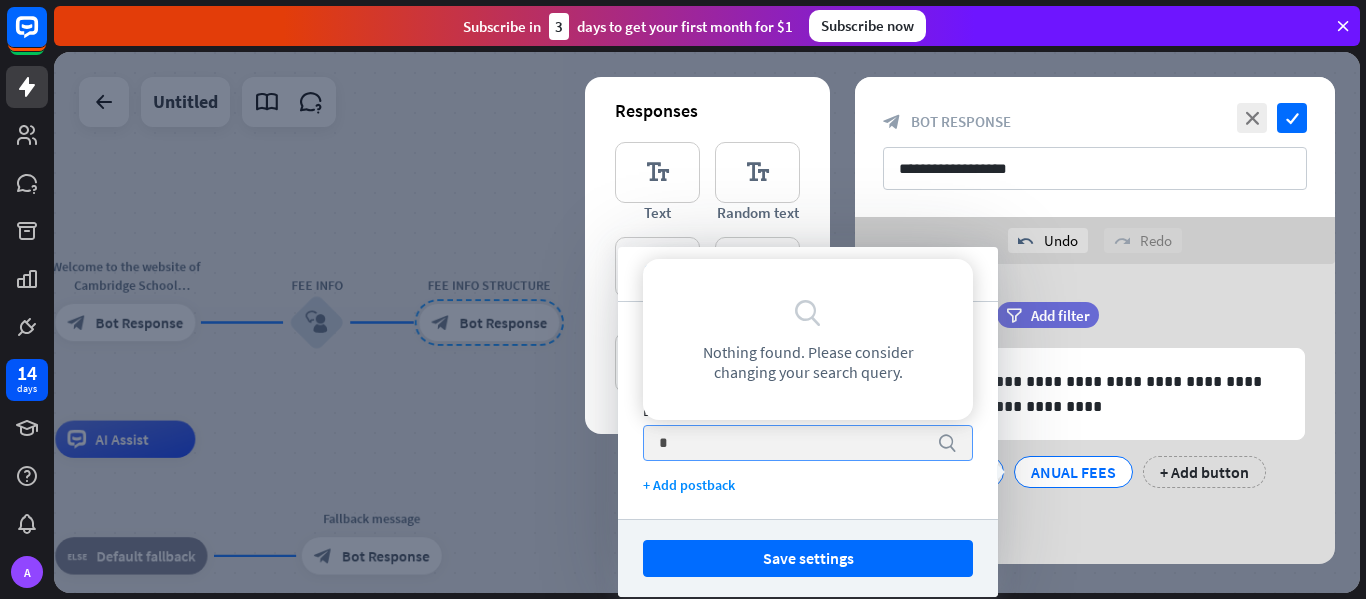 type 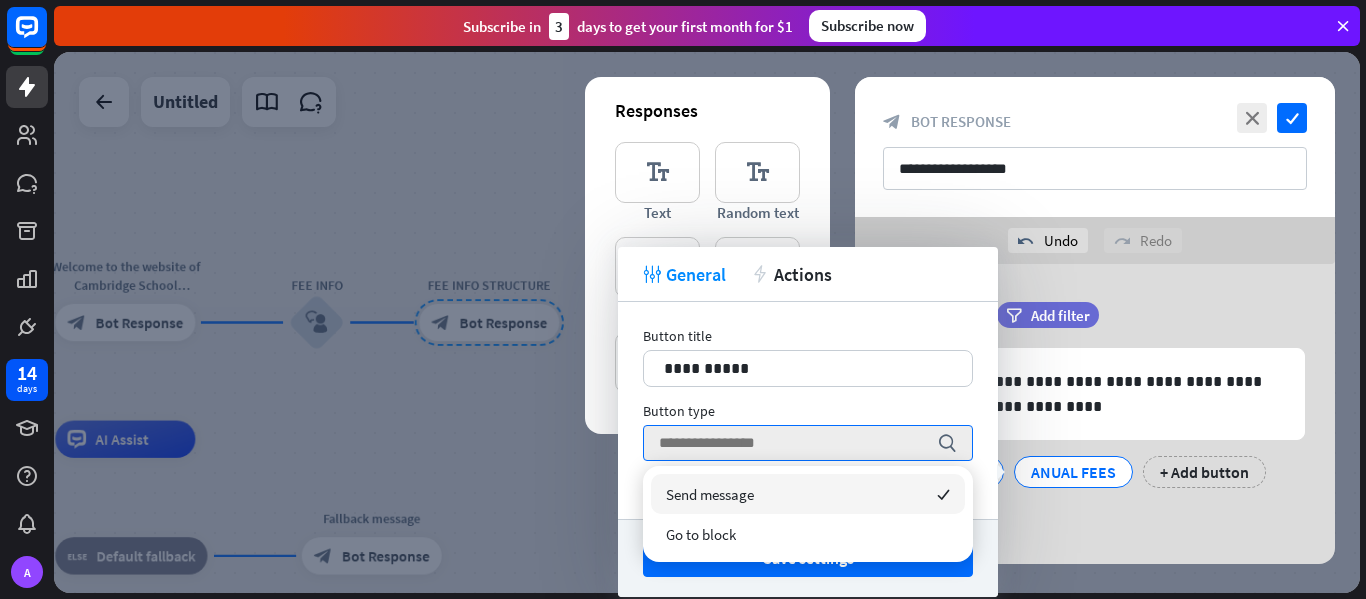 click on "Send message
checked" at bounding box center (808, 494) 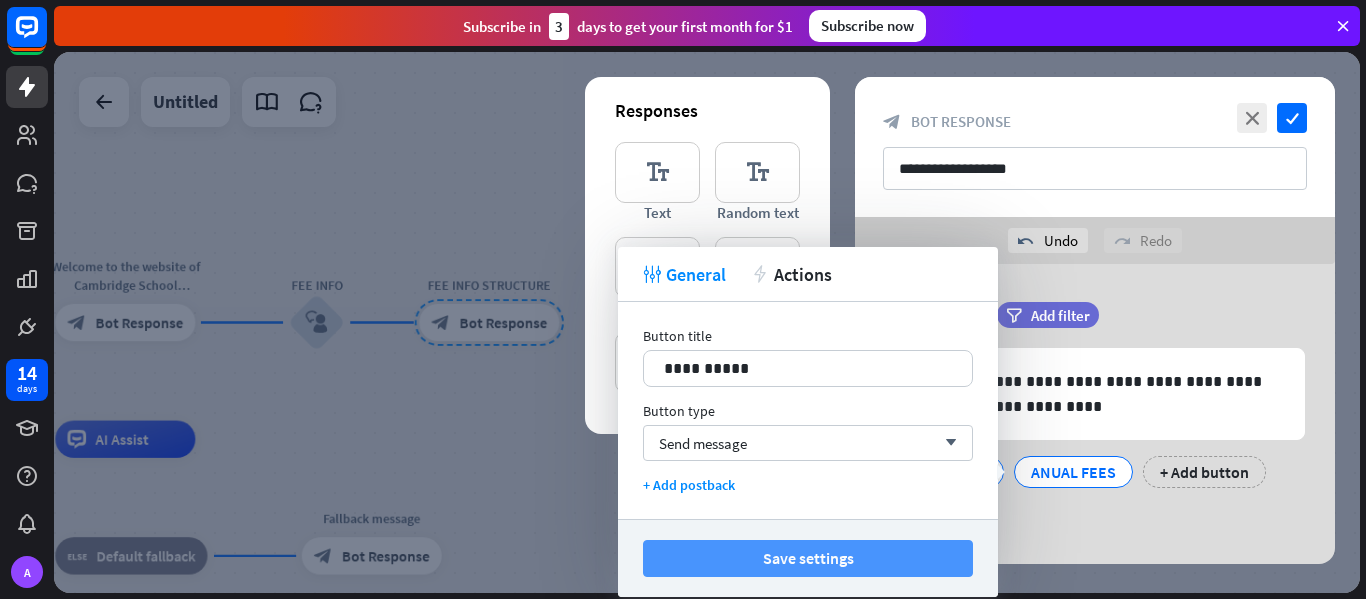 click on "Save settings" at bounding box center (808, 558) 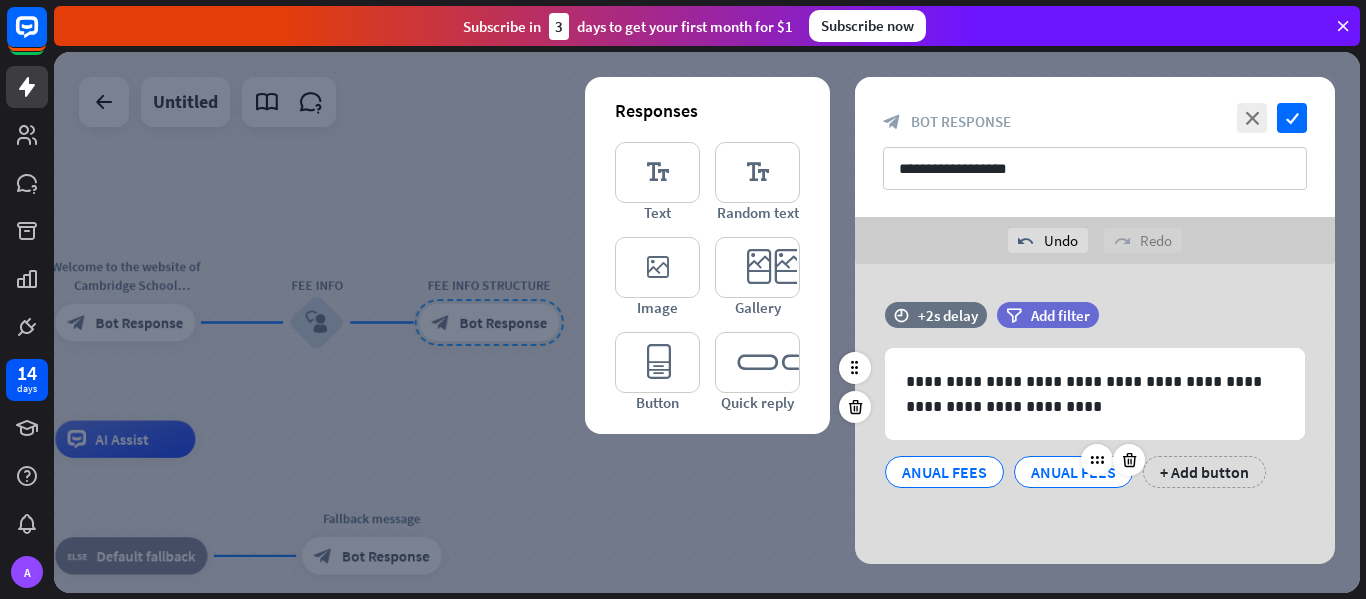 click on "ANUAL FEES" at bounding box center [1073, 472] 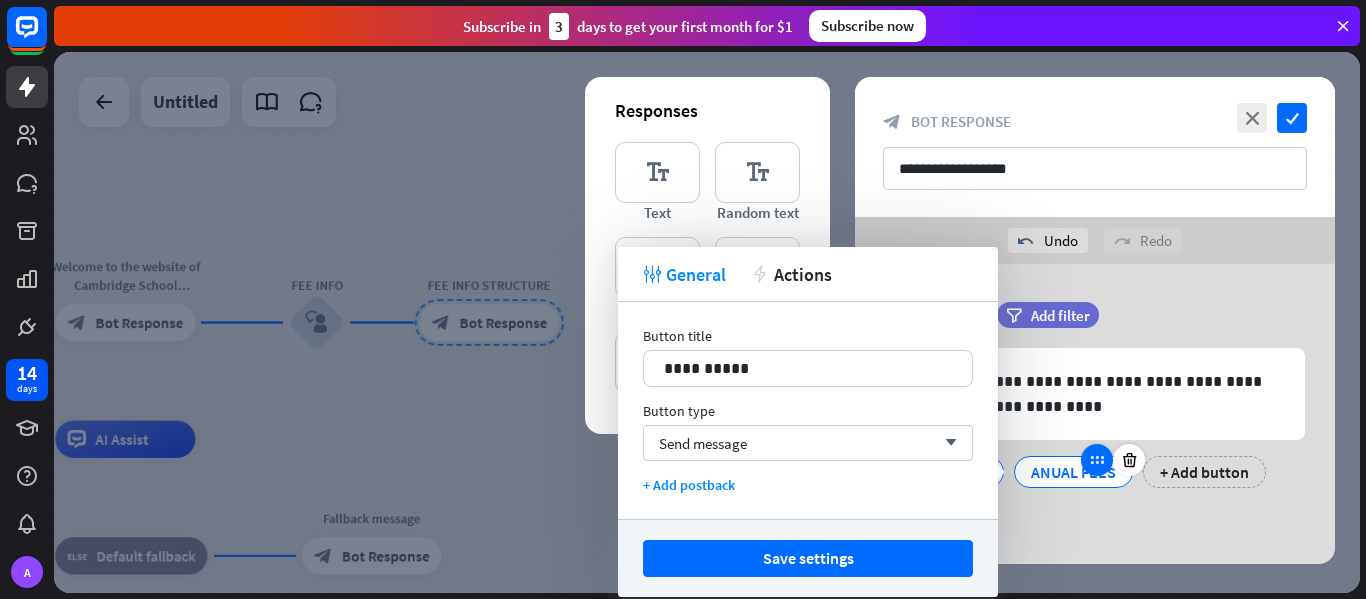 click at bounding box center (1097, 460) 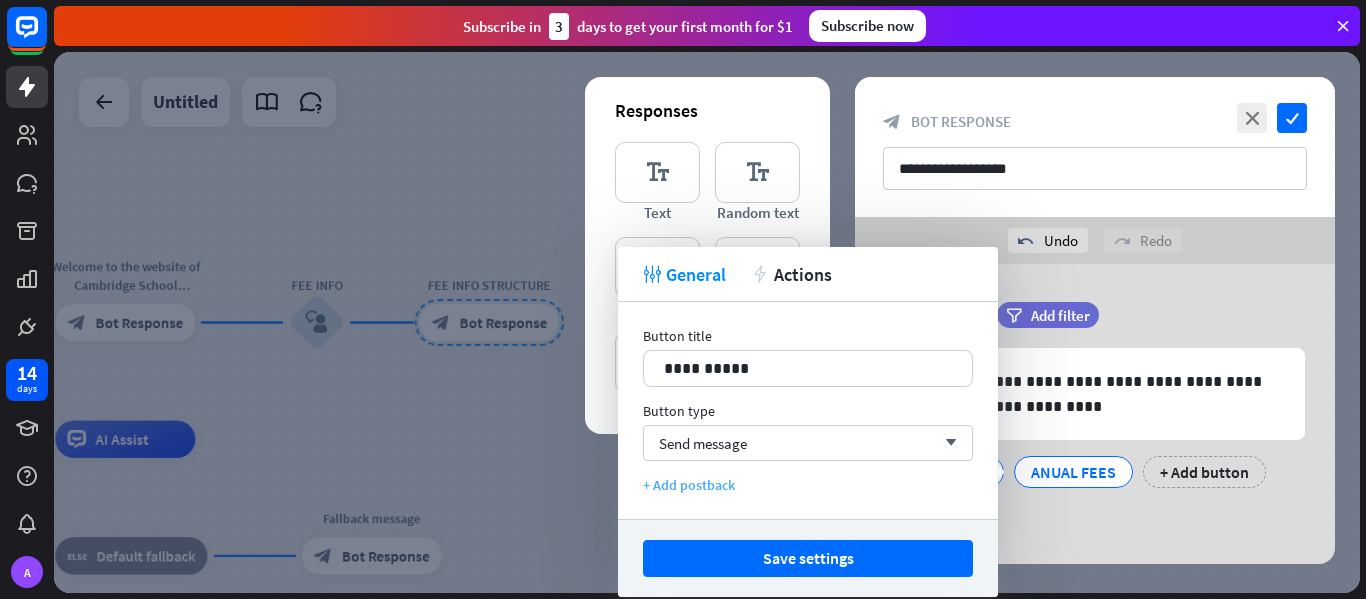 click on "+ Add postback" at bounding box center (808, 485) 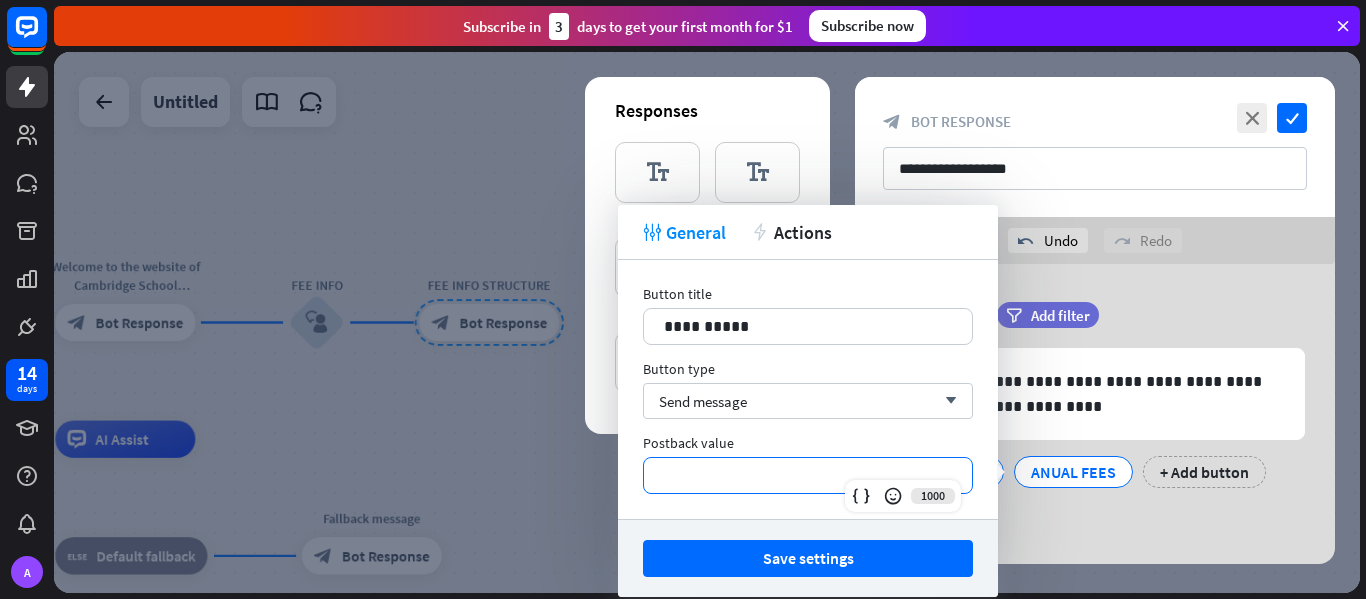 paste 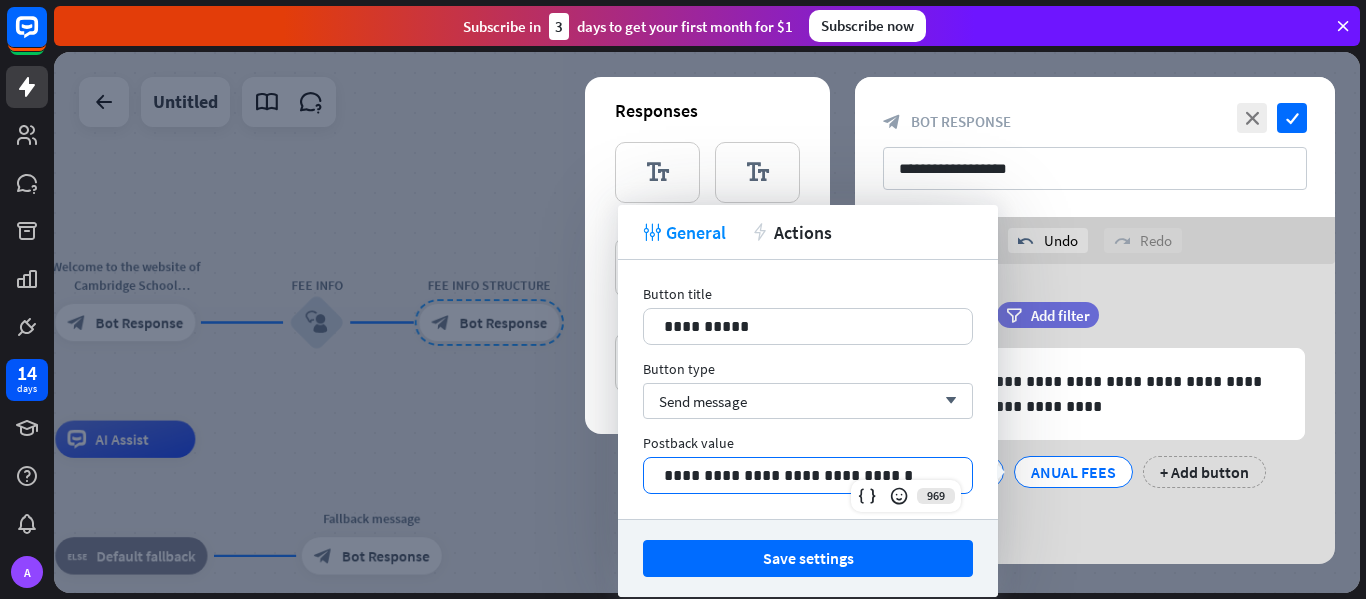type 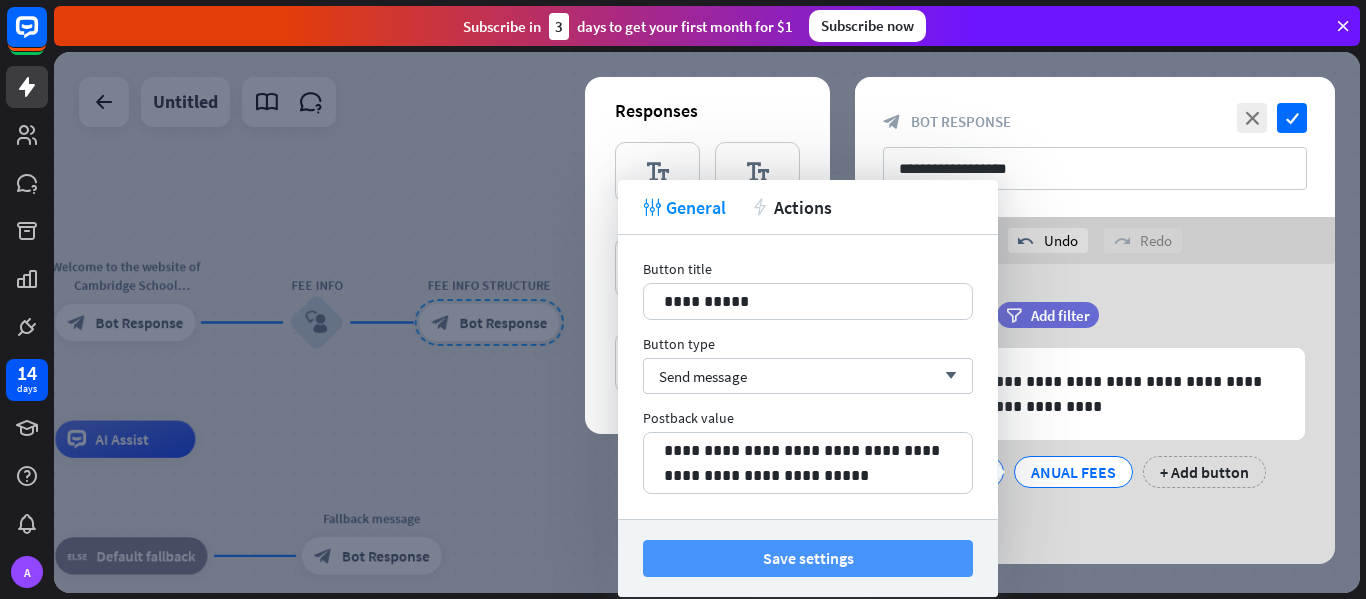 click on "Save settings" at bounding box center (808, 558) 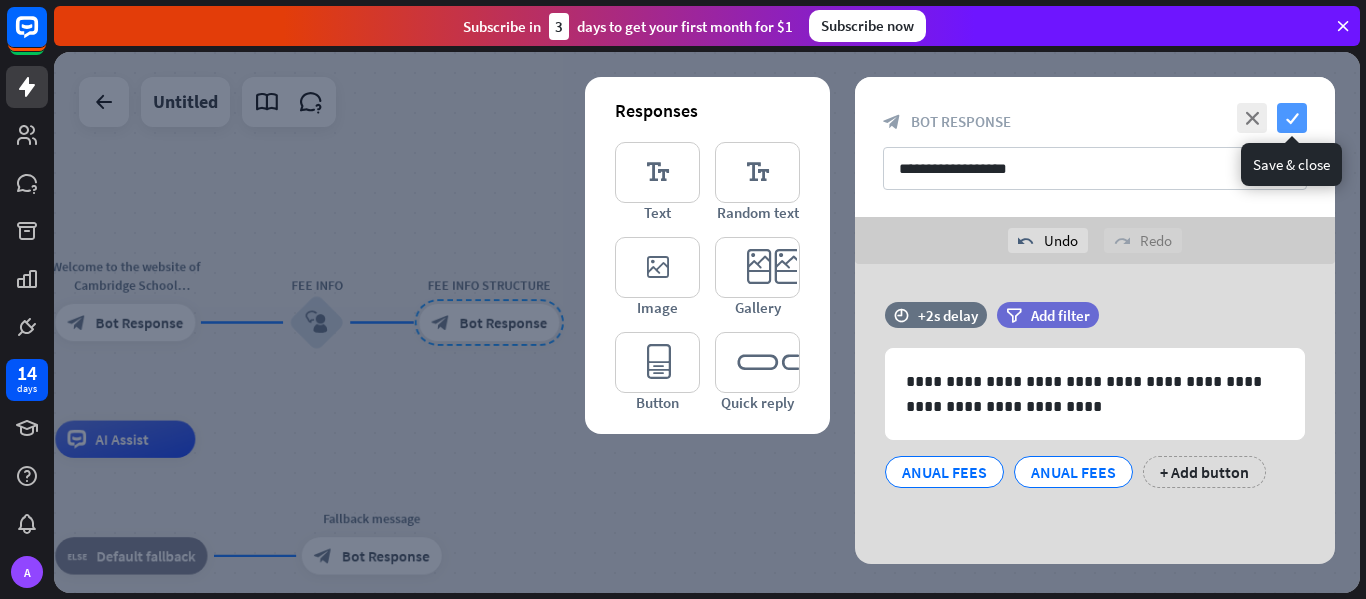 click on "check" at bounding box center [1292, 118] 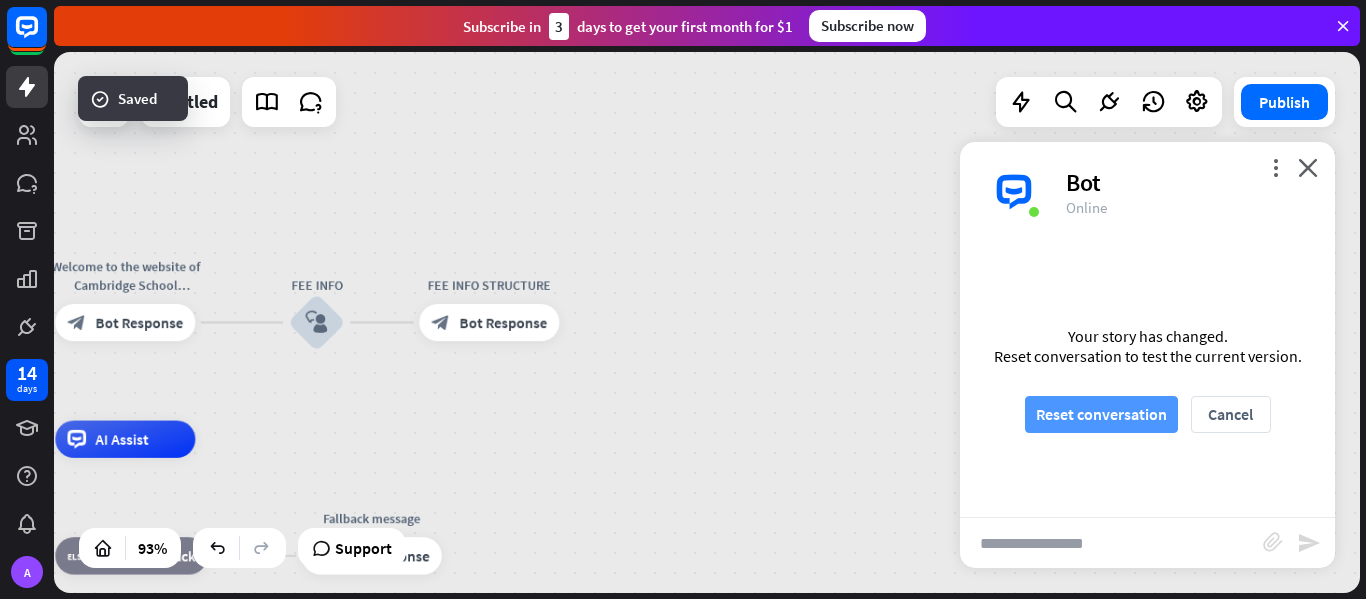 click on "Reset conversation" at bounding box center [1101, 414] 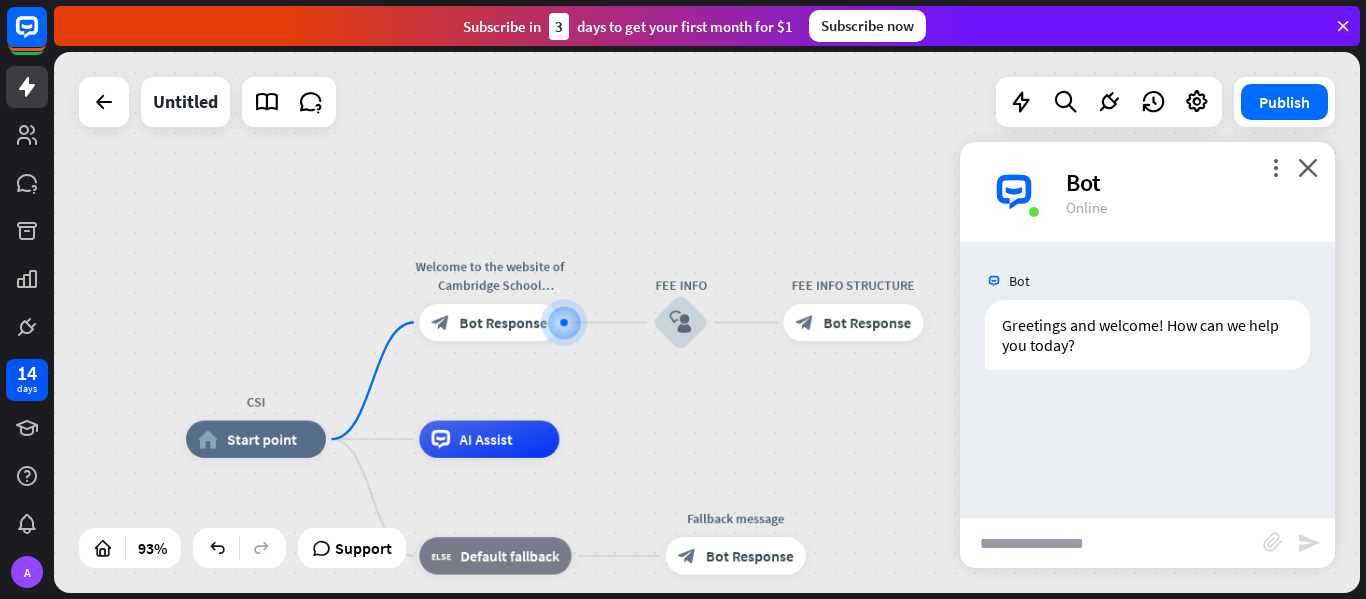 click at bounding box center [1111, 543] 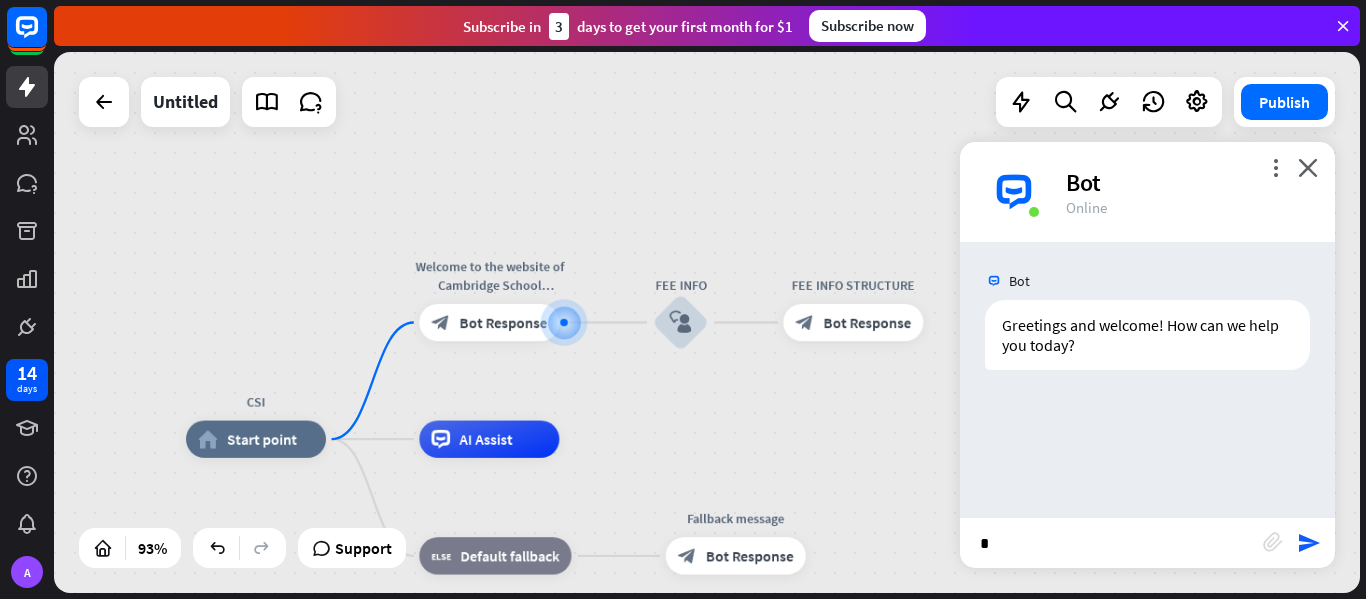 type on "**" 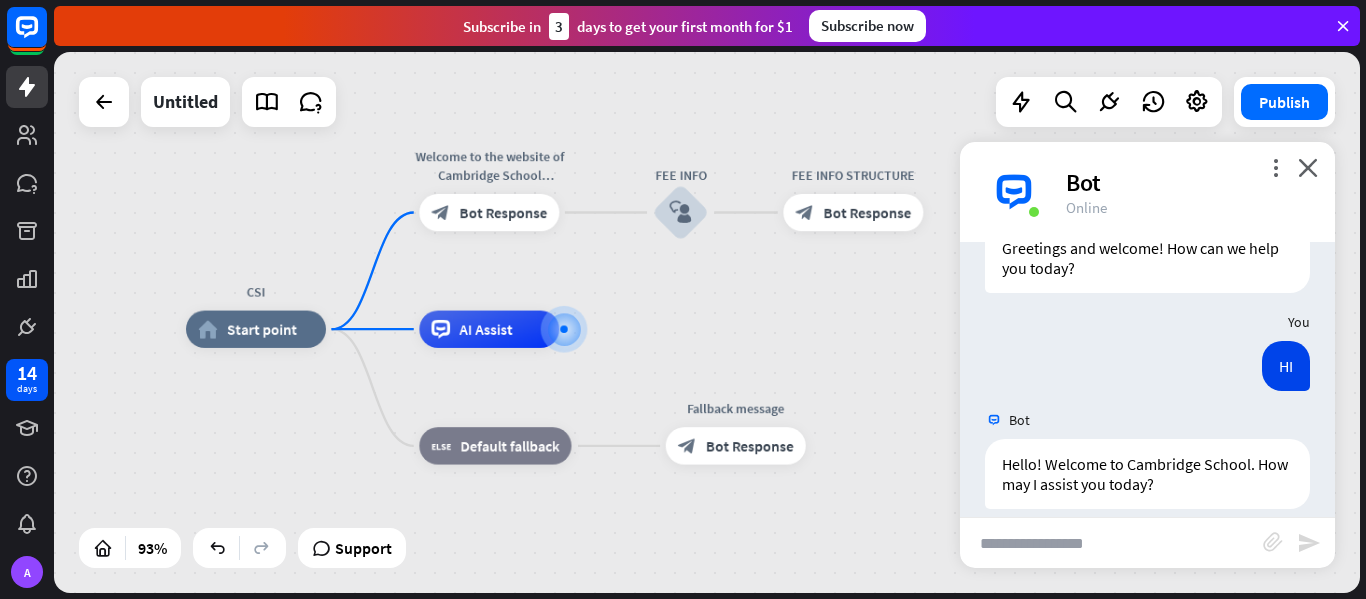 scroll, scrollTop: 99, scrollLeft: 0, axis: vertical 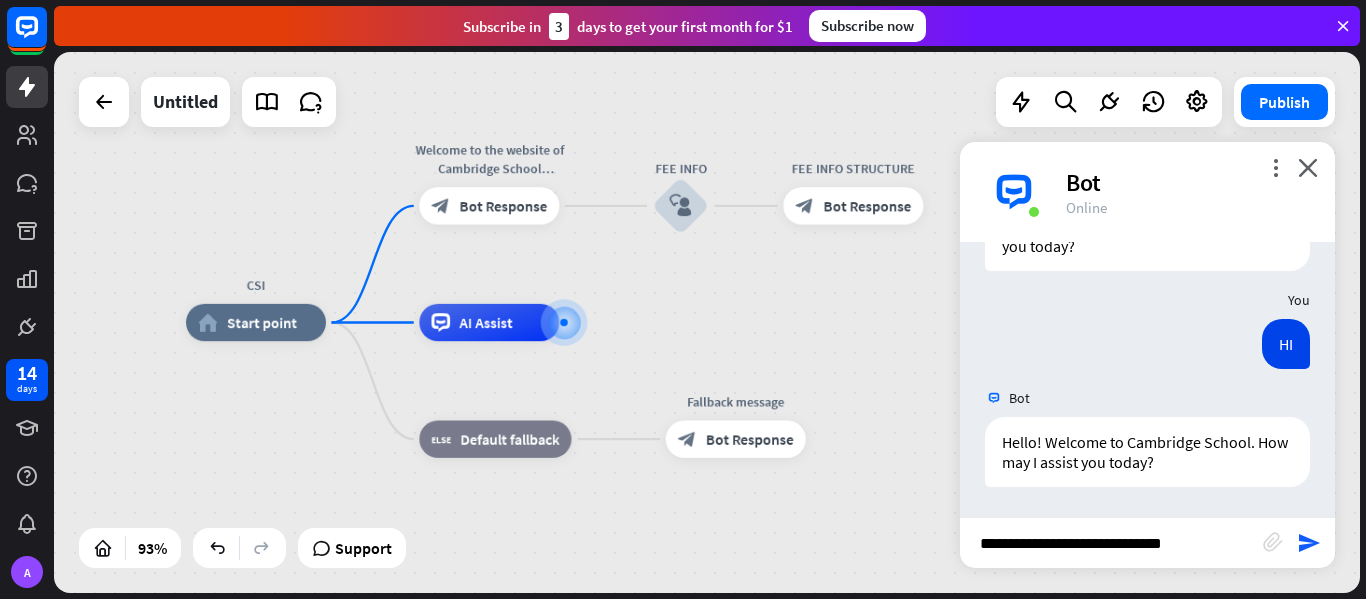 type on "**********" 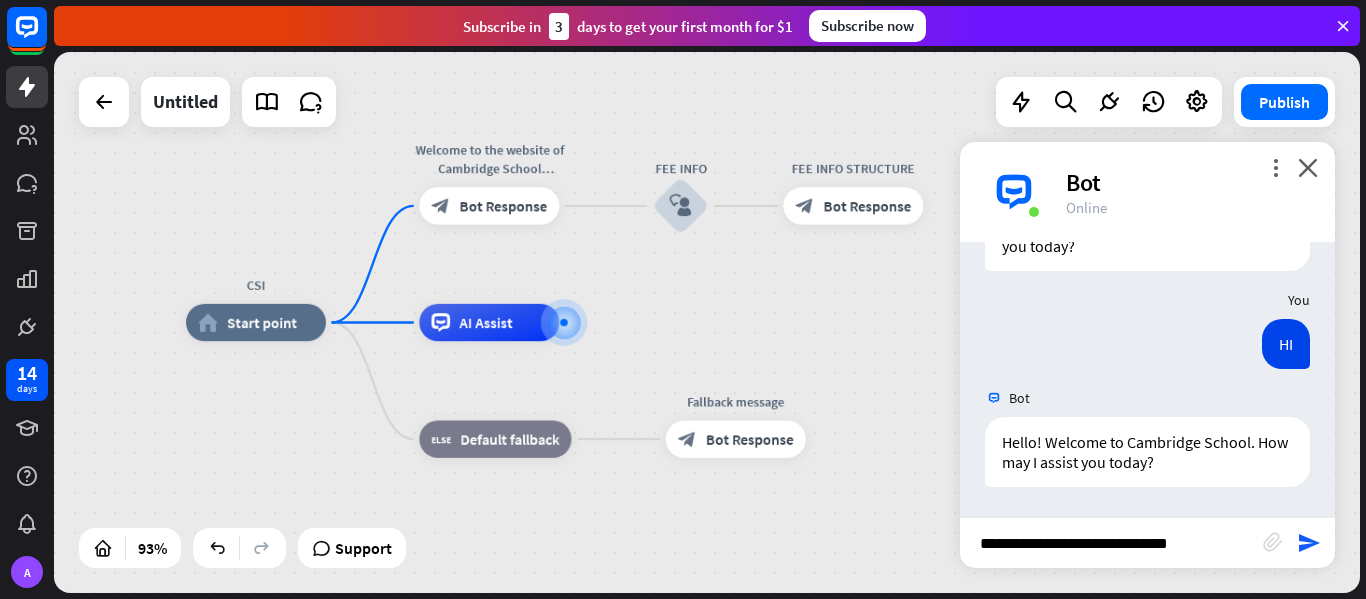 type 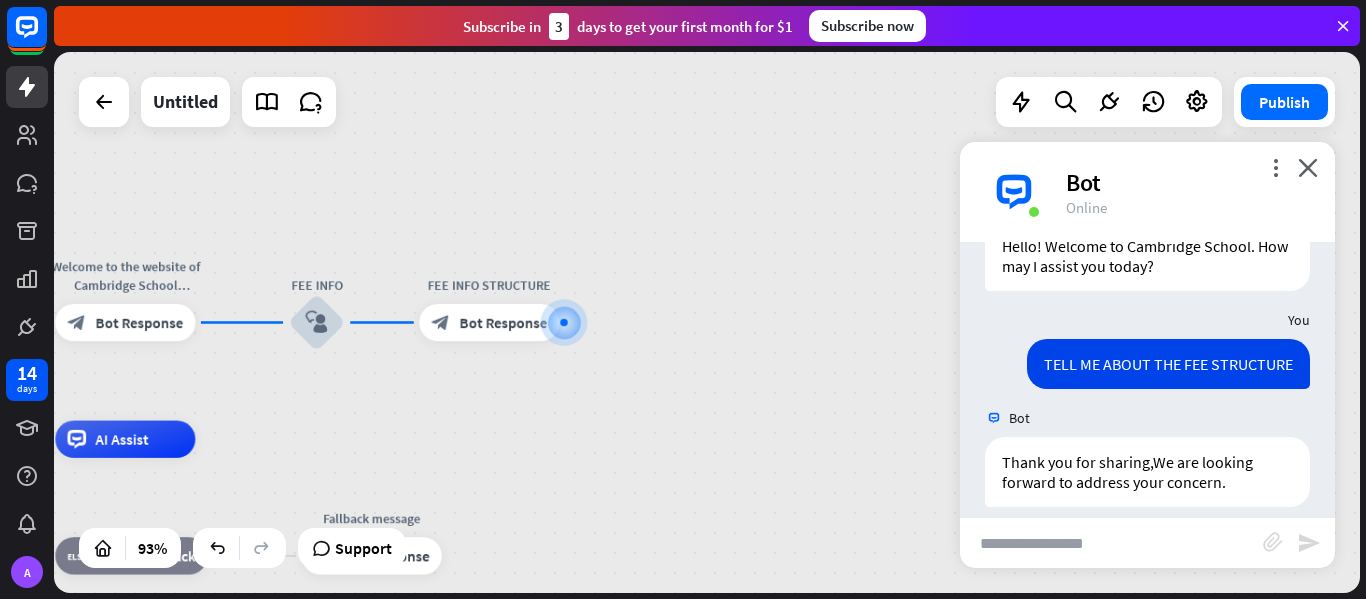 scroll, scrollTop: 370, scrollLeft: 0, axis: vertical 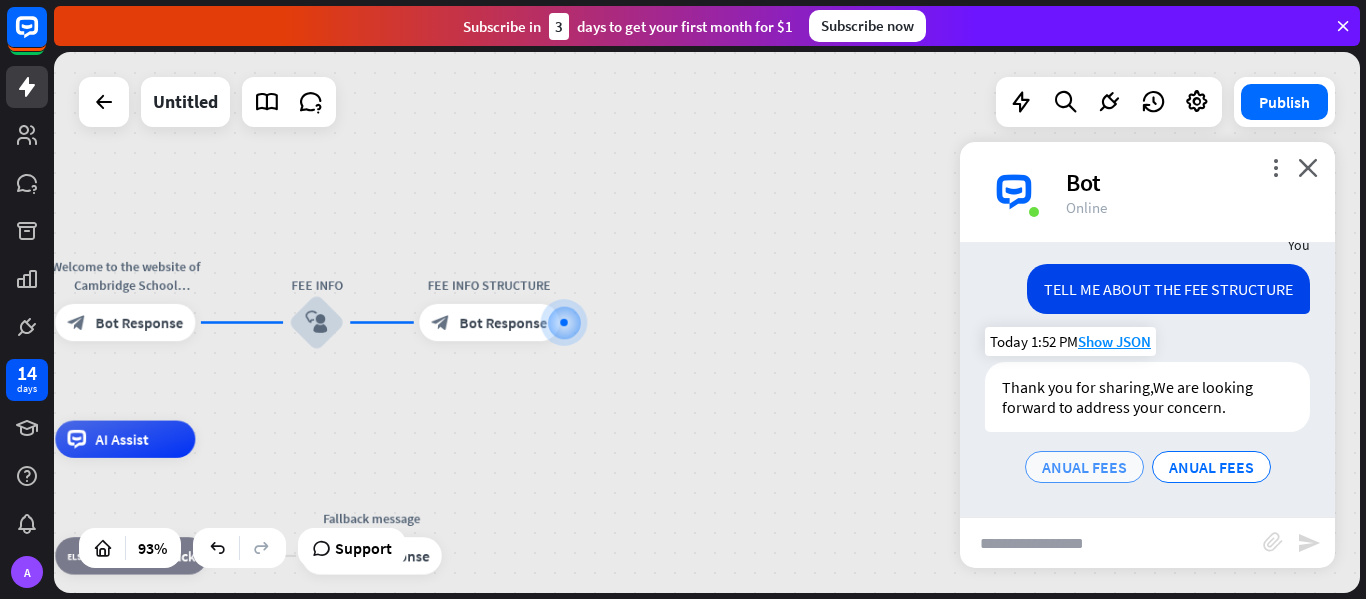 click on "ANUAL FEES" at bounding box center [1084, 467] 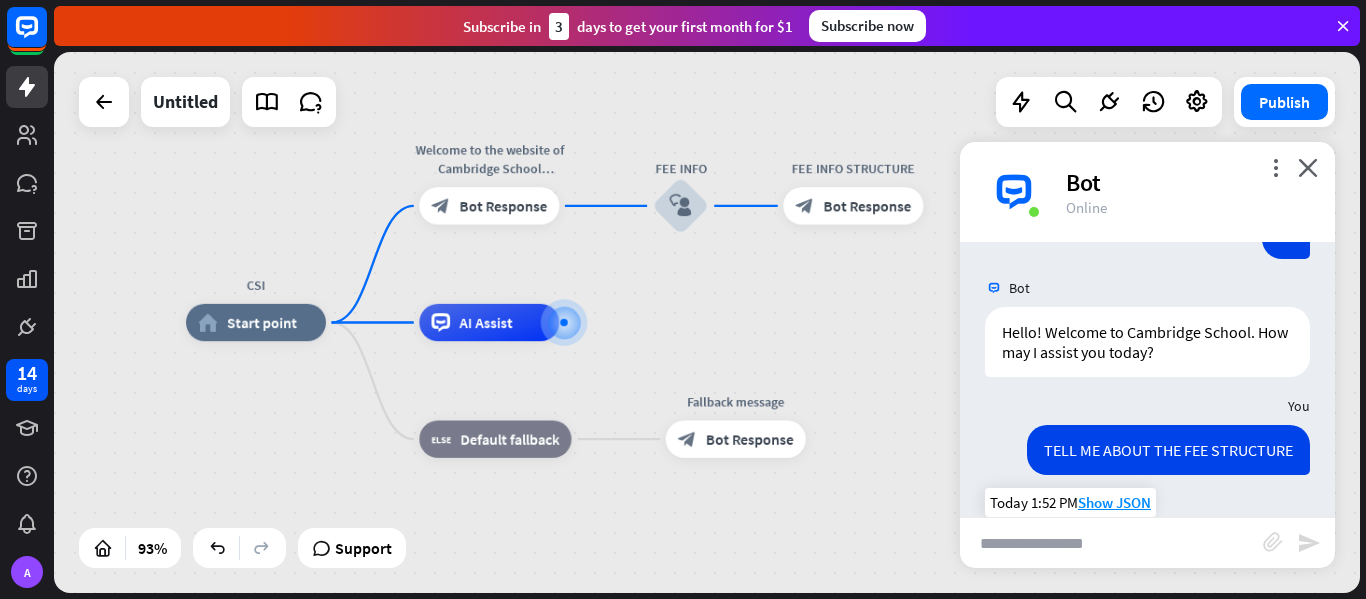 scroll, scrollTop: 0, scrollLeft: 0, axis: both 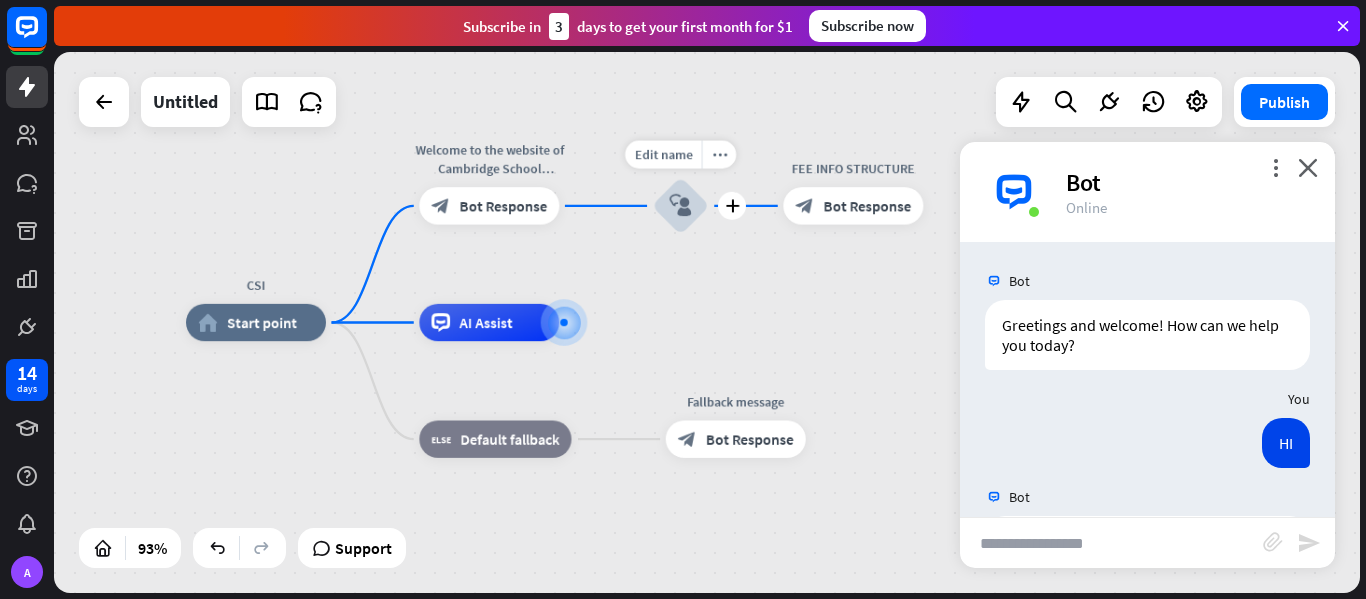 click on "block_user_input" at bounding box center [680, 206] 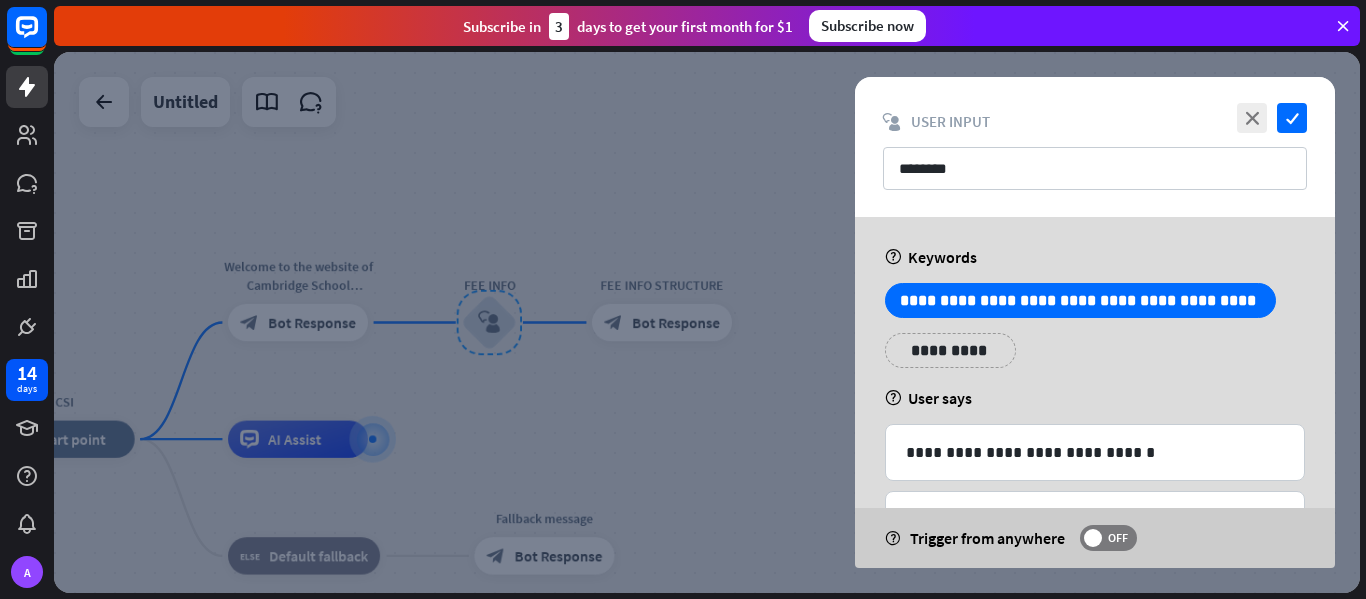 click at bounding box center (707, 322) 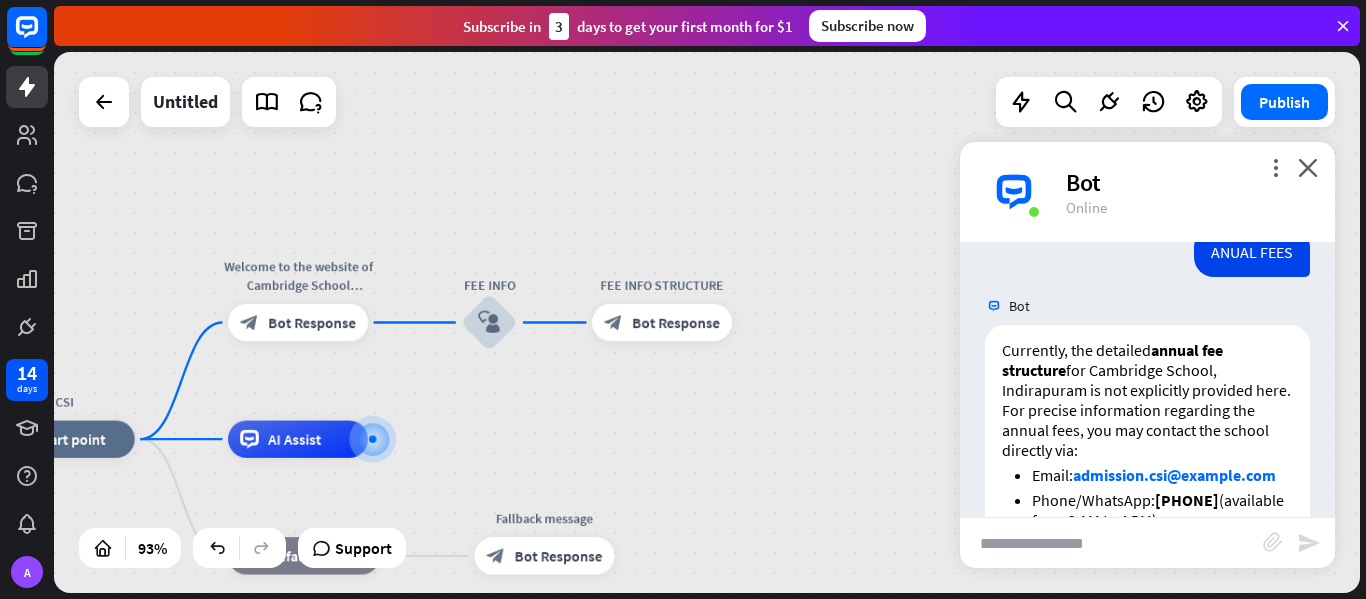 scroll, scrollTop: 786, scrollLeft: 0, axis: vertical 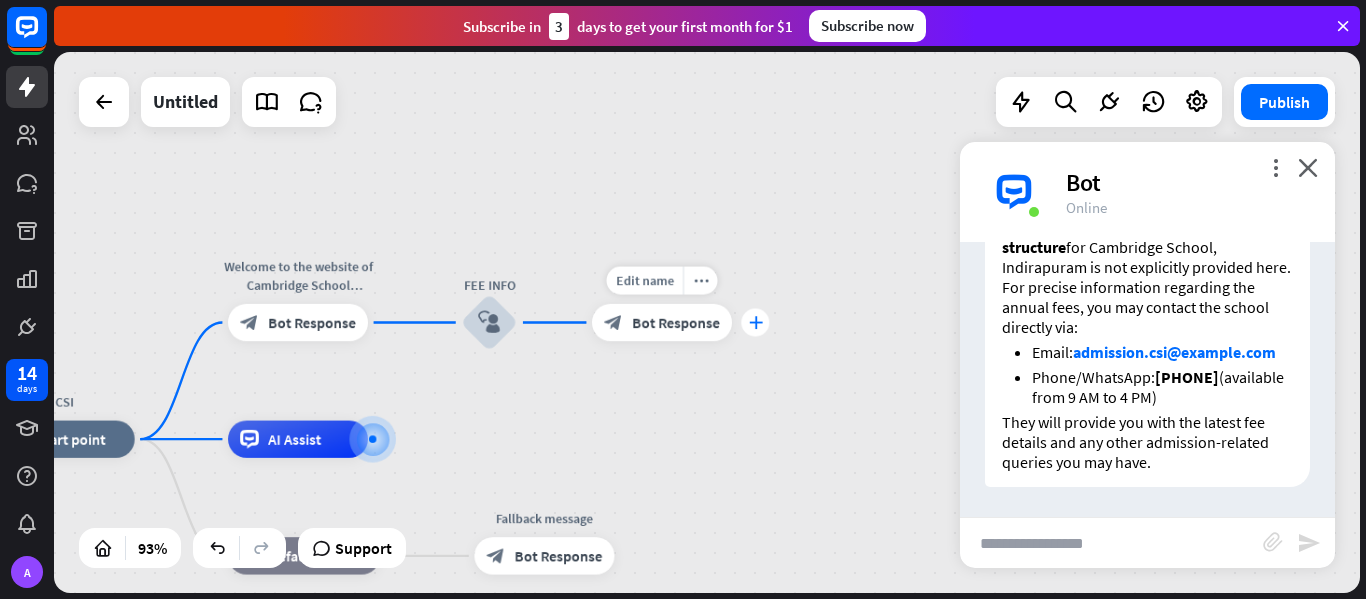 click on "plus" at bounding box center [755, 323] 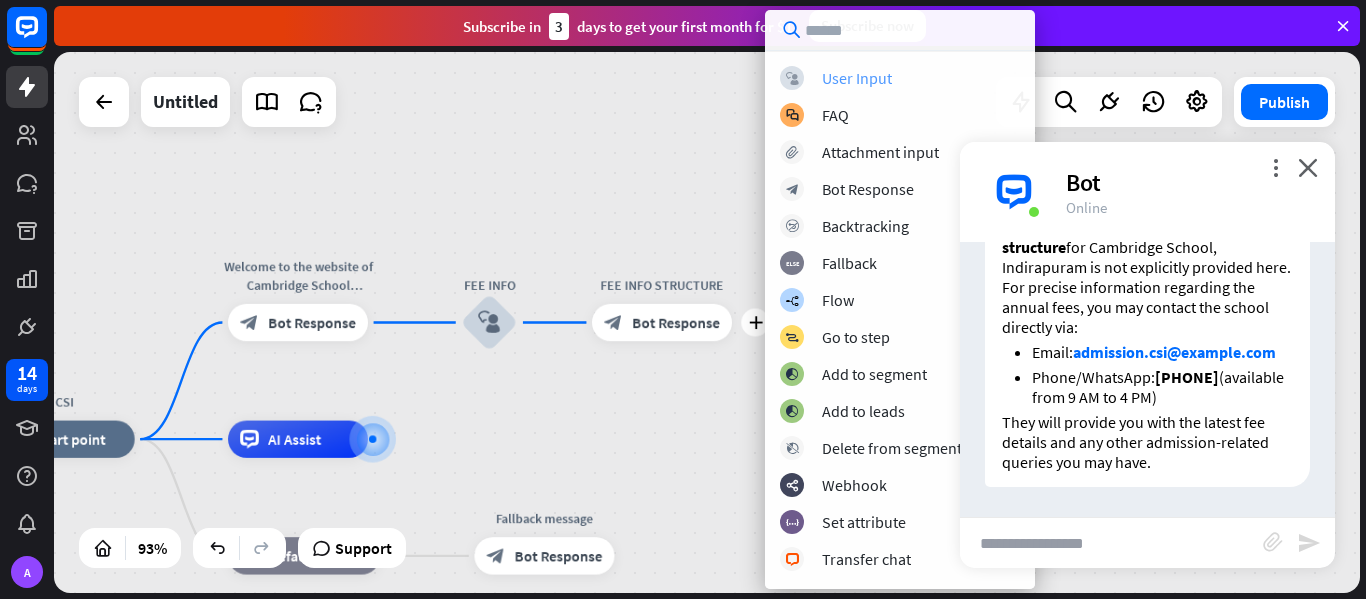 click on "User Input" at bounding box center [857, 78] 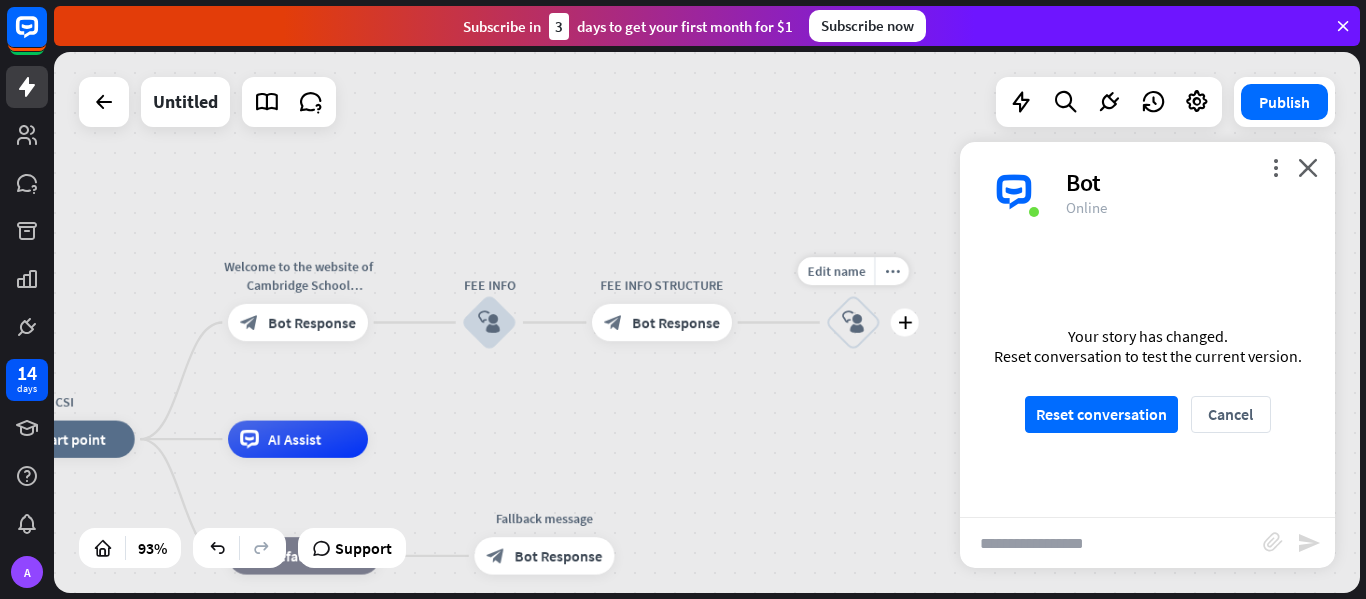 click on "block_user_input" at bounding box center (853, 322) 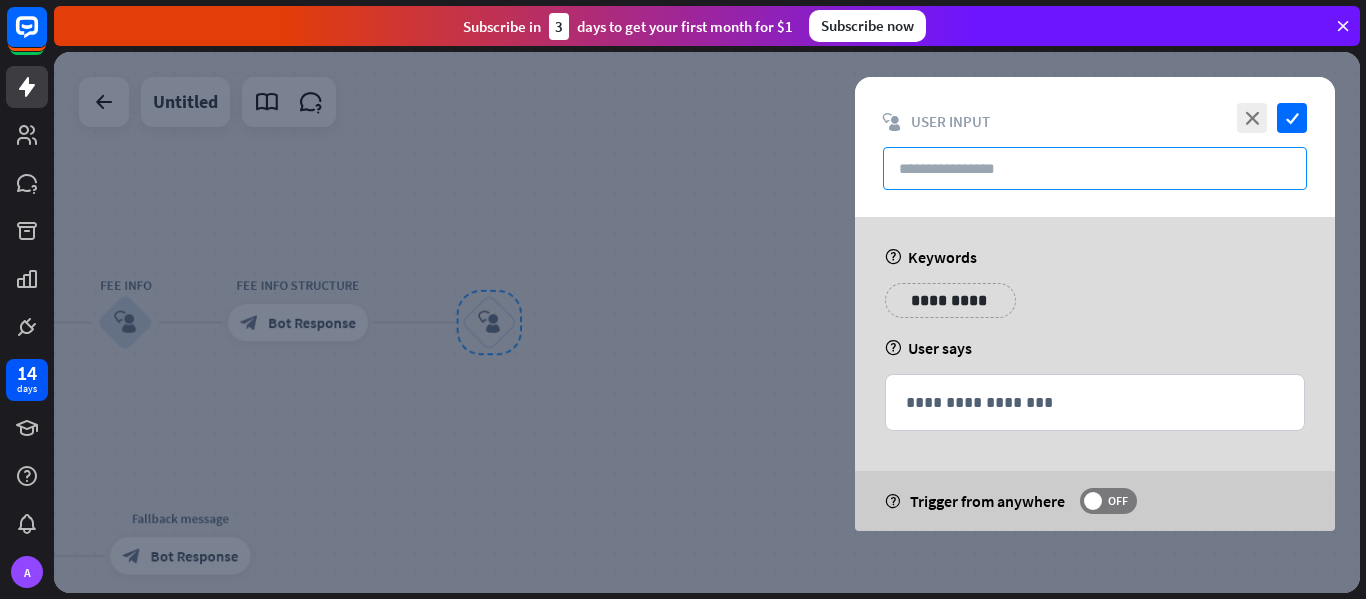 click at bounding box center (1095, 168) 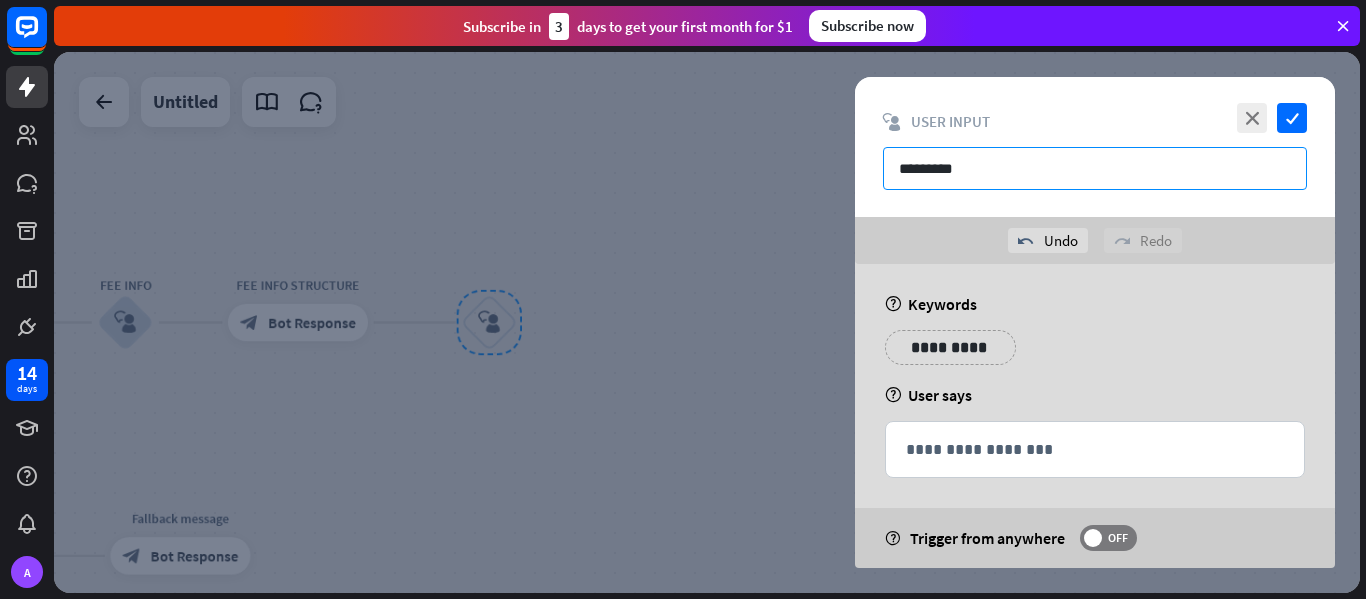 type on "*********" 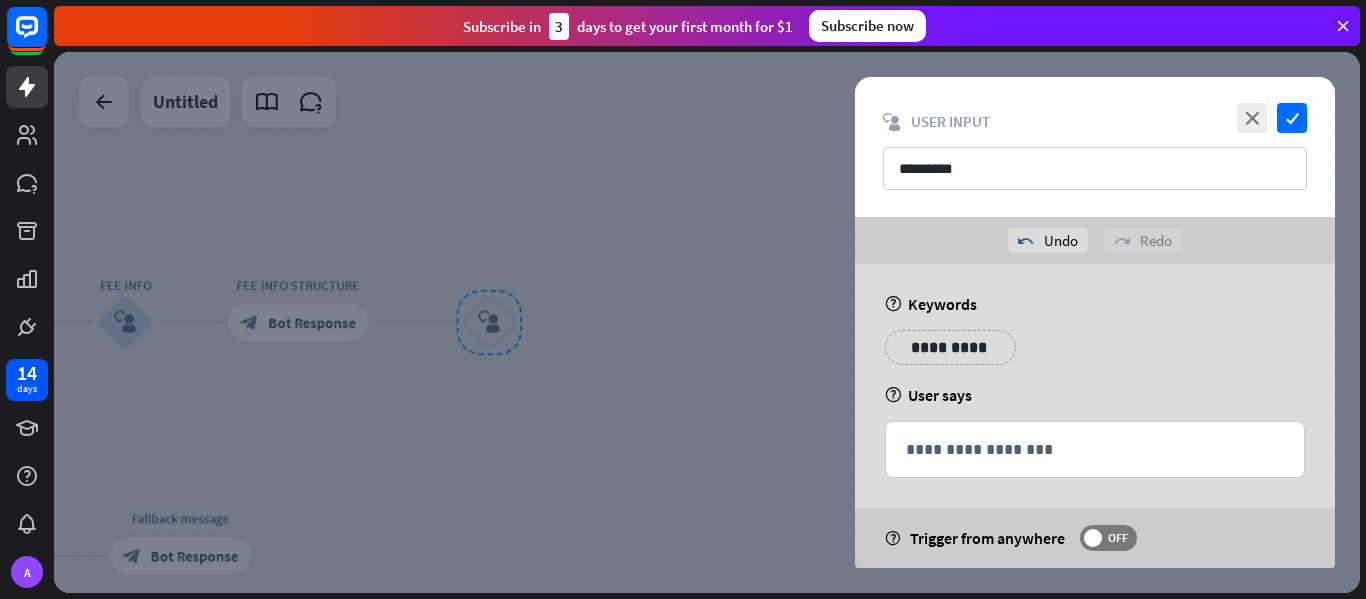 click on "**********" at bounding box center [950, 347] 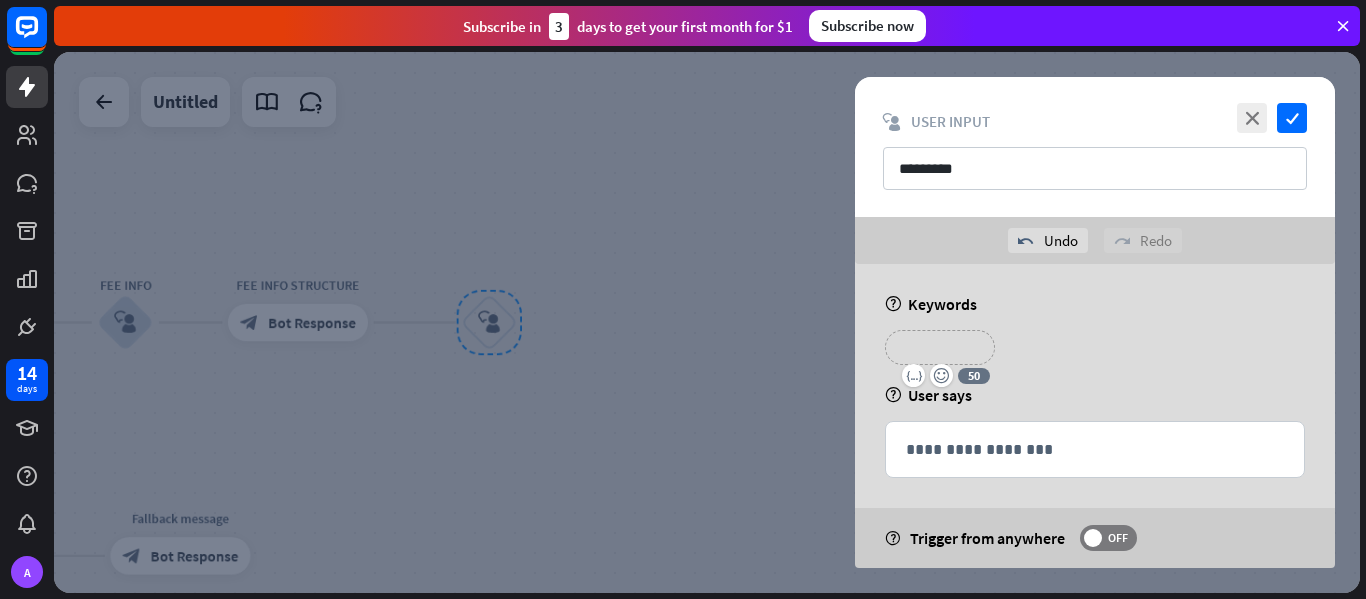 type 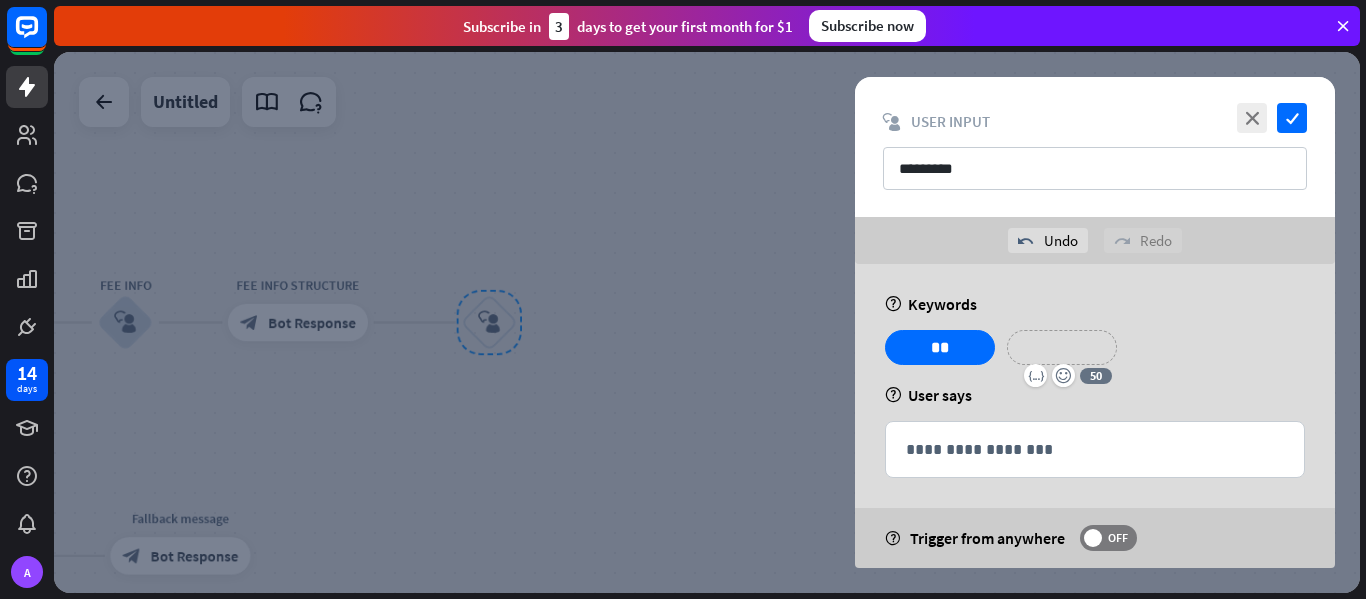 click on "**********" at bounding box center (1062, 347) 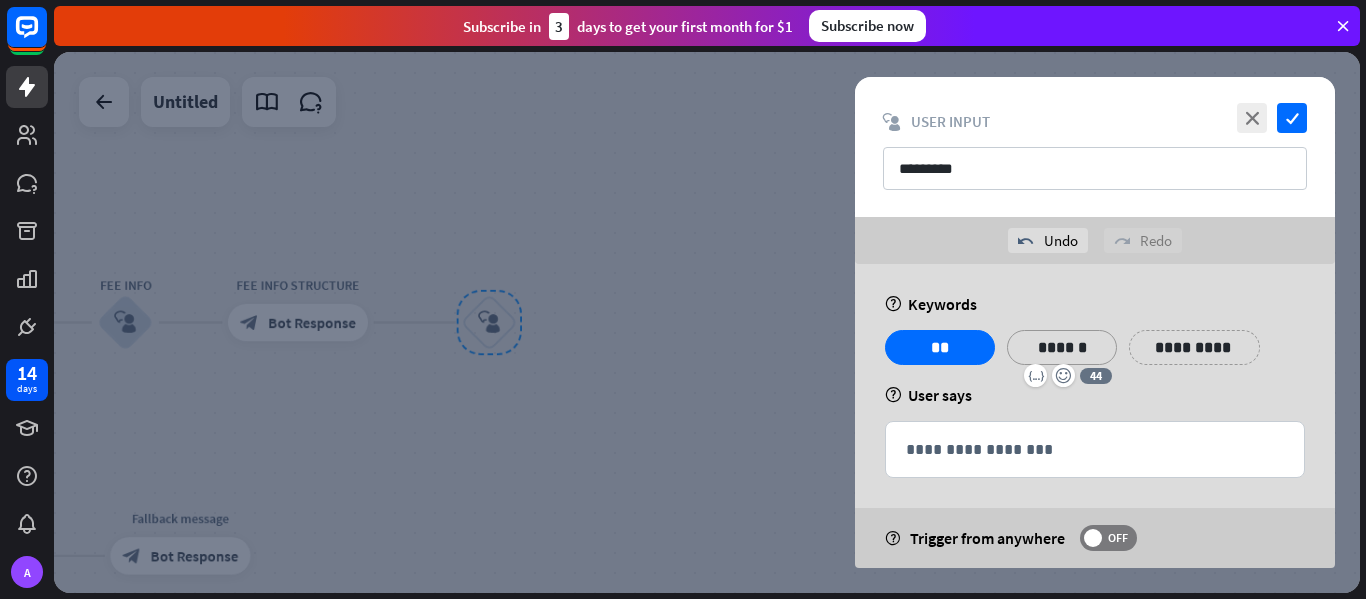 click on "**********" at bounding box center (1194, 347) 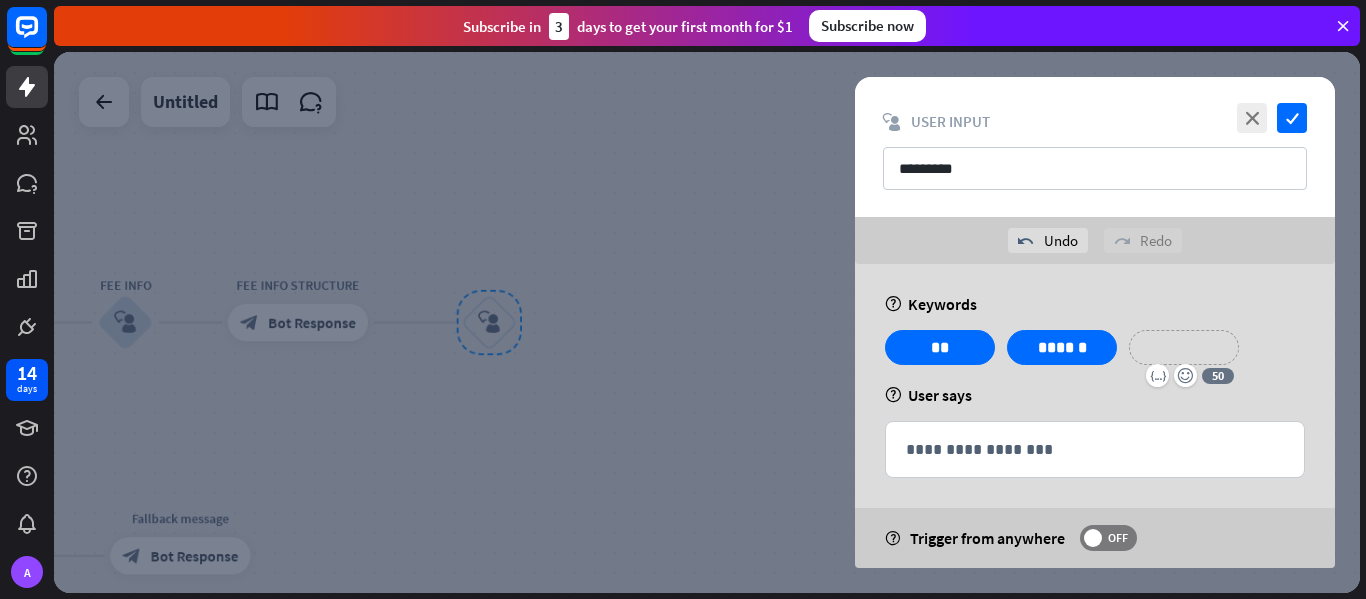 type 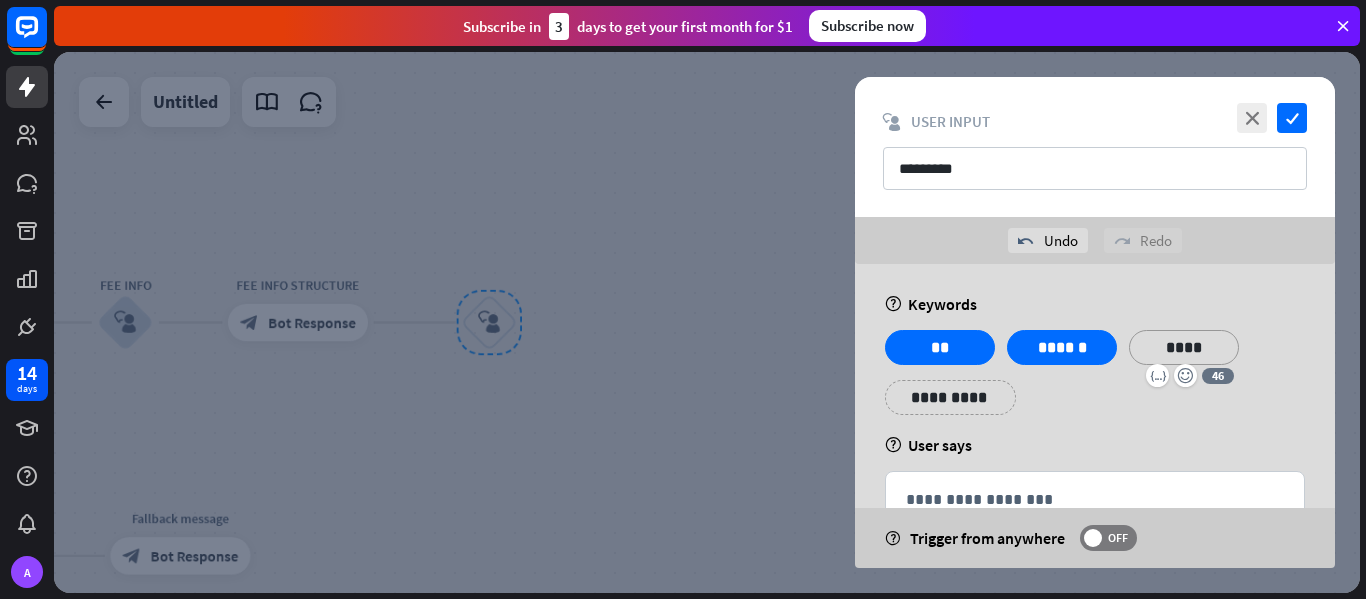 click on "**********" at bounding box center [950, 397] 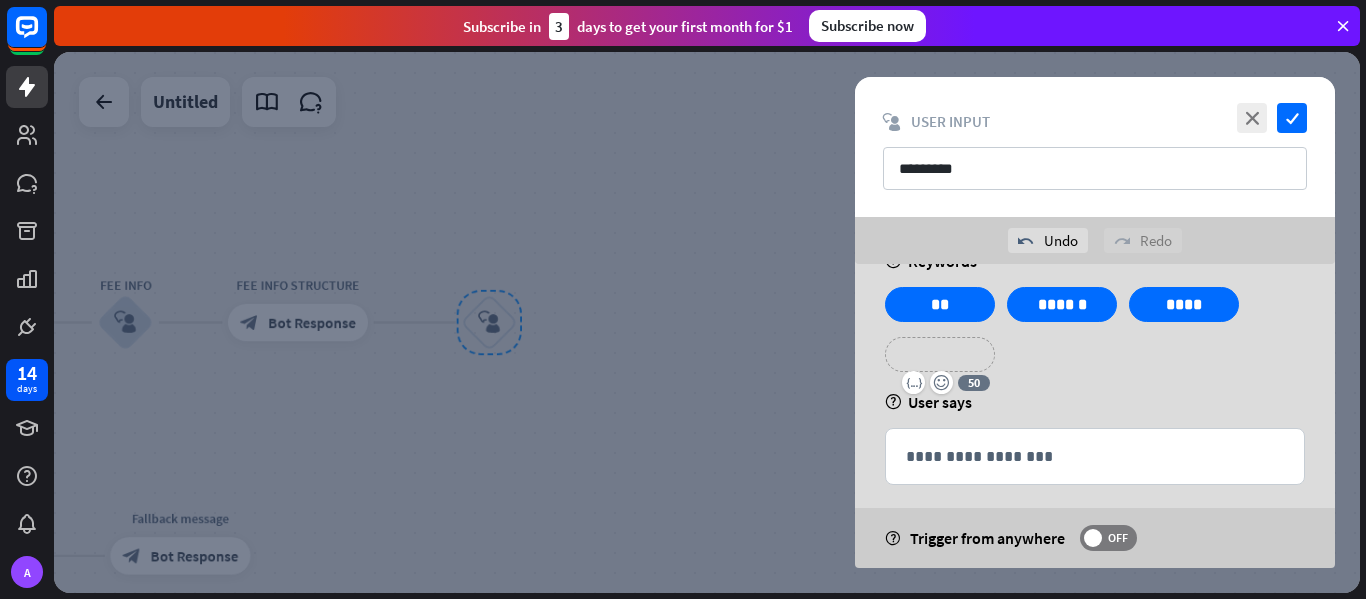 scroll, scrollTop: 60, scrollLeft: 0, axis: vertical 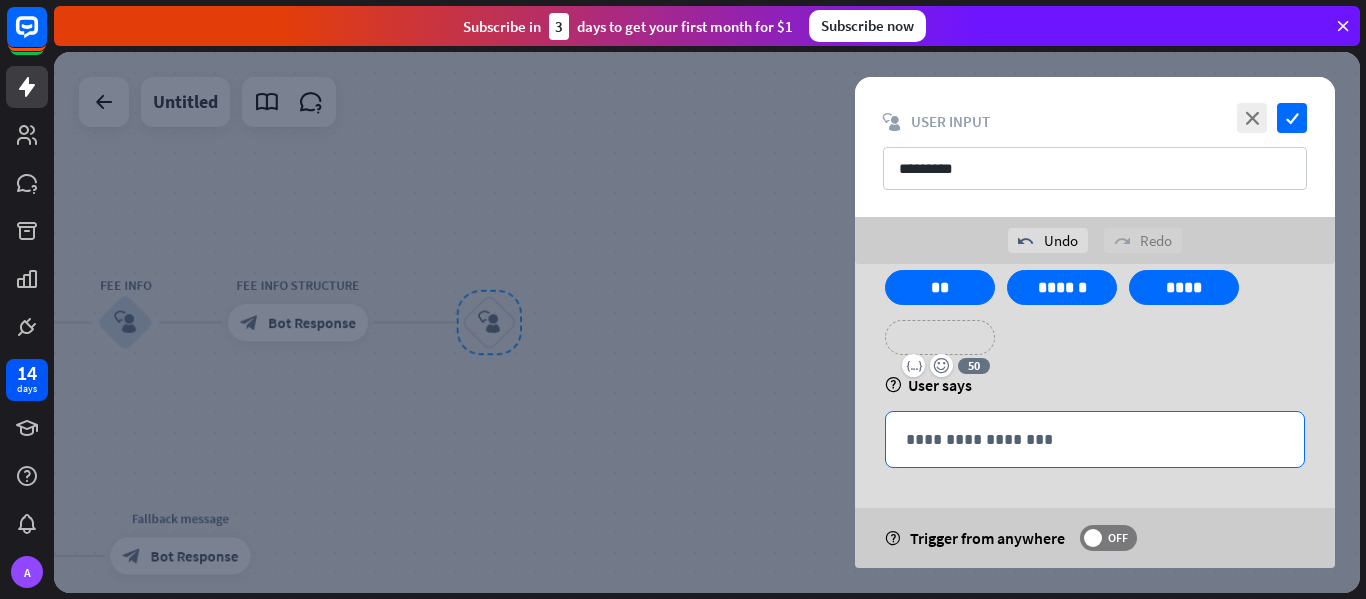 click on "**********" at bounding box center [1095, 439] 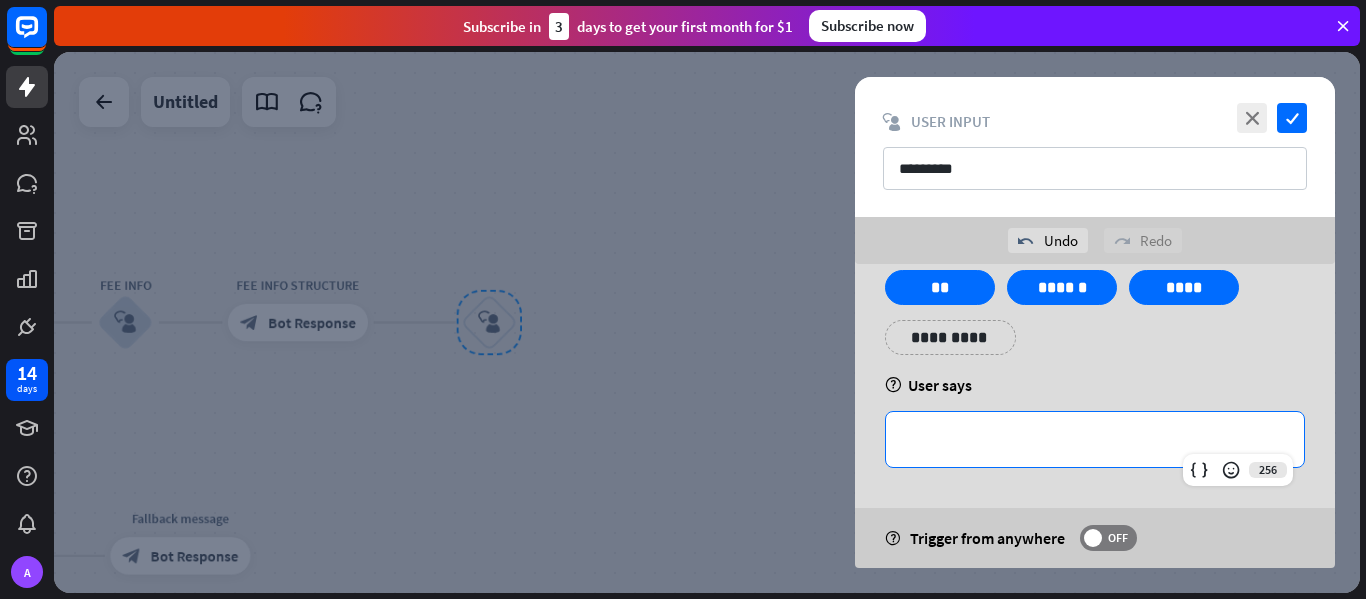 type 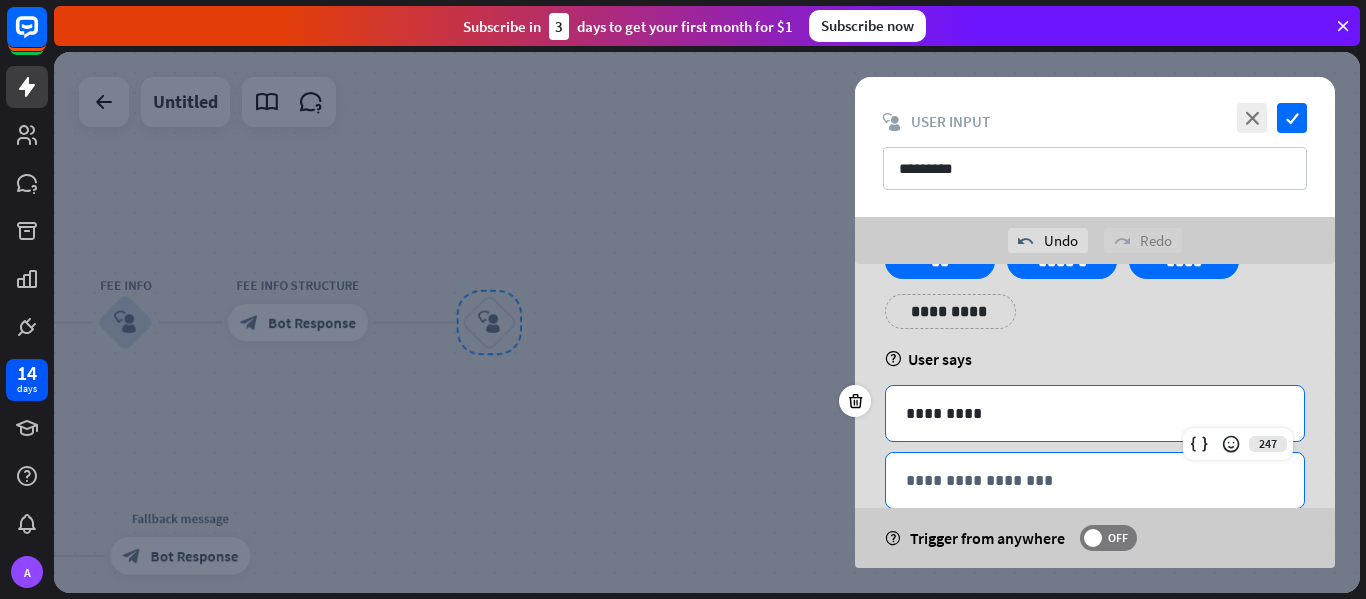 scroll, scrollTop: 127, scrollLeft: 0, axis: vertical 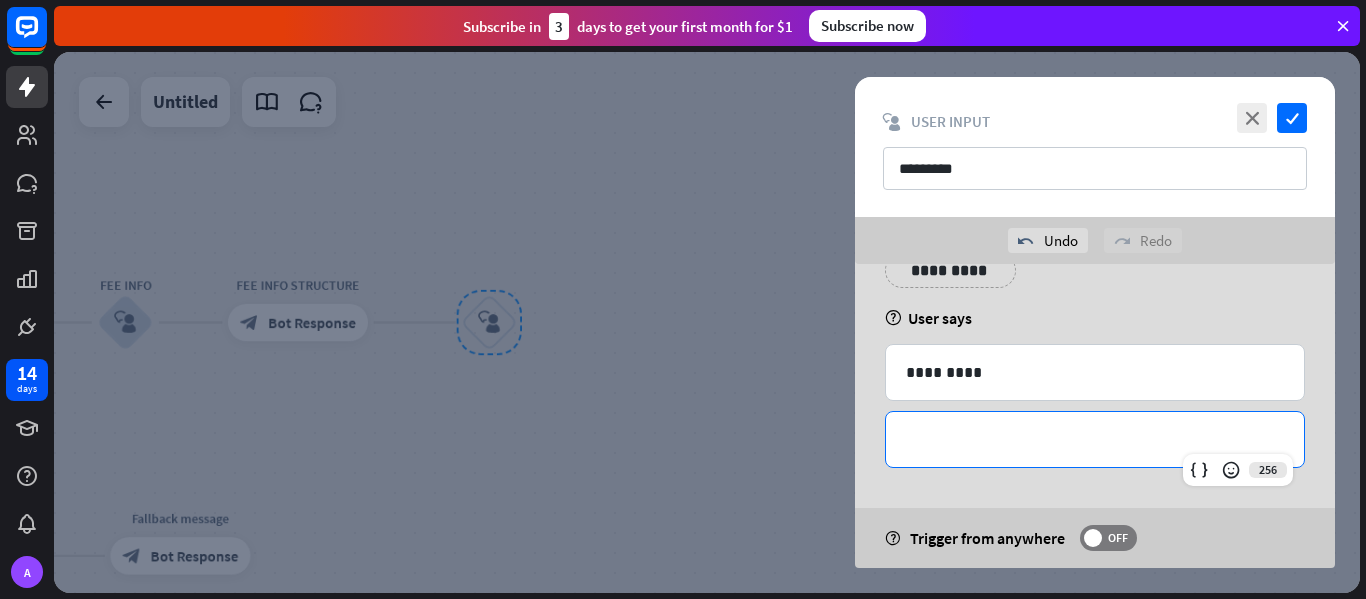 click on "**********" at bounding box center [1095, 439] 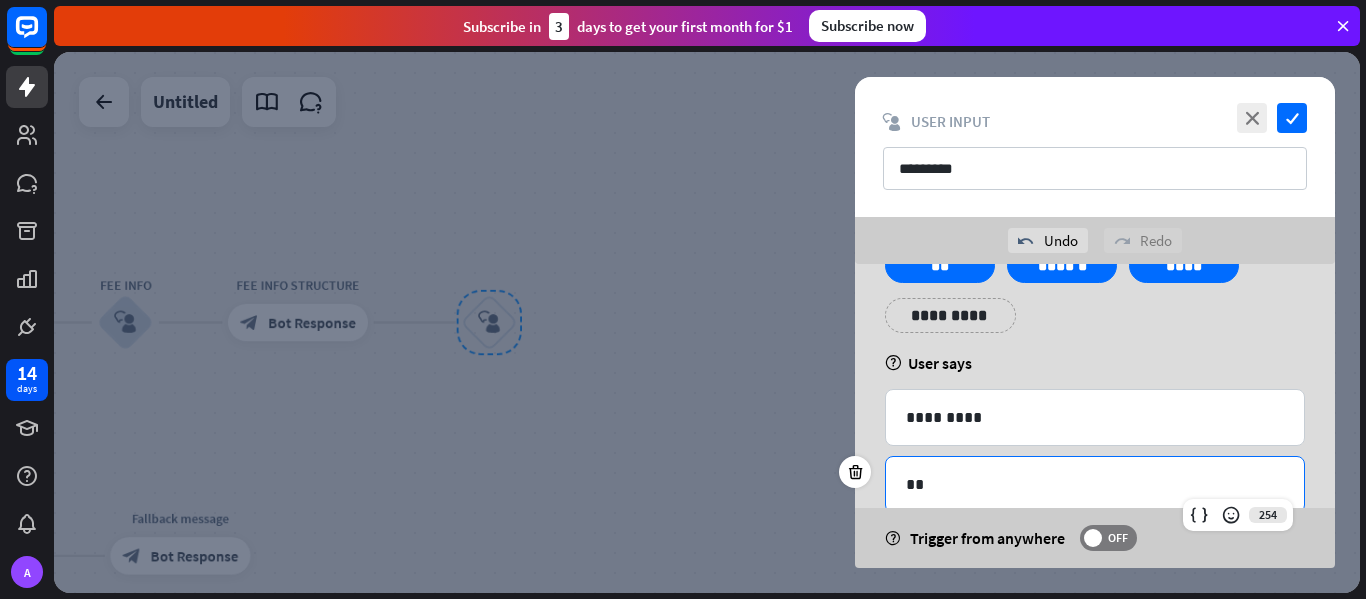 scroll, scrollTop: 144, scrollLeft: 0, axis: vertical 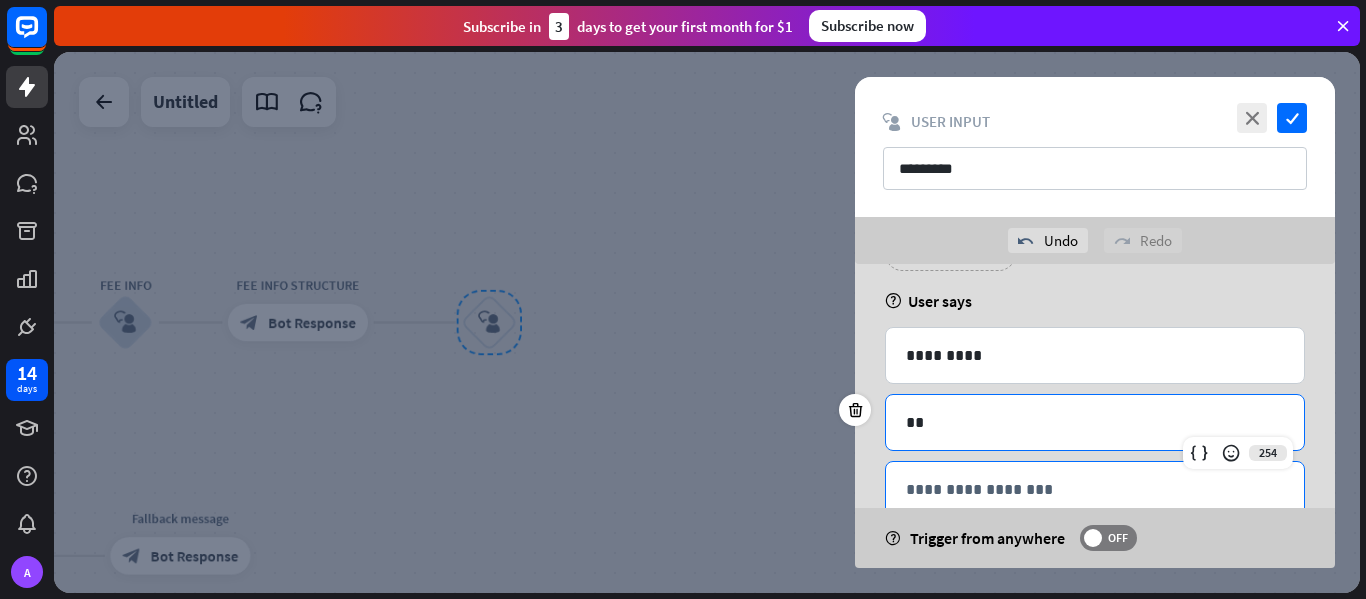 click on "**********" at bounding box center [1095, 489] 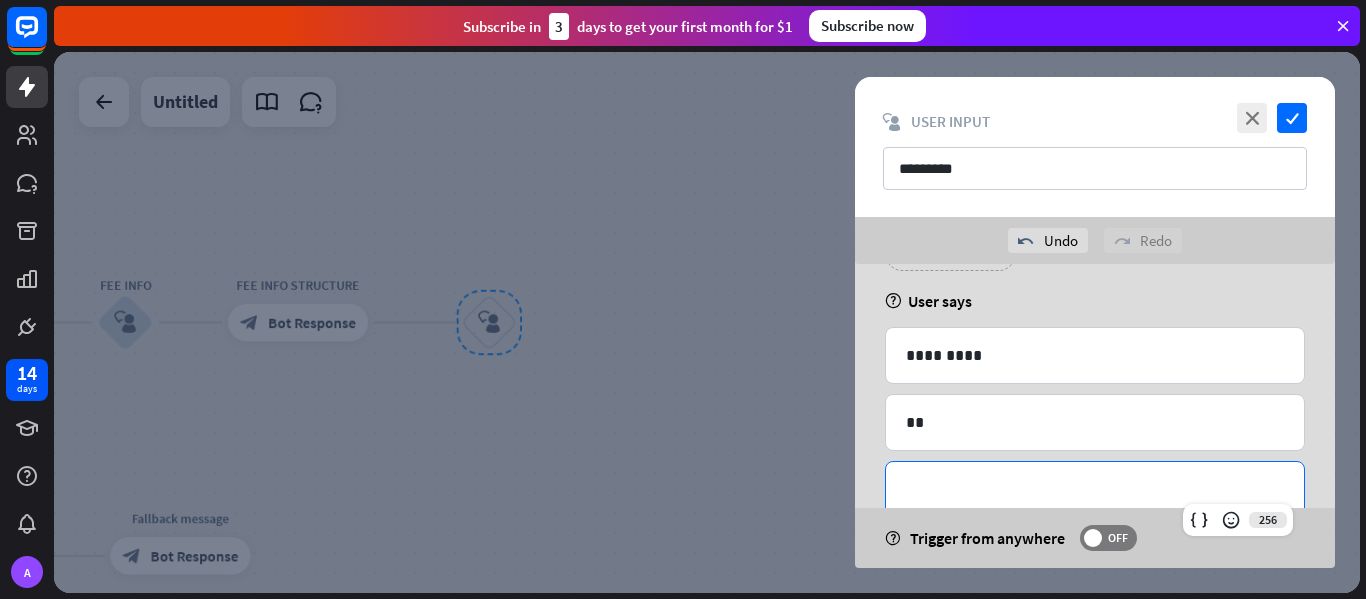 type 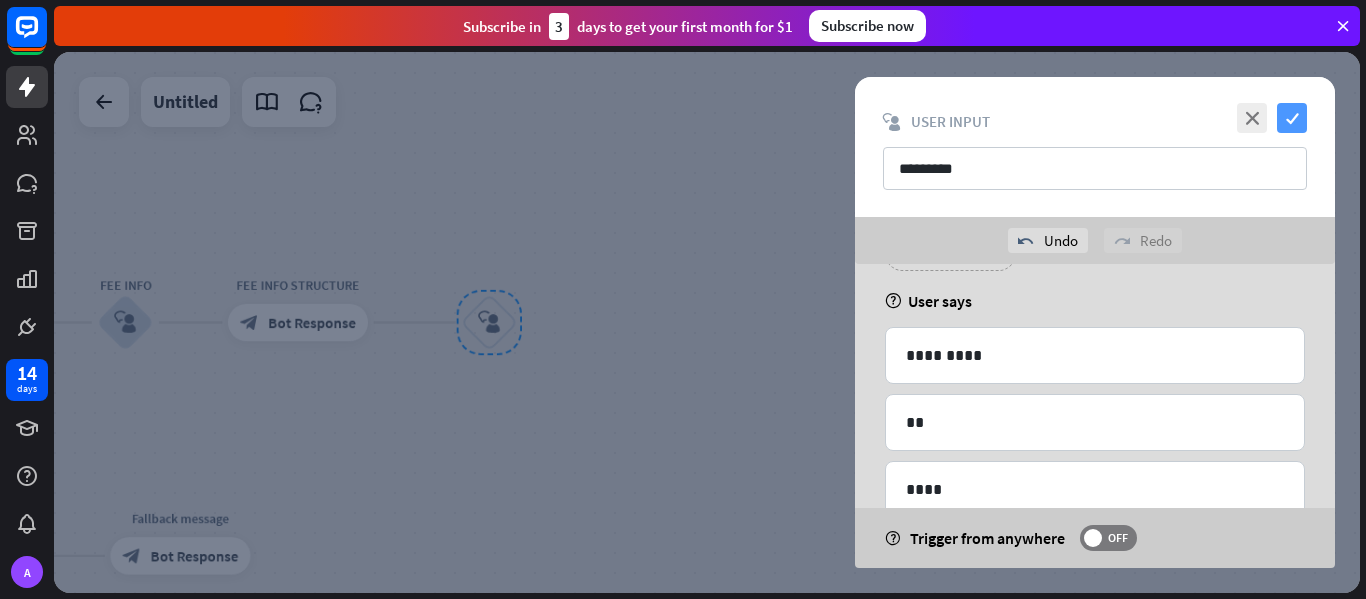 click on "check" at bounding box center [1292, 118] 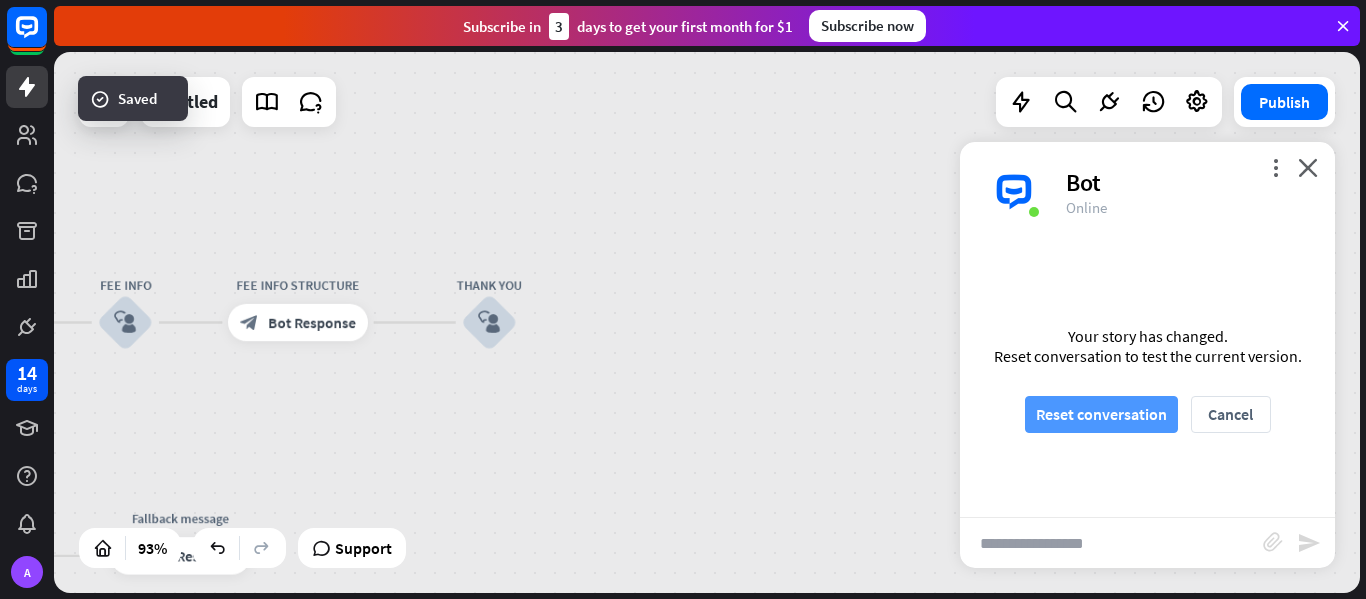 click on "Reset conversation" at bounding box center (1101, 414) 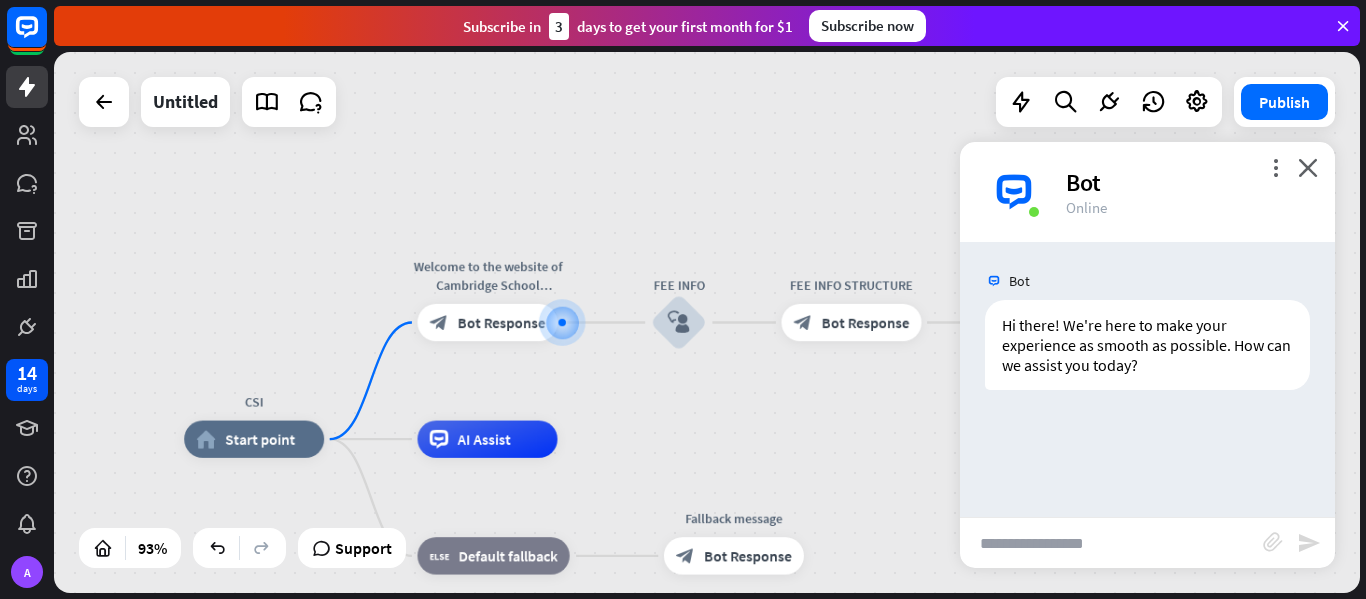 click at bounding box center [1111, 543] 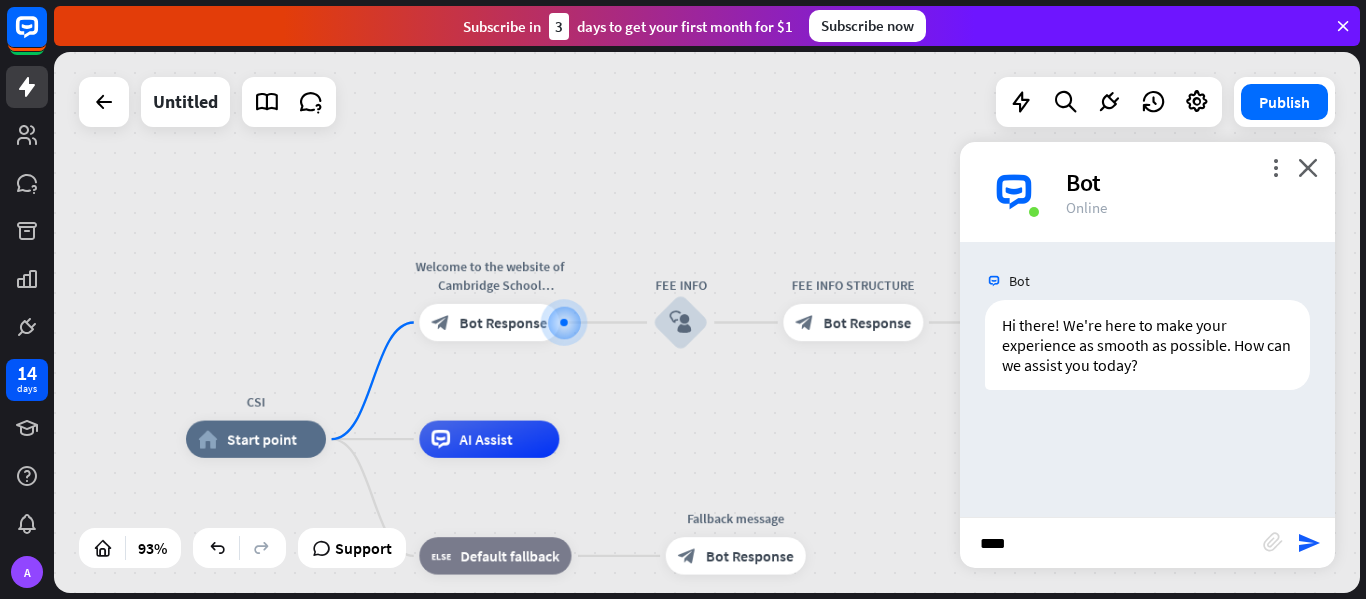 type on "*****" 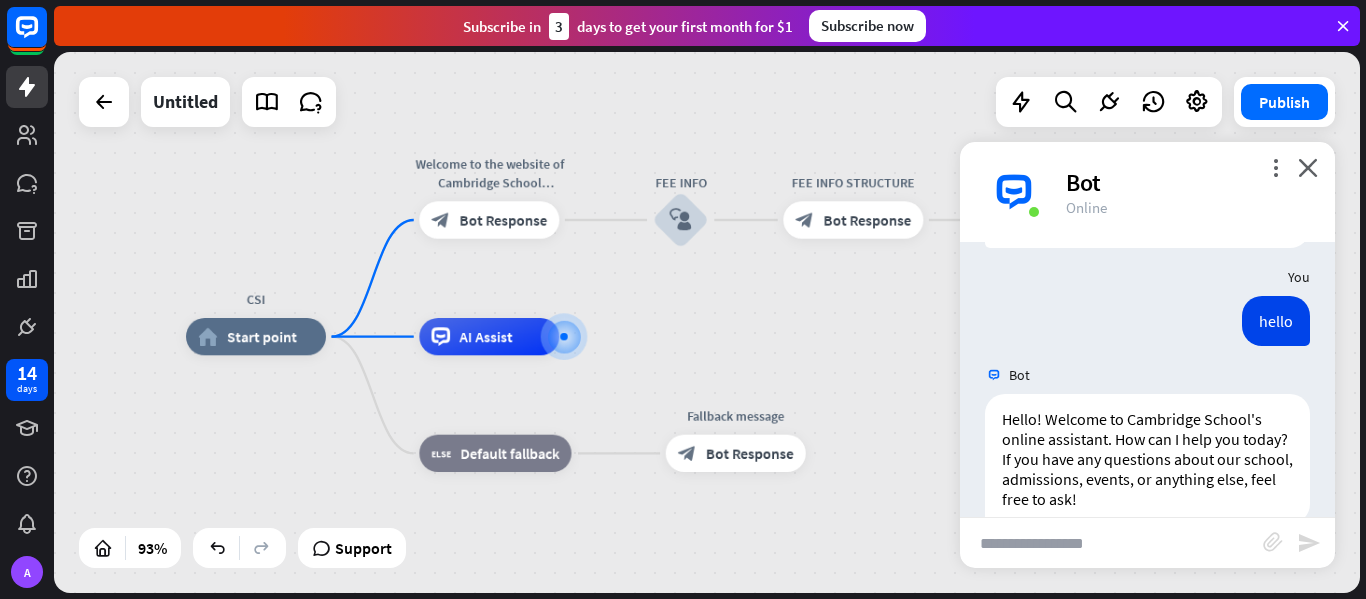 scroll, scrollTop: 179, scrollLeft: 0, axis: vertical 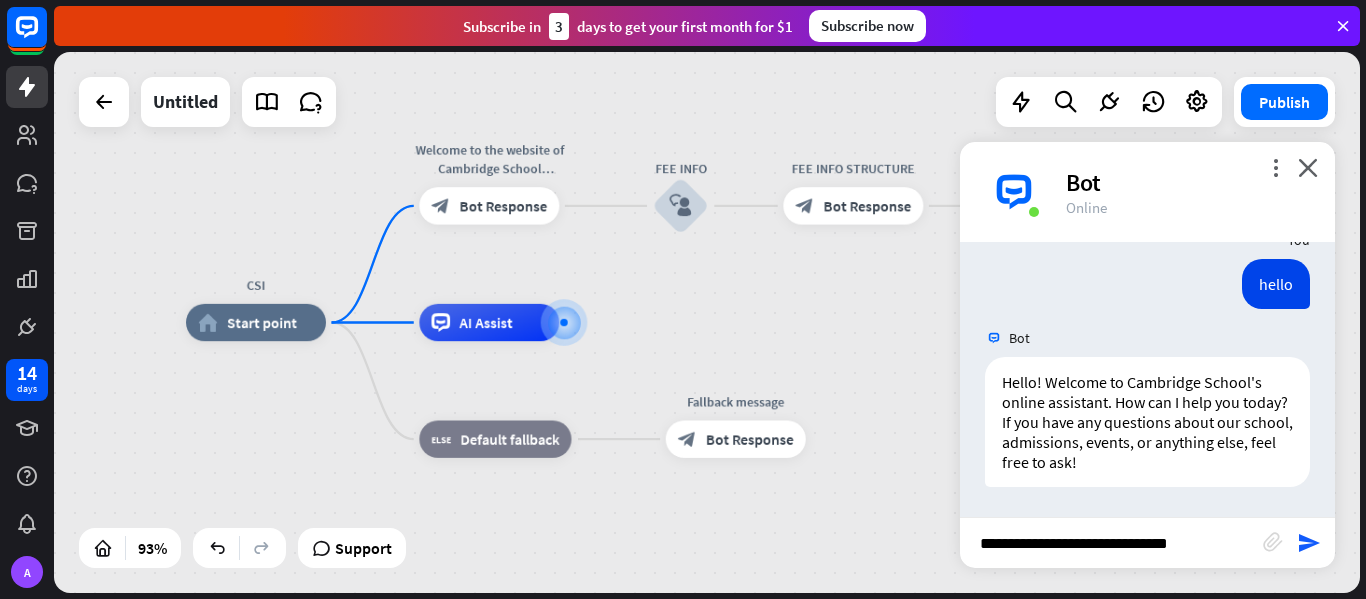 type on "**********" 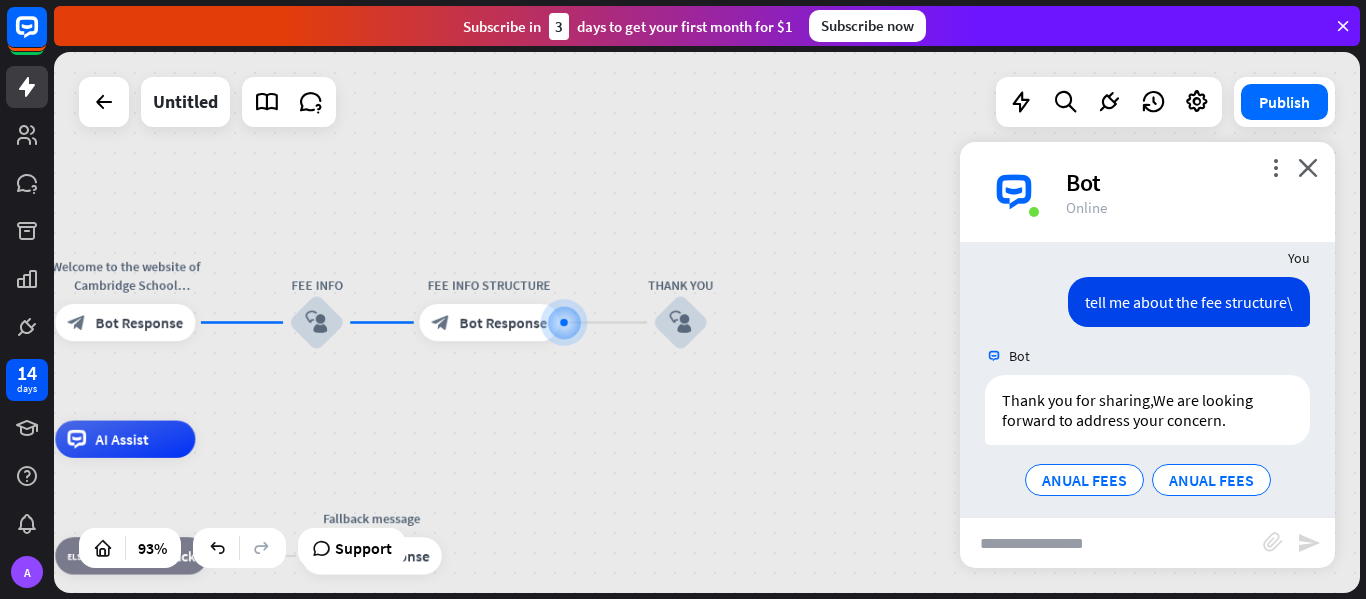 scroll, scrollTop: 450, scrollLeft: 0, axis: vertical 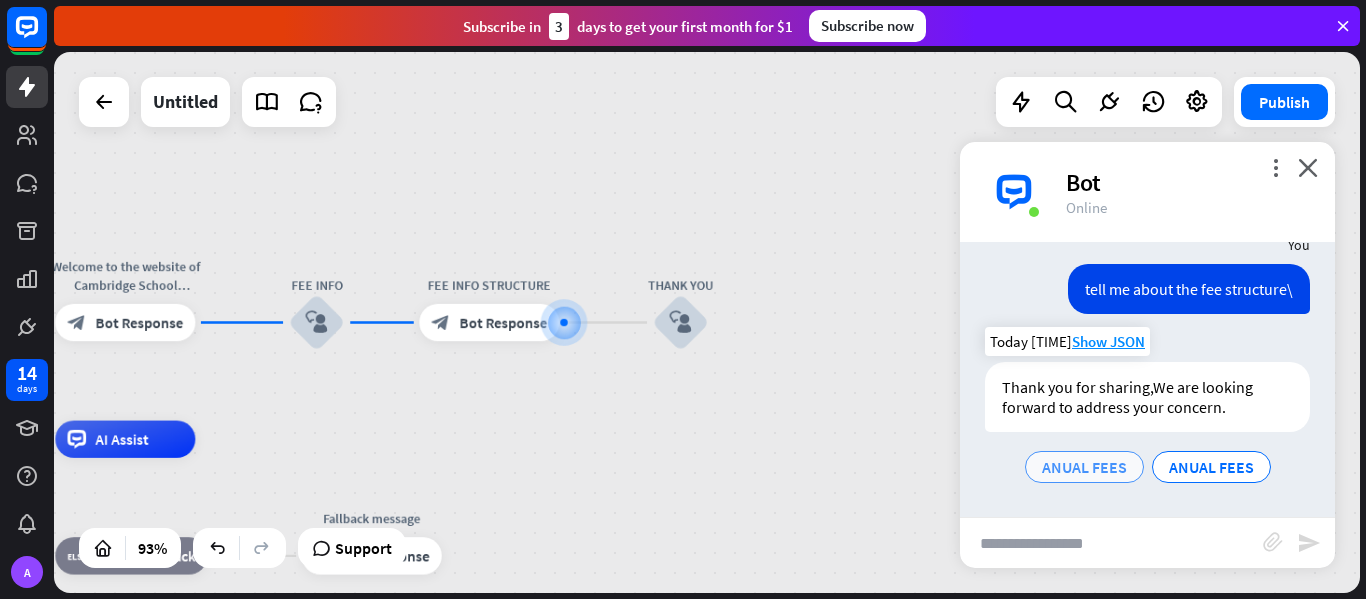 click on "ANUAL FEES" at bounding box center (1084, 467) 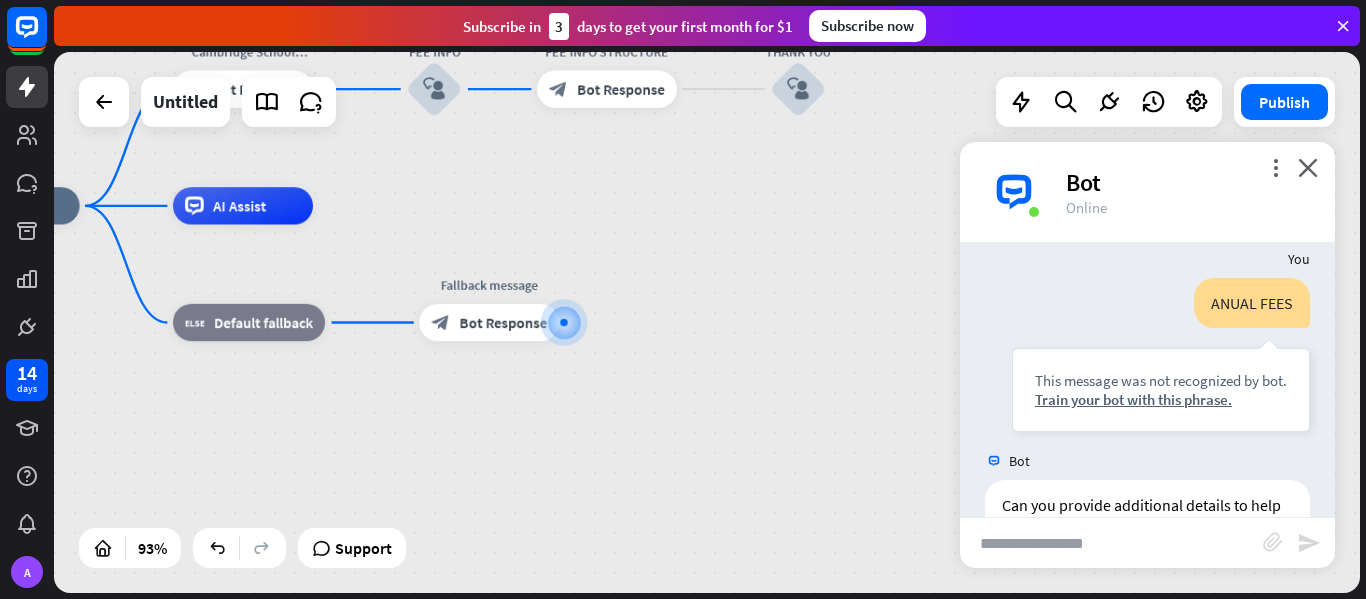 scroll, scrollTop: 715, scrollLeft: 0, axis: vertical 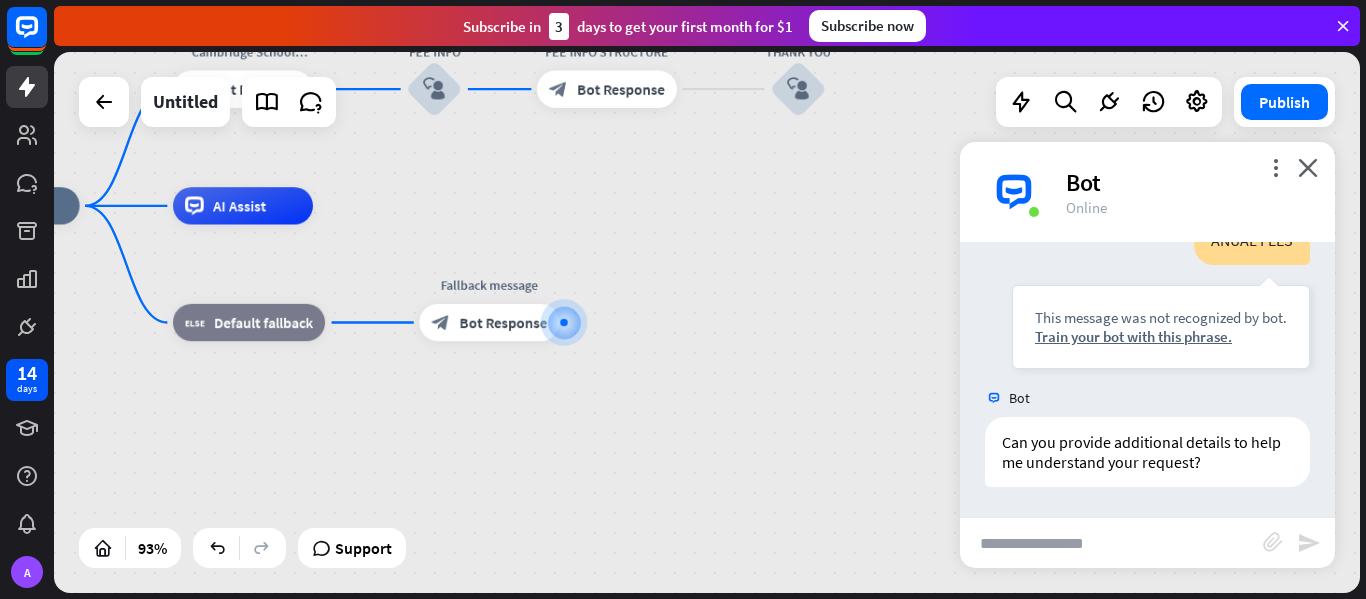 click at bounding box center [1111, 543] 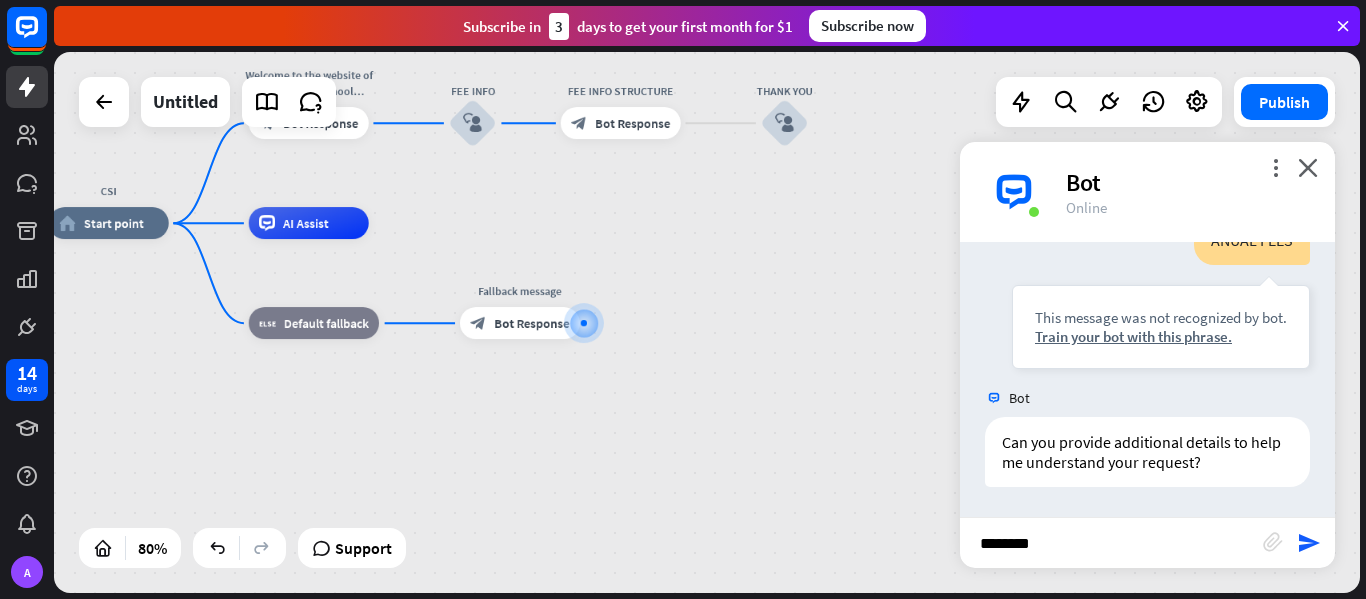 click on "Bot" at bounding box center [1188, 182] 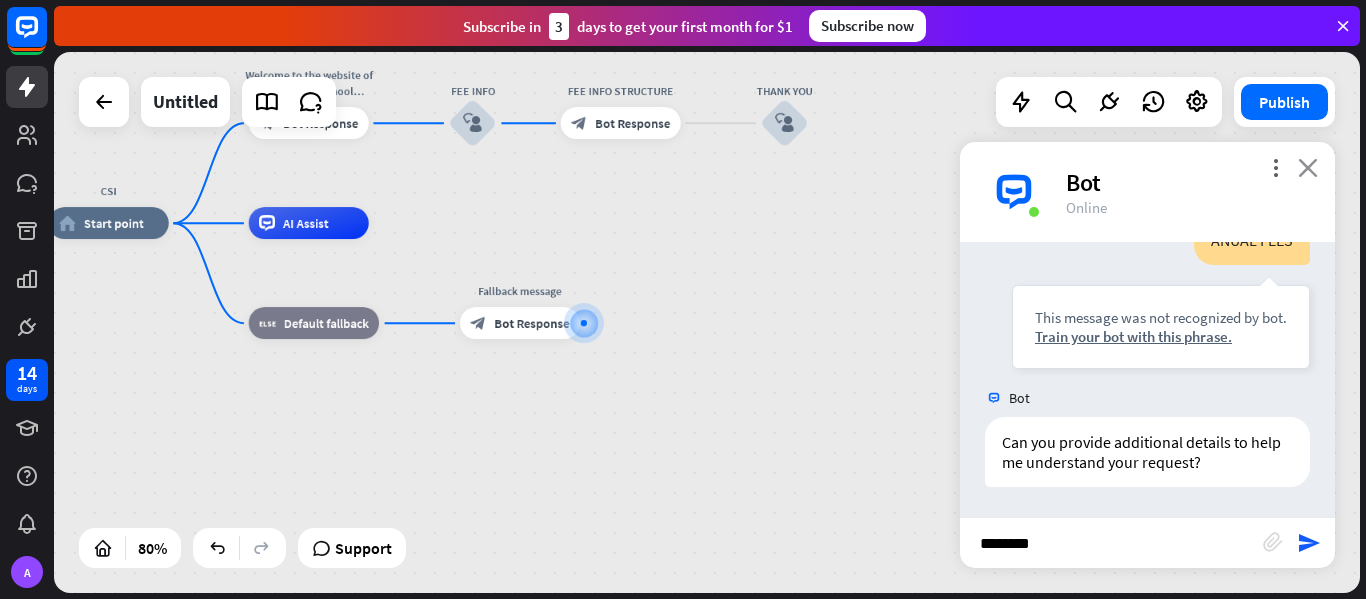 click on "close" at bounding box center [1308, 167] 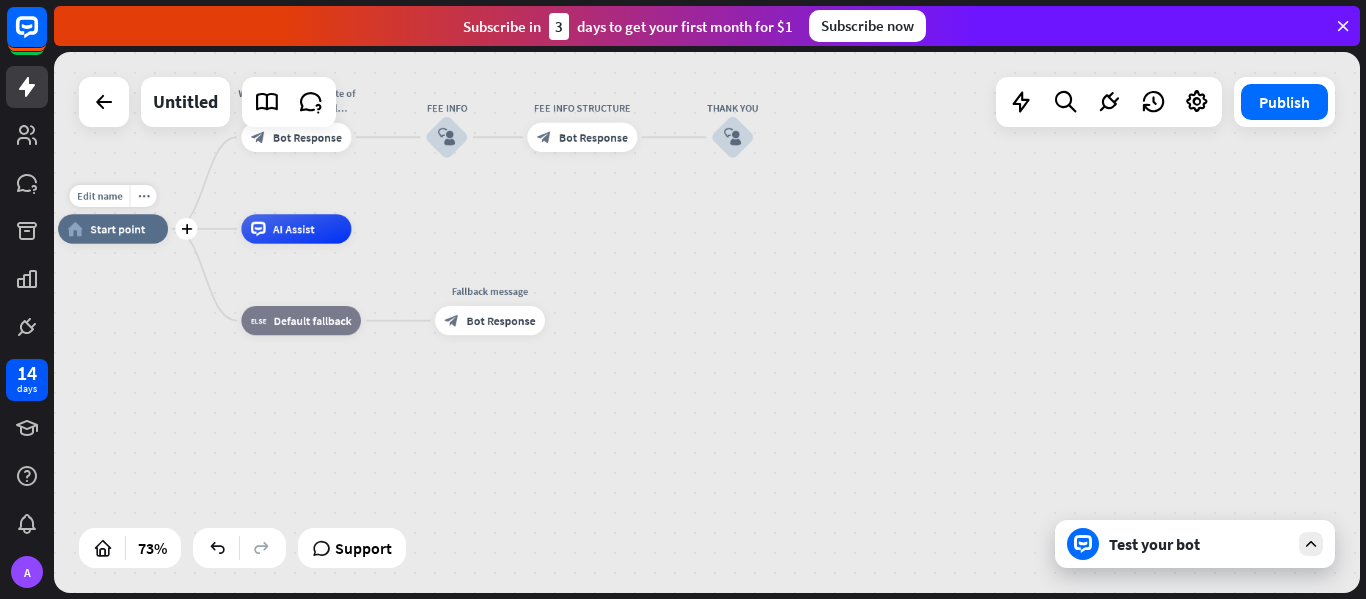 click on "Edit name more_horiz plus CSI home_2 Start point" at bounding box center (113, 228) 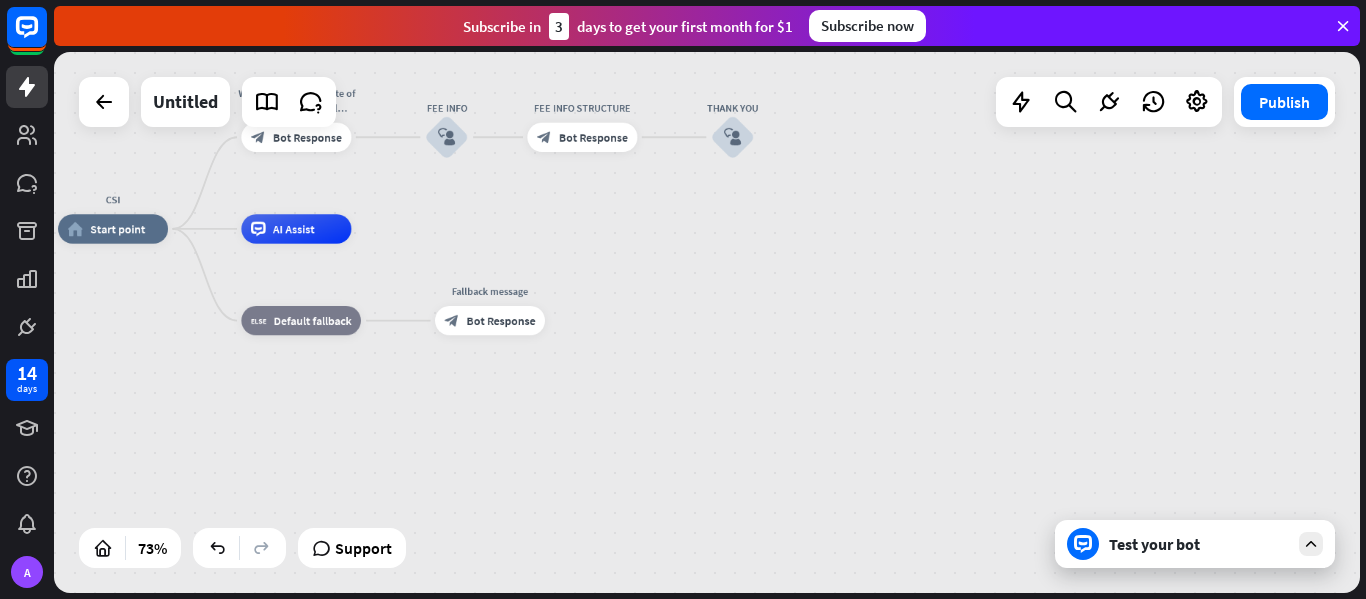 click on "Test your bot" at bounding box center [1195, 544] 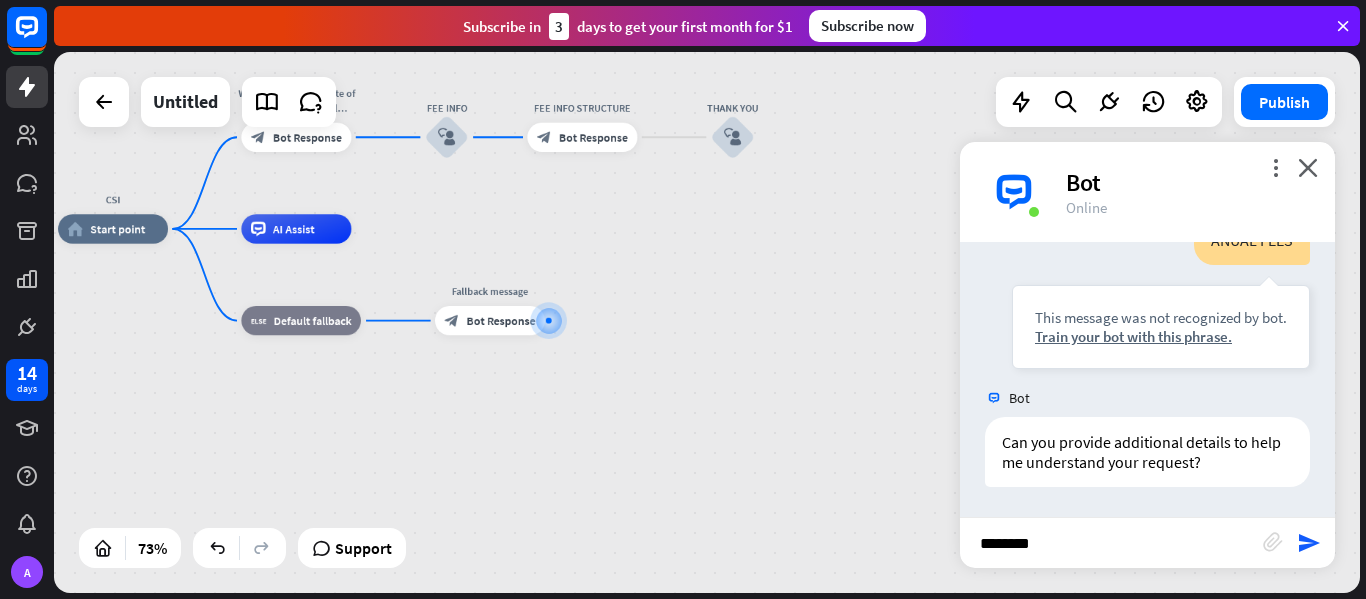click on "*******" at bounding box center (1111, 543) 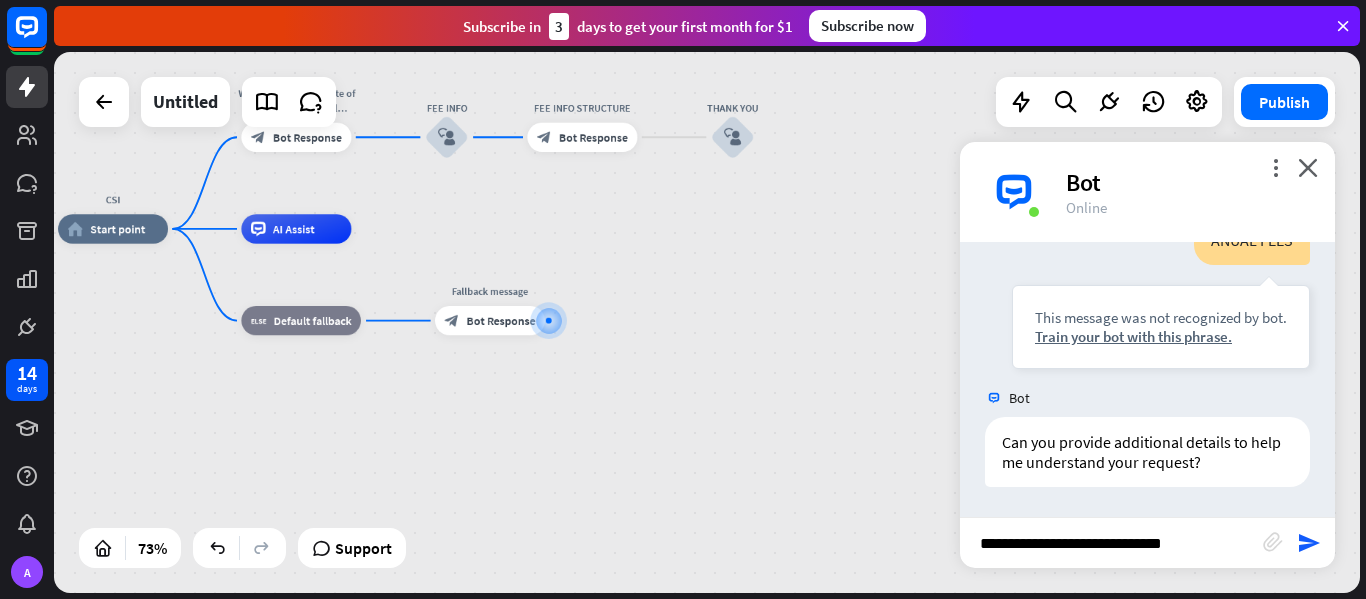 type on "**********" 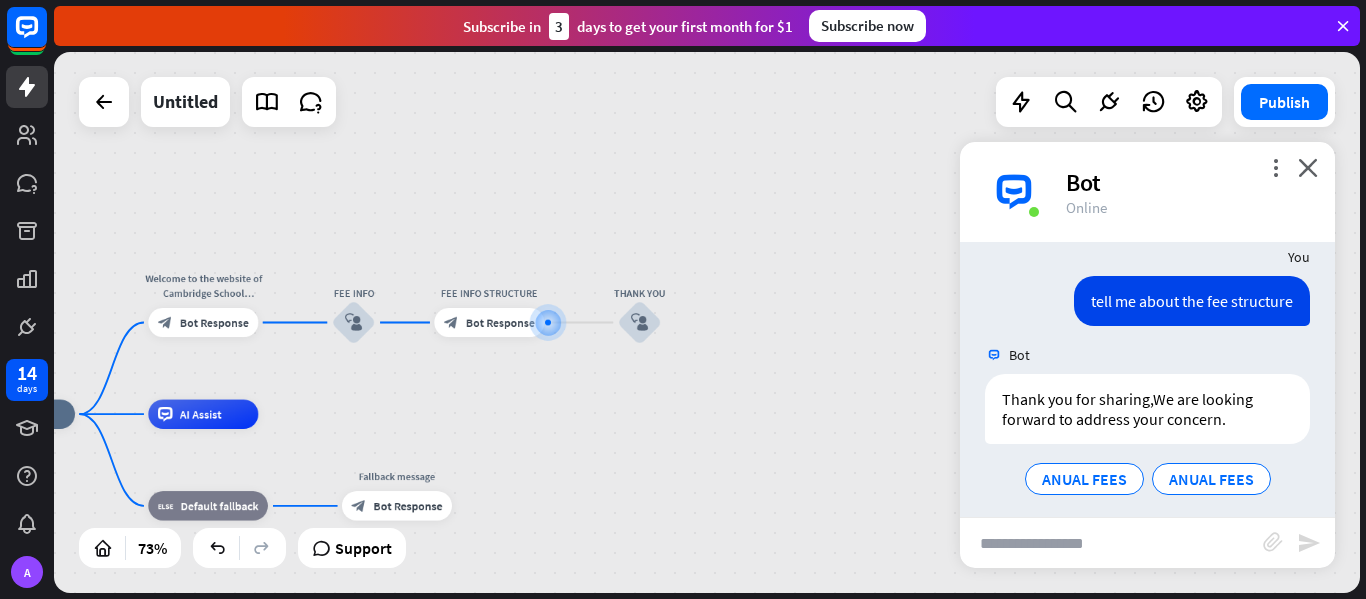 scroll, scrollTop: 986, scrollLeft: 0, axis: vertical 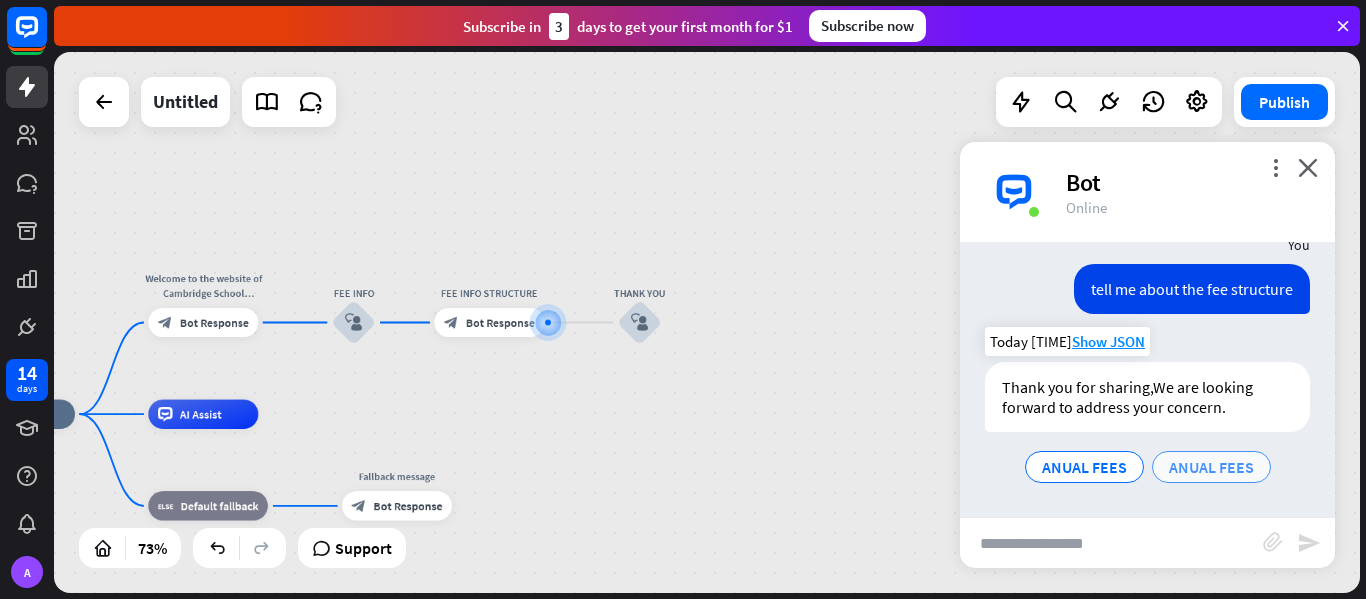 click on "ANUAL FEES" at bounding box center [1211, 467] 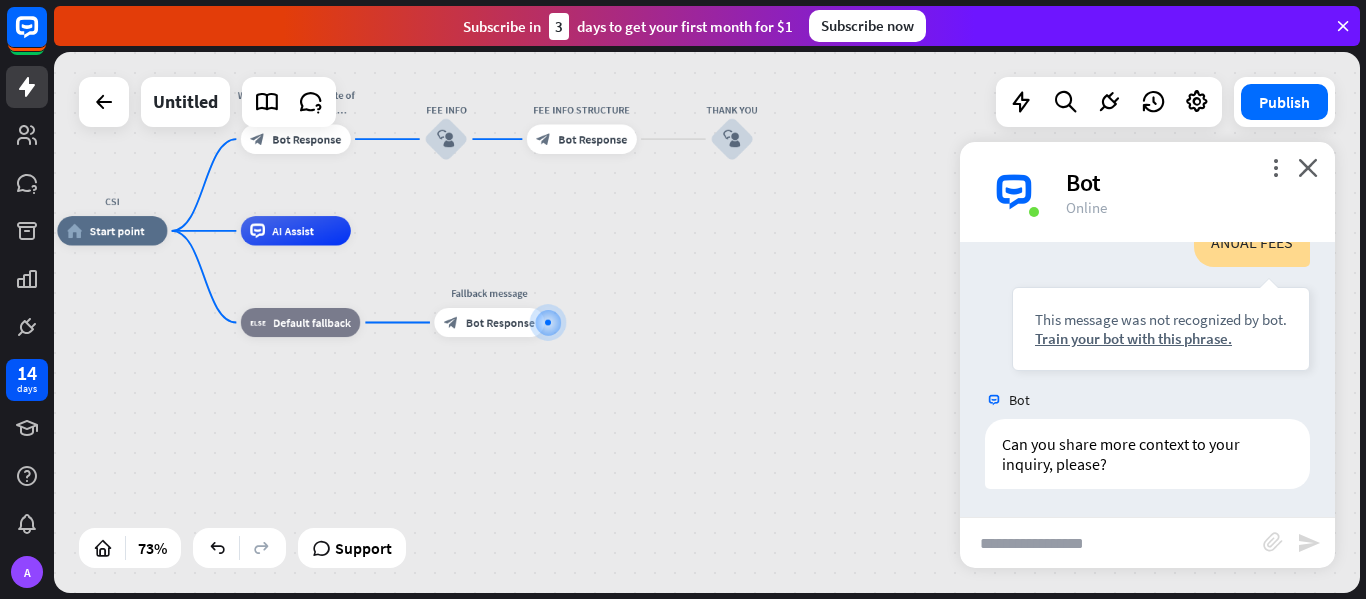scroll, scrollTop: 1251, scrollLeft: 0, axis: vertical 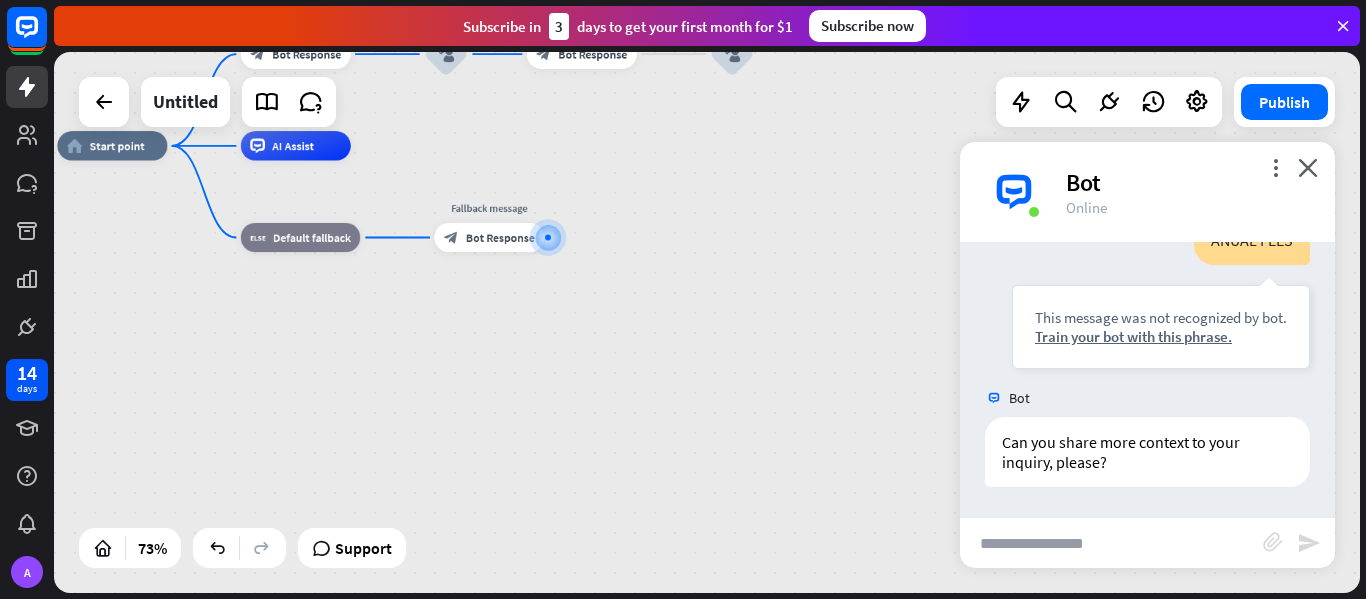 drag, startPoint x: 1336, startPoint y: 480, endPoint x: 1289, endPoint y: 364, distance: 125.1599 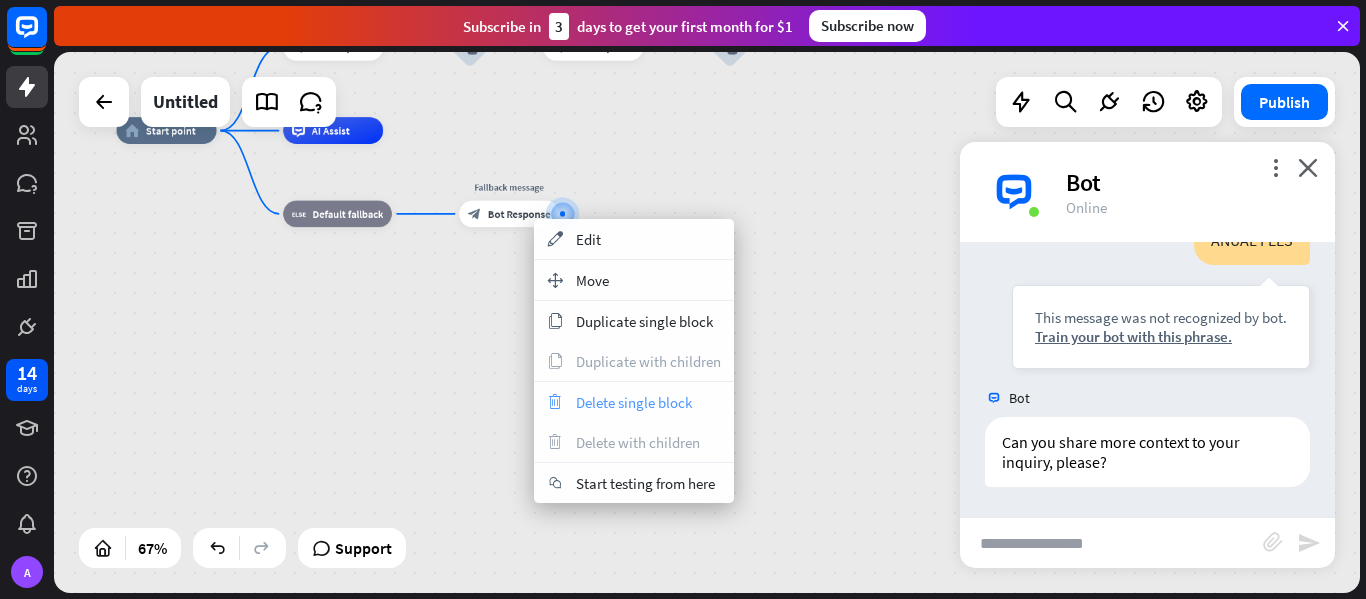 click on "trash   Delete single block" at bounding box center [634, 402] 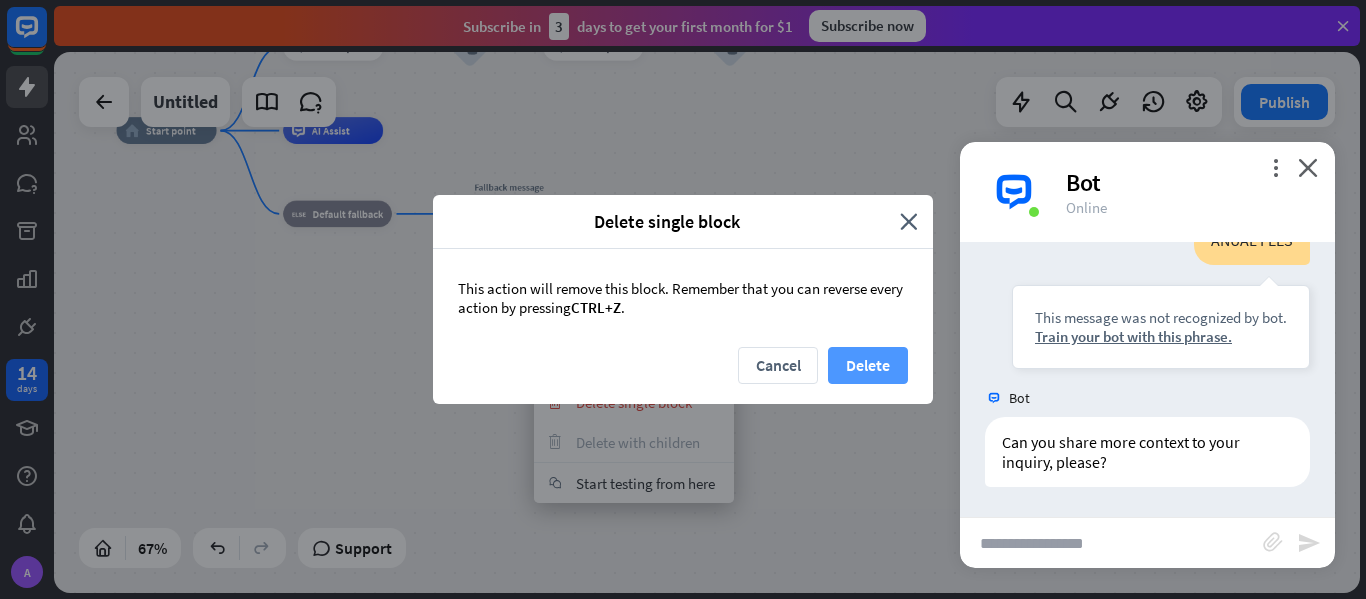 click on "Delete" at bounding box center [868, 365] 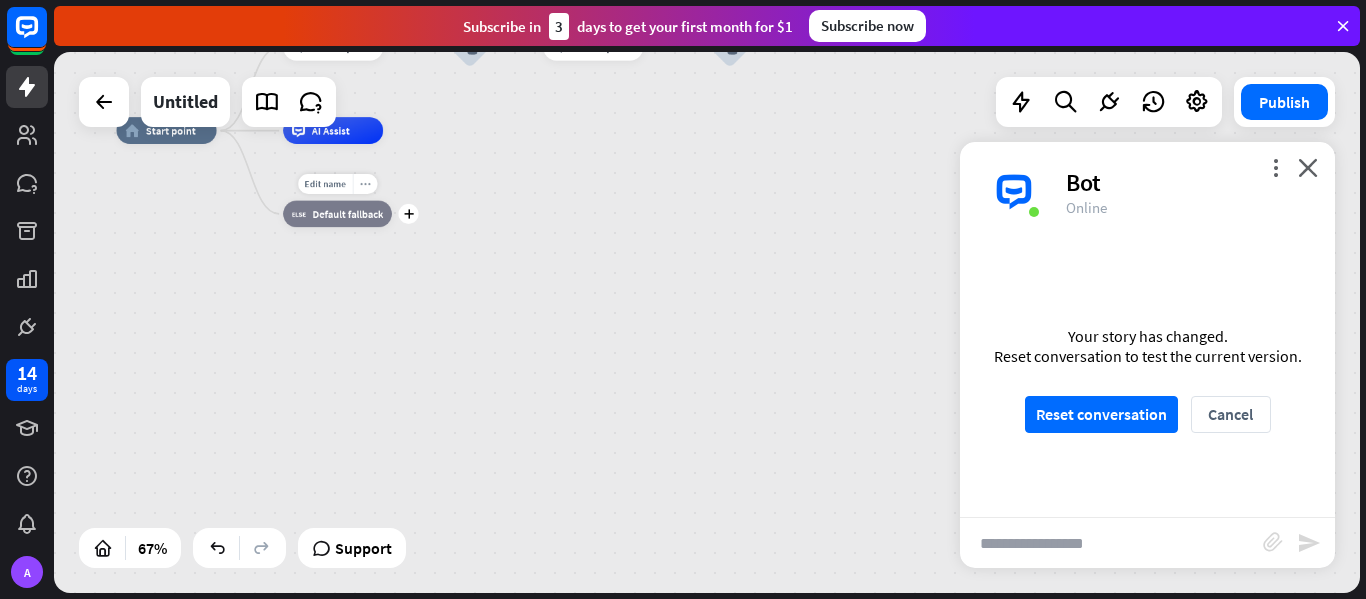 click on "more_horiz" at bounding box center (365, 184) 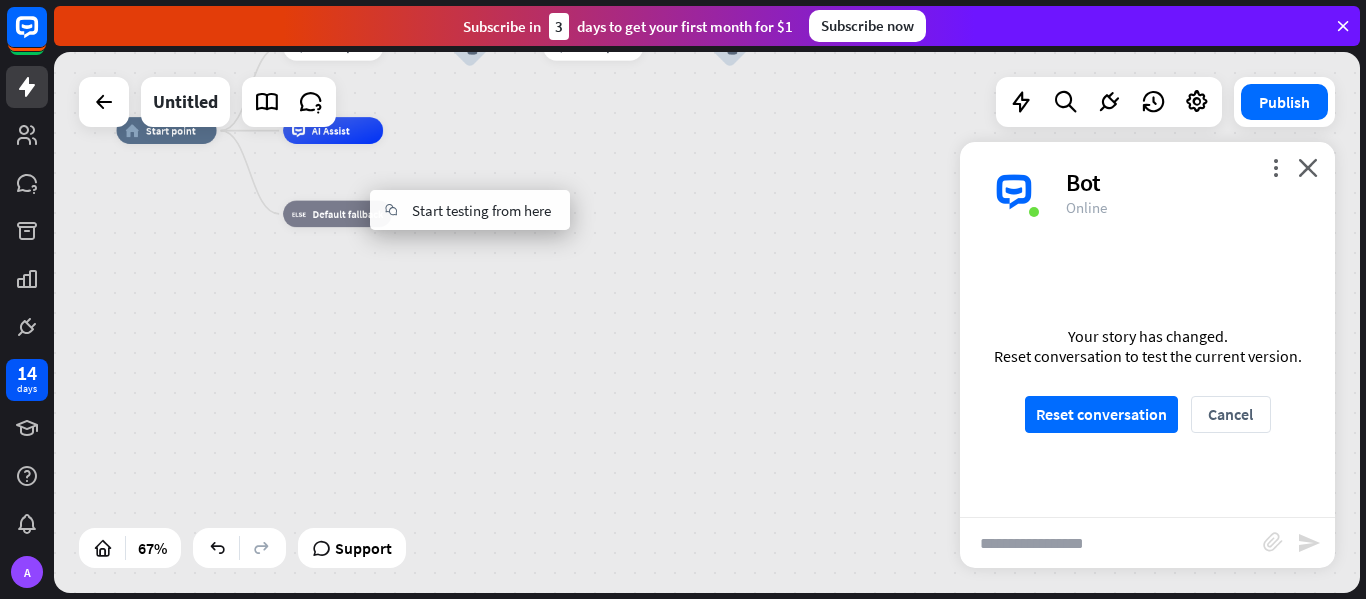 drag, startPoint x: 400, startPoint y: 291, endPoint x: 398, endPoint y: 279, distance: 12.165525 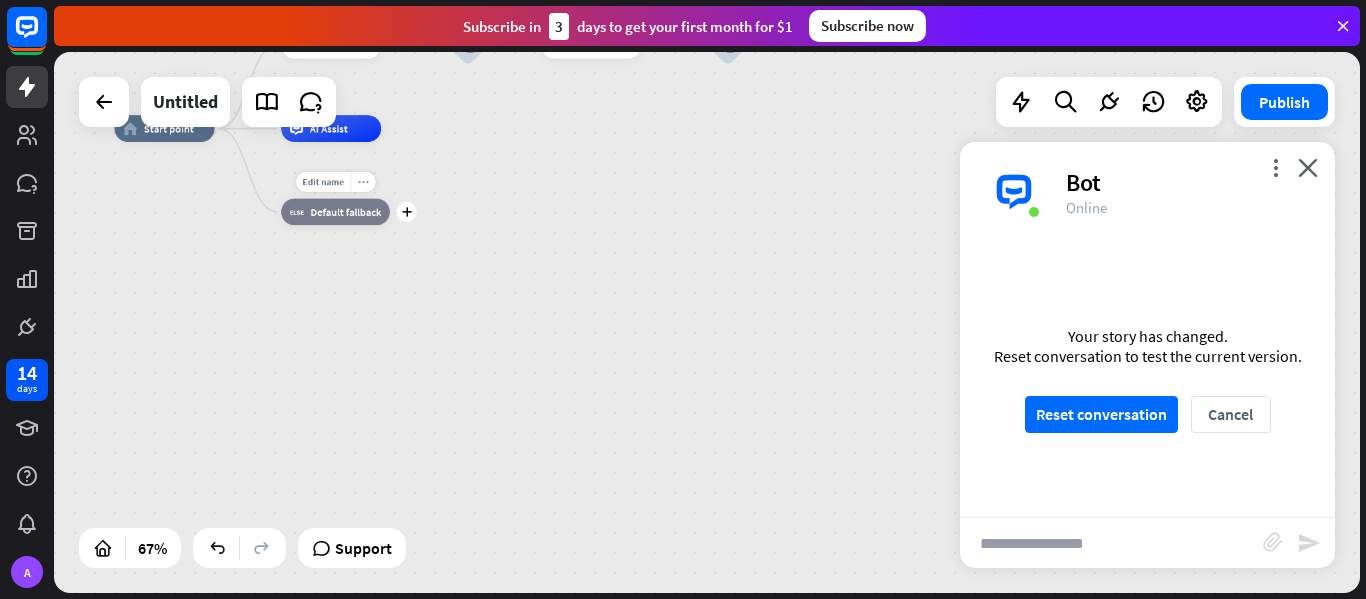 click on "more_horiz" at bounding box center (363, 182) 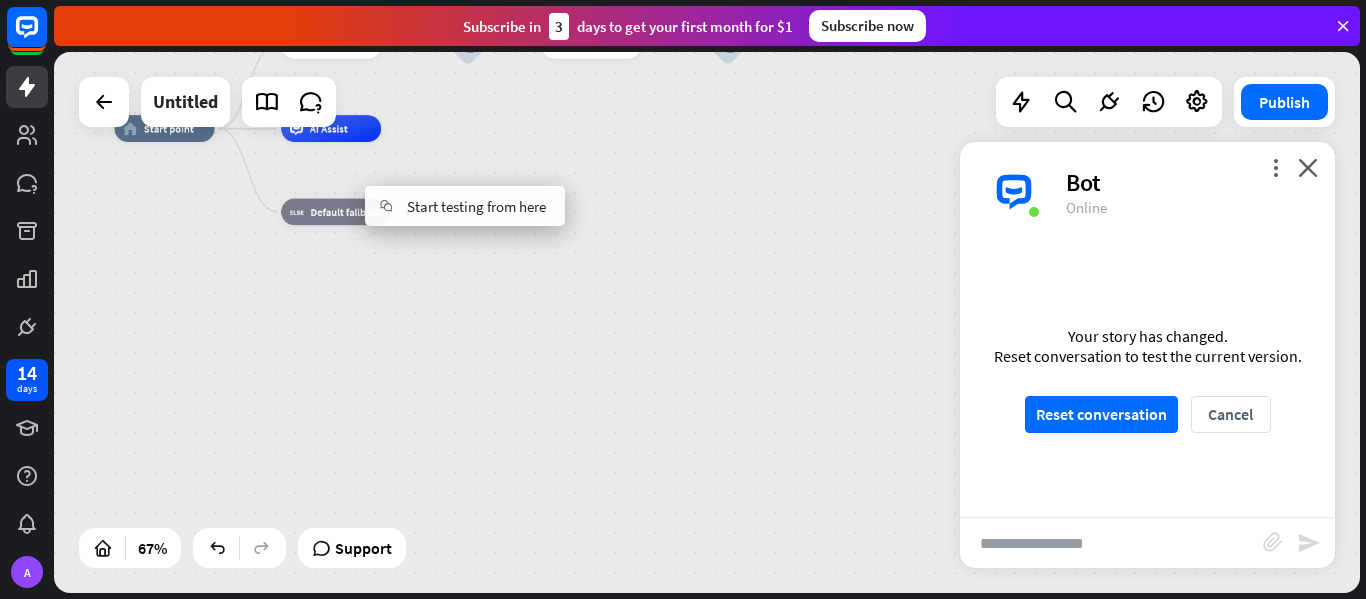 click on "Default fallback" at bounding box center (346, 211) 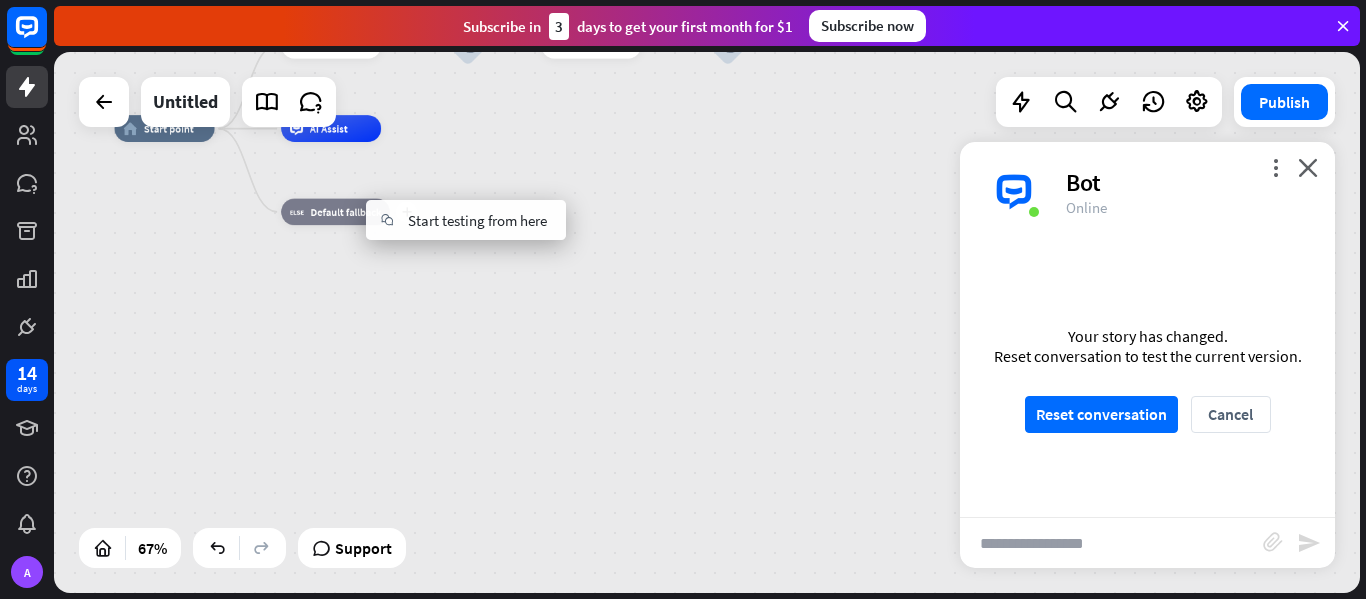 drag, startPoint x: 365, startPoint y: 200, endPoint x: 479, endPoint y: 162, distance: 120.16655 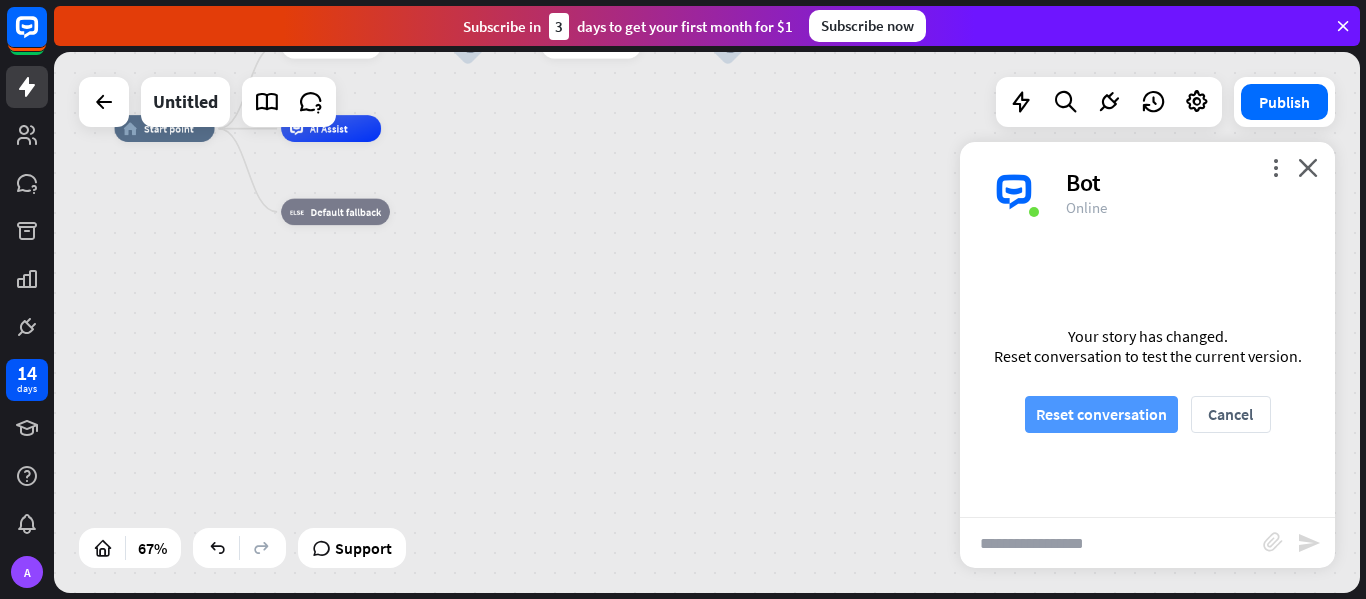 click on "Reset conversation" at bounding box center [1101, 414] 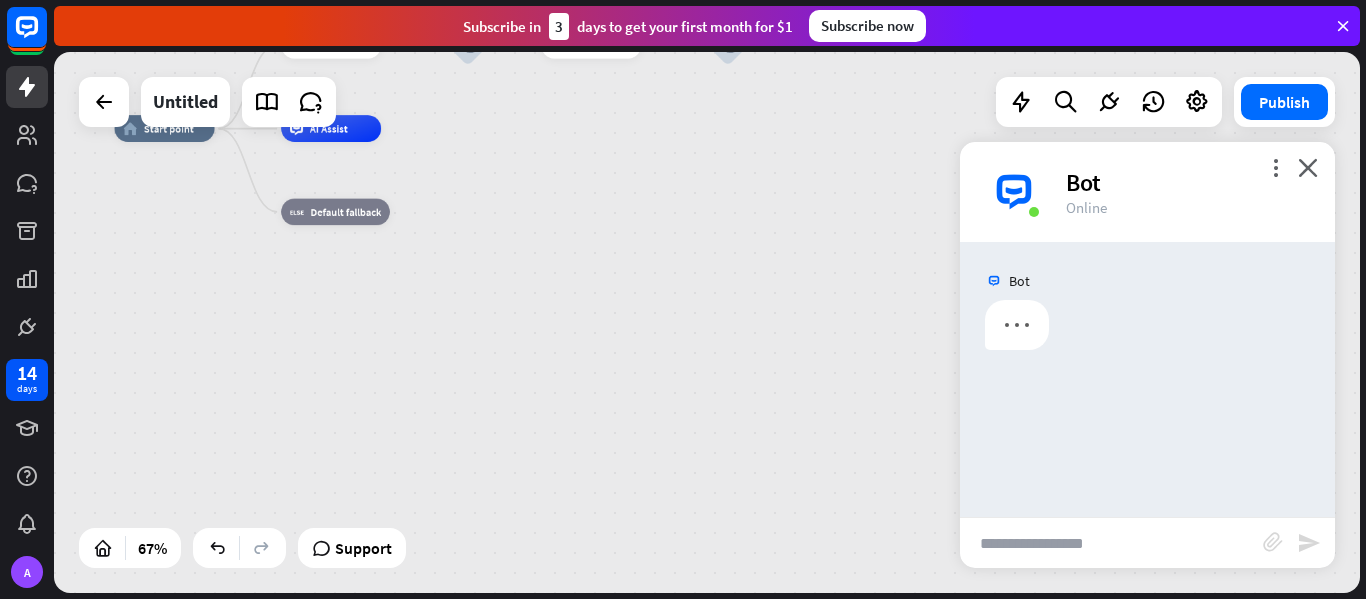 scroll, scrollTop: 0, scrollLeft: 0, axis: both 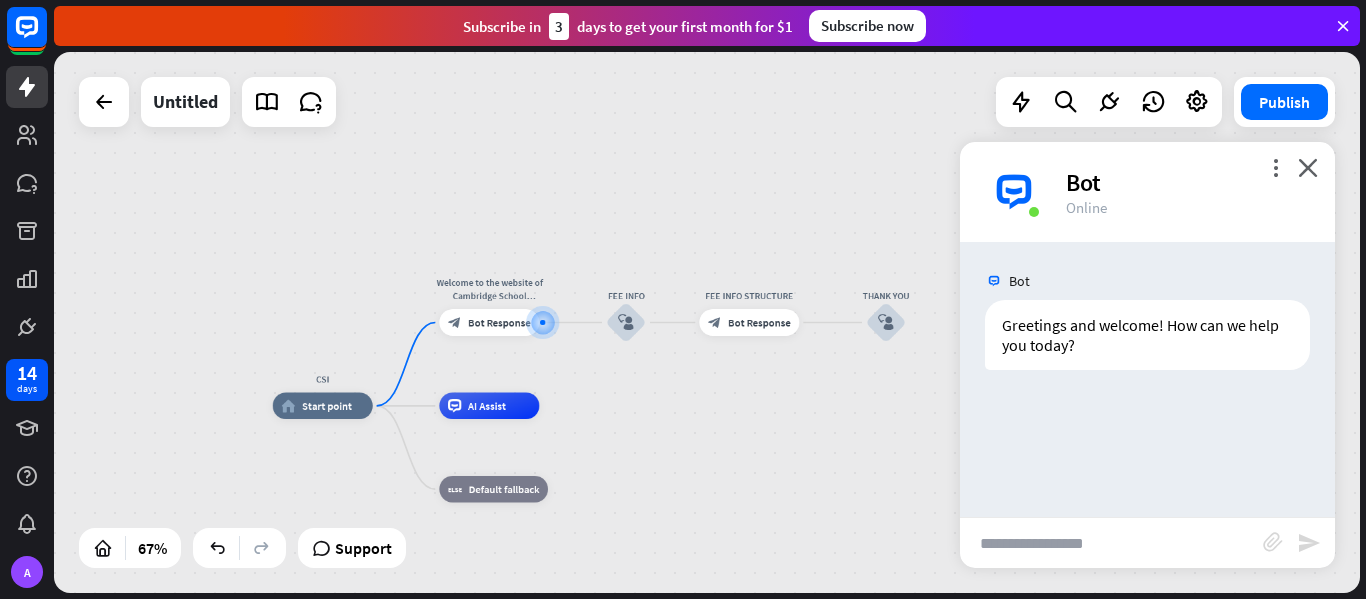 click at bounding box center [1111, 543] 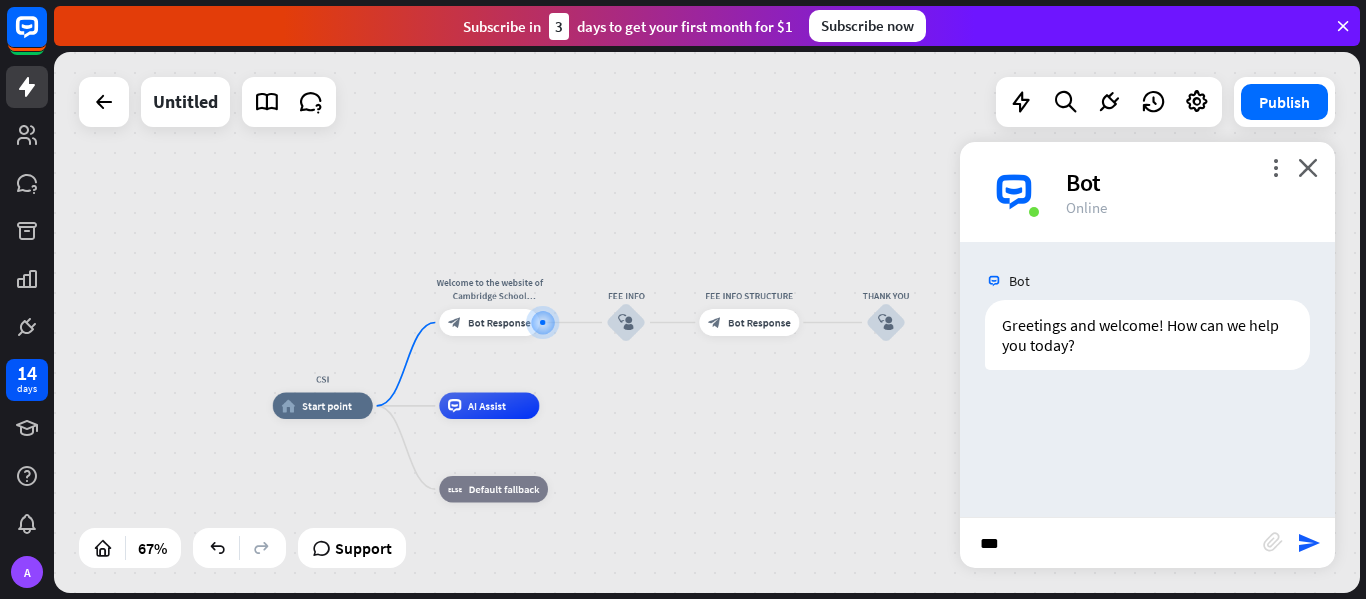 type on "**" 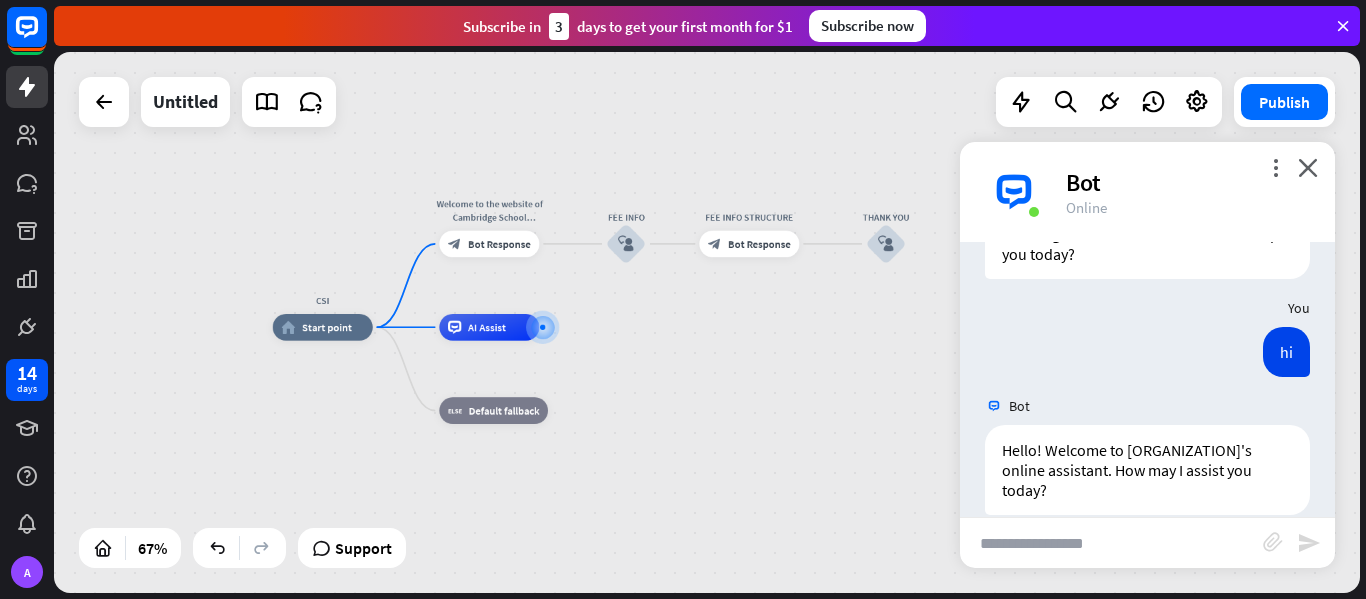 scroll, scrollTop: 119, scrollLeft: 0, axis: vertical 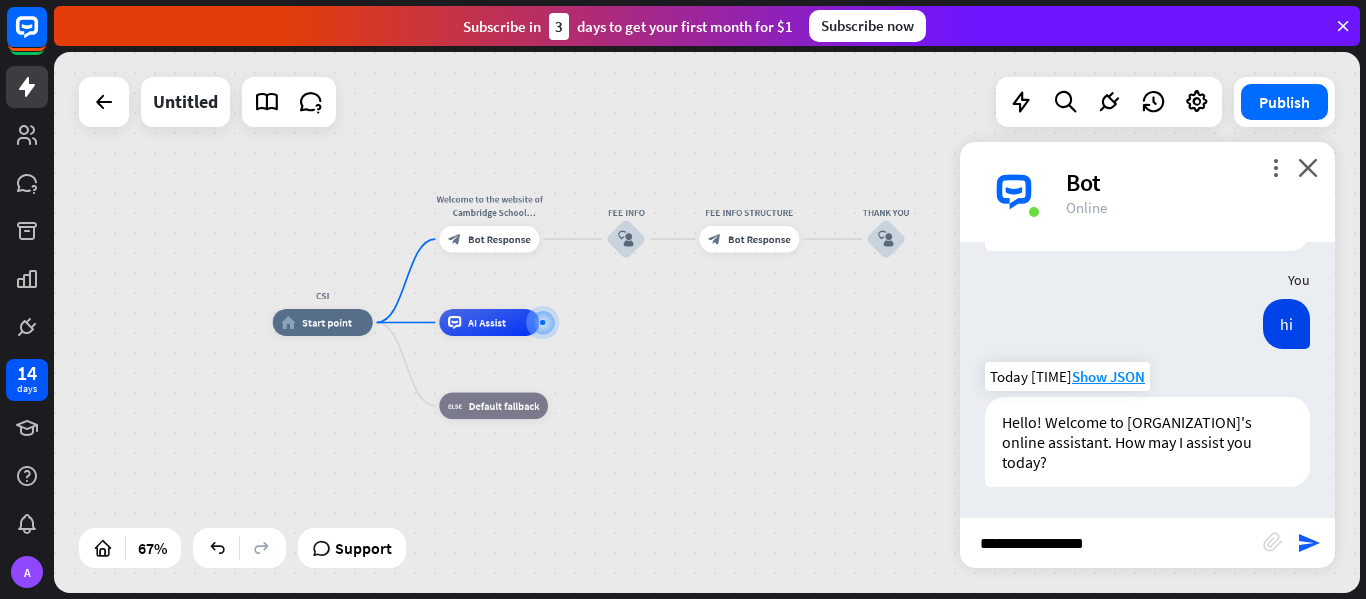 type on "**********" 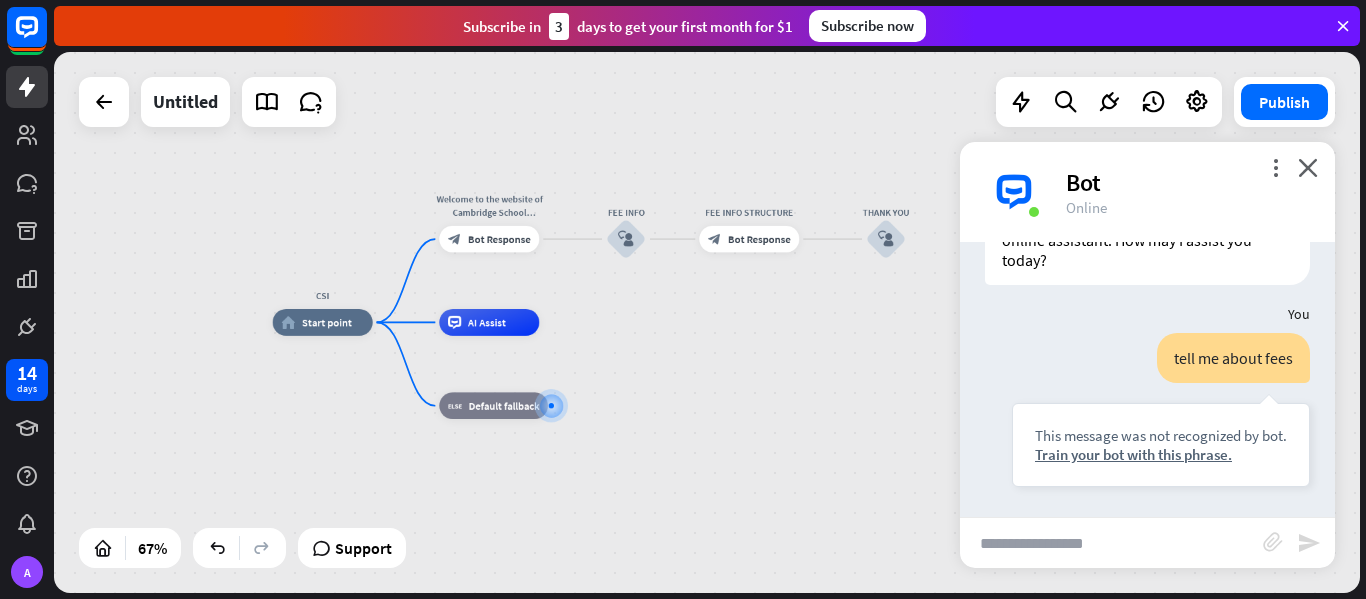 scroll, scrollTop: 321, scrollLeft: 0, axis: vertical 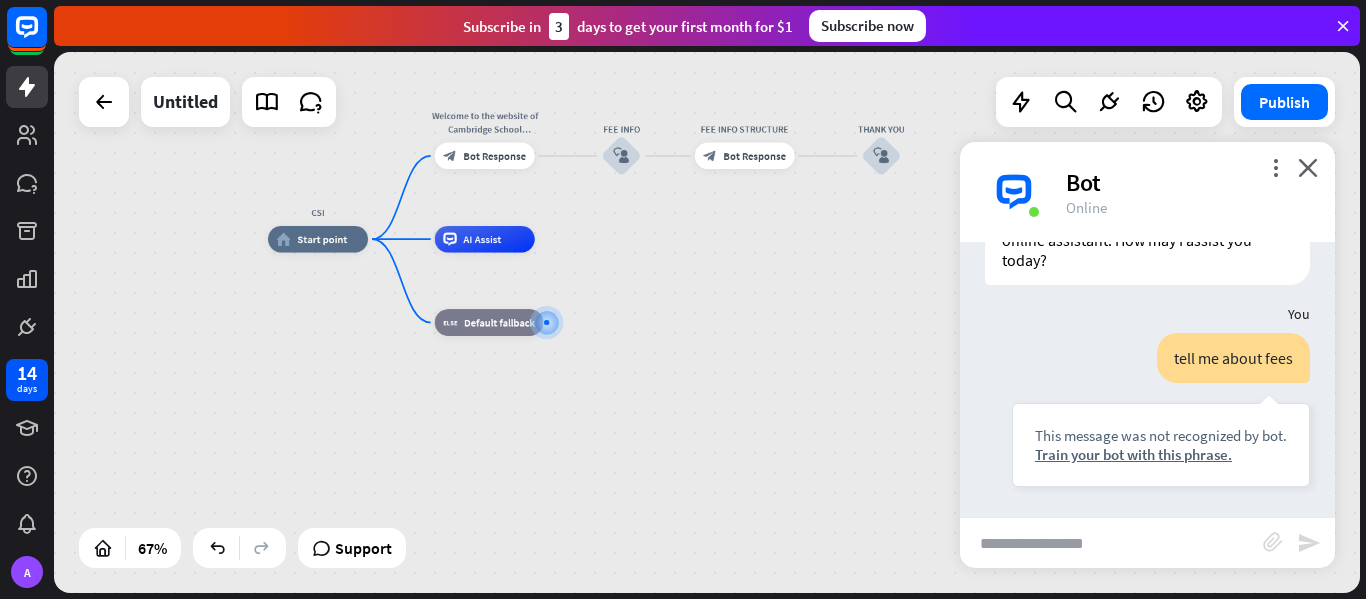 click at bounding box center [1111, 543] 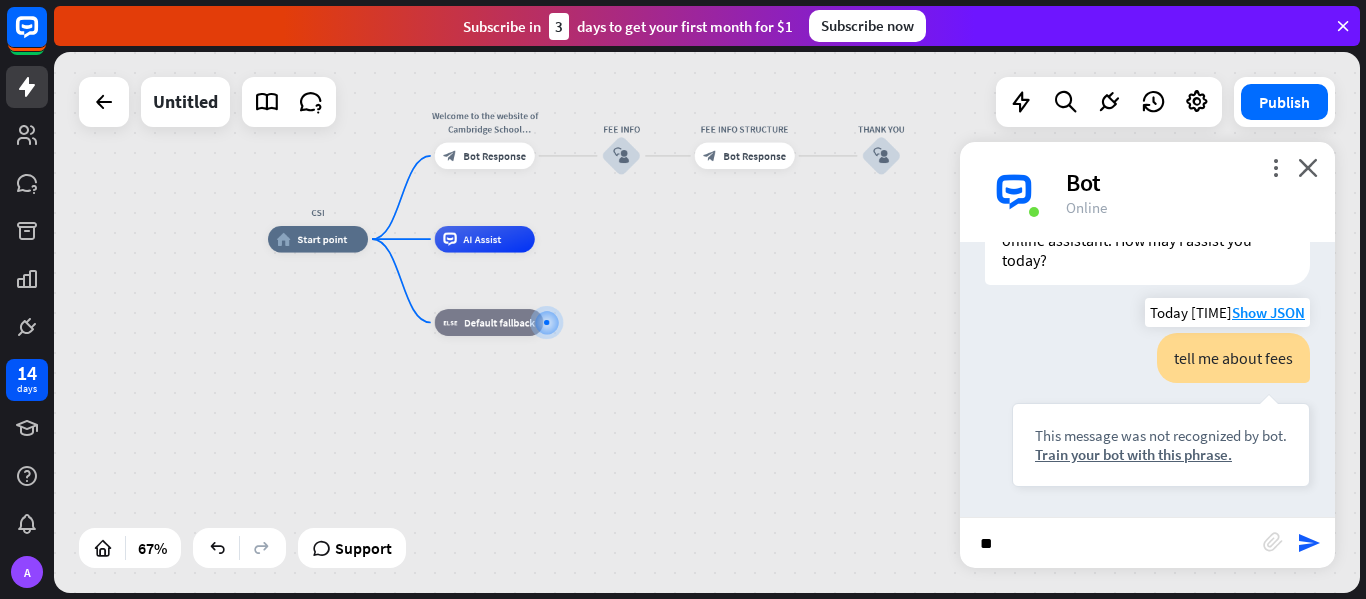 type on "*" 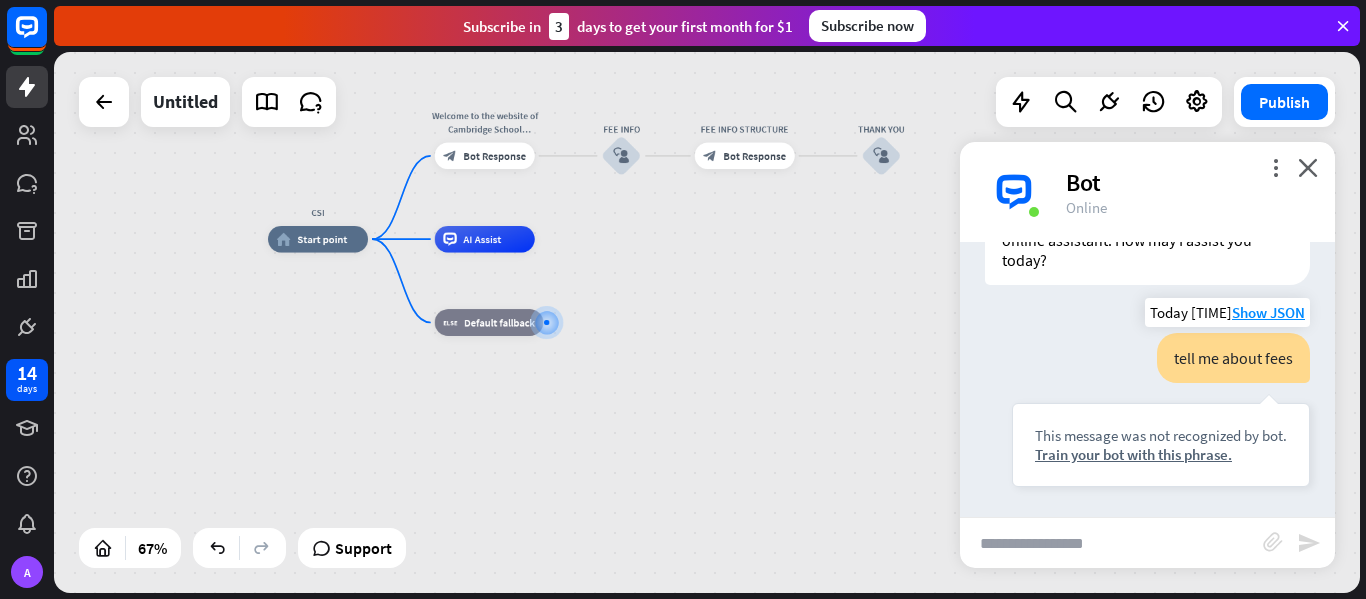 type on "*" 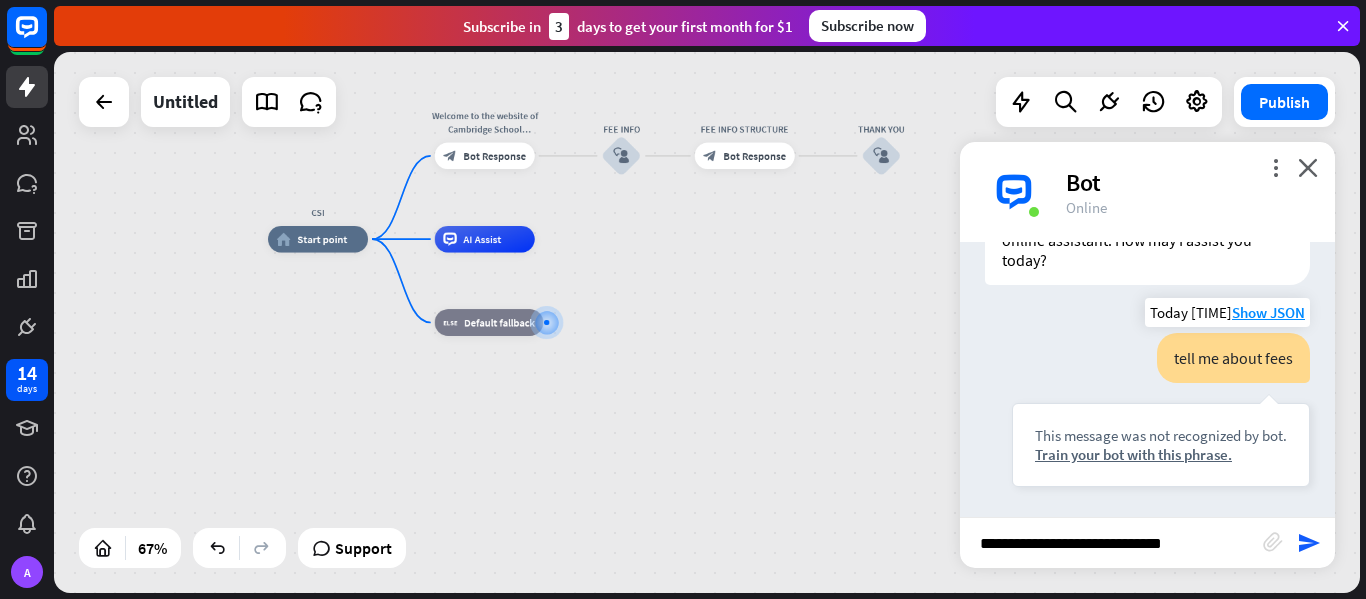 type on "**********" 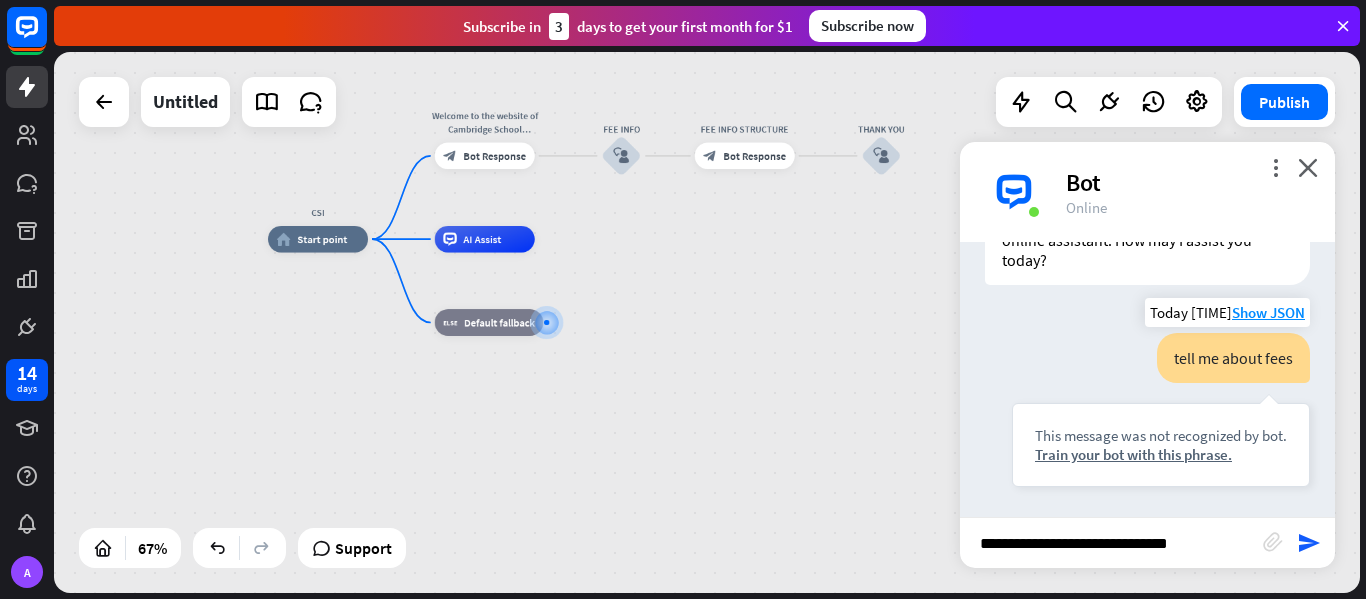 type 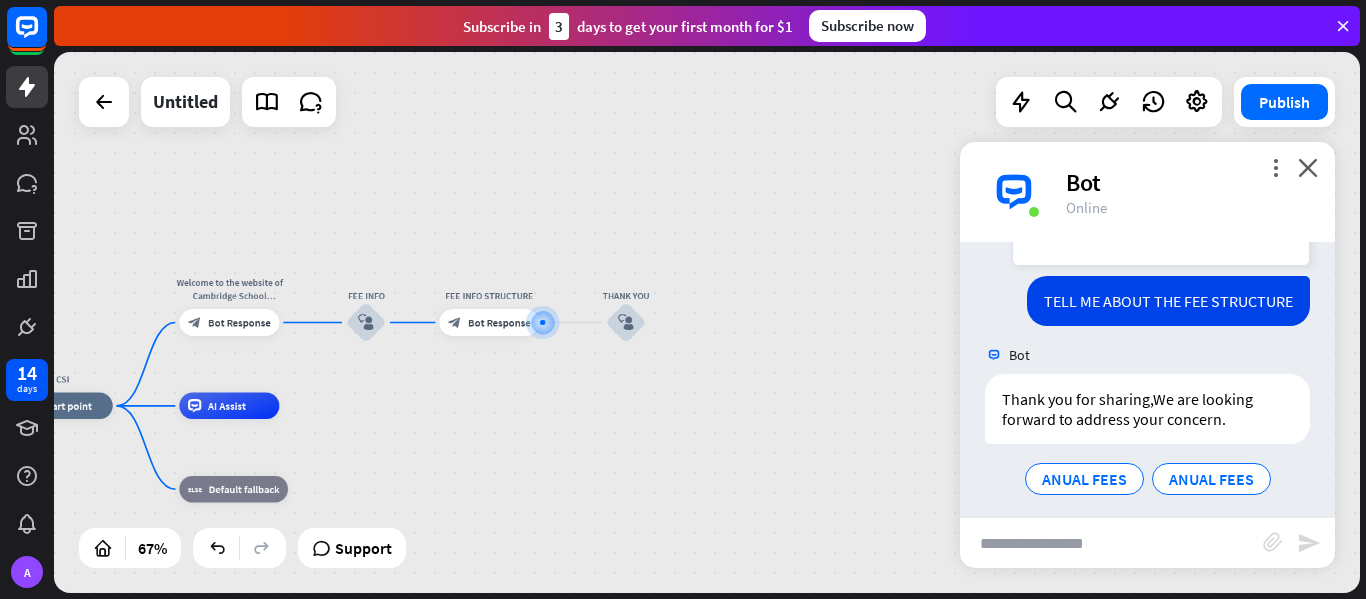 scroll, scrollTop: 554, scrollLeft: 0, axis: vertical 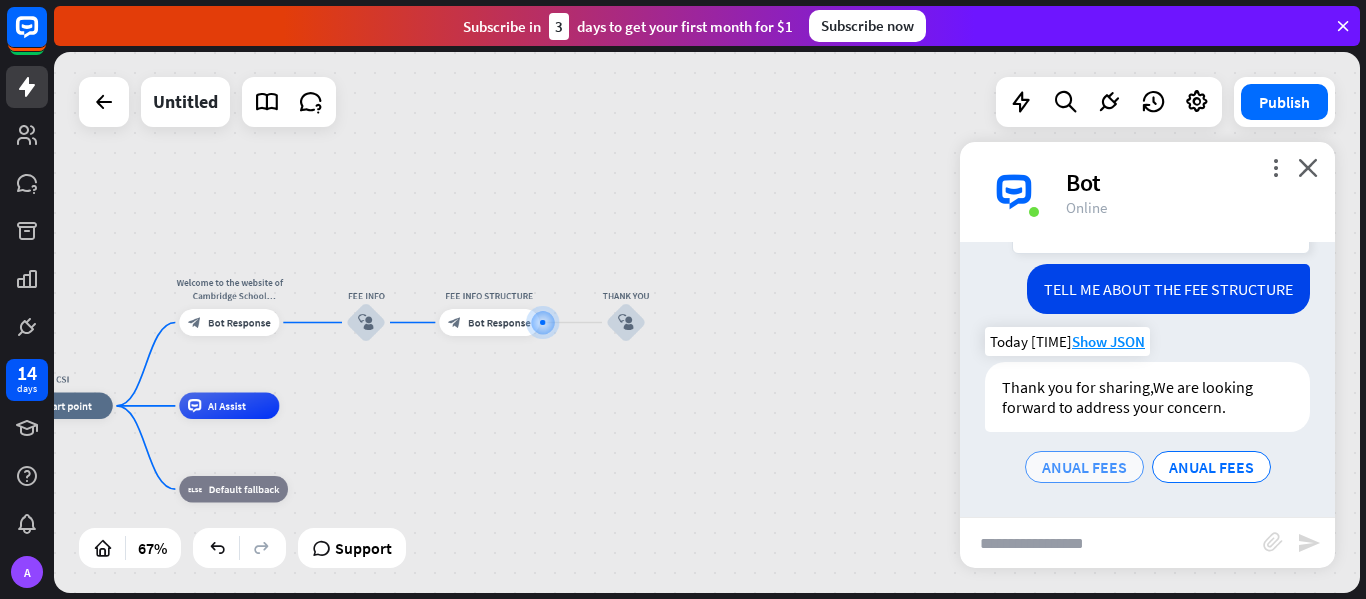 click on "ANUAL FEES" at bounding box center [1084, 467] 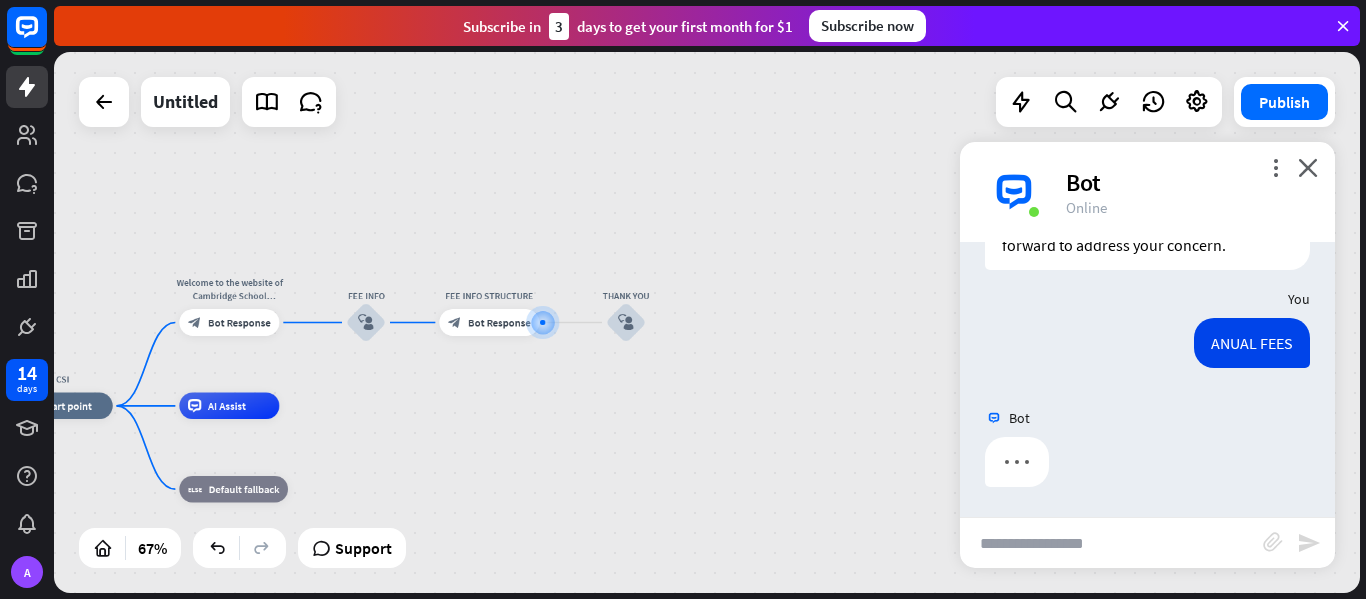 scroll, scrollTop: 701, scrollLeft: 0, axis: vertical 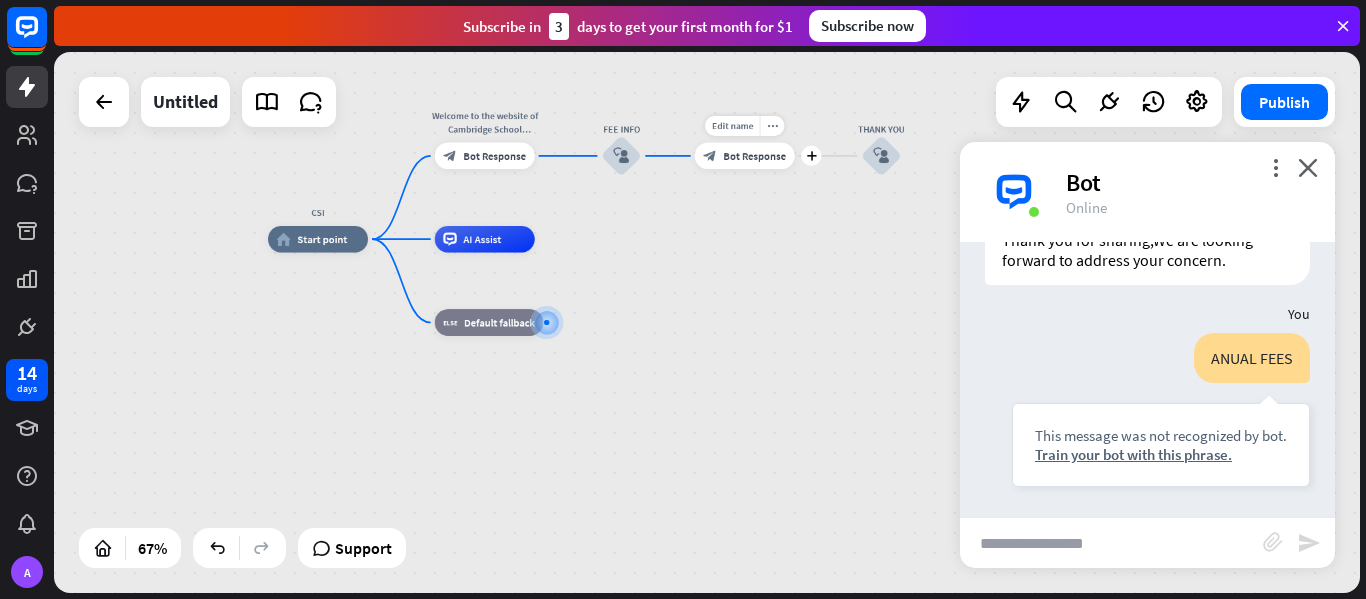 click on "Bot Response" at bounding box center [754, 155] 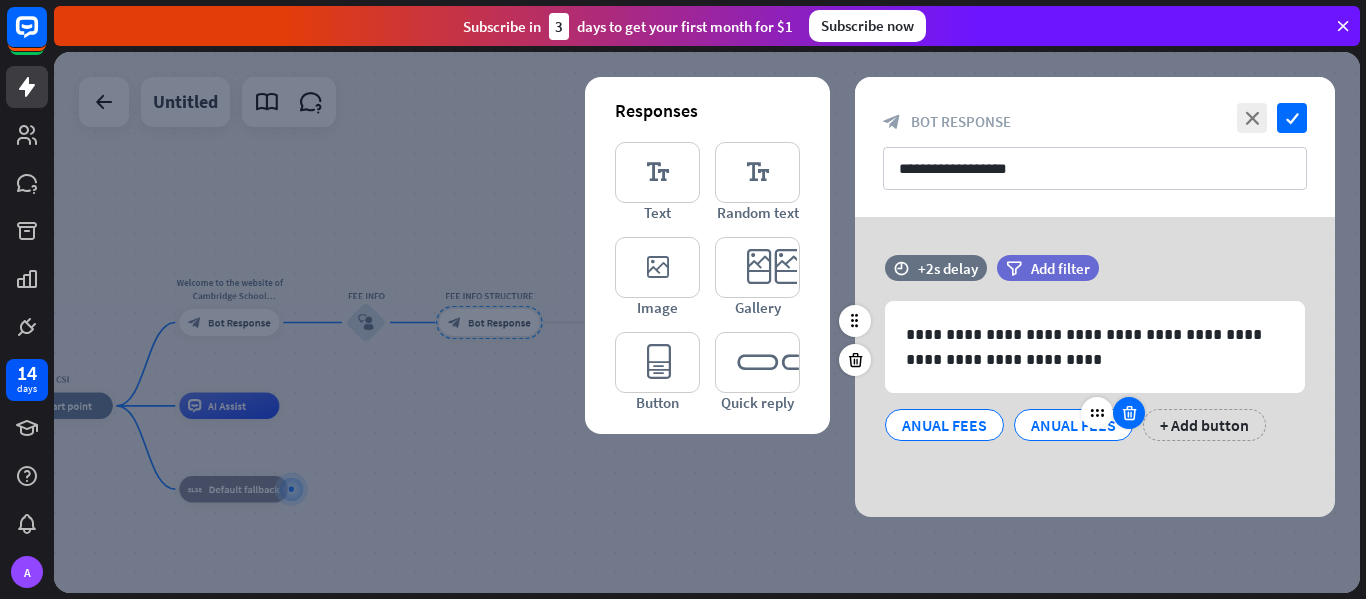 click at bounding box center [1129, 413] 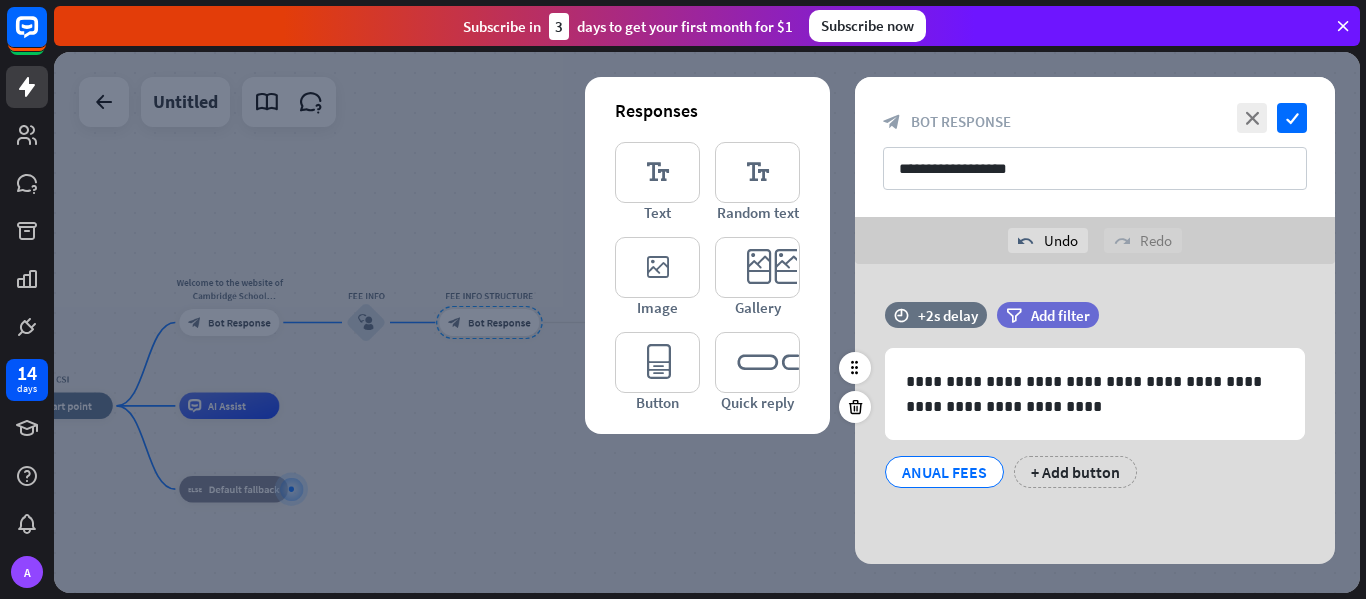 click on "ANUAL FEES" at bounding box center (944, 472) 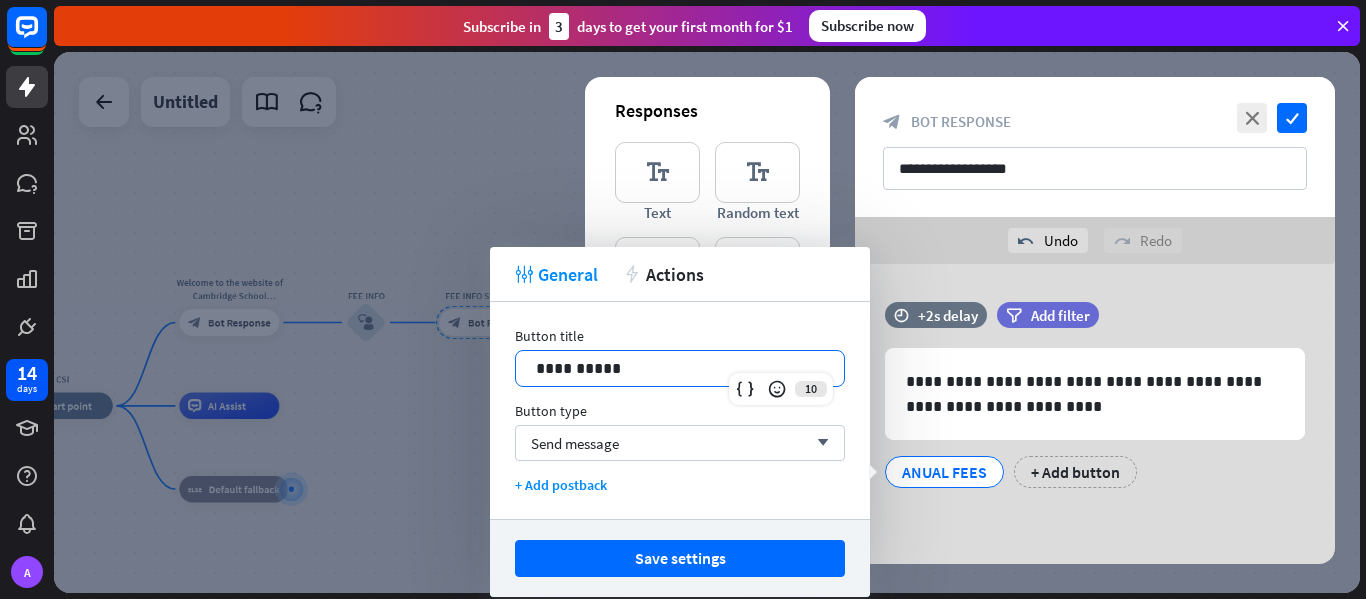 click on "**********" at bounding box center (680, 368) 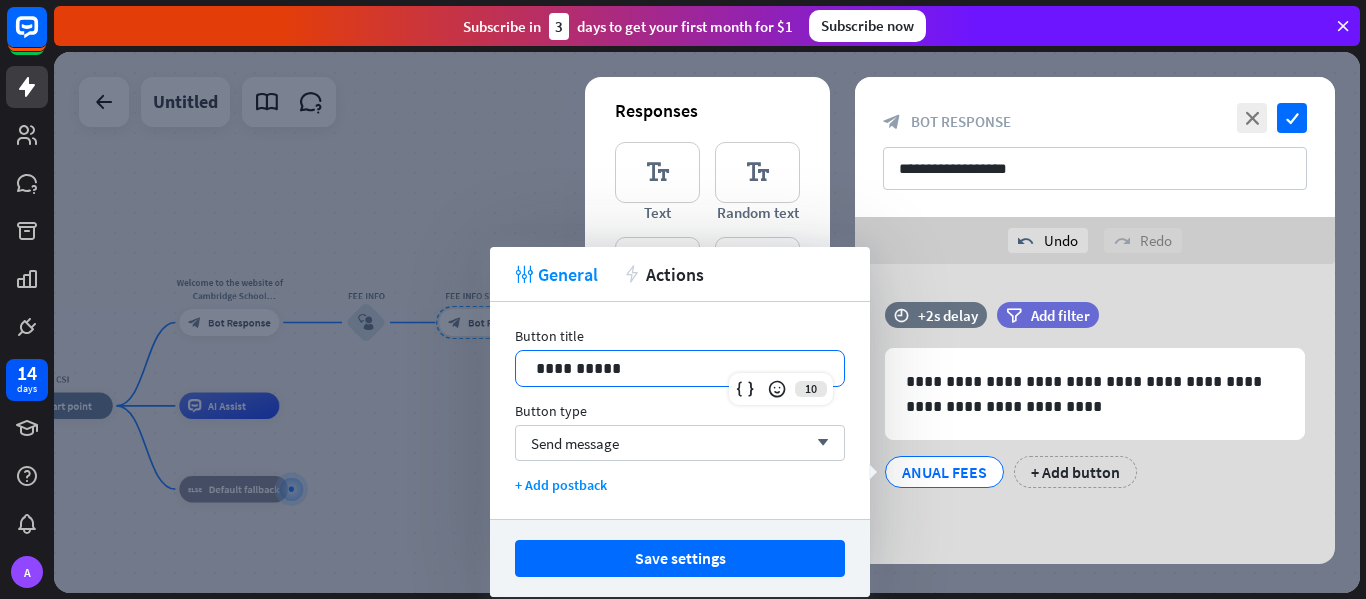type 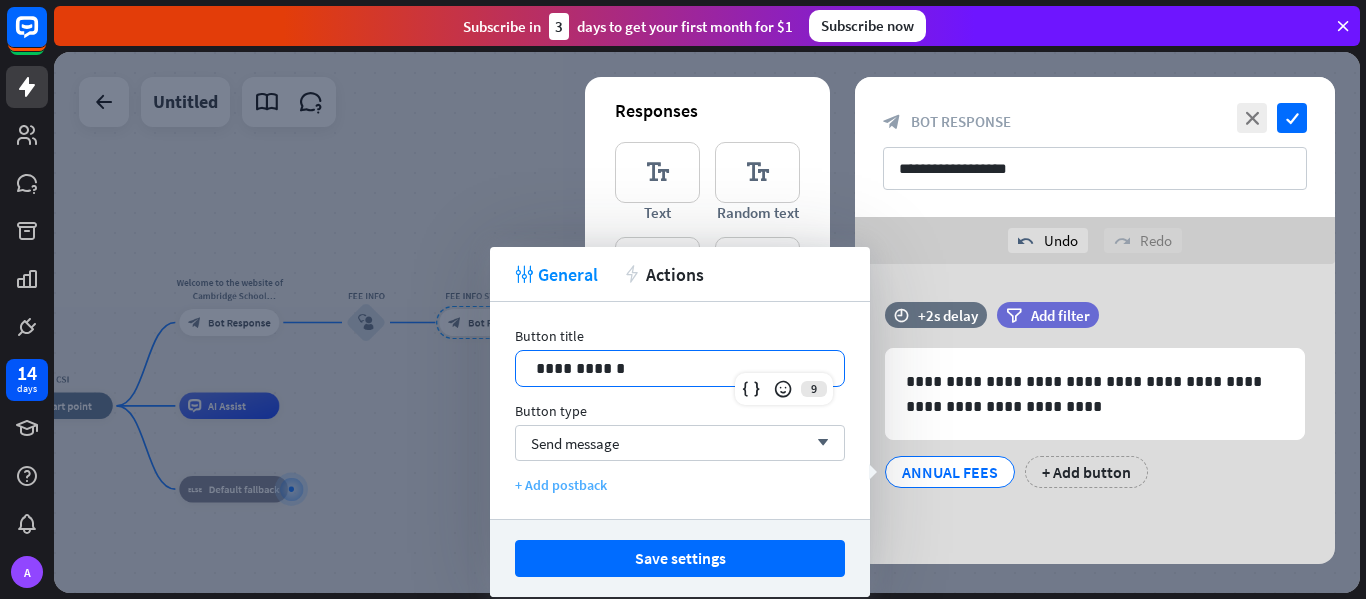 click on "+ Add postback" at bounding box center (680, 485) 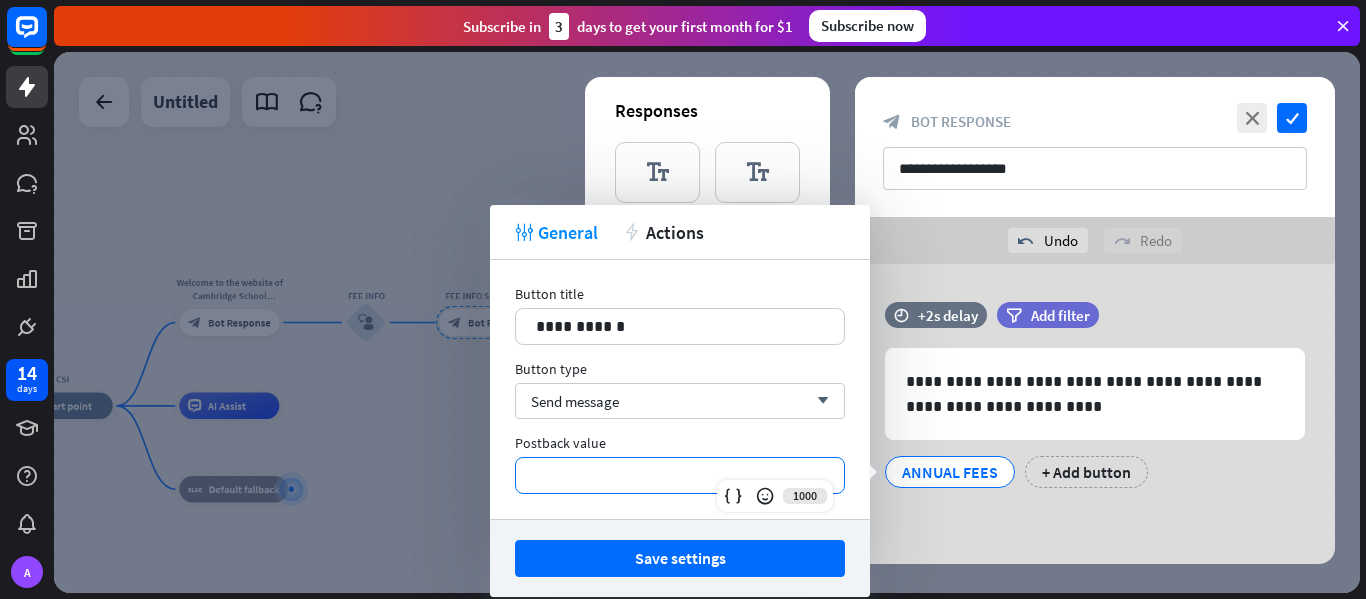 click on "**********" at bounding box center [680, 475] 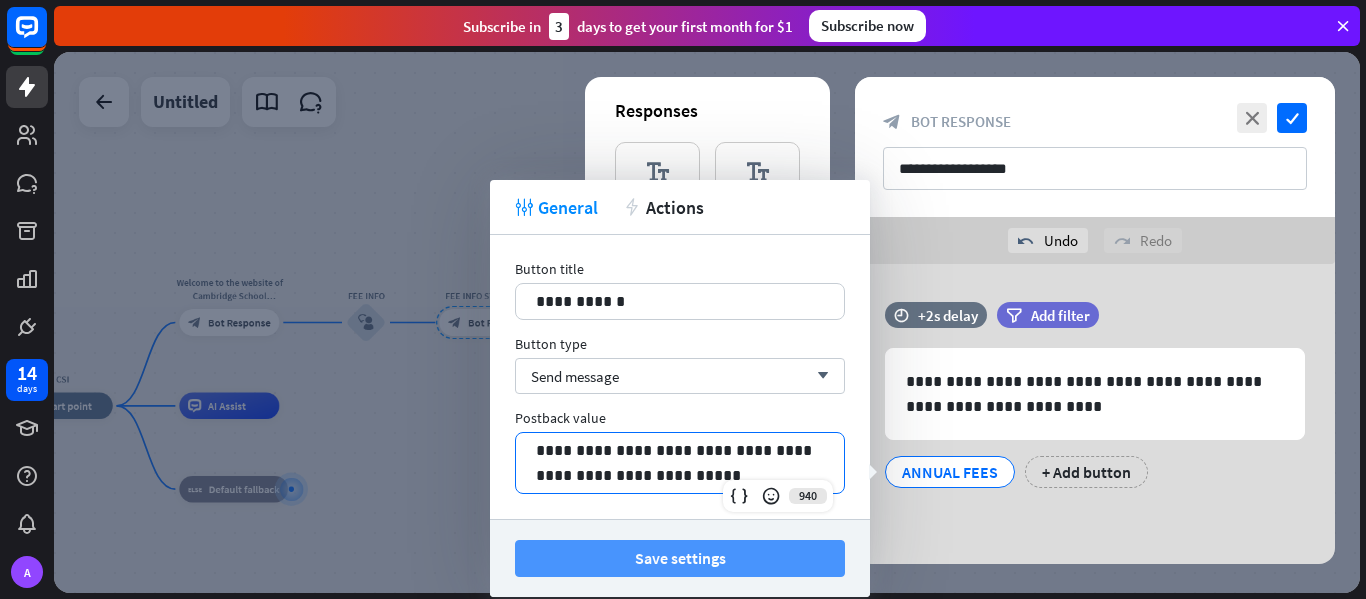 click on "Save settings" at bounding box center (680, 558) 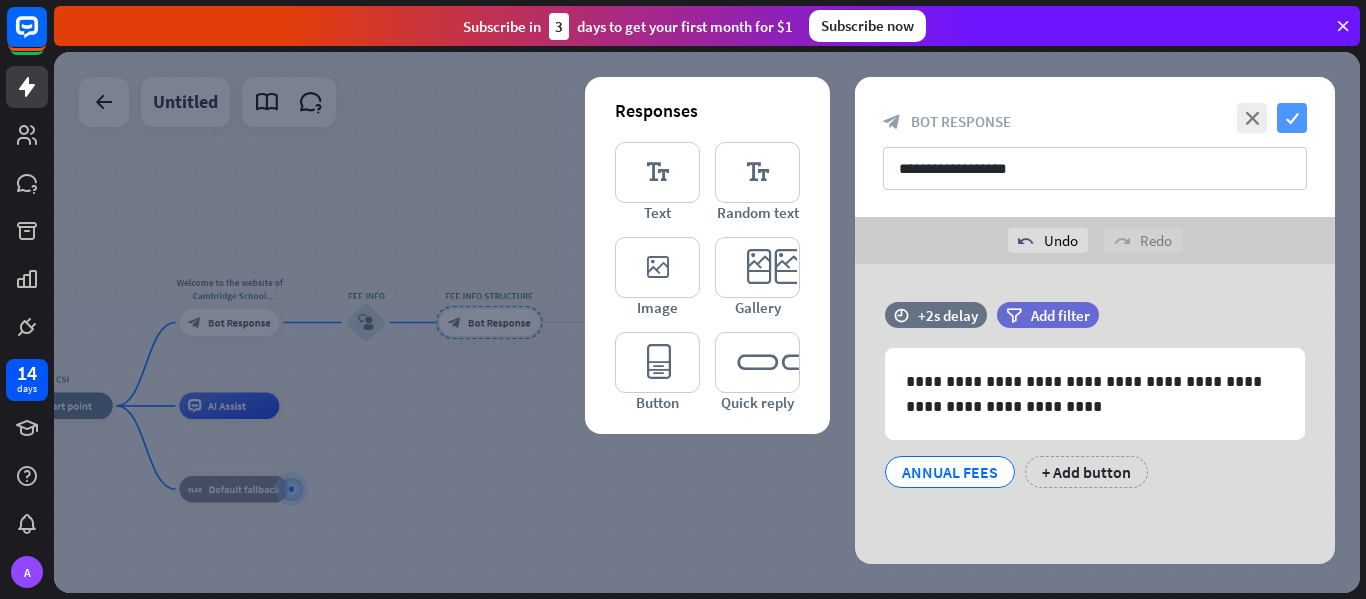 click on "check" at bounding box center (1292, 118) 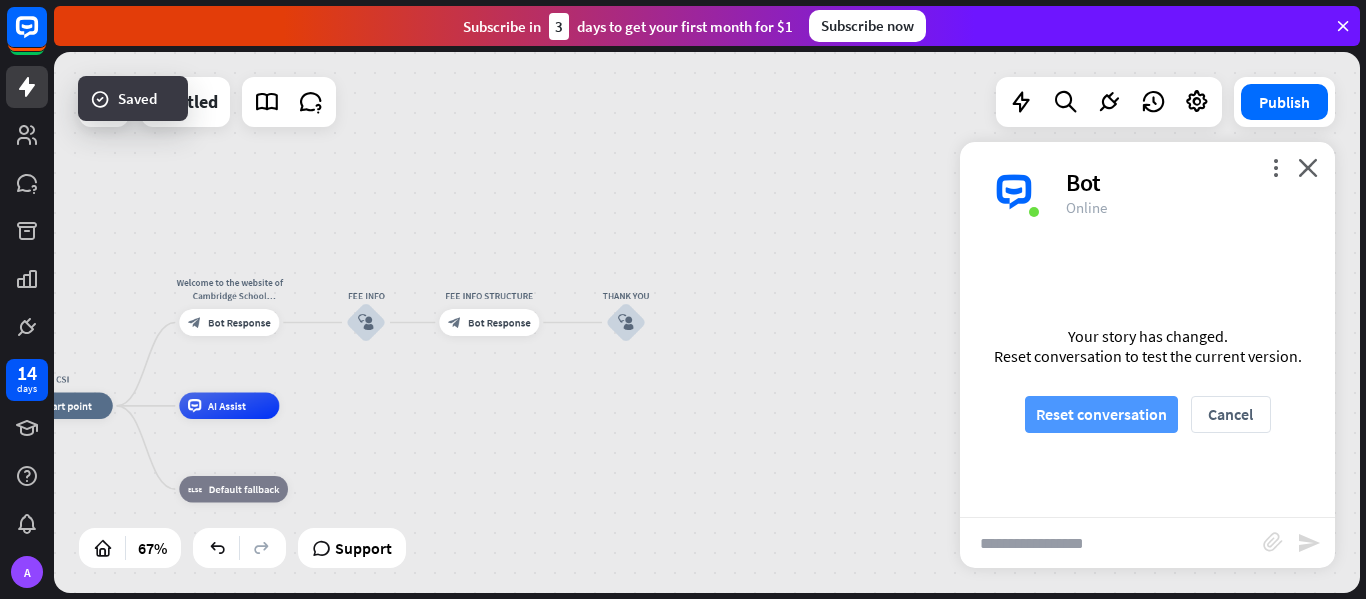 click on "Reset conversation" at bounding box center [1101, 414] 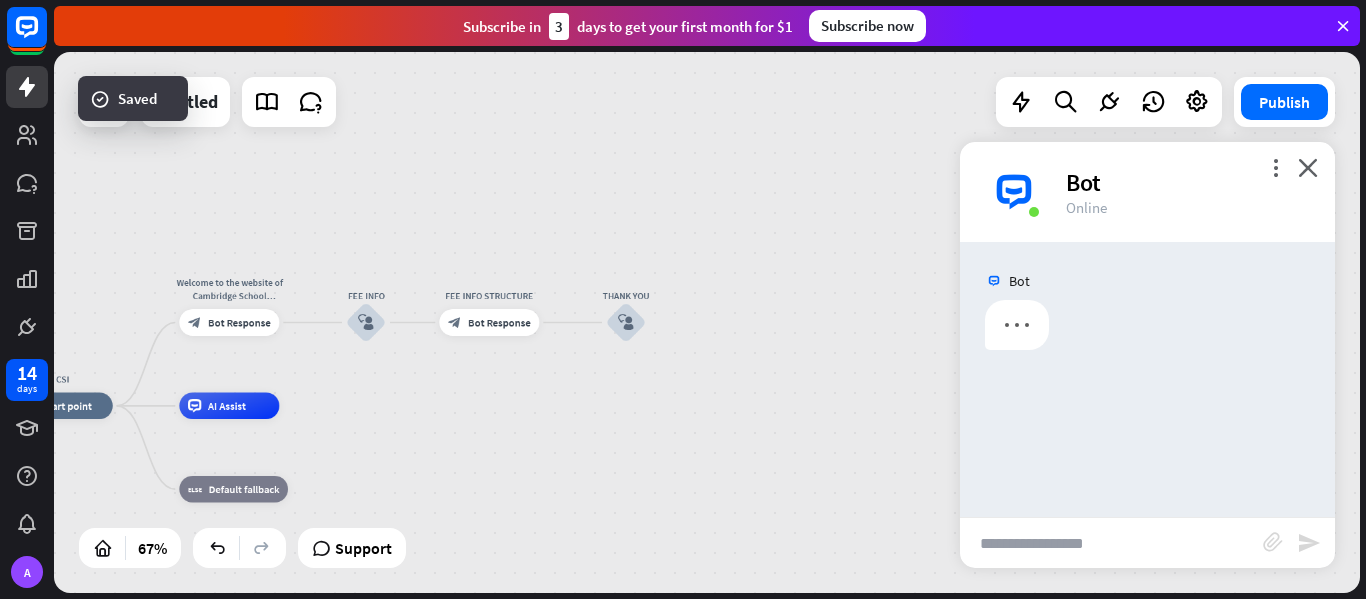 scroll, scrollTop: 0, scrollLeft: 0, axis: both 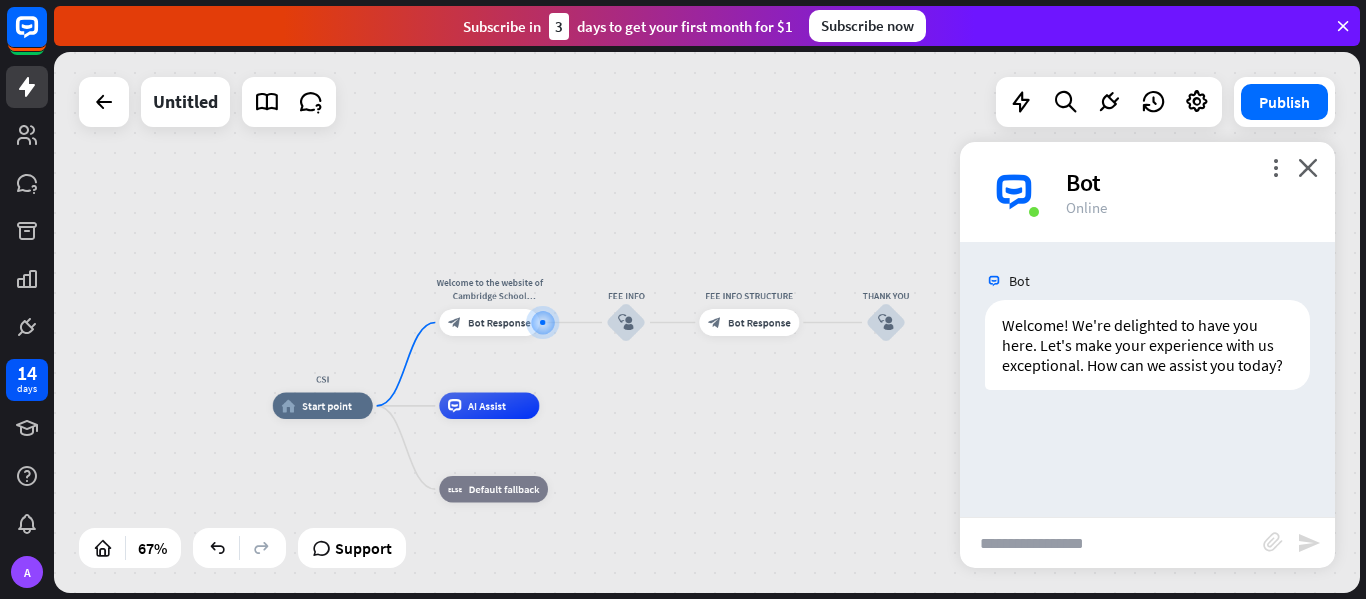 click at bounding box center (1111, 543) 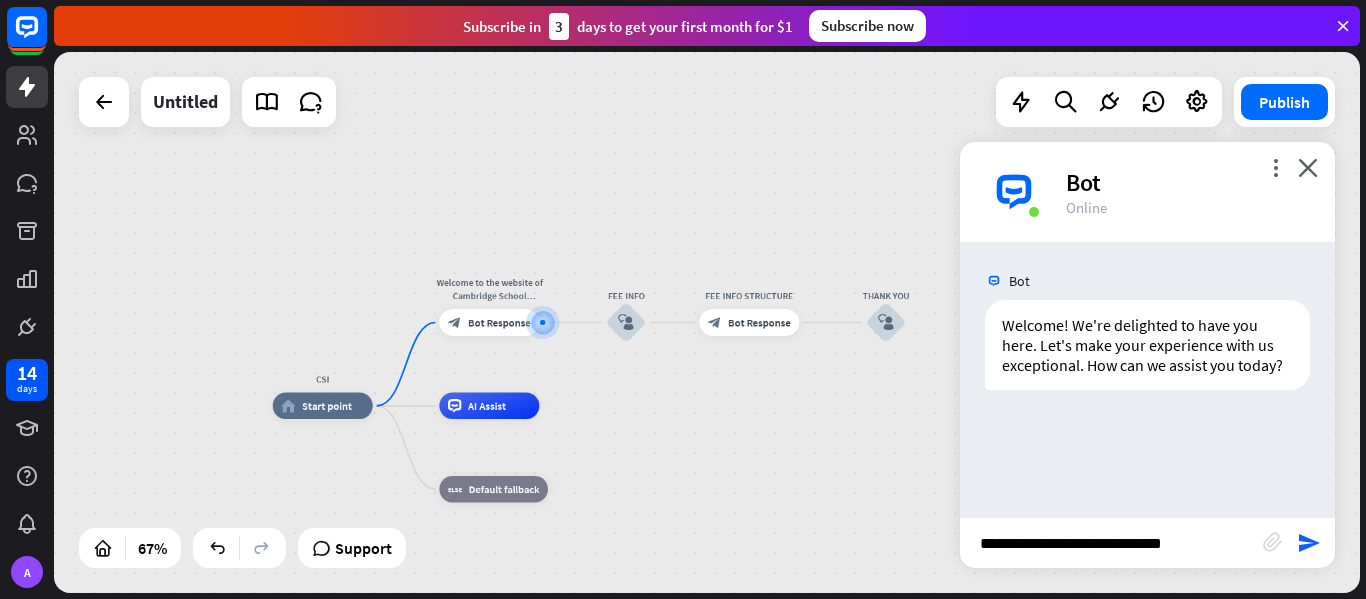 type on "**********" 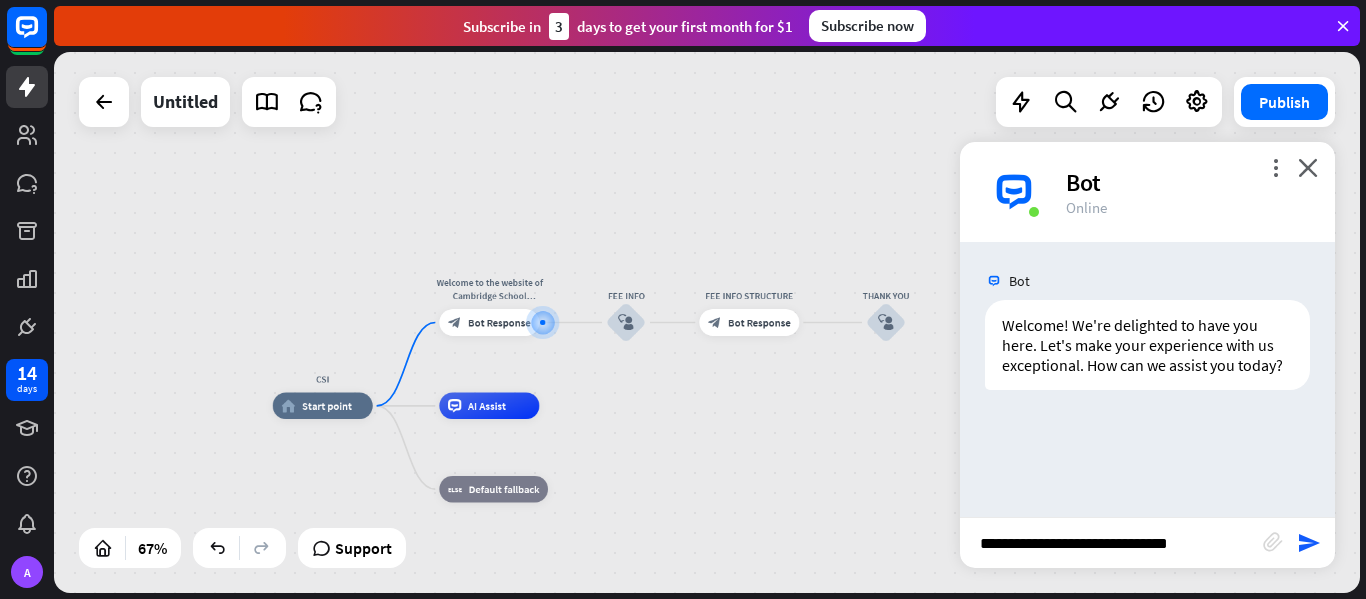 type 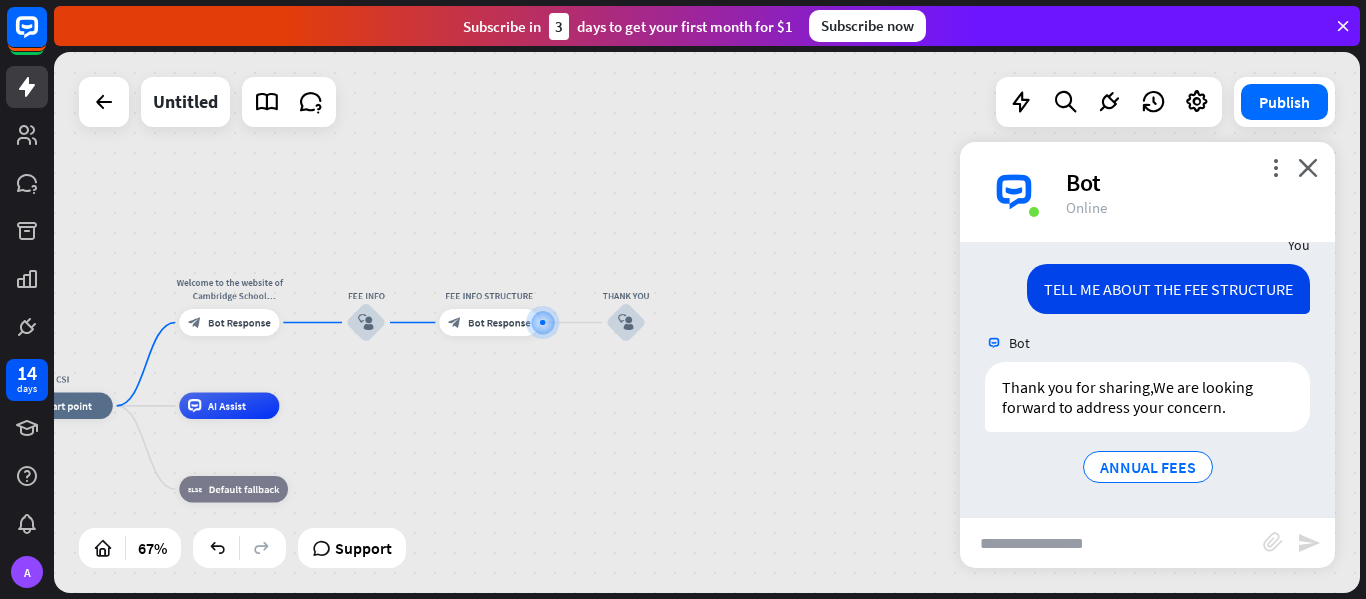 scroll, scrollTop: 194, scrollLeft: 0, axis: vertical 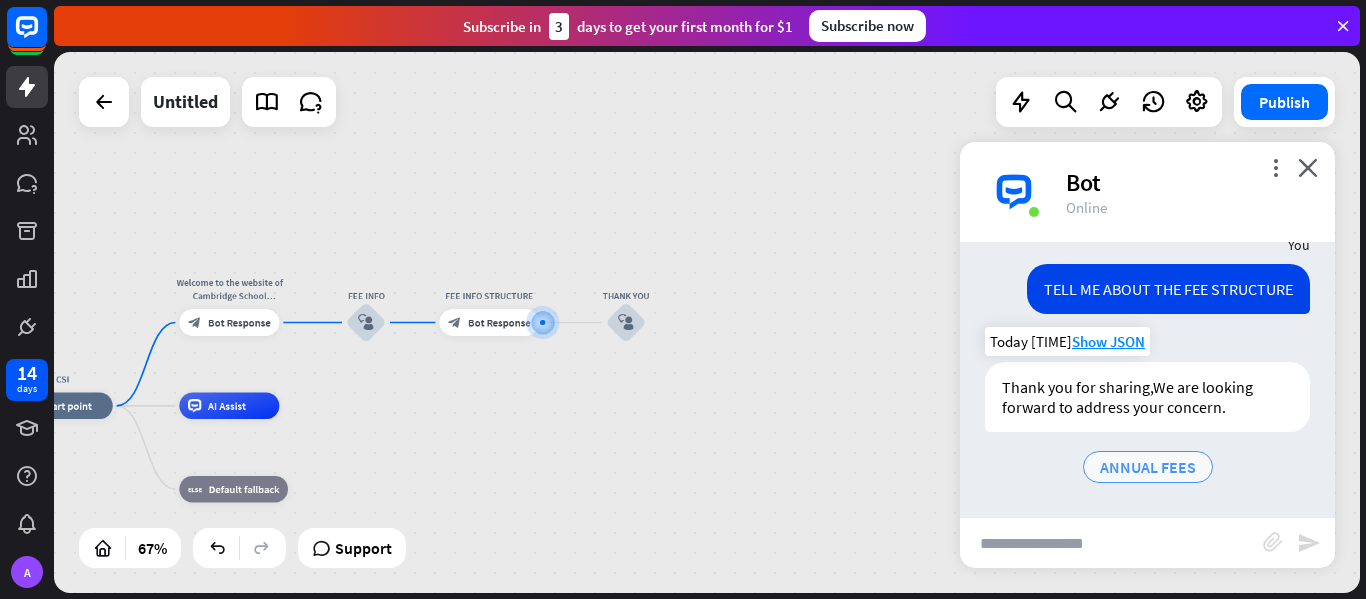 click on "ANNUAL FEES" at bounding box center (1148, 467) 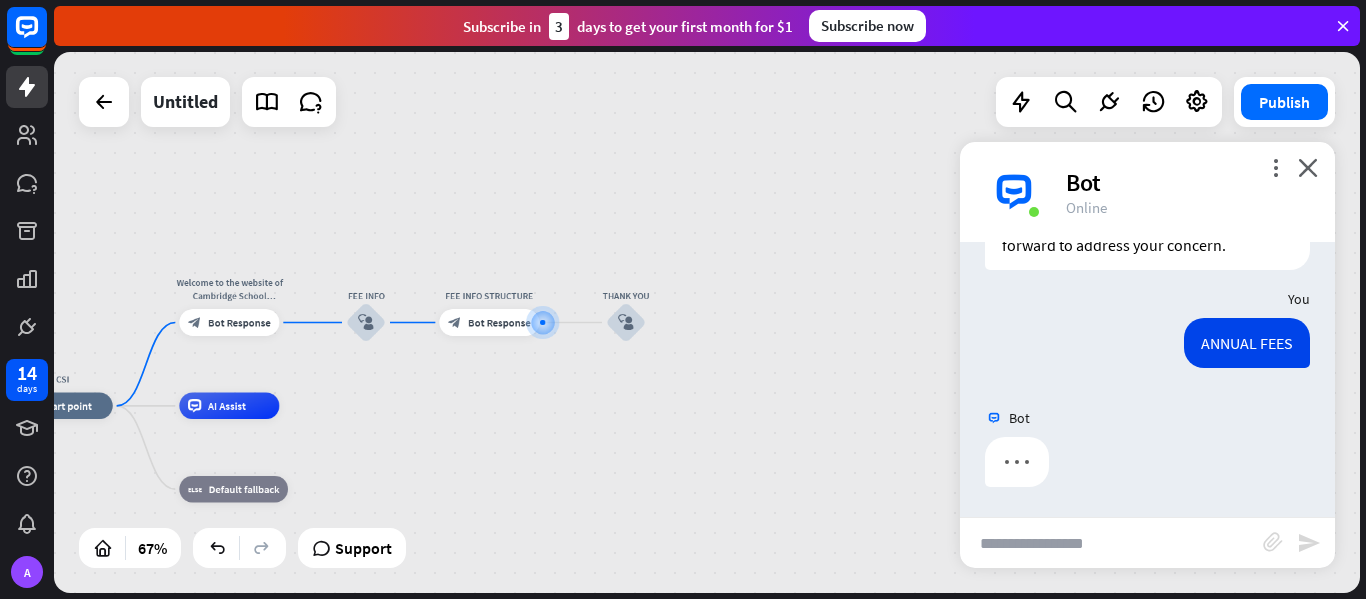 scroll, scrollTop: 341, scrollLeft: 0, axis: vertical 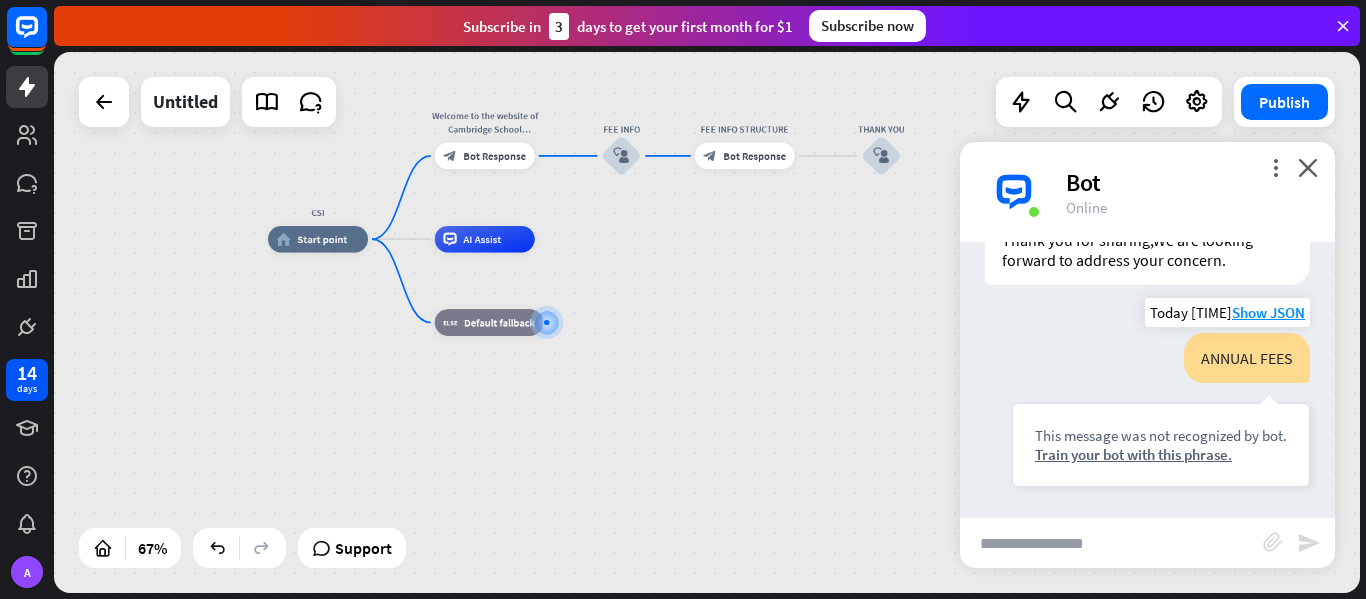 click on "ANNUAL FEES" at bounding box center (1247, 358) 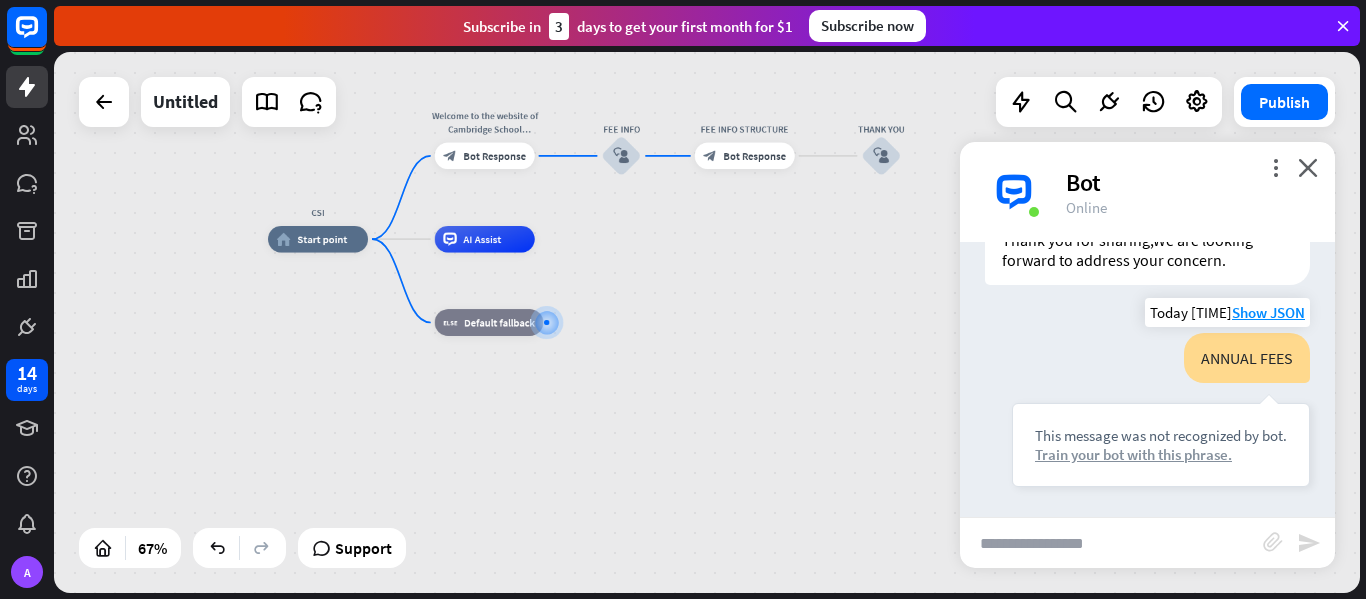 click on "Train your bot with this phrase." at bounding box center (1161, 454) 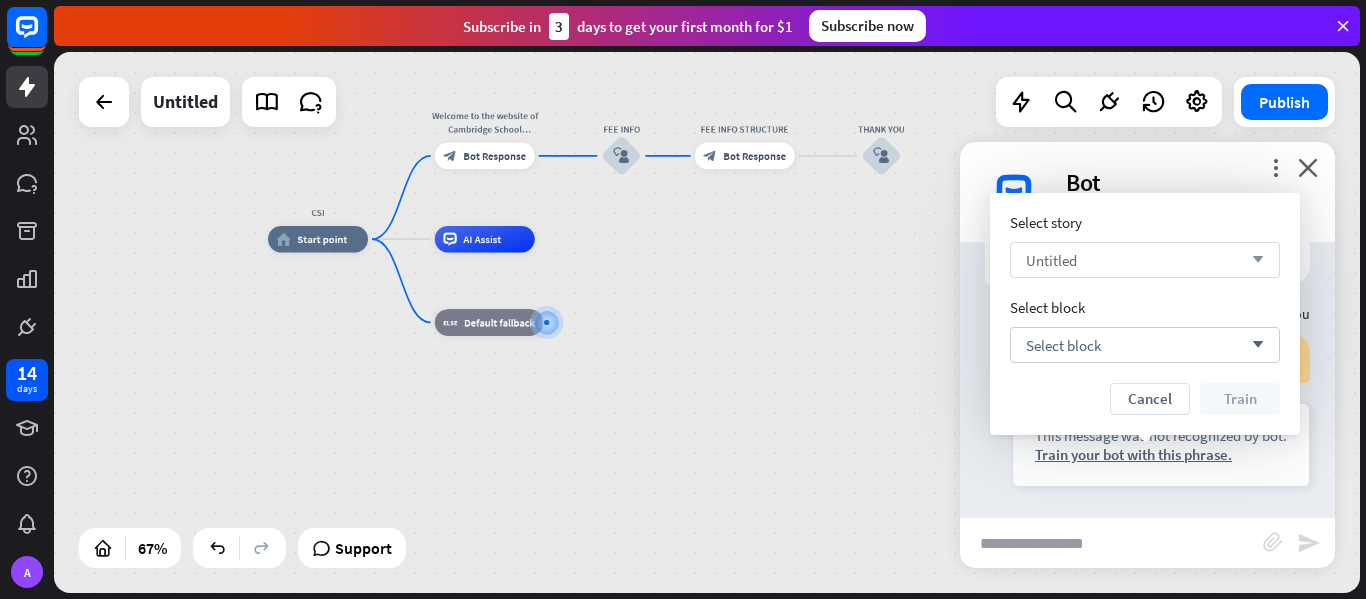 click on "Untitled
arrow_down" at bounding box center [1145, 260] 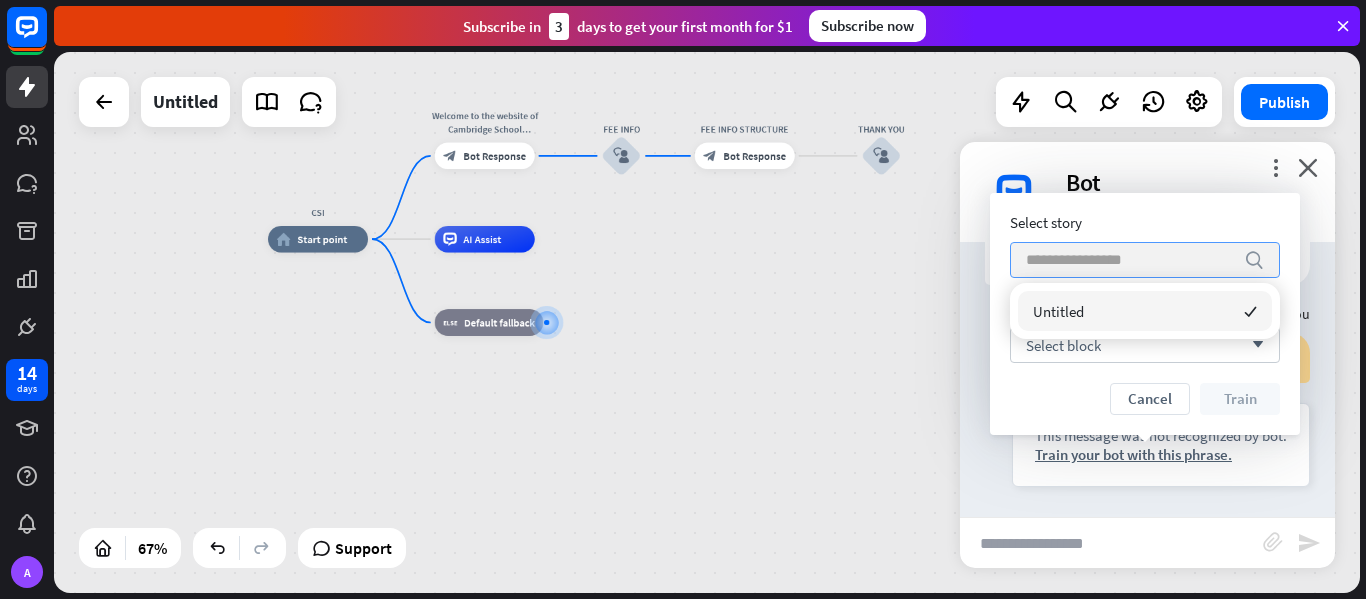 click at bounding box center (1130, 260) 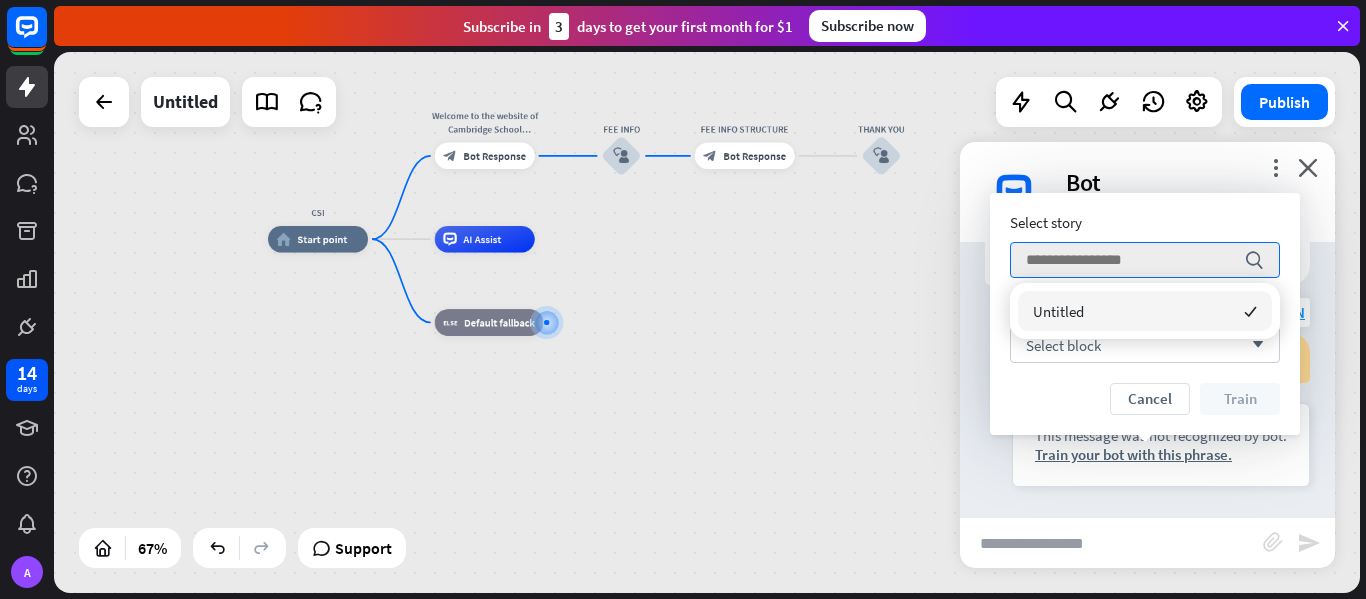 drag, startPoint x: 1002, startPoint y: 396, endPoint x: 1048, endPoint y: 378, distance: 49.396355 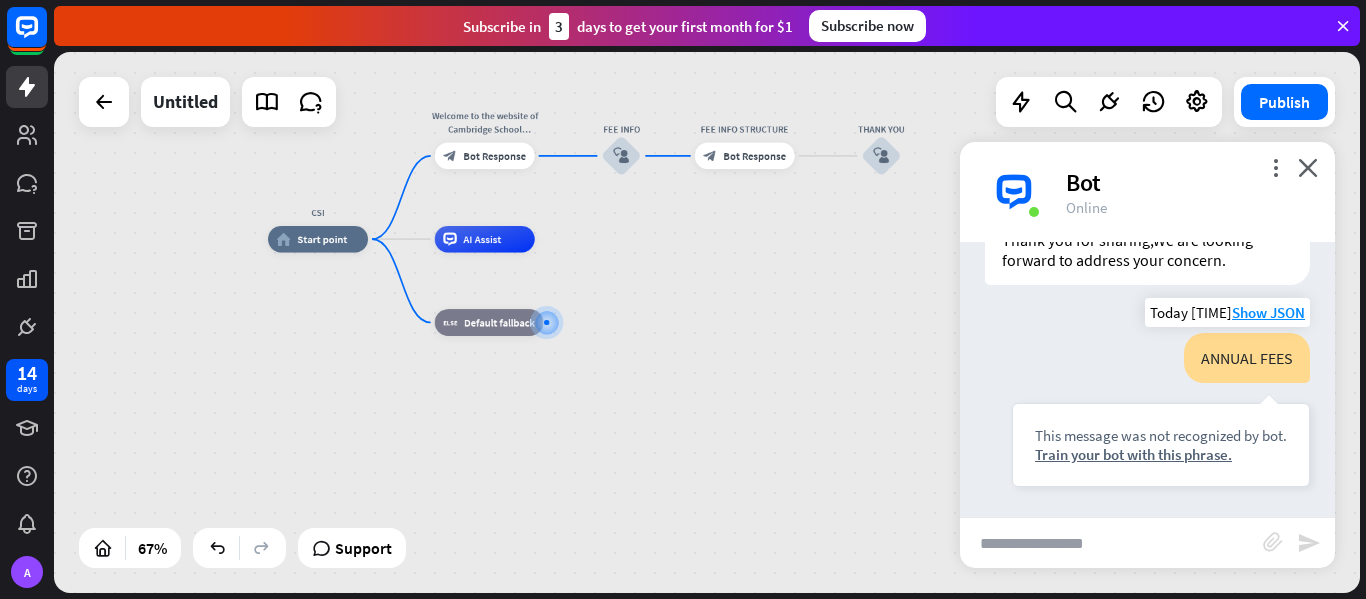 drag, startPoint x: 1198, startPoint y: 469, endPoint x: 819, endPoint y: 335, distance: 401.9913 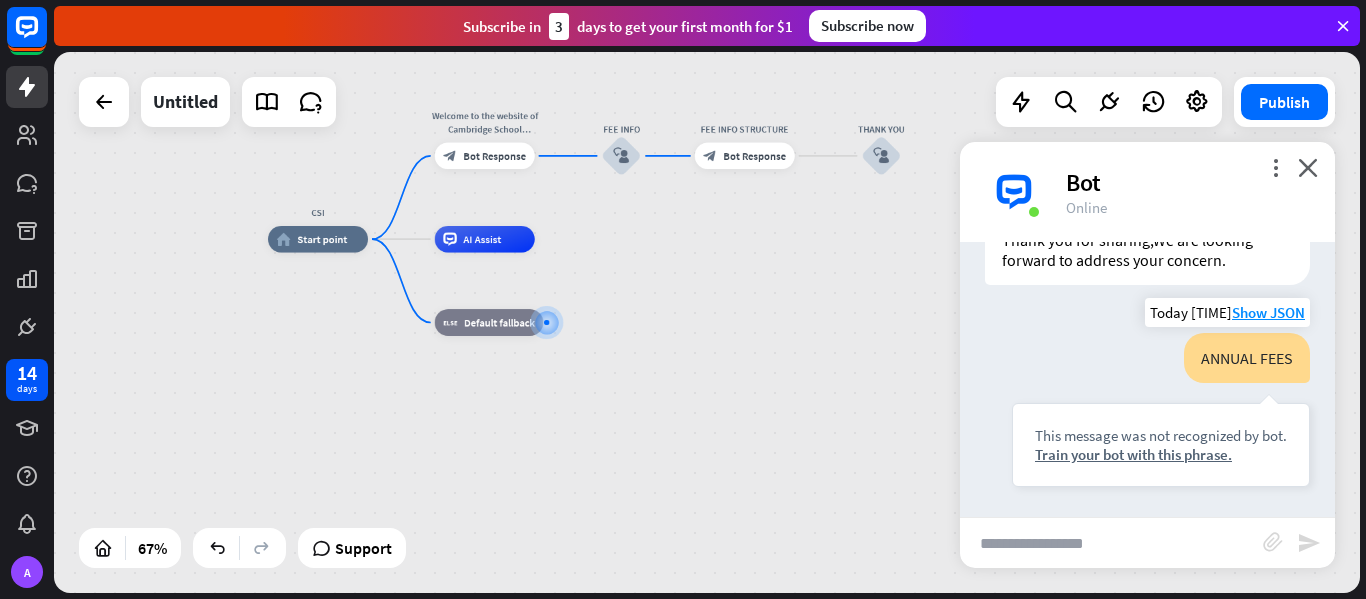 click on "This message was not recognized by bot.
Train your bot with this phrase." at bounding box center [1161, 445] 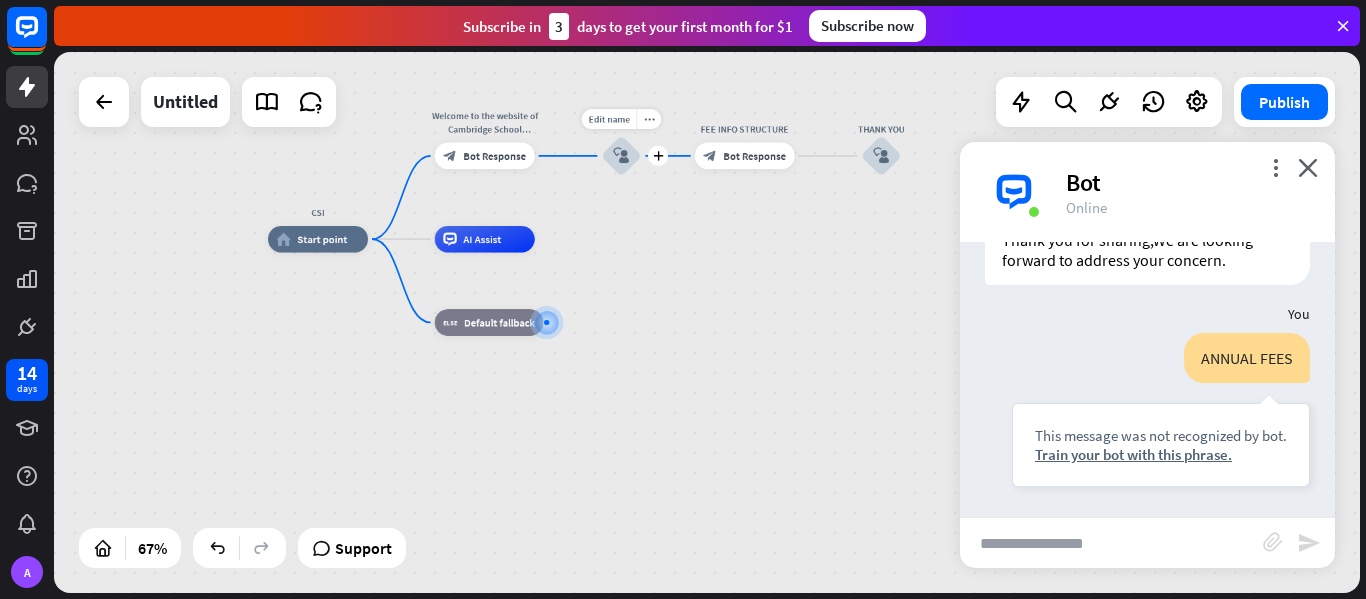 click on "block_user_input" at bounding box center [621, 156] 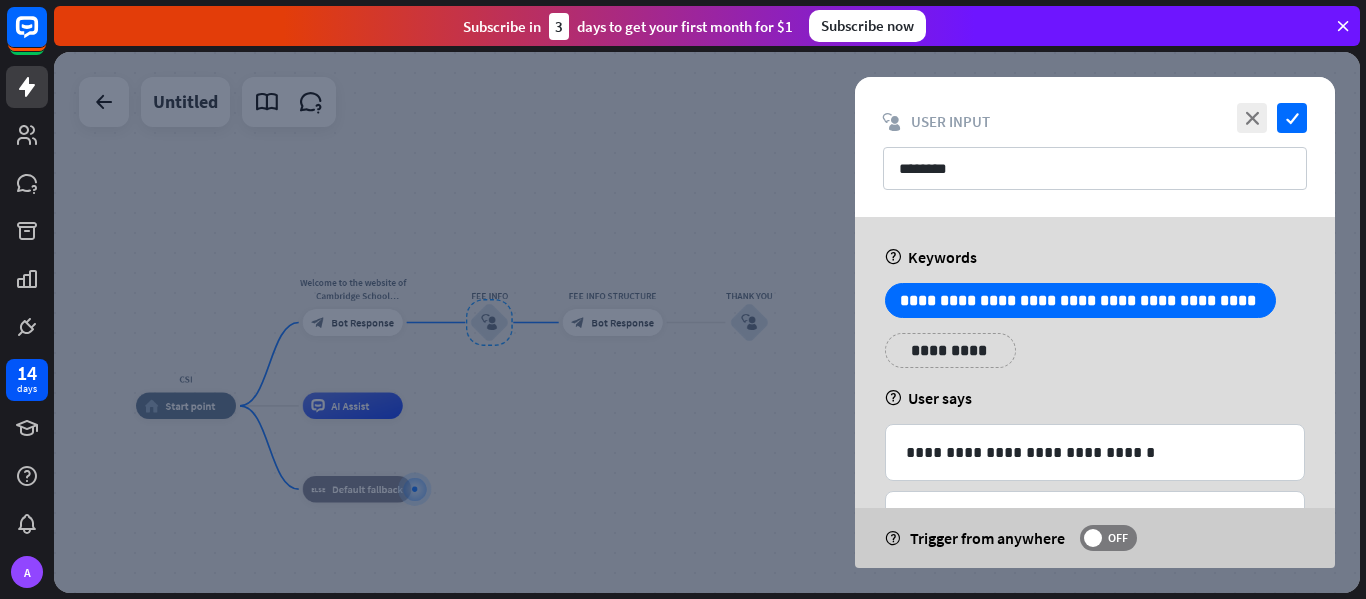 click at bounding box center [707, 322] 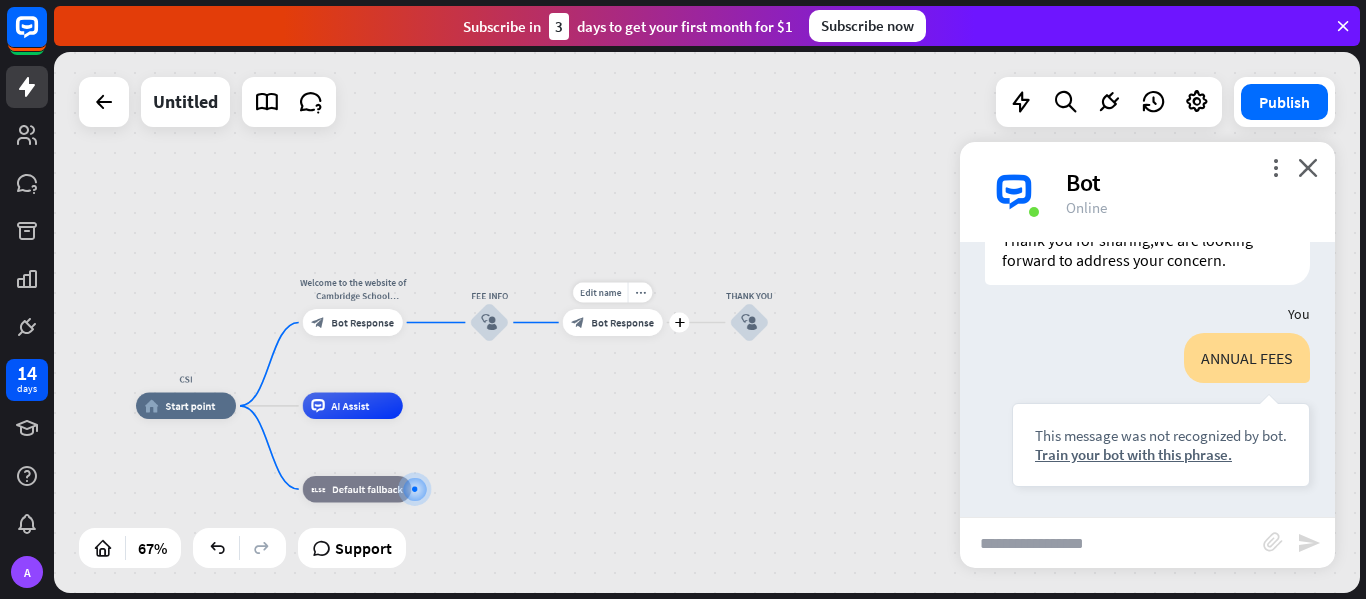 click on "Bot Response" at bounding box center (622, 322) 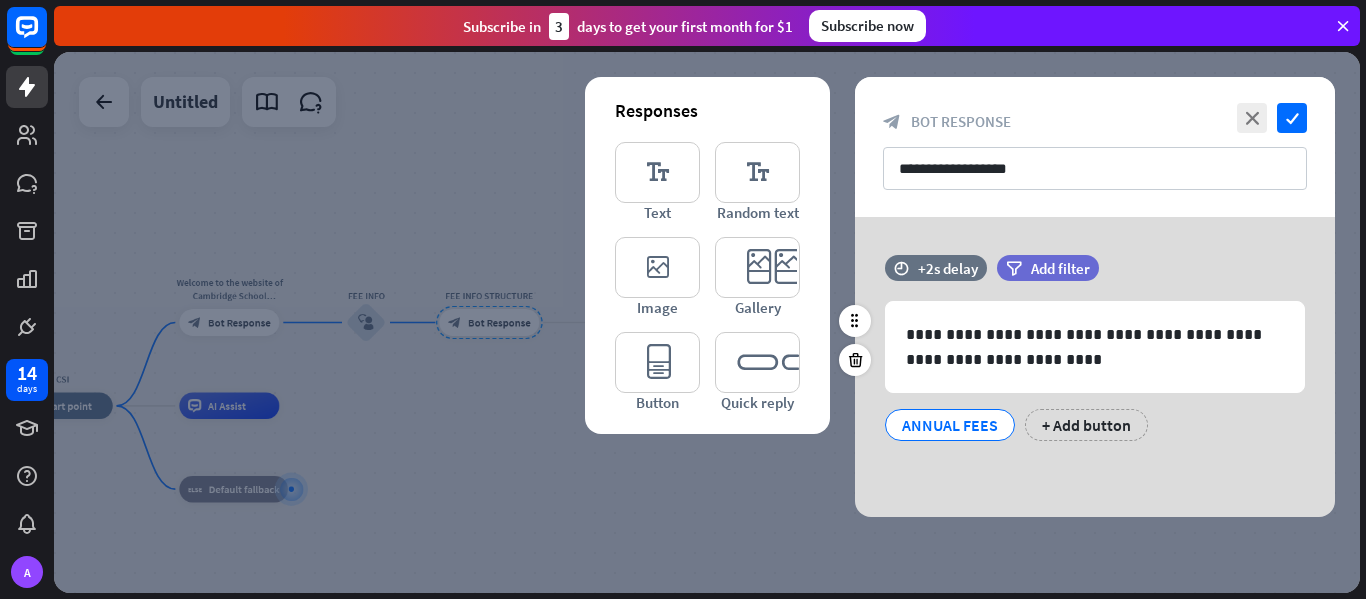 click on "ANNUAL FEES" at bounding box center [950, 425] 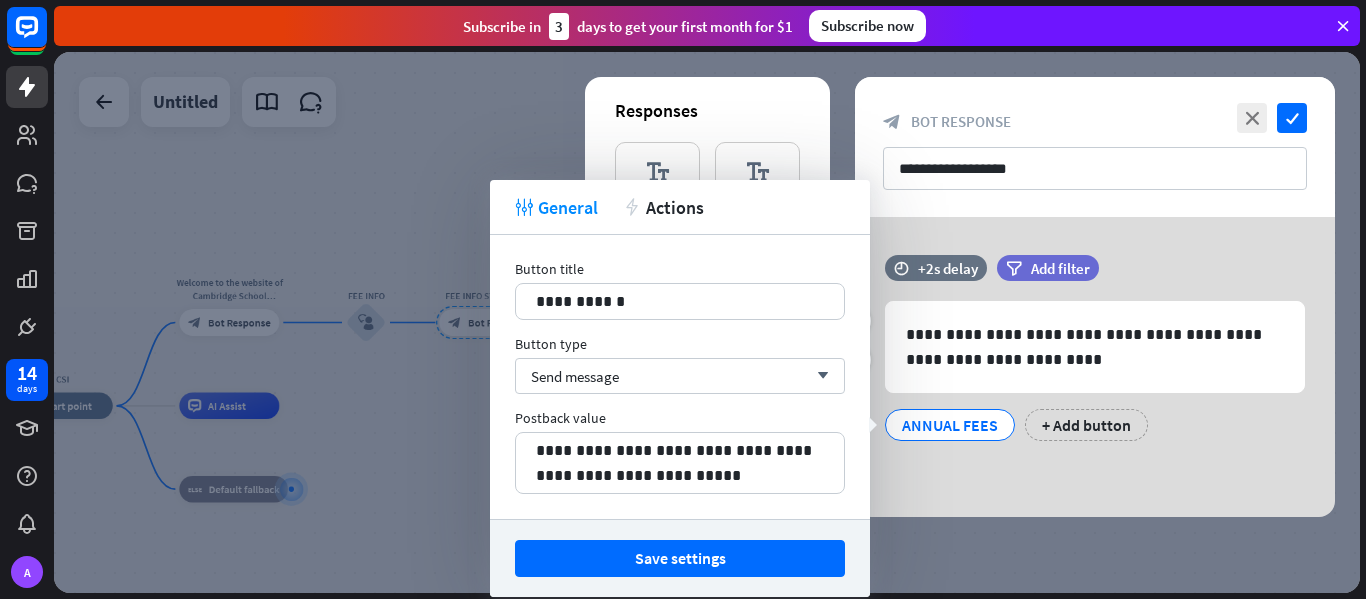 click on "ANNUAL FEES" at bounding box center [950, 425] 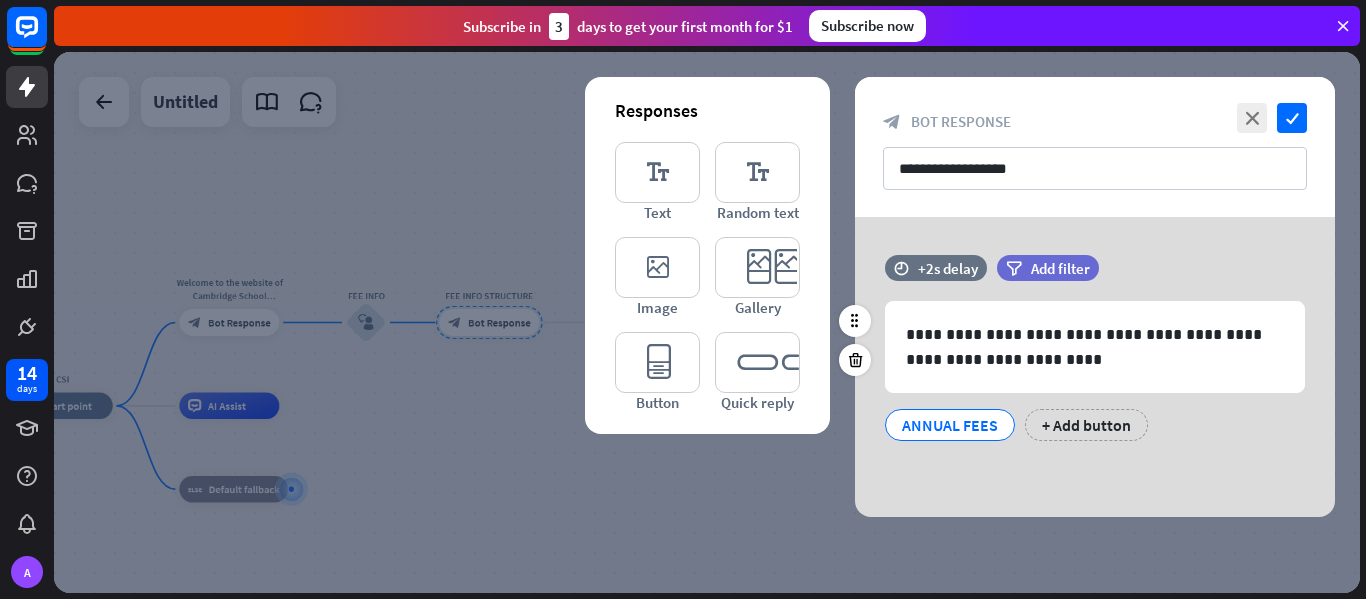 click on "ANNUAL FEES" at bounding box center [950, 425] 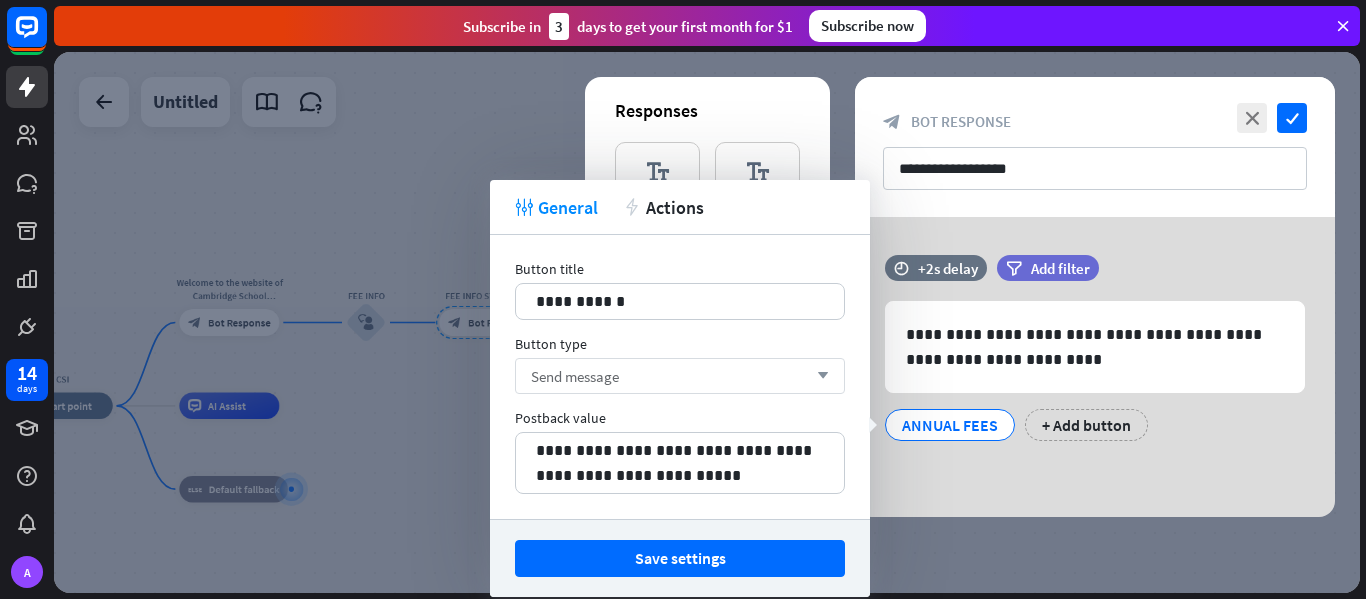 click on "Send message
arrow_down" at bounding box center [680, 376] 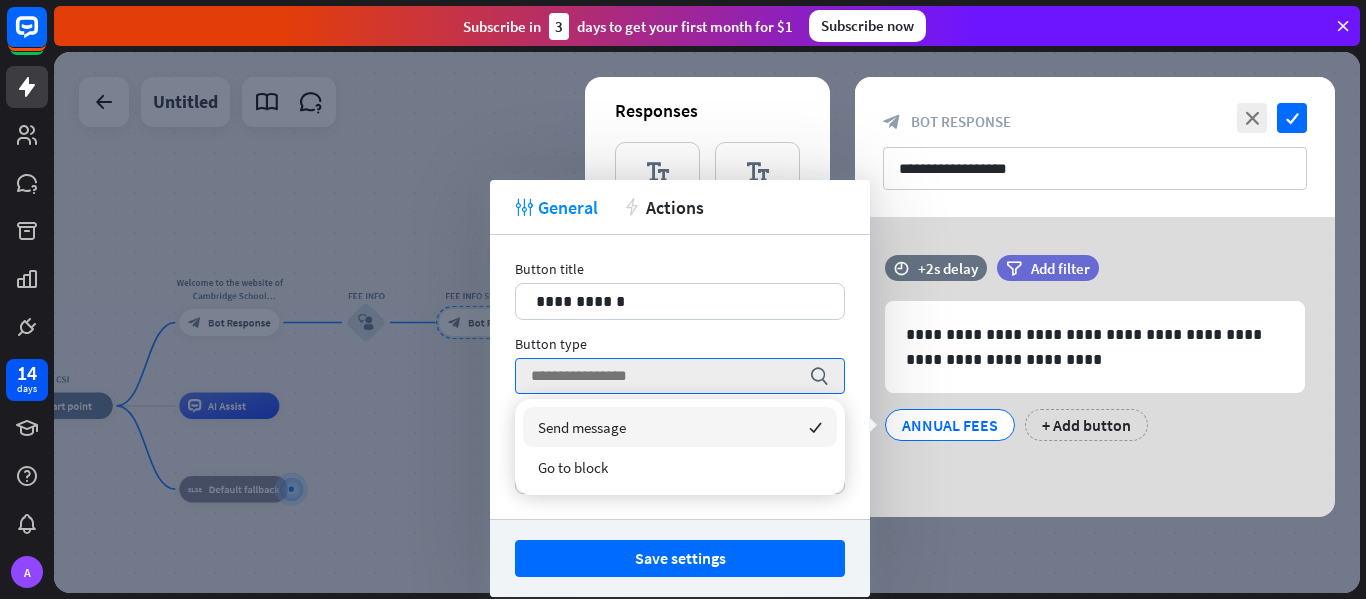 click on "Send message" at bounding box center (582, 427) 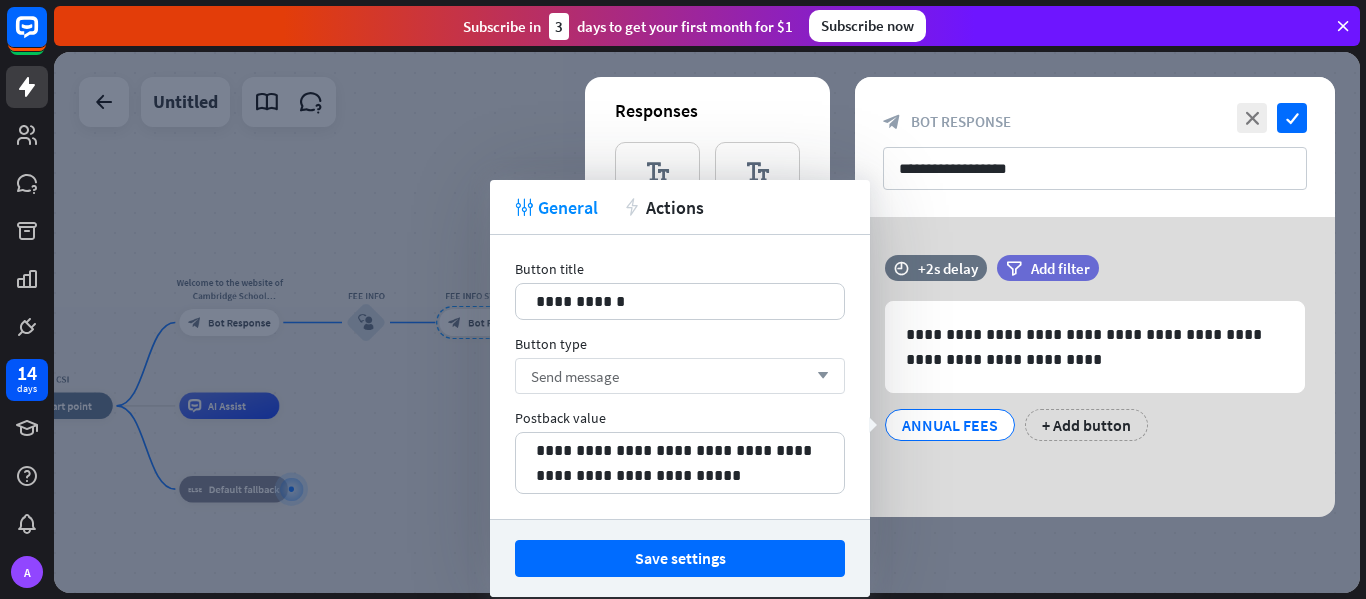 click on "Send message
arrow_down" at bounding box center [680, 376] 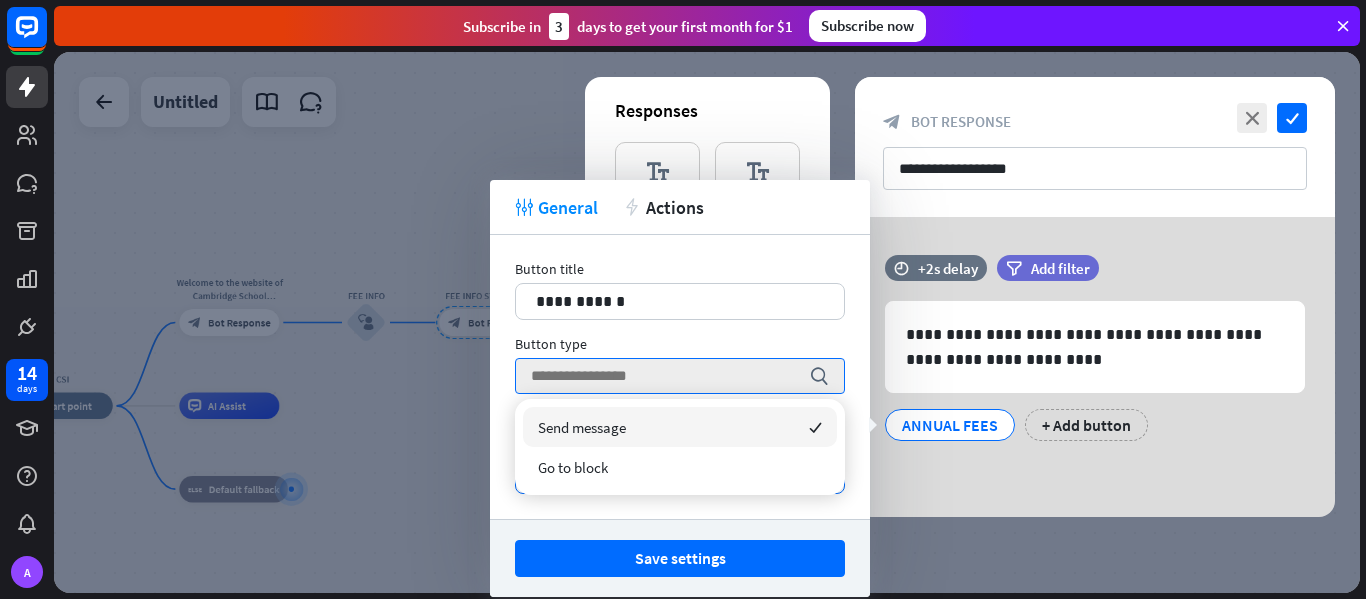 drag, startPoint x: 622, startPoint y: 435, endPoint x: 615, endPoint y: 453, distance: 19.313208 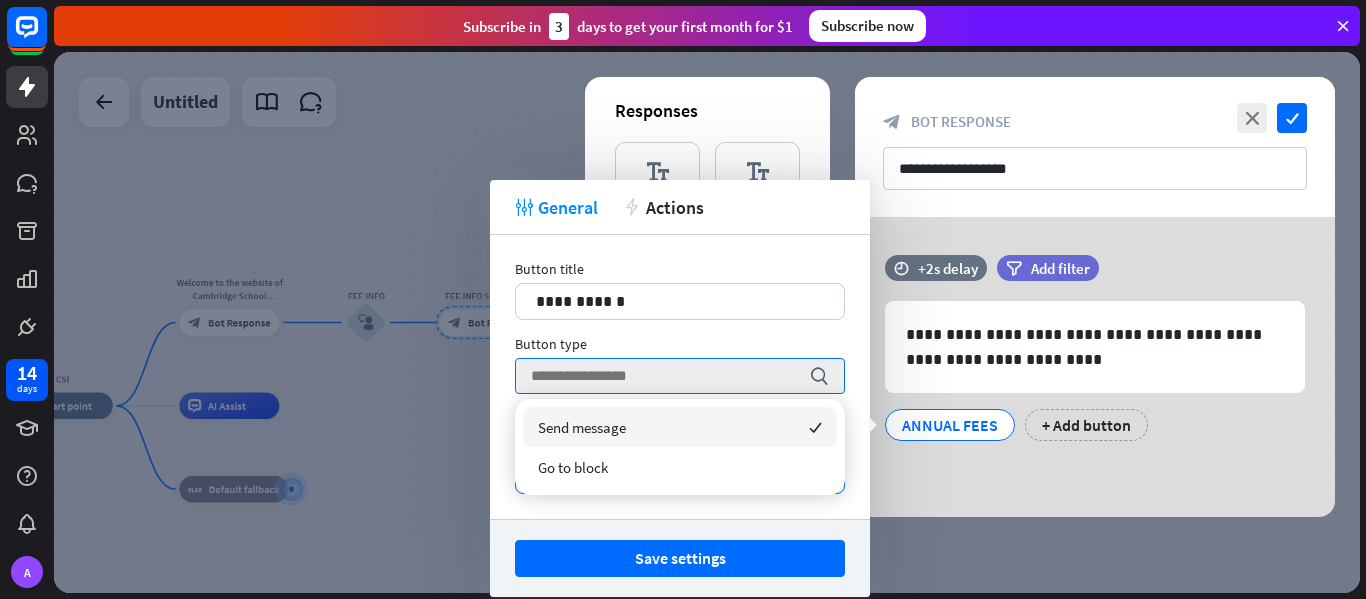 click on "Send message
checked" at bounding box center (680, 427) 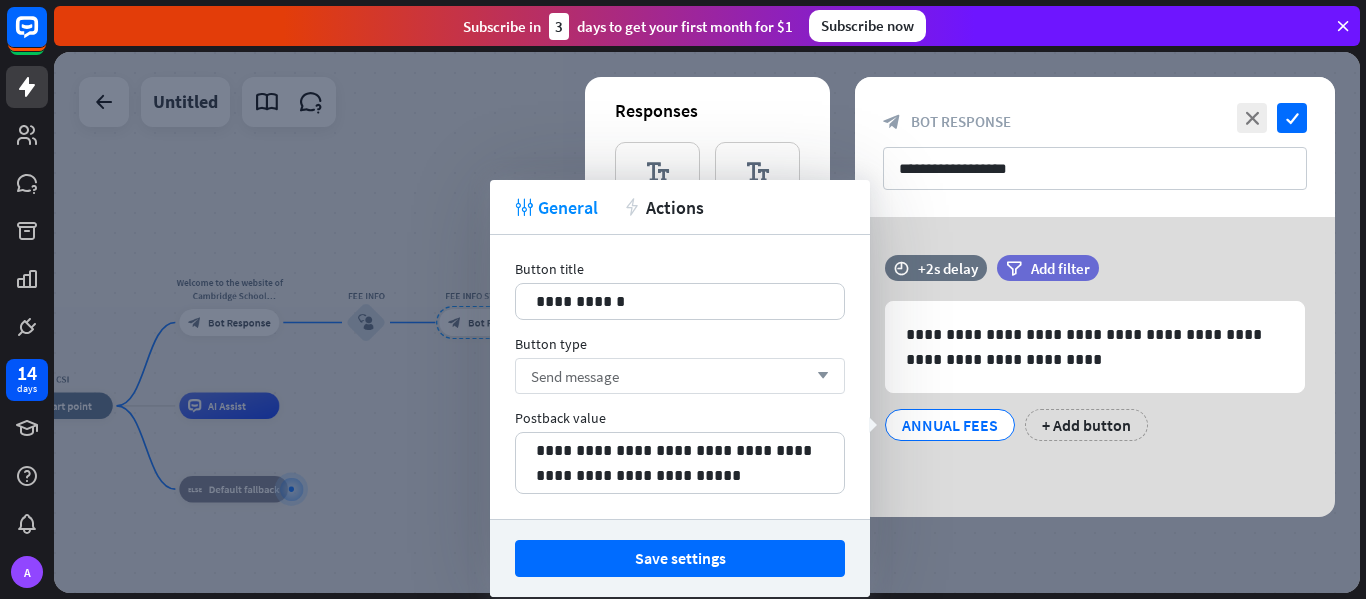 click on "Send message
arrow_down" at bounding box center [680, 376] 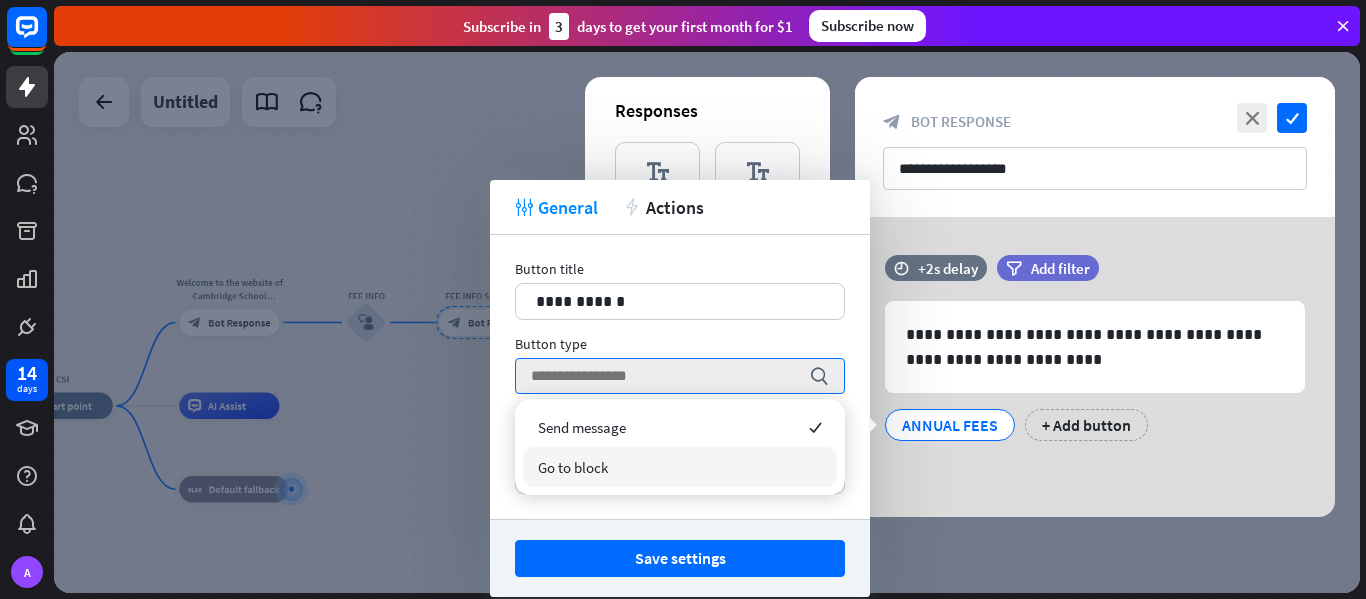click on "Go to block" at bounding box center (680, 467) 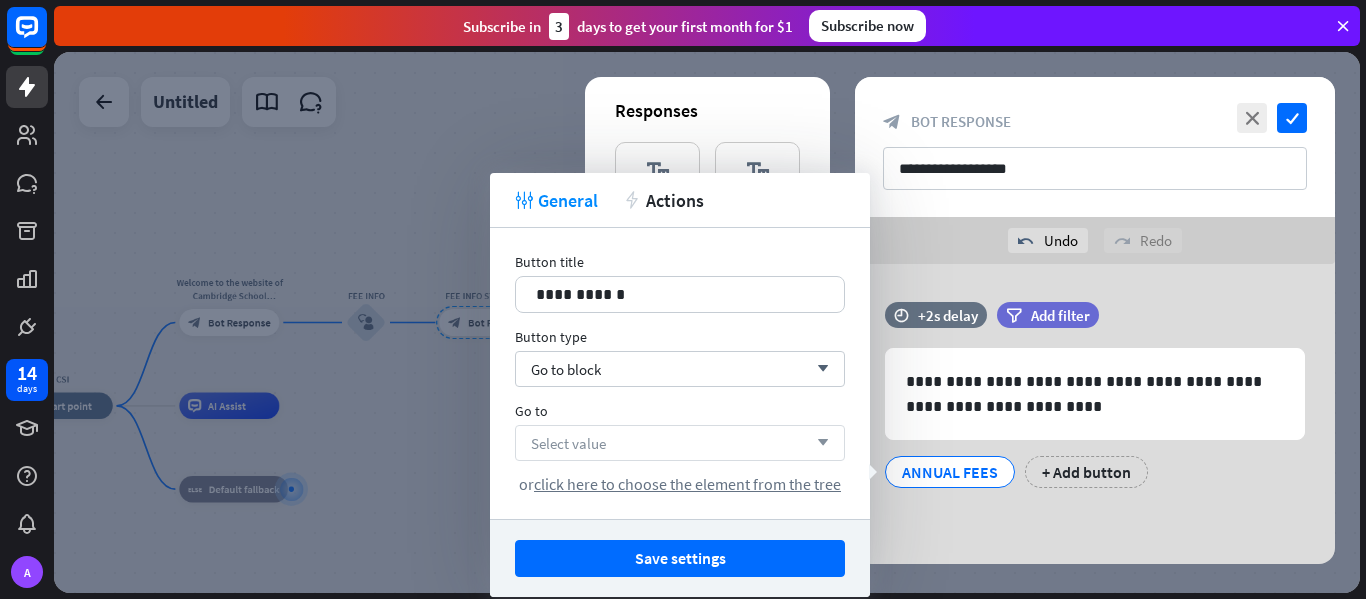 click on "Select value
arrow_down" at bounding box center [680, 443] 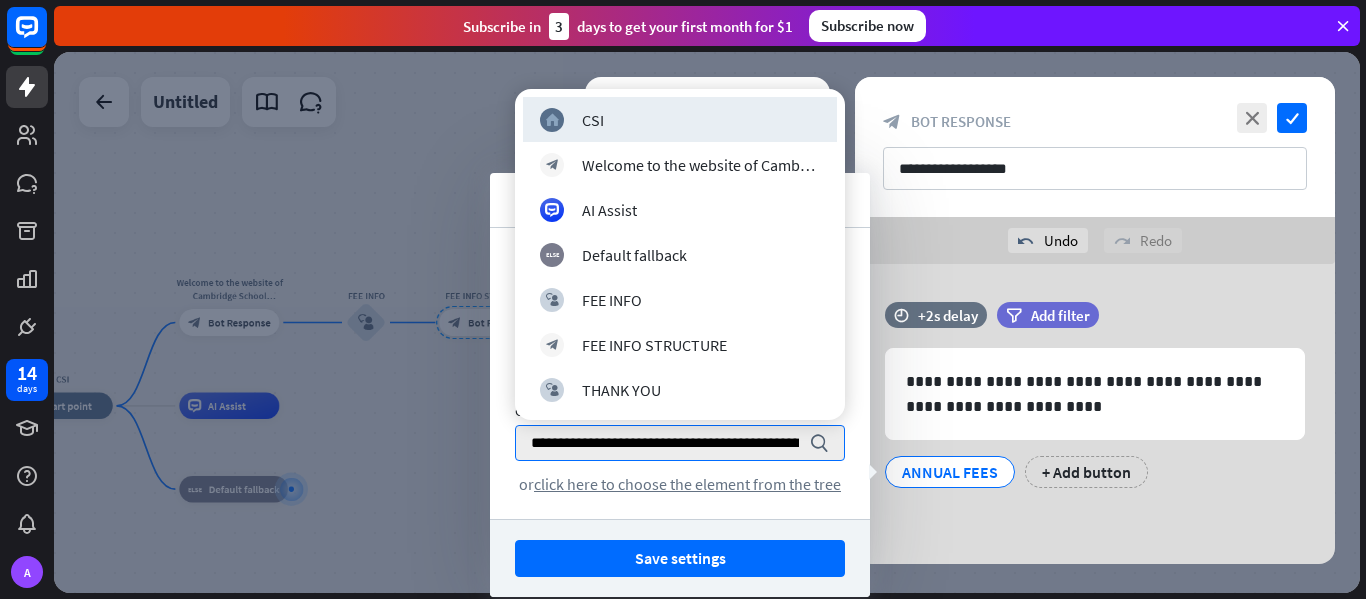 scroll, scrollTop: 0, scrollLeft: 119, axis: horizontal 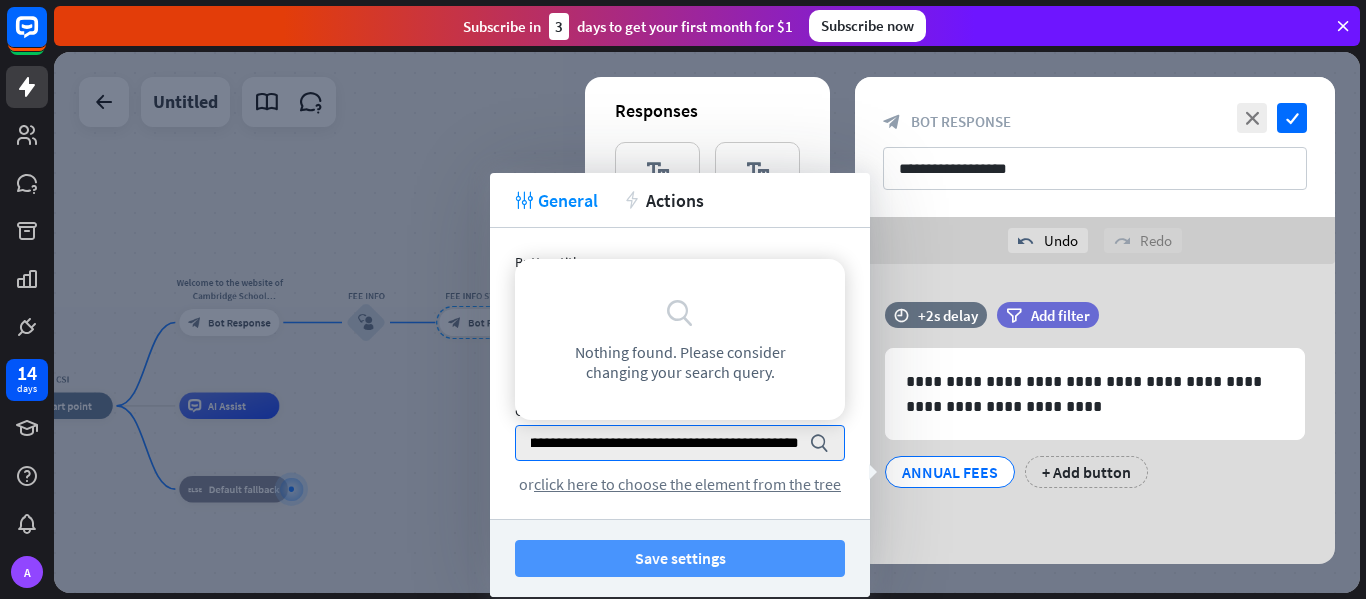type on "**********" 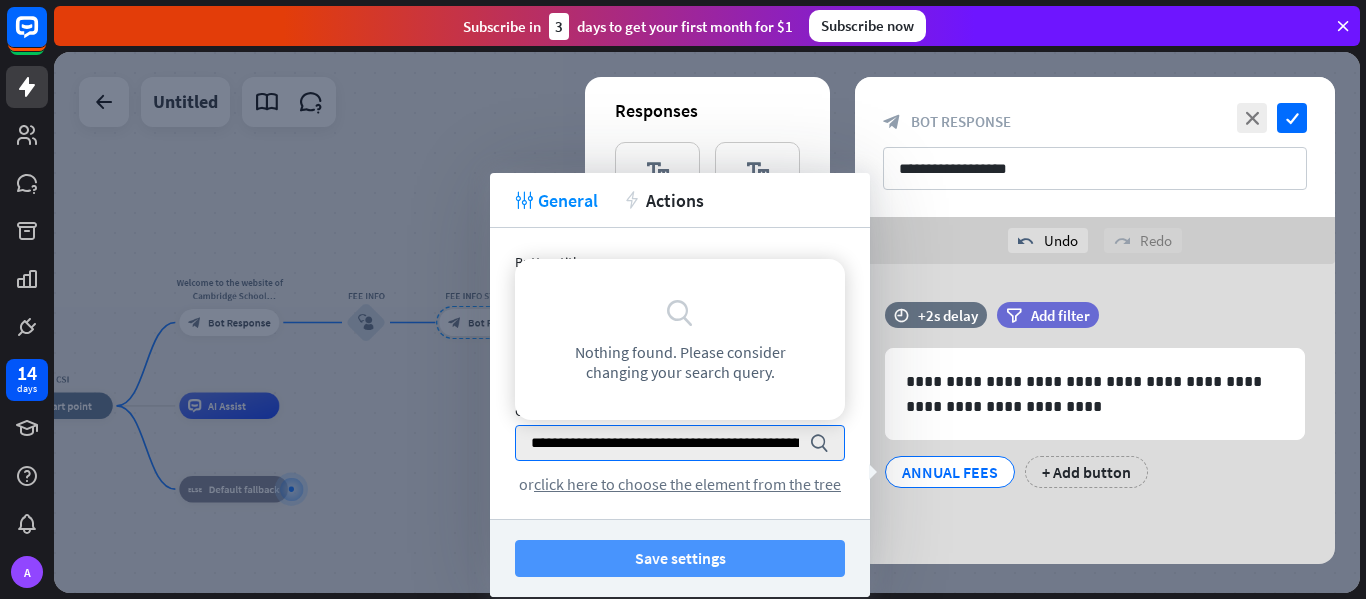 click on "Save settings" at bounding box center [680, 558] 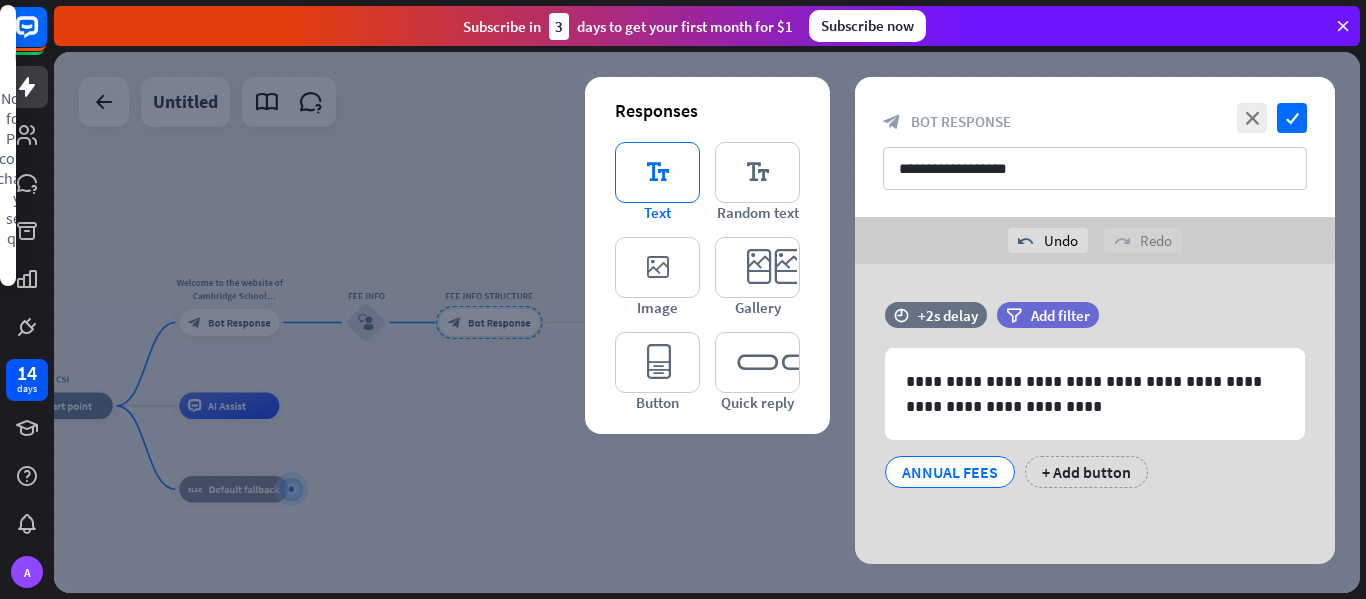 click on "editor_text" at bounding box center (657, 172) 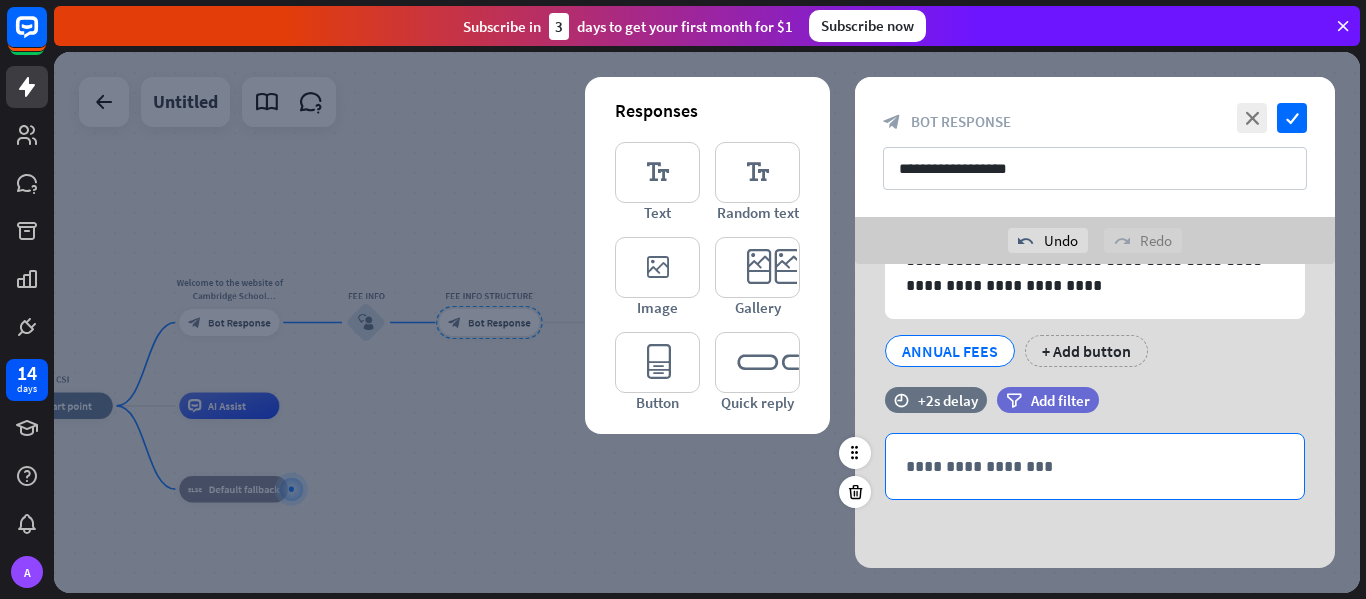 scroll, scrollTop: 123, scrollLeft: 0, axis: vertical 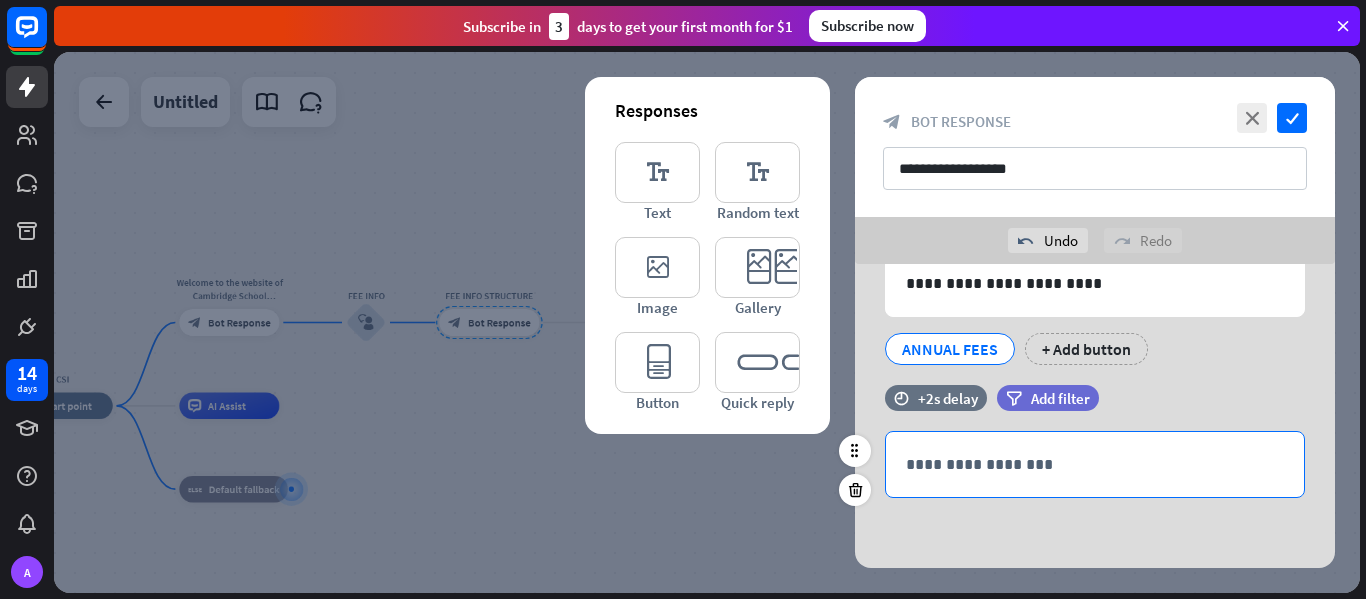 click on "**********" at bounding box center (1095, 464) 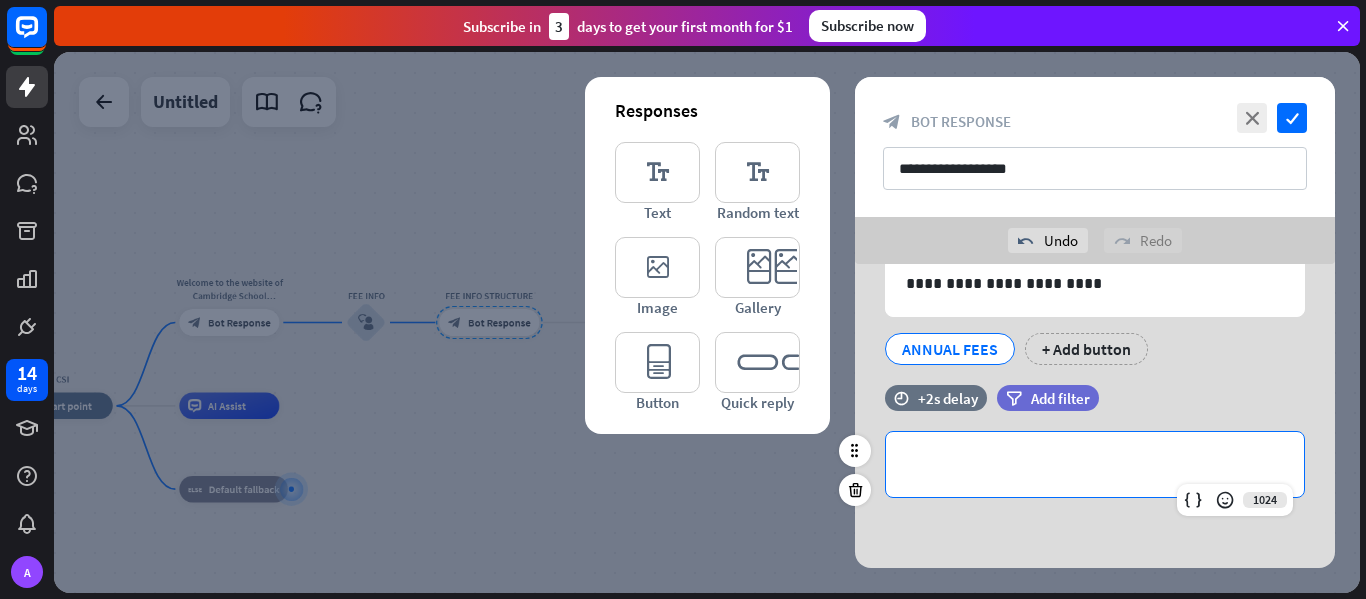 click on "**********" at bounding box center [1095, 464] 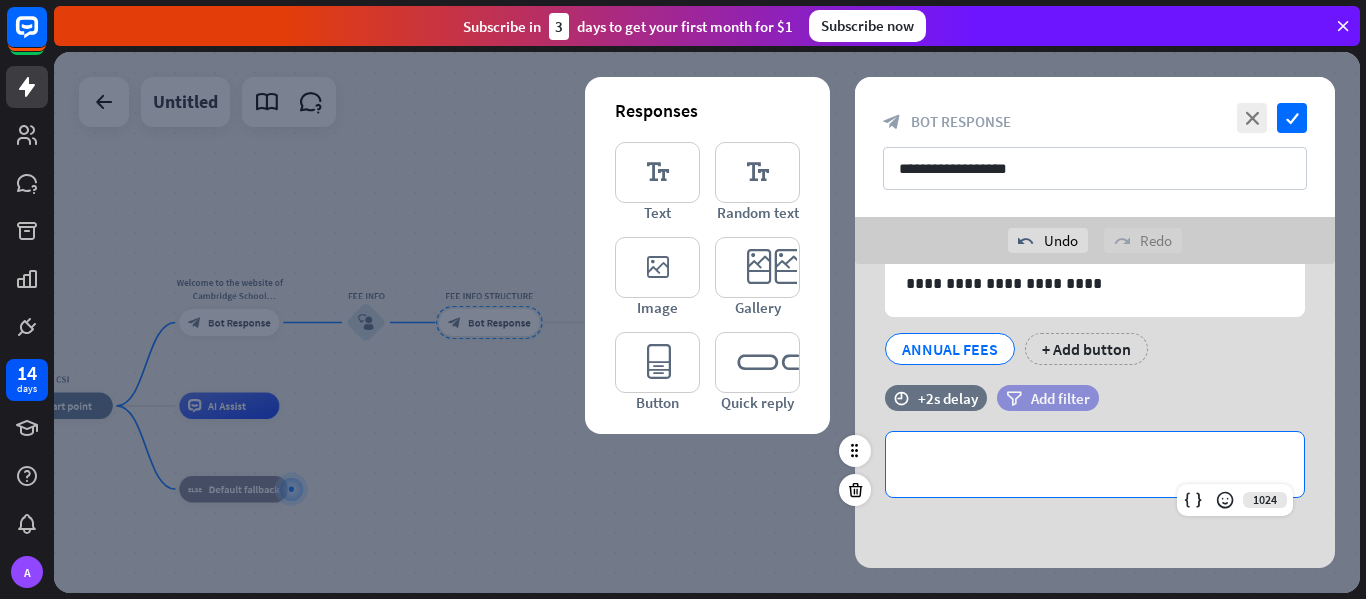 scroll, scrollTop: 0, scrollLeft: 0, axis: both 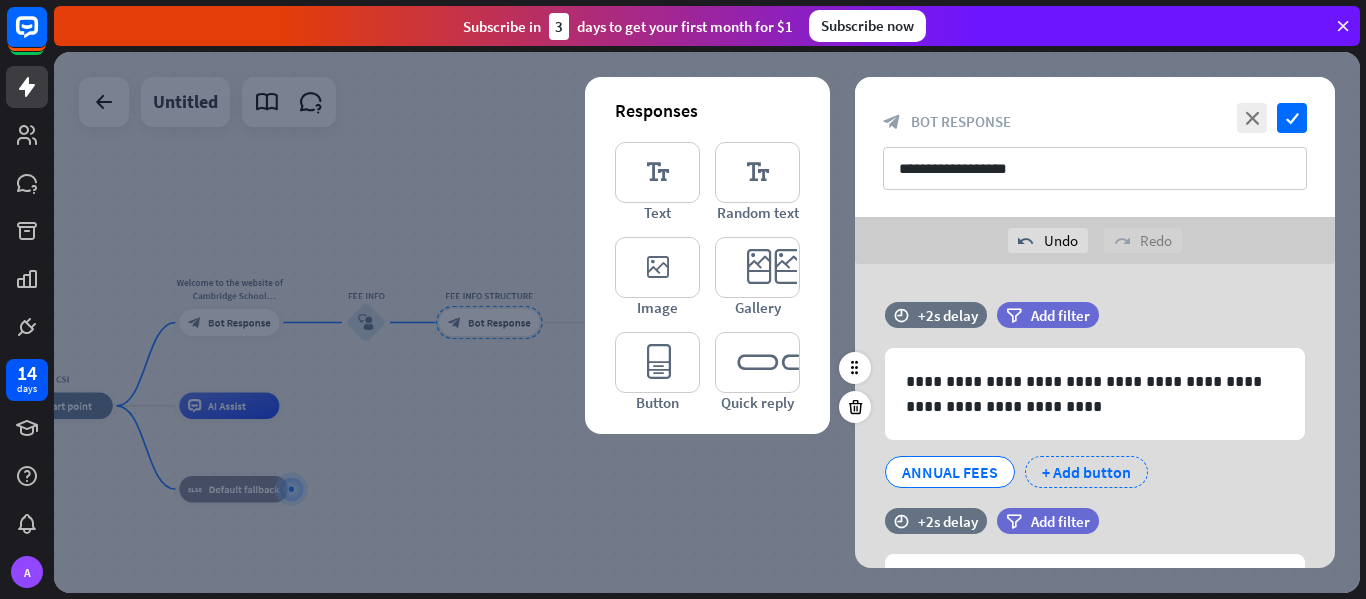 click on "+ Add button" at bounding box center [1086, 472] 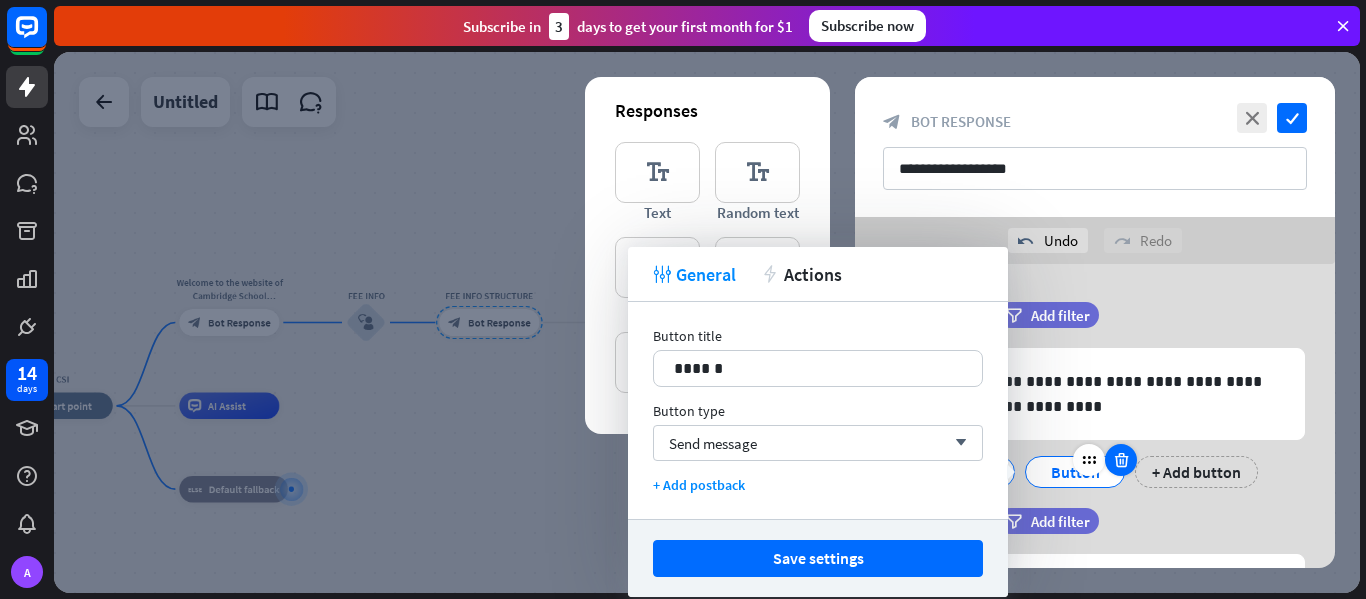 click at bounding box center (1121, 460) 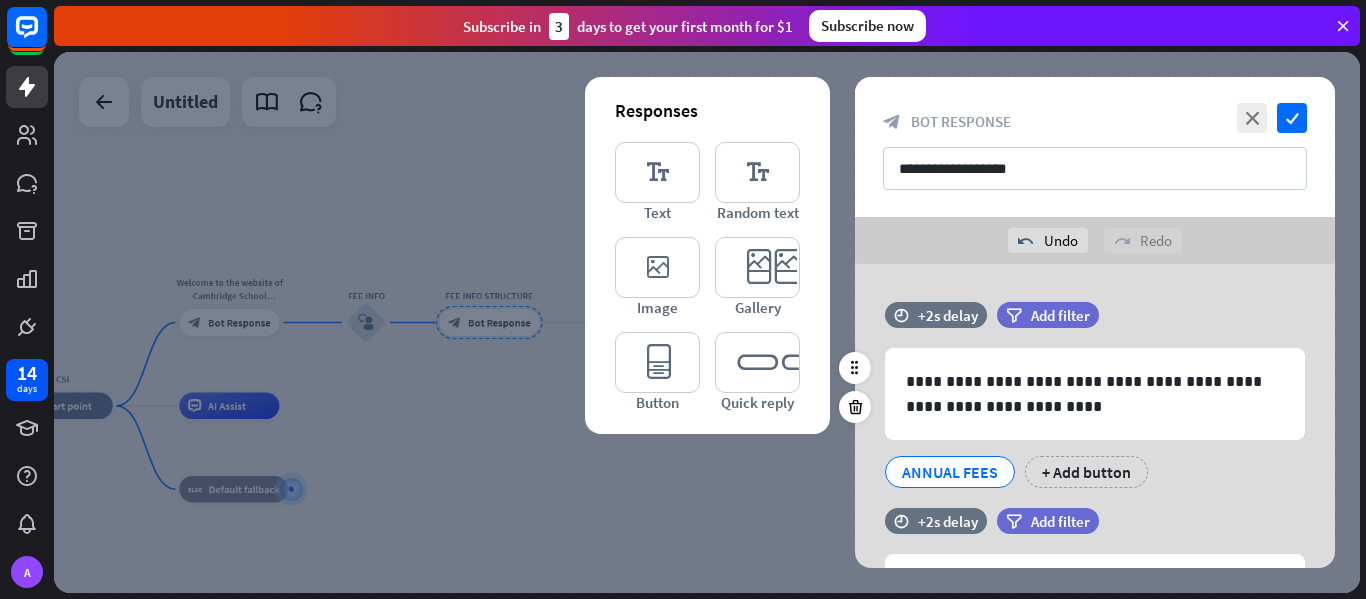 click on "ANNUAL FEES" at bounding box center (950, 472) 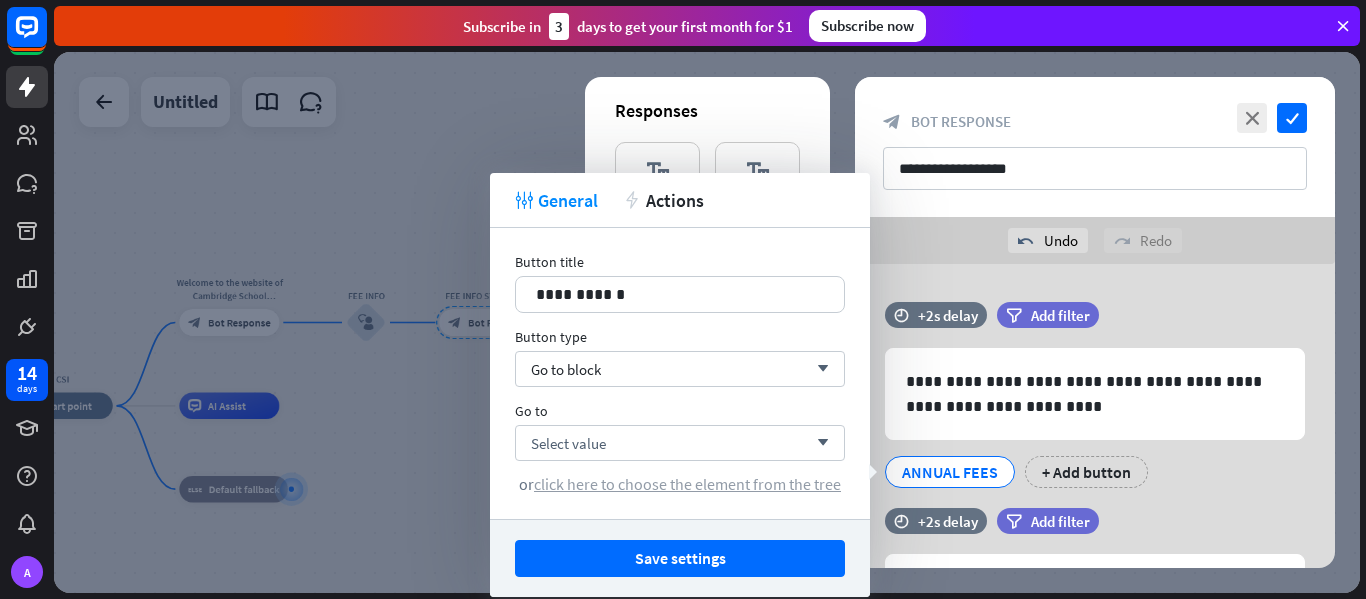 click on "click here to choose the element from the tree" at bounding box center (687, 484) 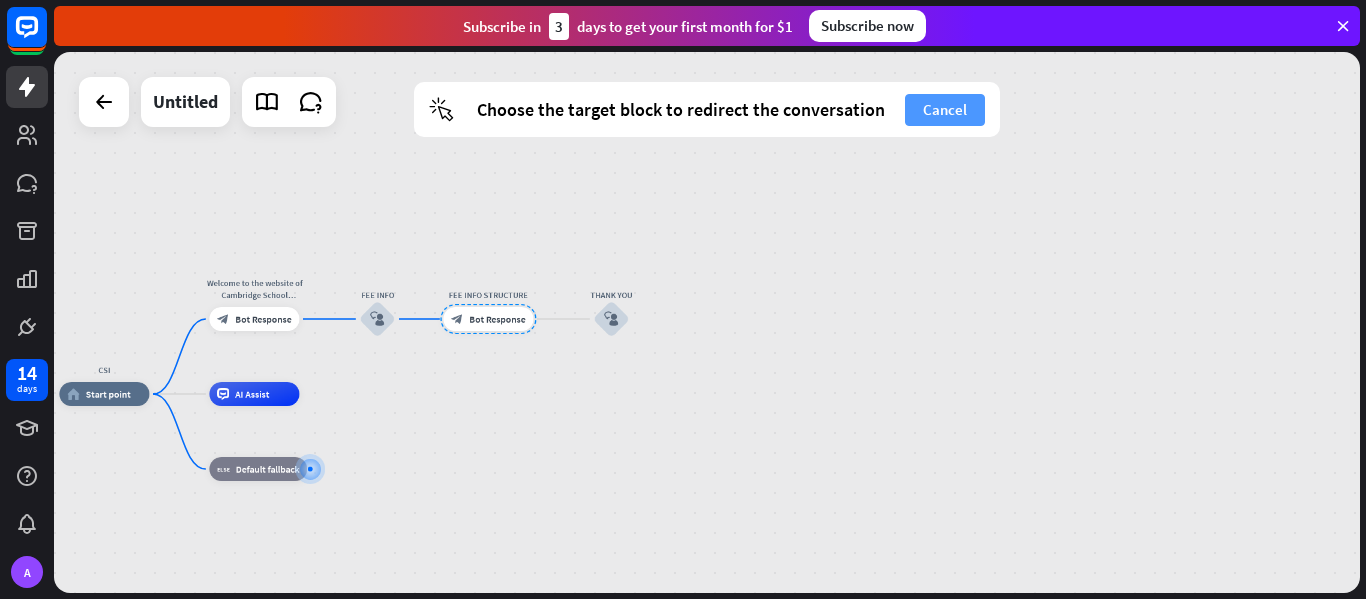 click on "Cancel" at bounding box center [945, 110] 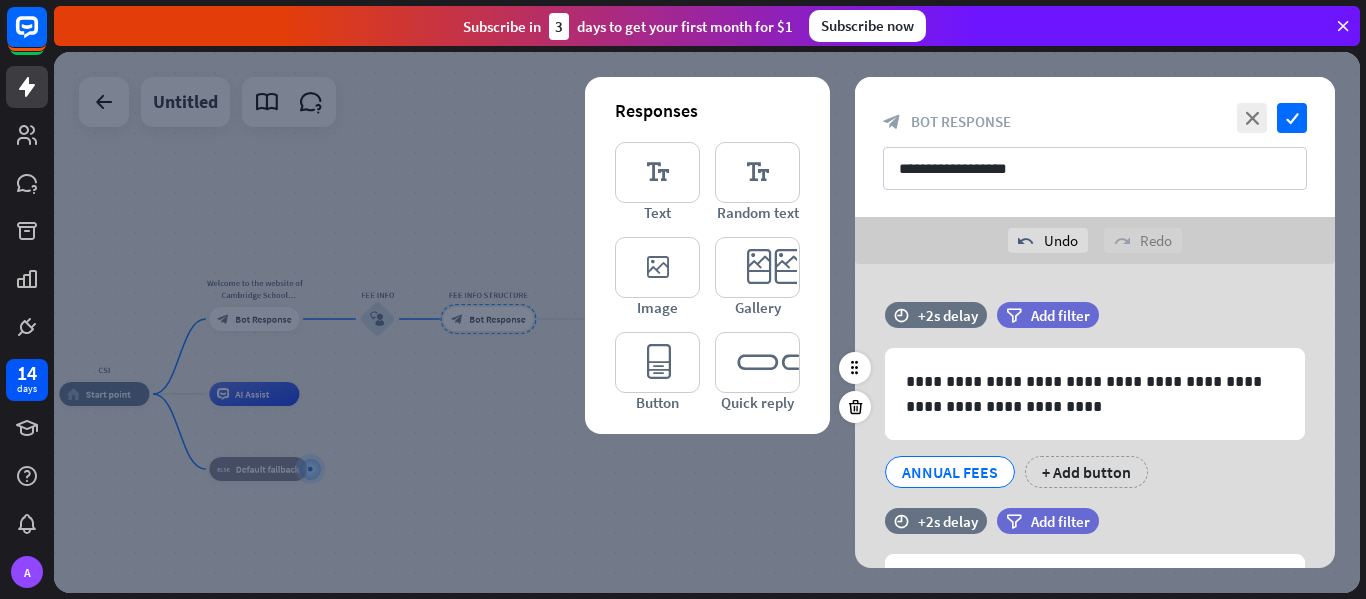 scroll, scrollTop: 123, scrollLeft: 0, axis: vertical 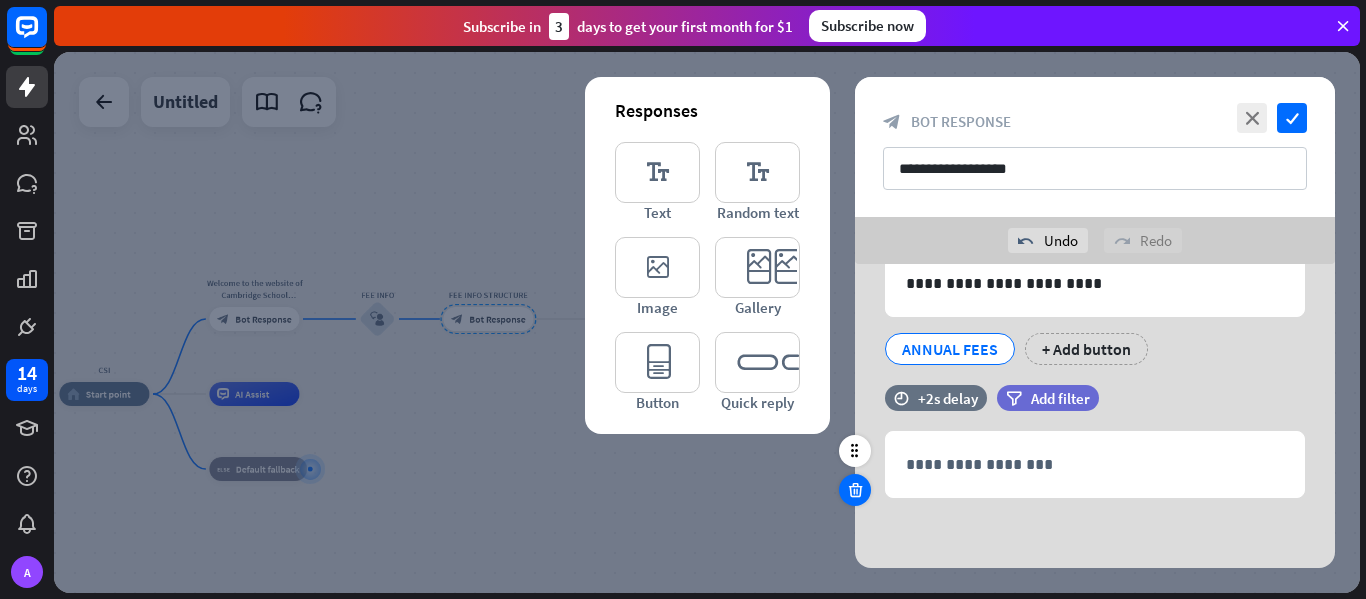 click at bounding box center [855, 490] 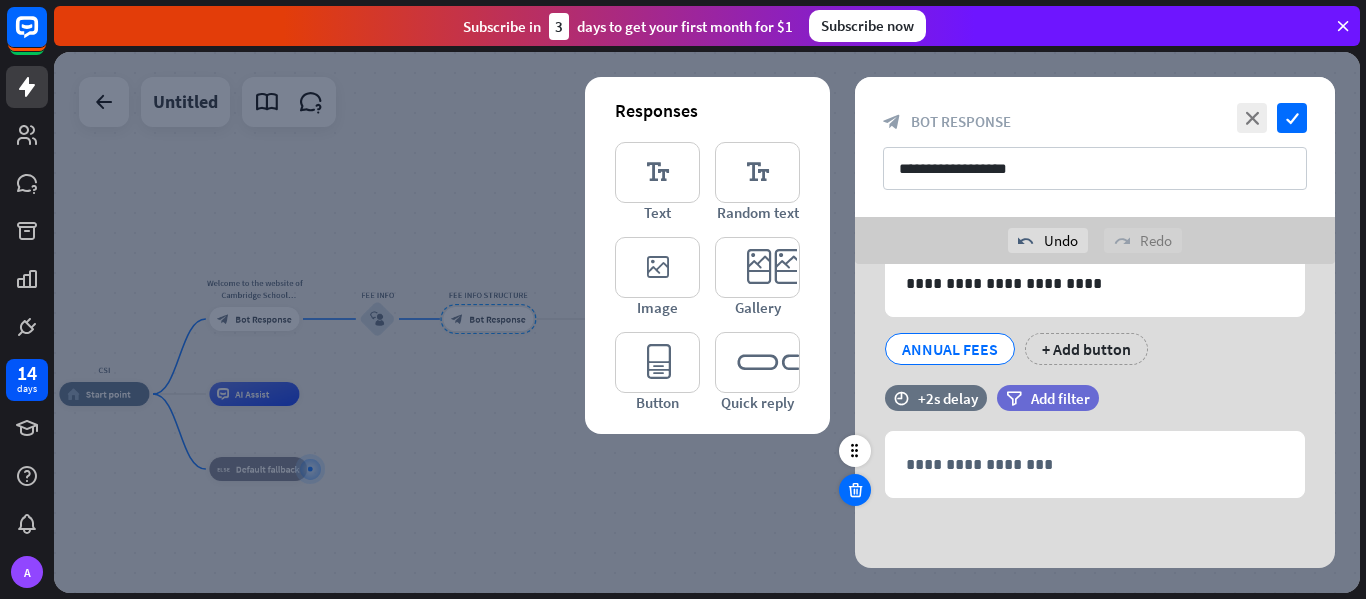 scroll, scrollTop: 0, scrollLeft: 0, axis: both 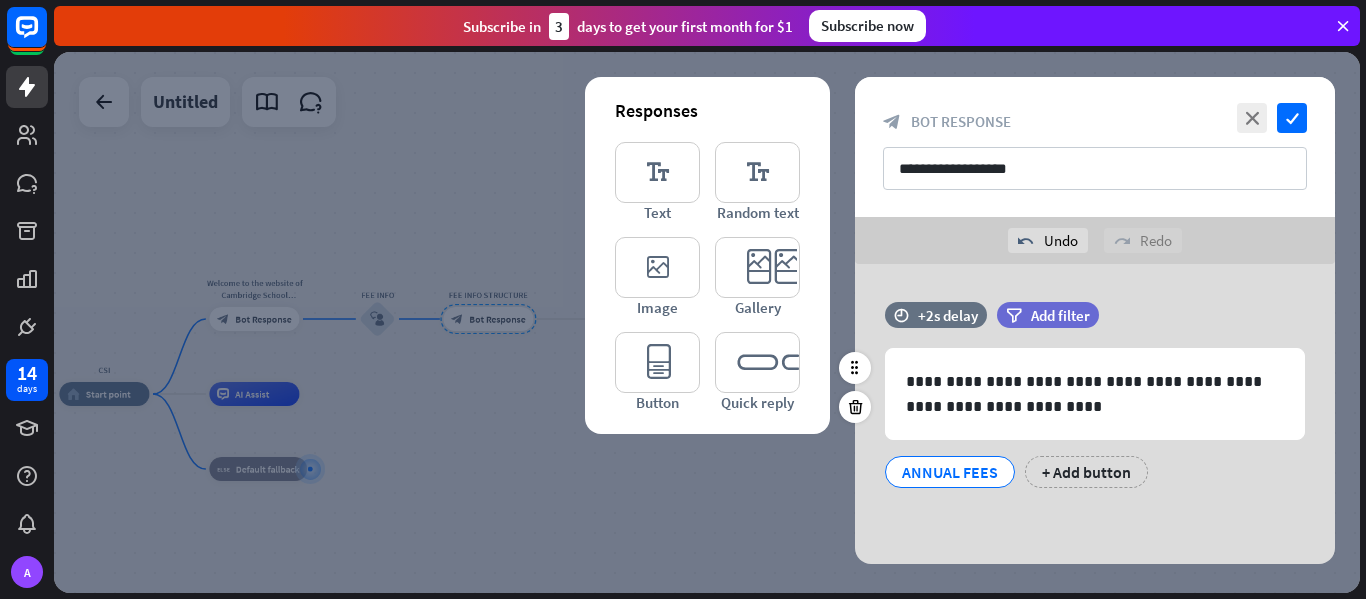 click on "ANNUAL FEES" at bounding box center [950, 472] 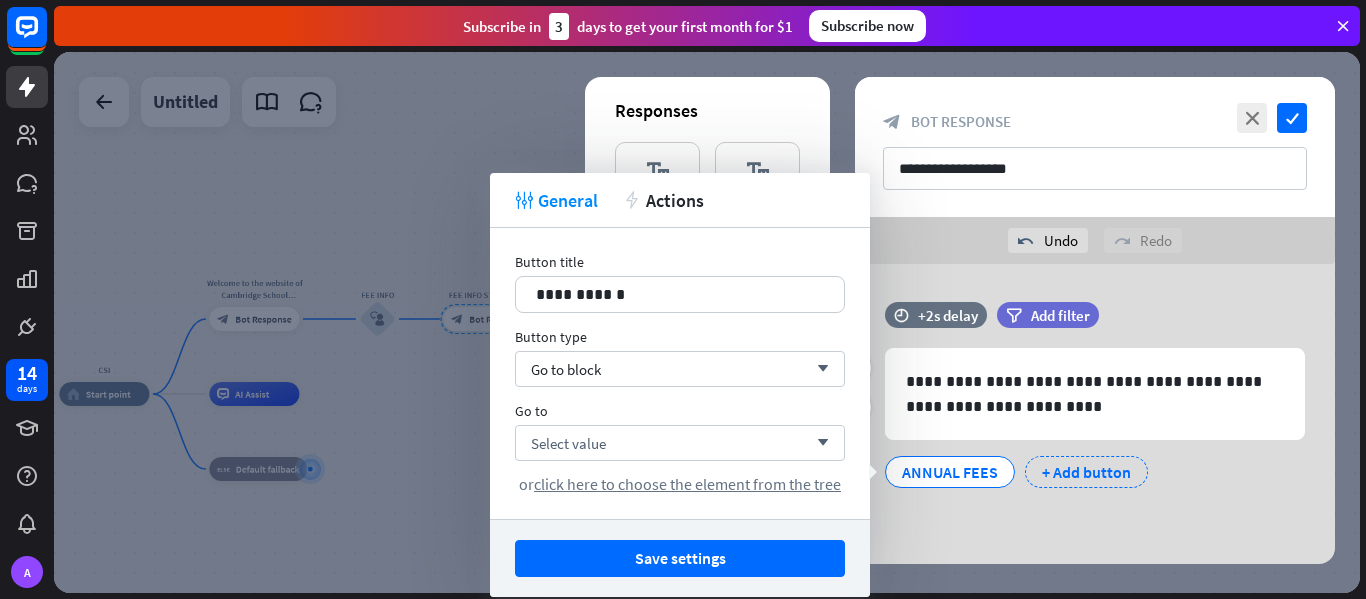 click on "+ Add button" at bounding box center [1086, 472] 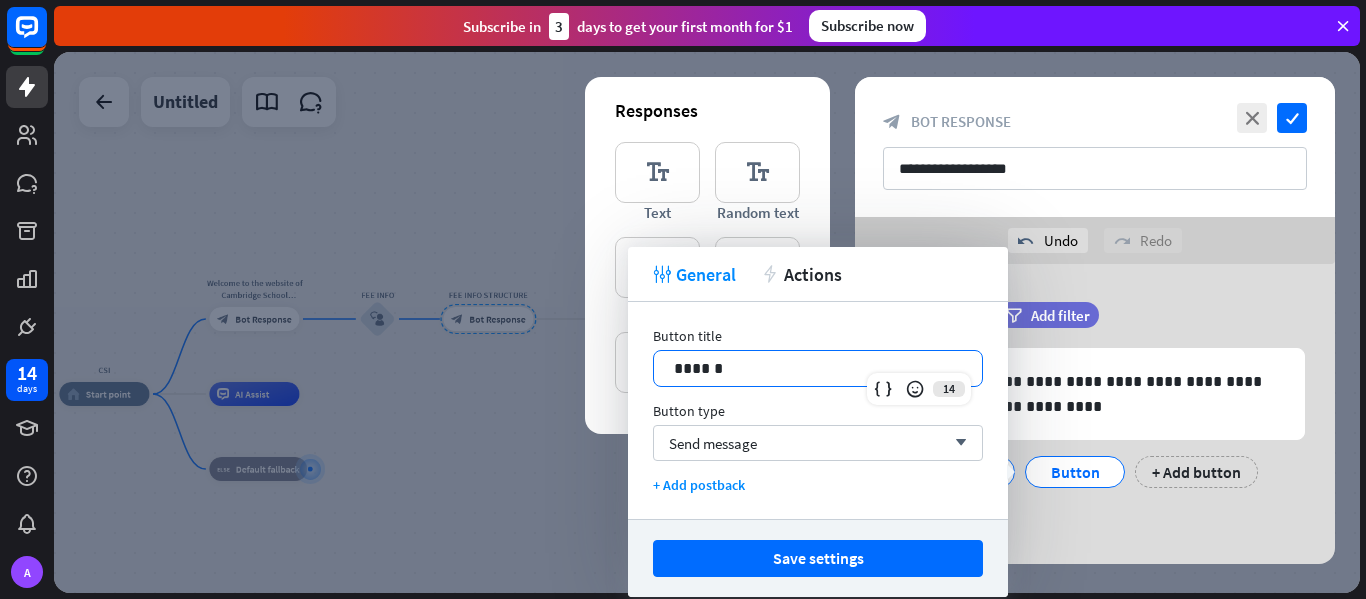 click on "******" at bounding box center [818, 368] 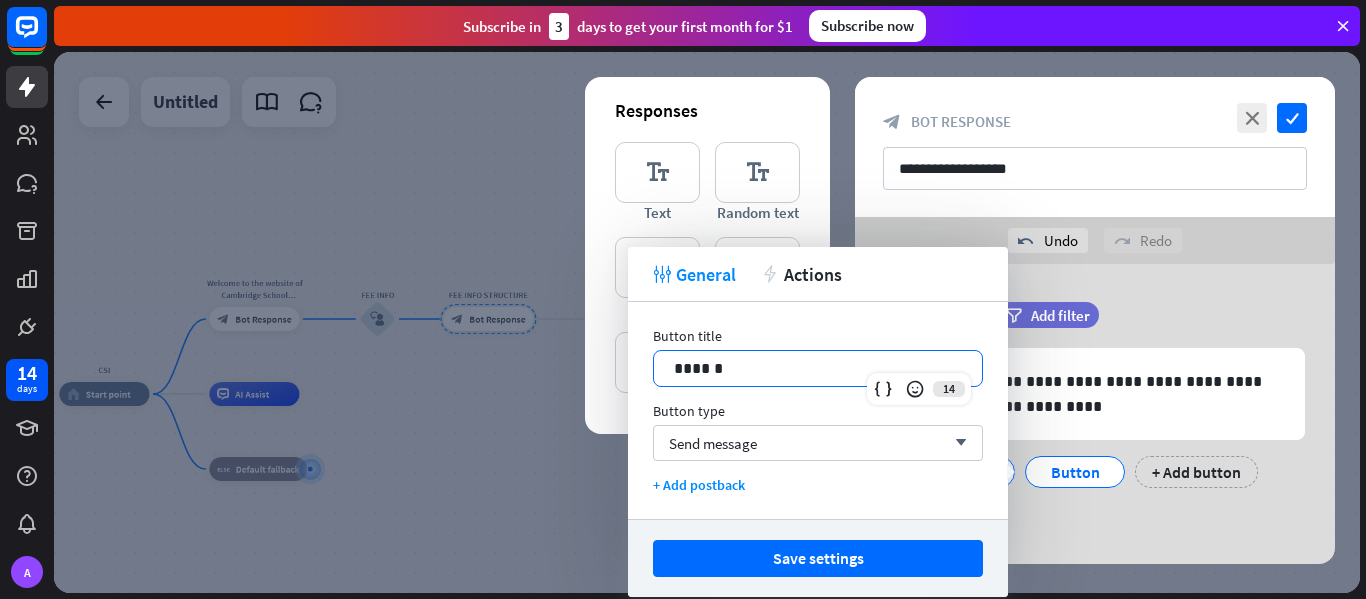 type 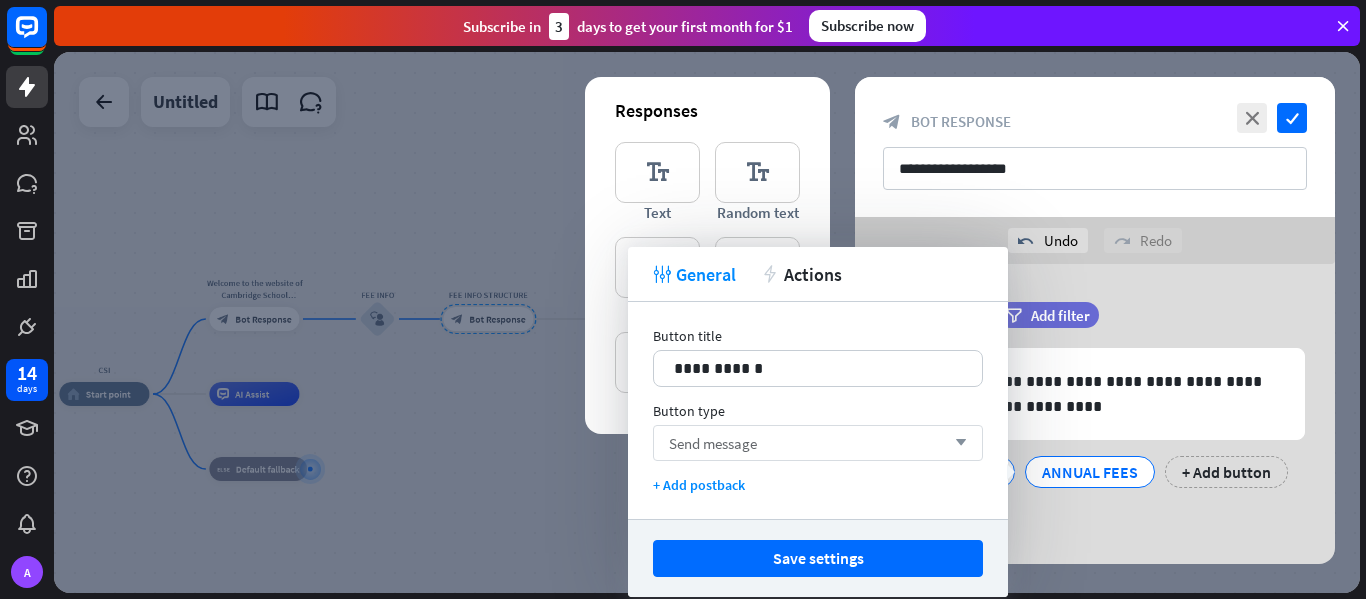 click on "Send message
arrow_down" at bounding box center [818, 443] 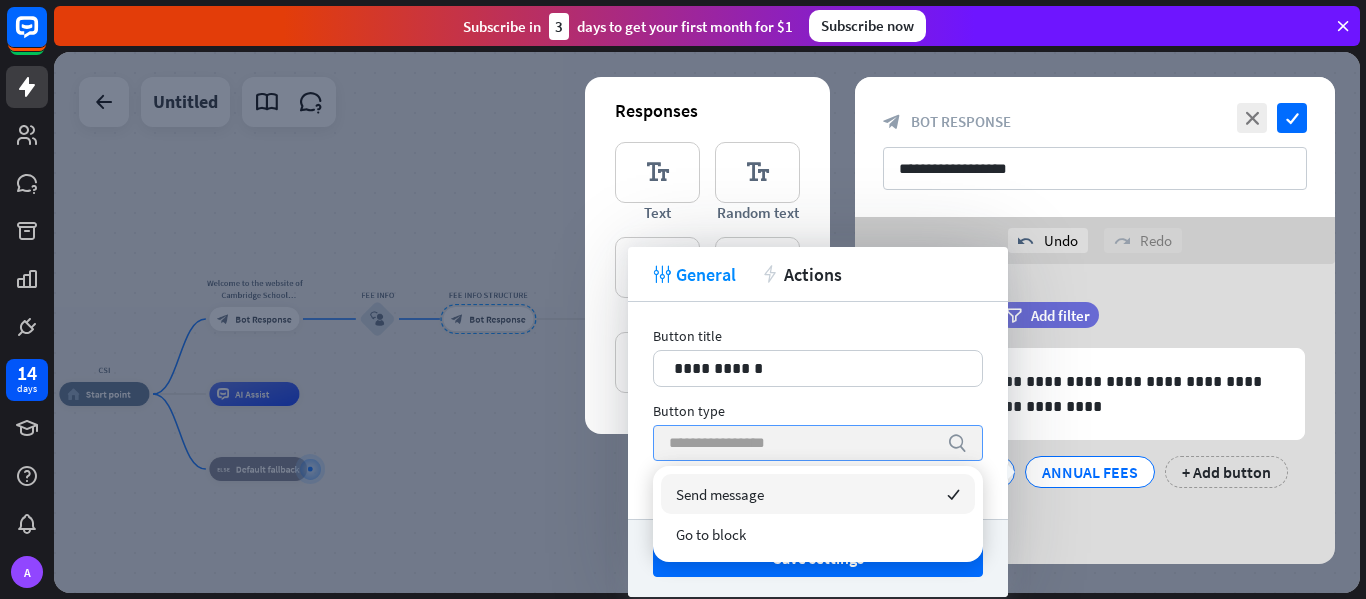 click at bounding box center [803, 443] 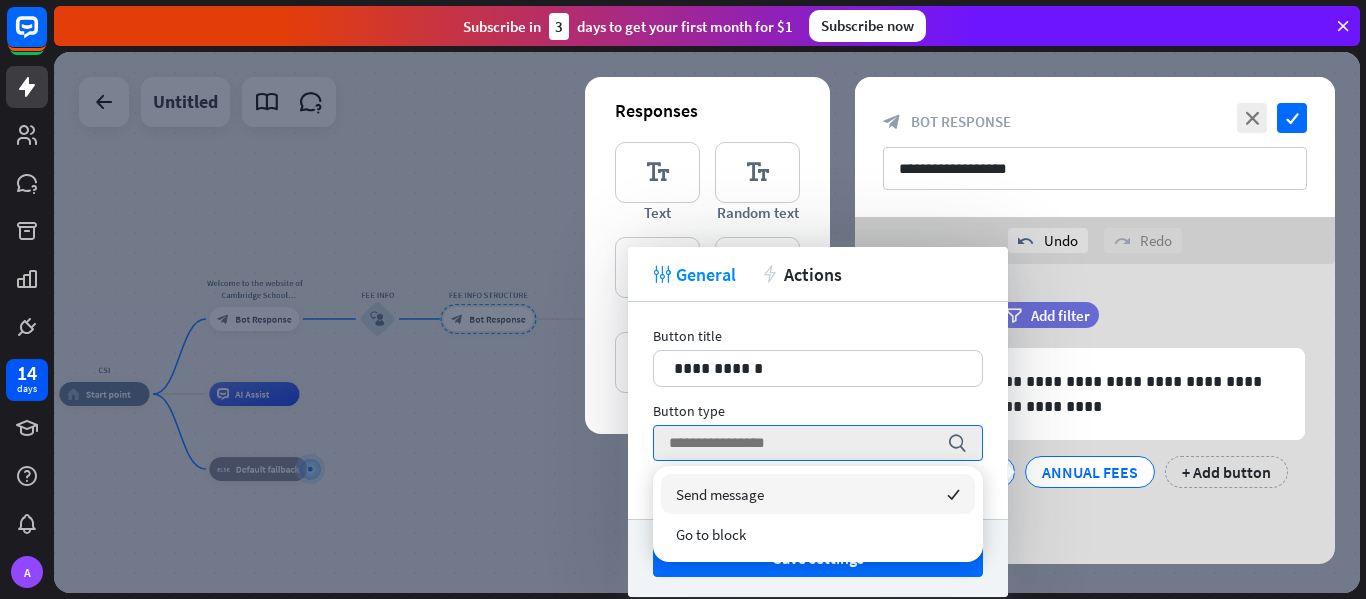 click on "Send message" at bounding box center (720, 494) 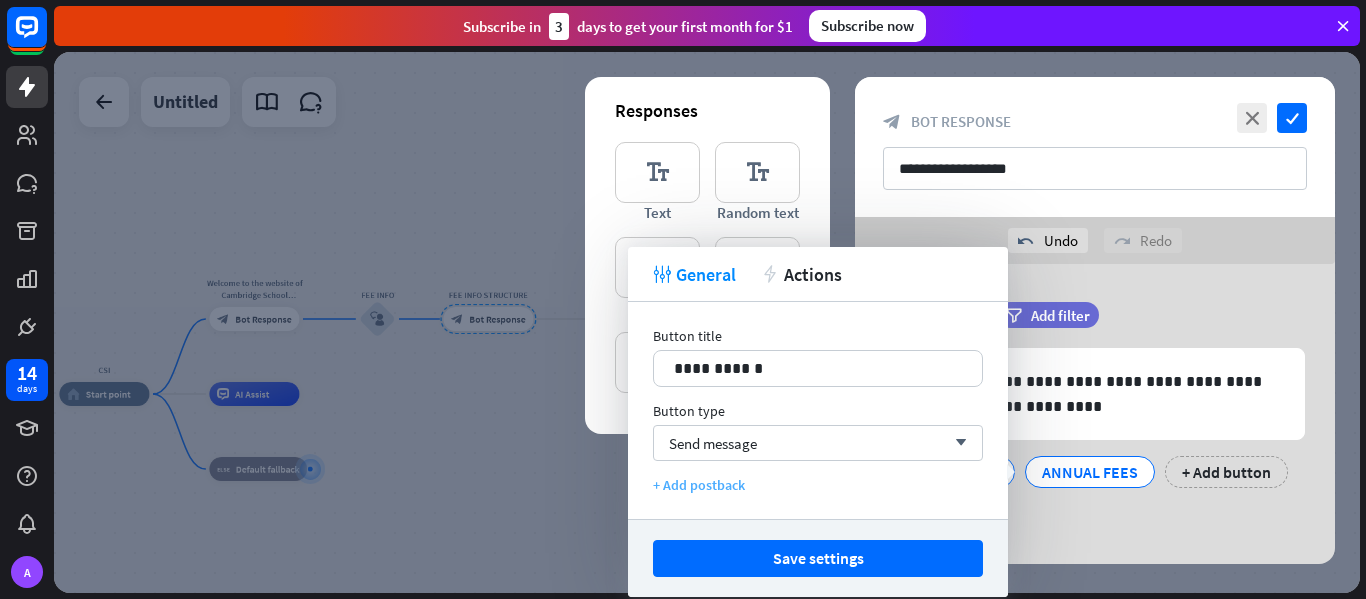 click on "+ Add postback" at bounding box center [818, 485] 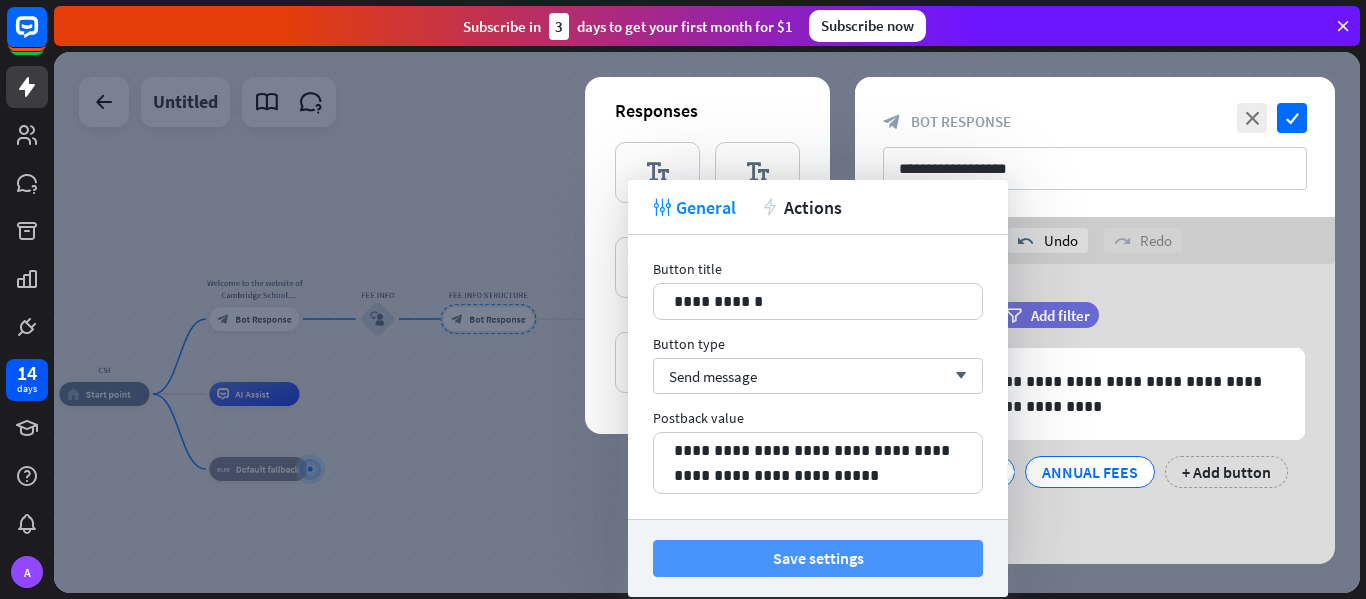 click on "Save settings" at bounding box center [818, 558] 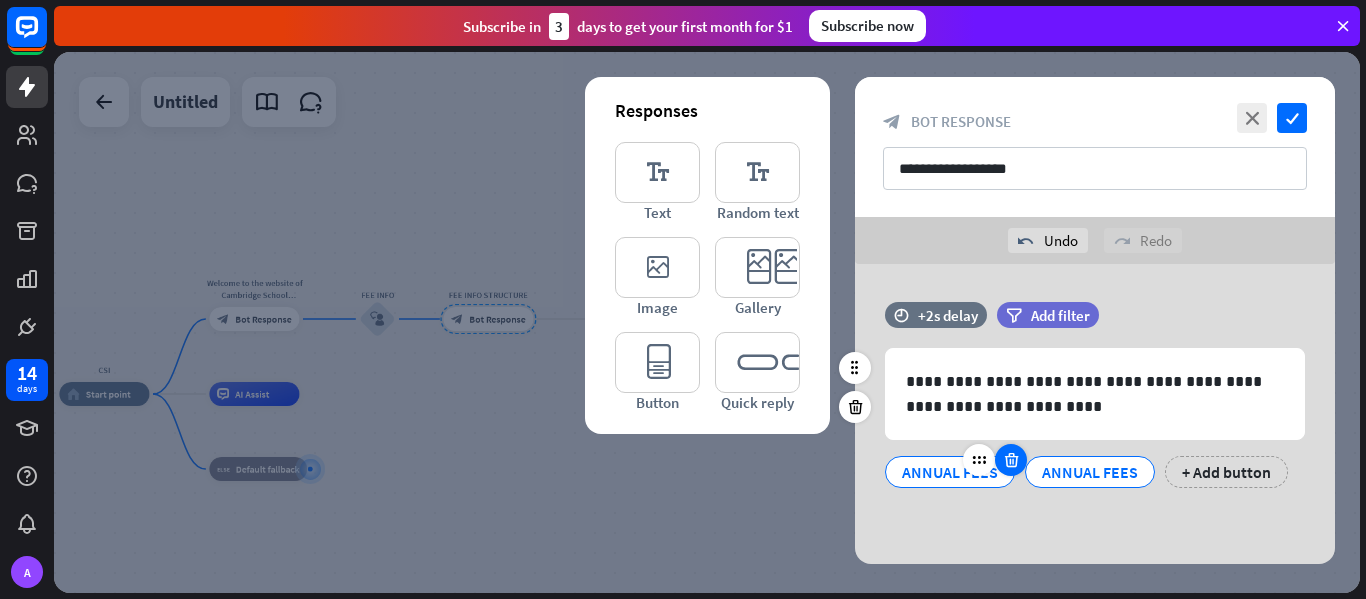 click at bounding box center [1011, 460] 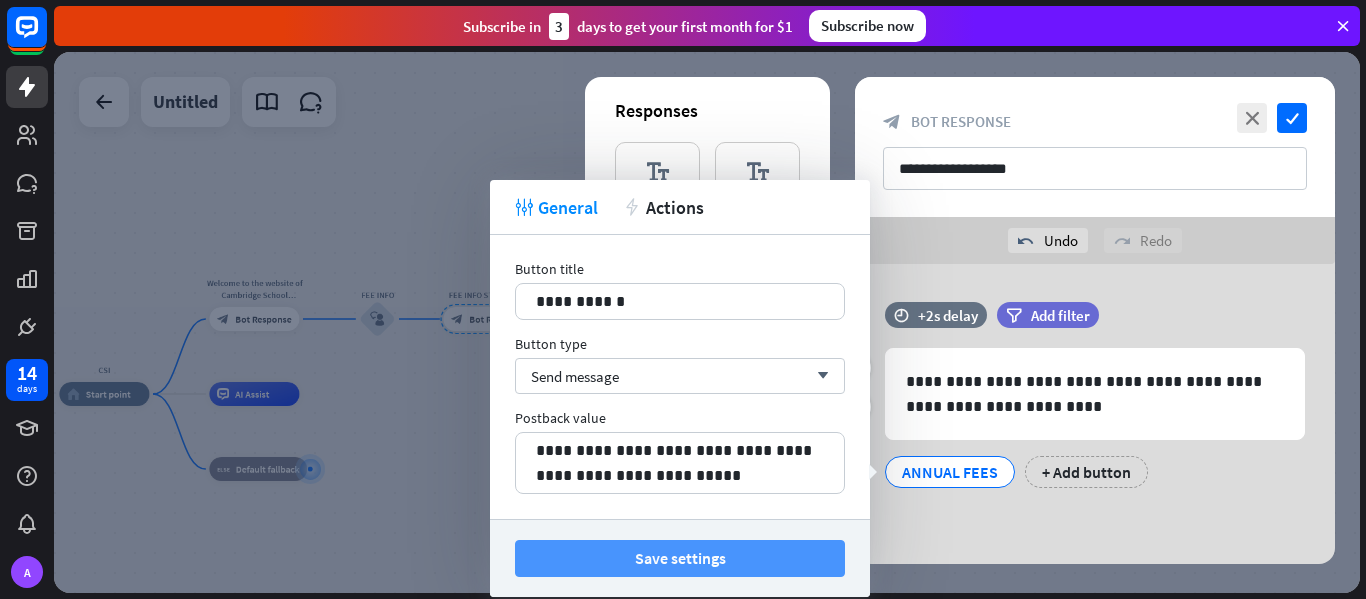 click on "Save settings" at bounding box center (680, 558) 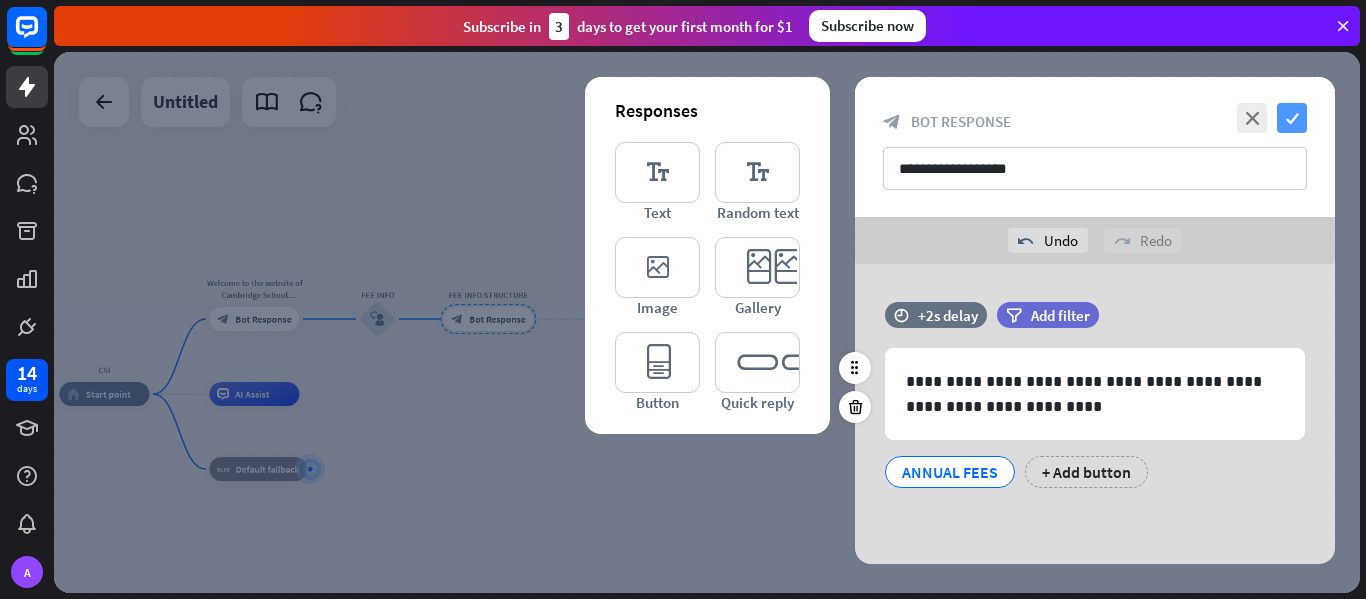 click on "check" at bounding box center (1292, 118) 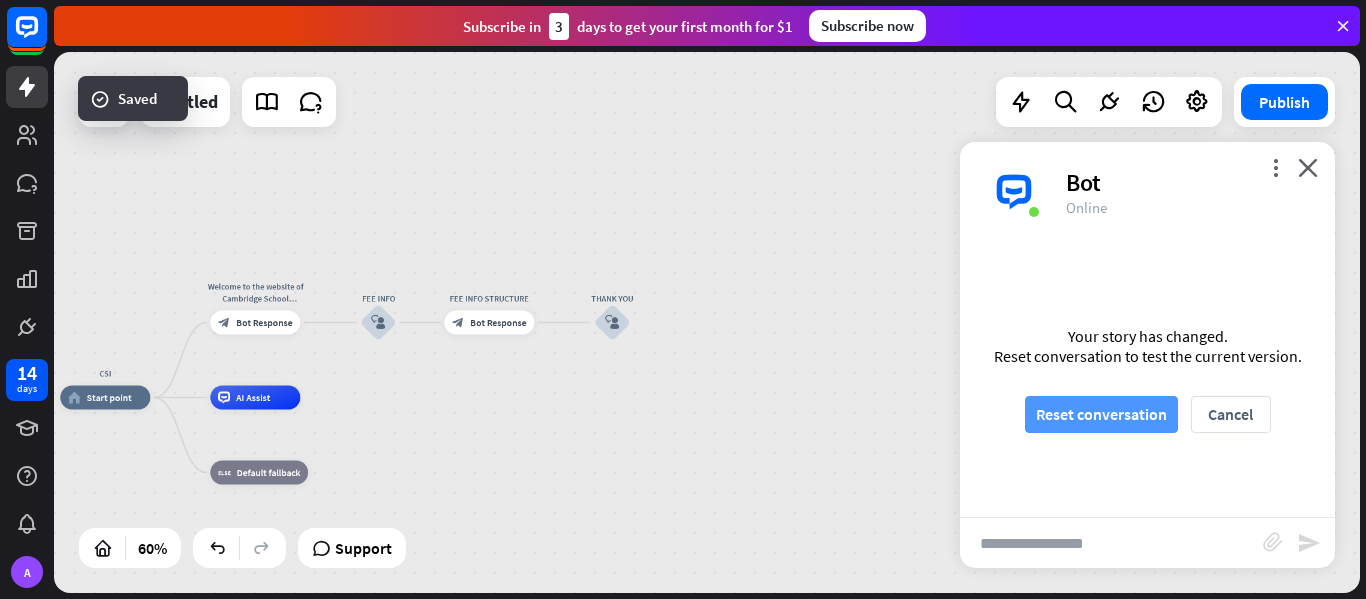 click on "Reset conversation" at bounding box center (1101, 414) 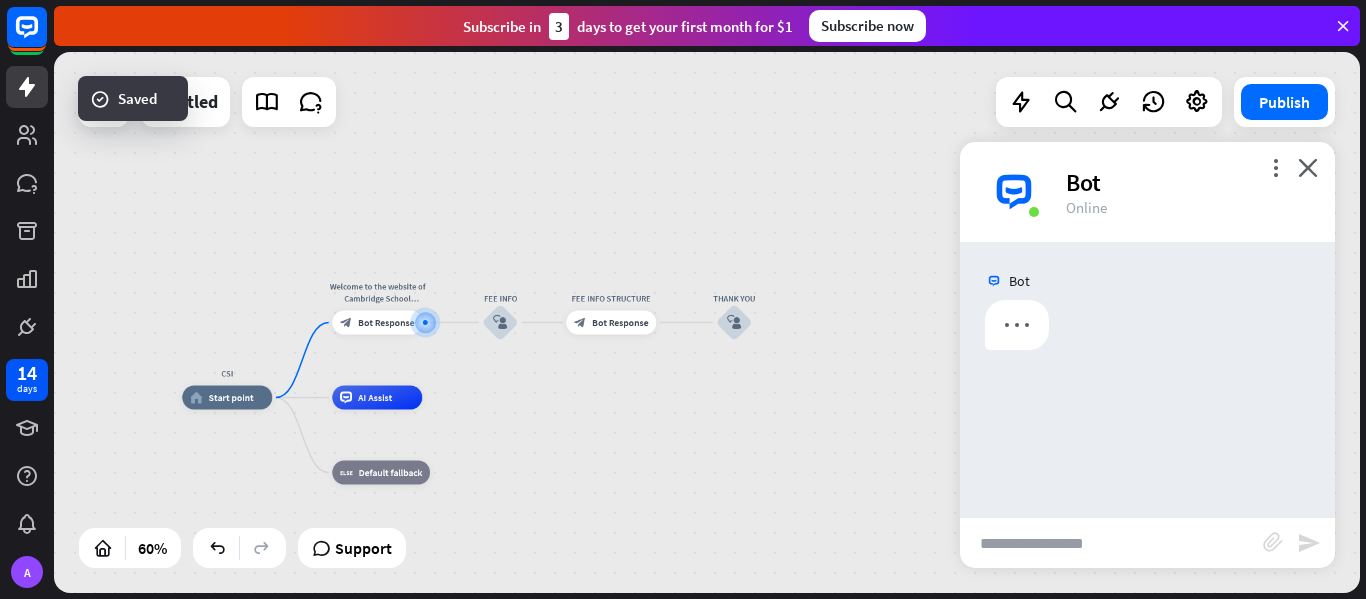 click at bounding box center [1111, 543] 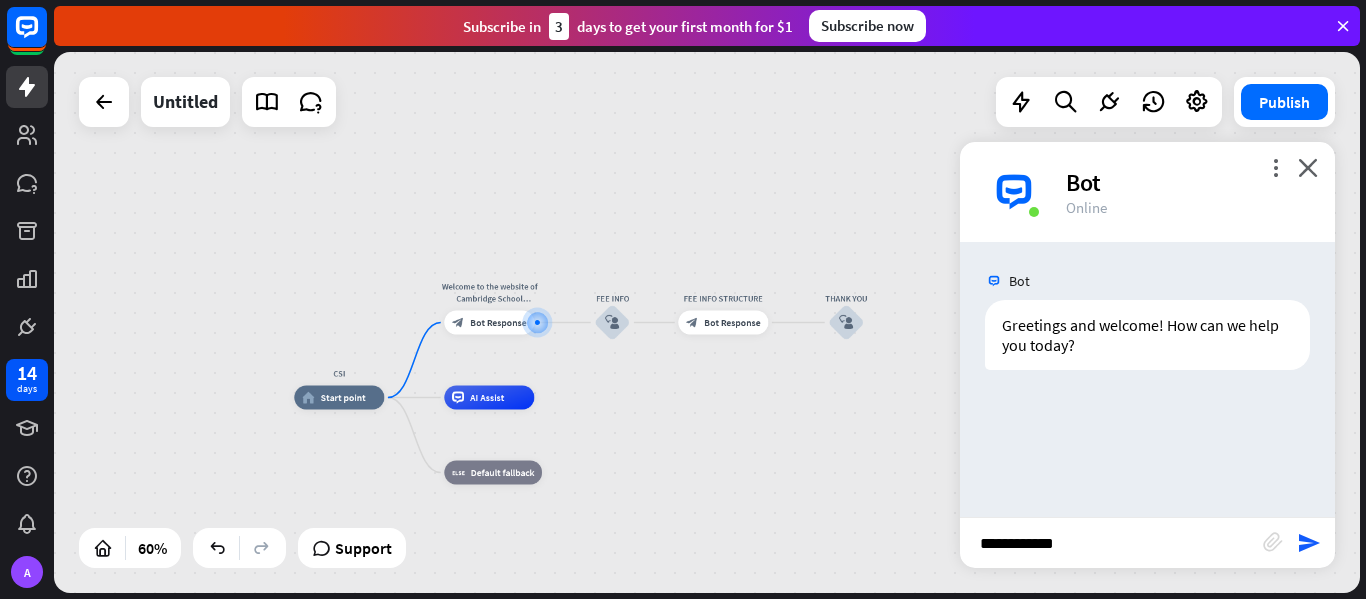 type on "**********" 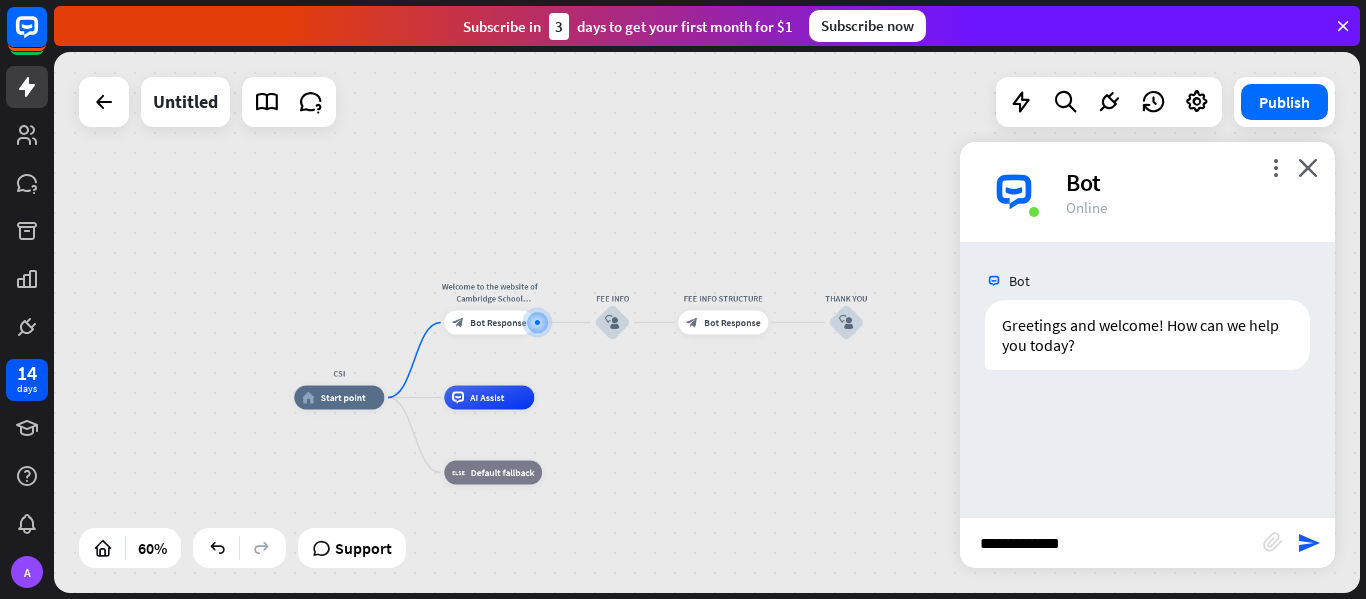 type 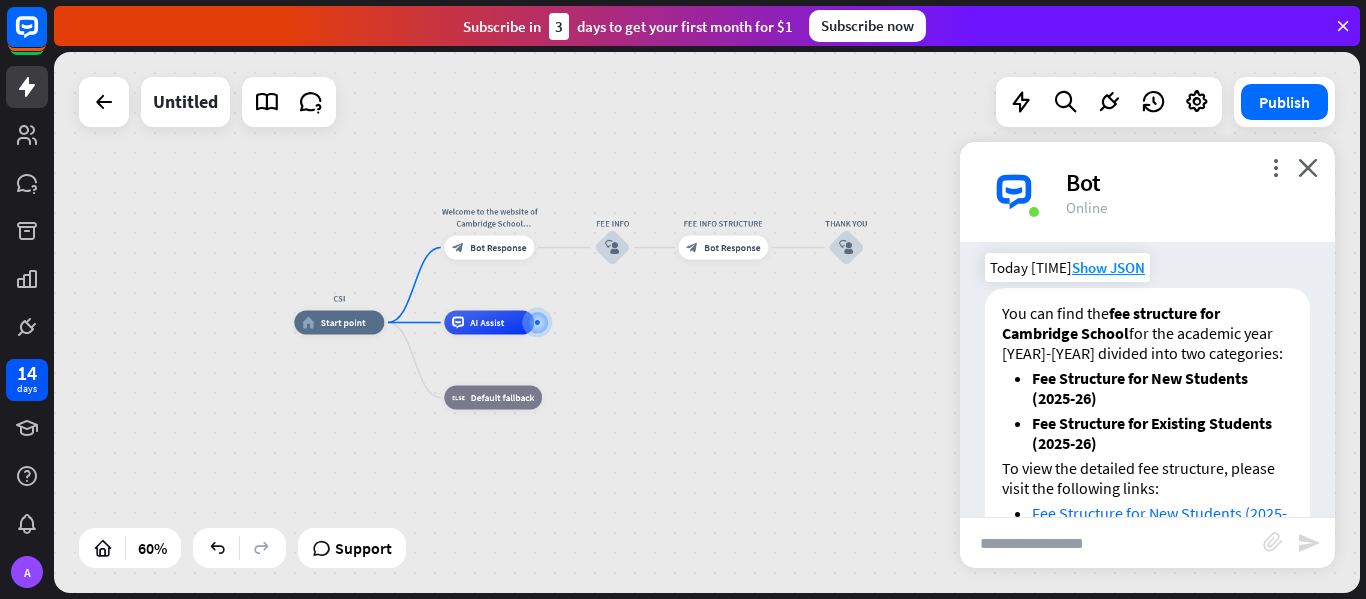 scroll, scrollTop: 429, scrollLeft: 0, axis: vertical 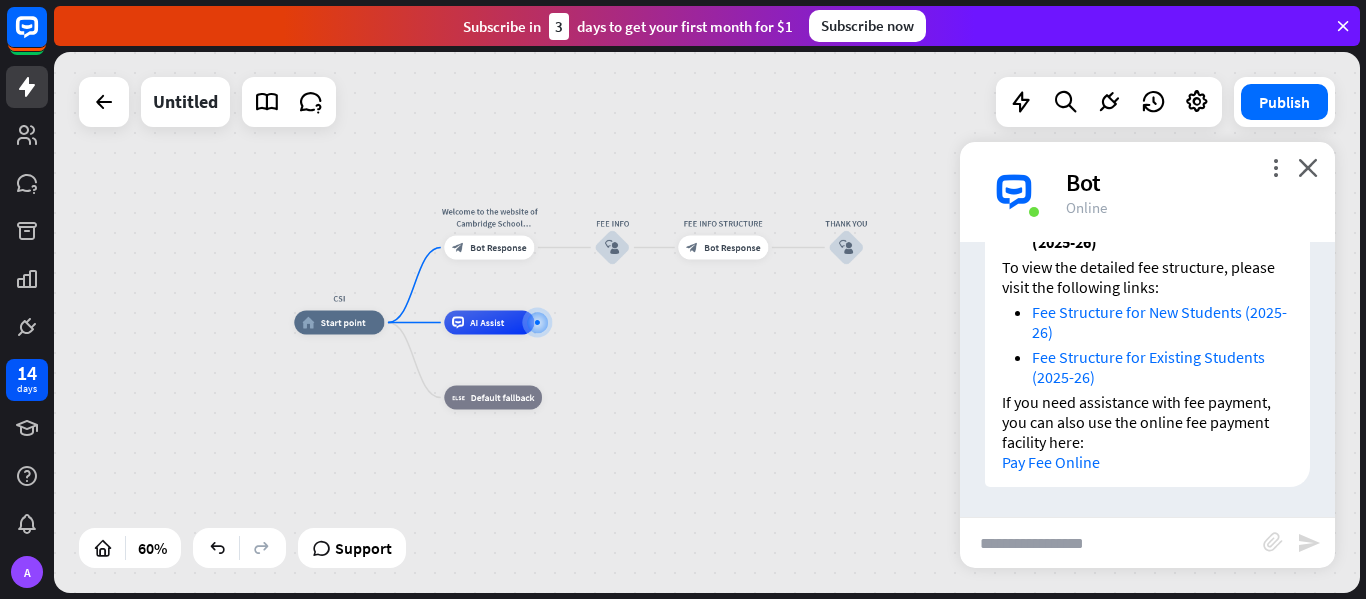 click on "Pay Fee Online" at bounding box center [1051, 462] 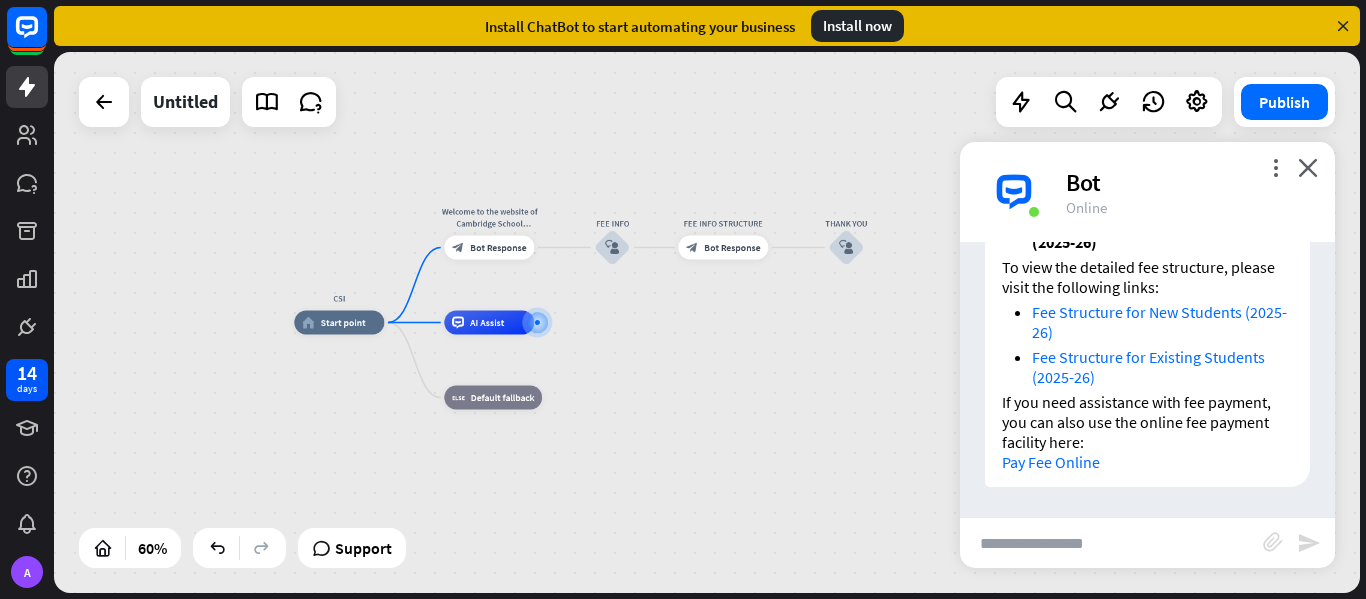 click on "more_vert
close
Bot
Online" at bounding box center [1147, 192] 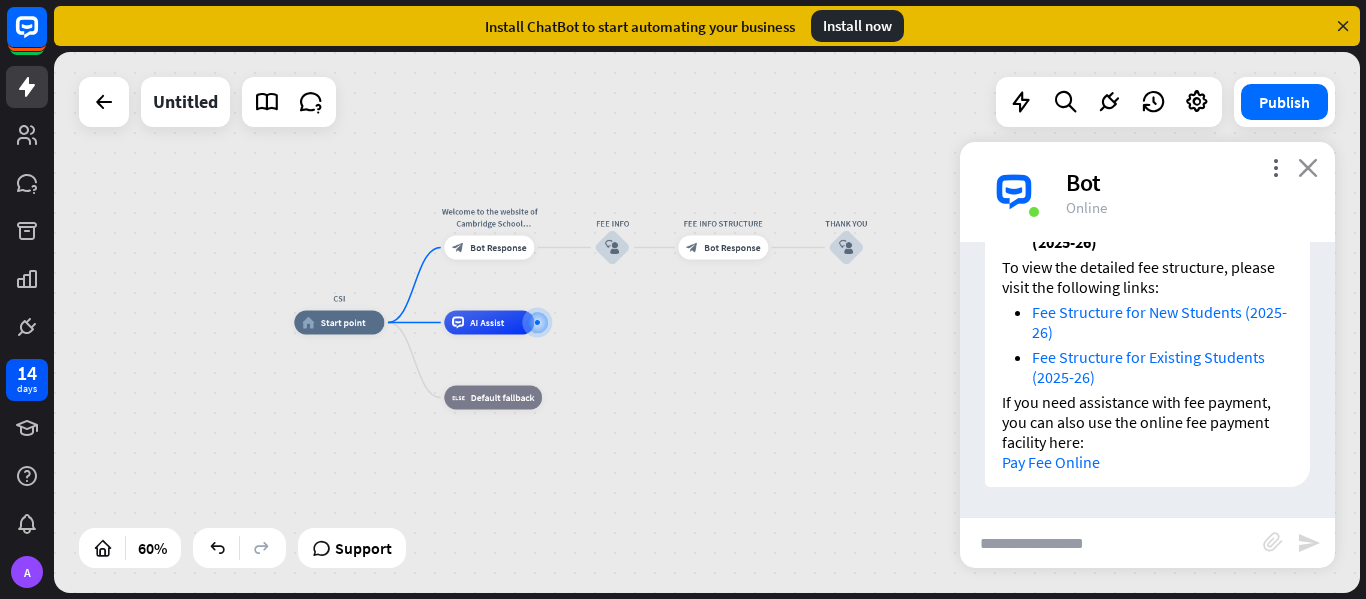 click on "close" at bounding box center [1308, 167] 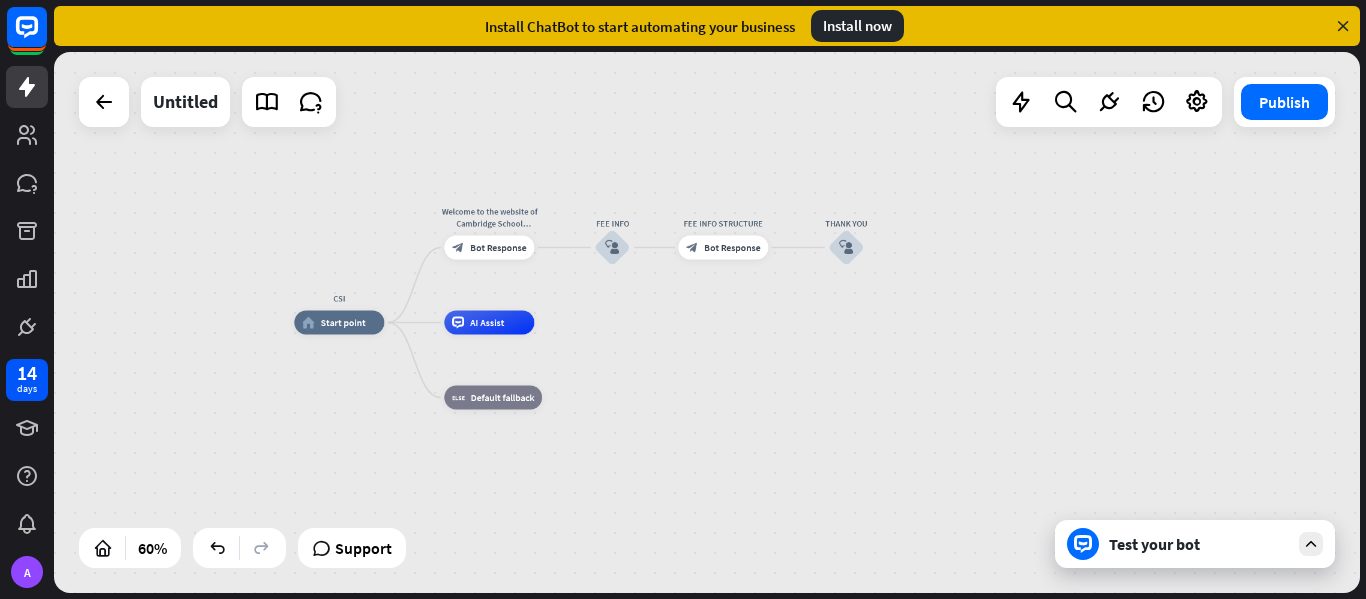 click on "CSI home_2 Start point Welcome to the website of Cambridge School Indirapuram,How can we assist you today? block_bot_response Bot Response AI Assist block_fallback Default fallback Untitled Publish Support Test your bot Interactions block_user_input User Input block_bot_response Bot Response block_fallback Fallback filter Filter block_attachment Attachment input builder_tree Flow Actions block_goto Go to step block_faq FAQ block_add_to_segment Add to leads block_add_to_segment Add to segment block_delete_from_segment Delete from segment webhooks Webhook block_set_attribute Set attribute" at bounding box center (707, 322) 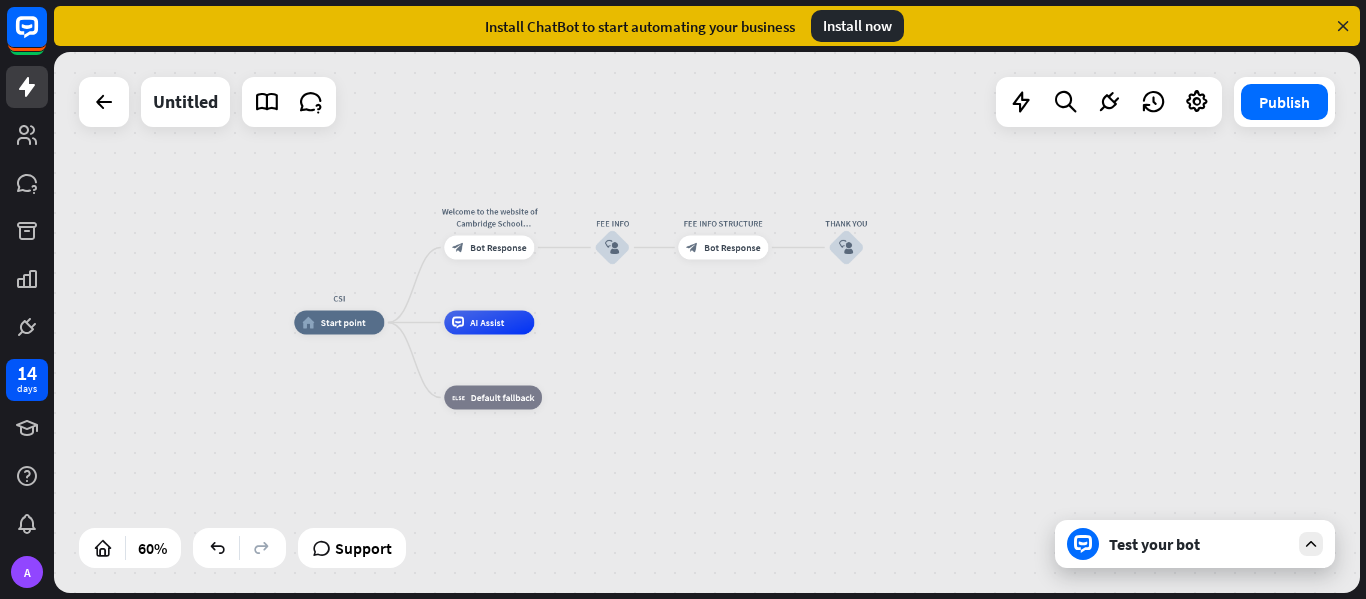 click on "[ORGANIZATION] home_2 Start point Welcome to the website of [ORGANIZATION],How can we assist you today? block_bot_response Bot Response FEE INFO block_user_input FEE INFO STRUCTURE block_bot_response Bot Response THANK YOU block_user_input AI Assist block_fallback Default fallback" at bounding box center [707, 322] 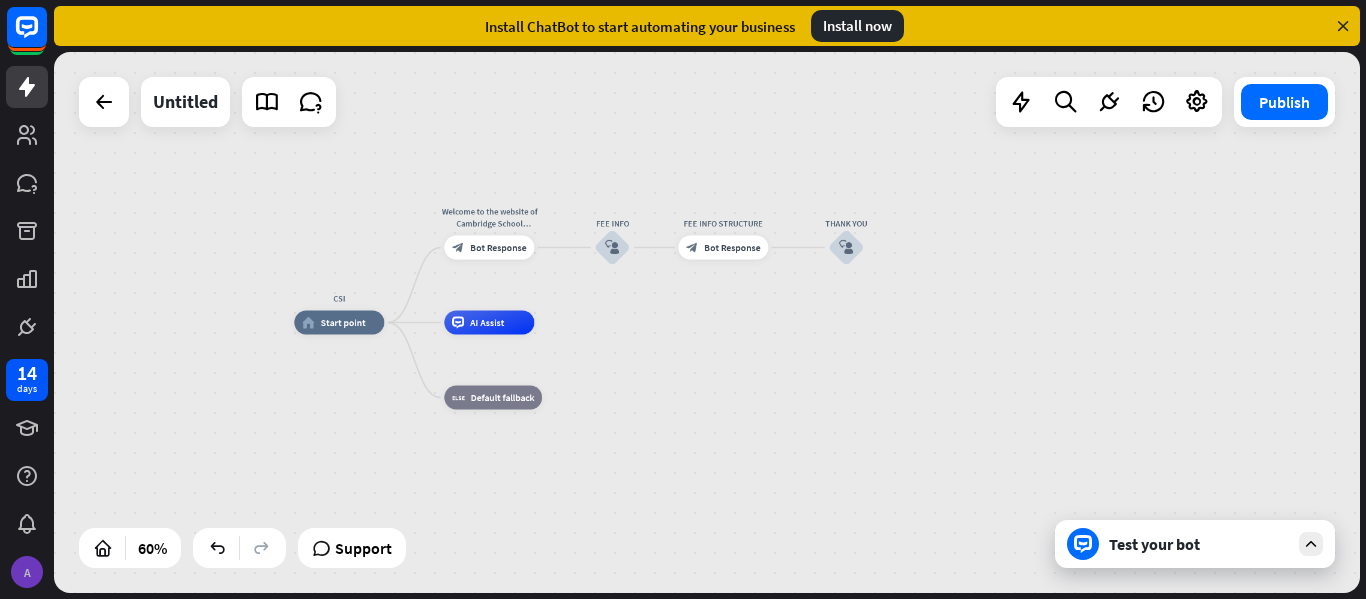 click on "A" at bounding box center [27, 572] 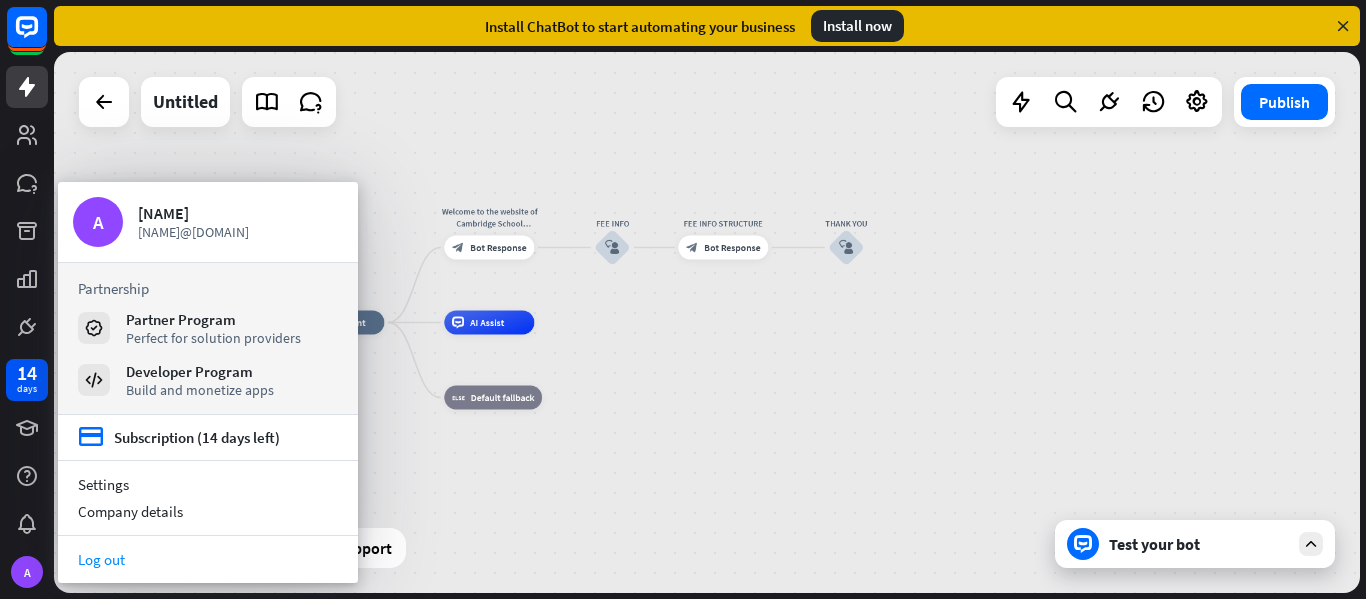 click on "Log out" at bounding box center [208, 559] 